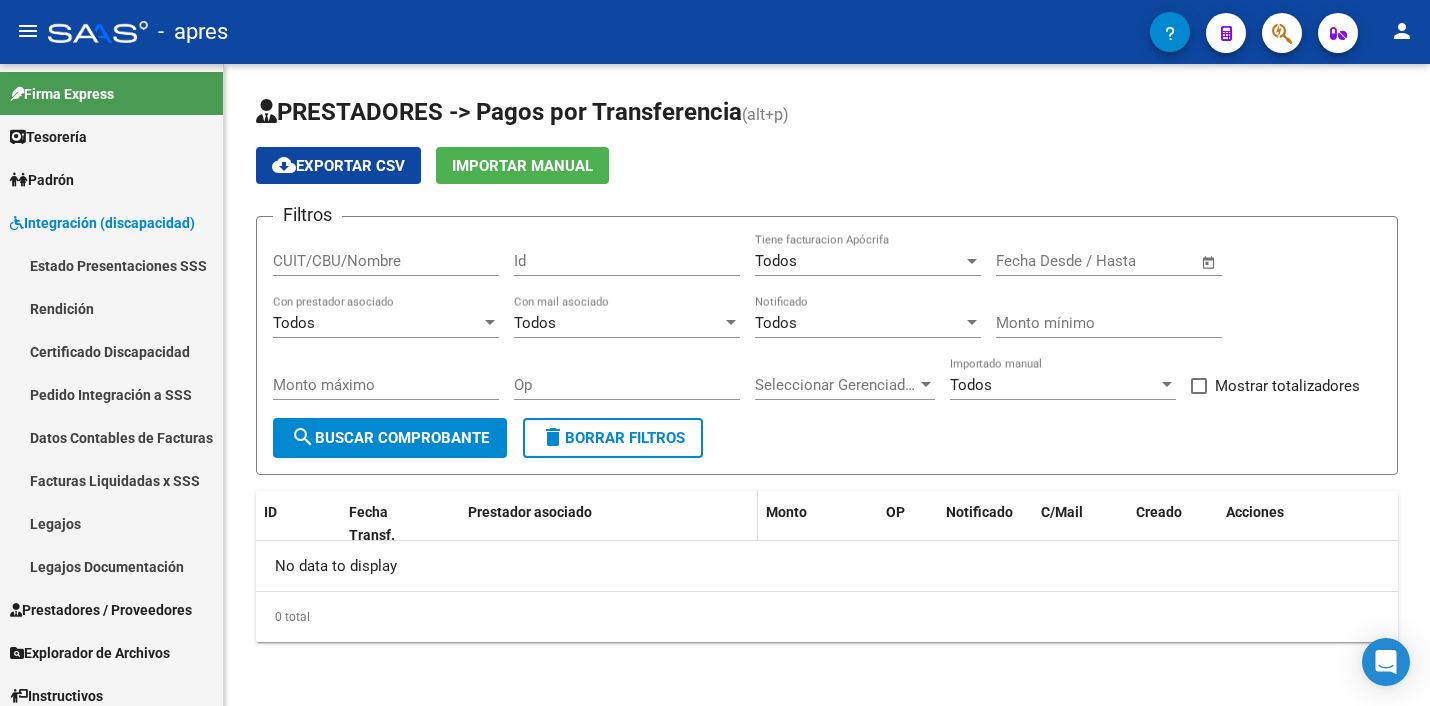 scroll, scrollTop: 0, scrollLeft: 0, axis: both 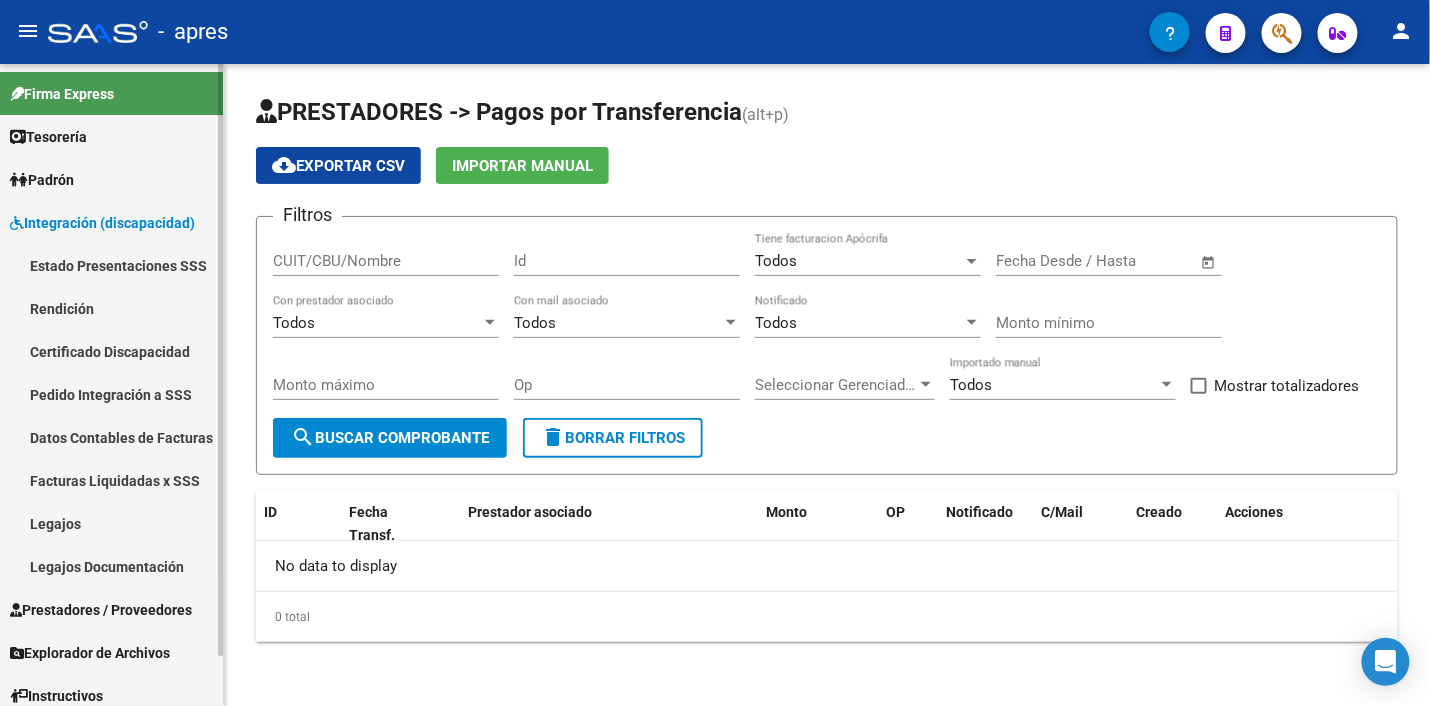 click on "Integración (discapacidad)" at bounding box center (102, 223) 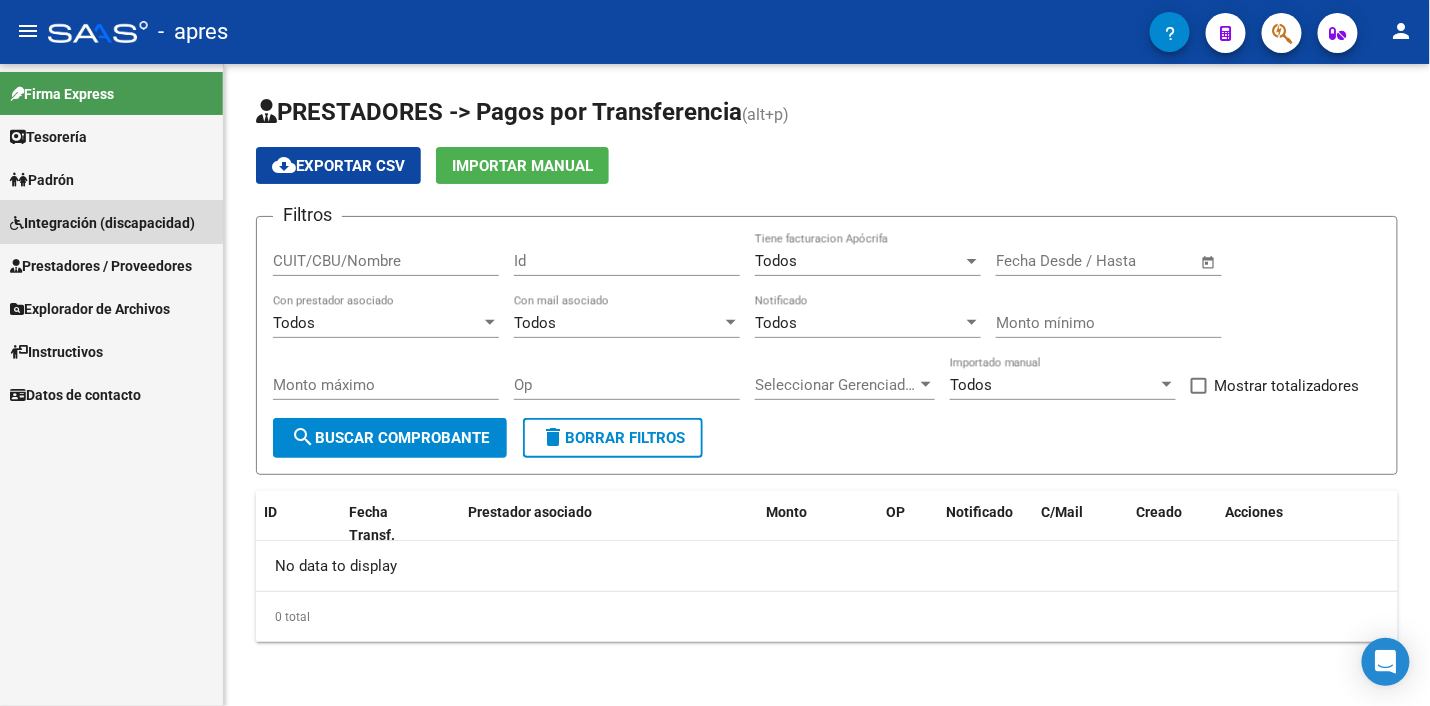 click on "Integración (discapacidad)" at bounding box center (102, 223) 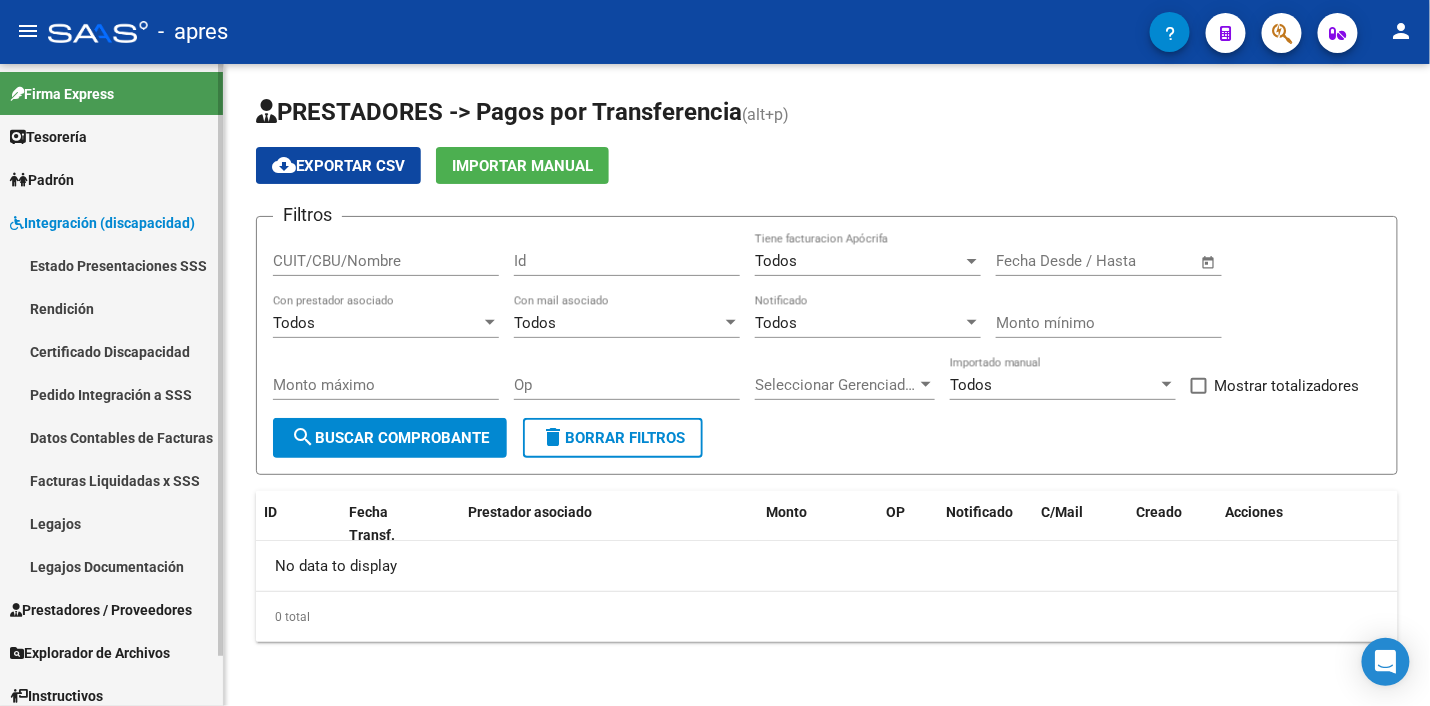 click on "Tesorería" at bounding box center [48, 137] 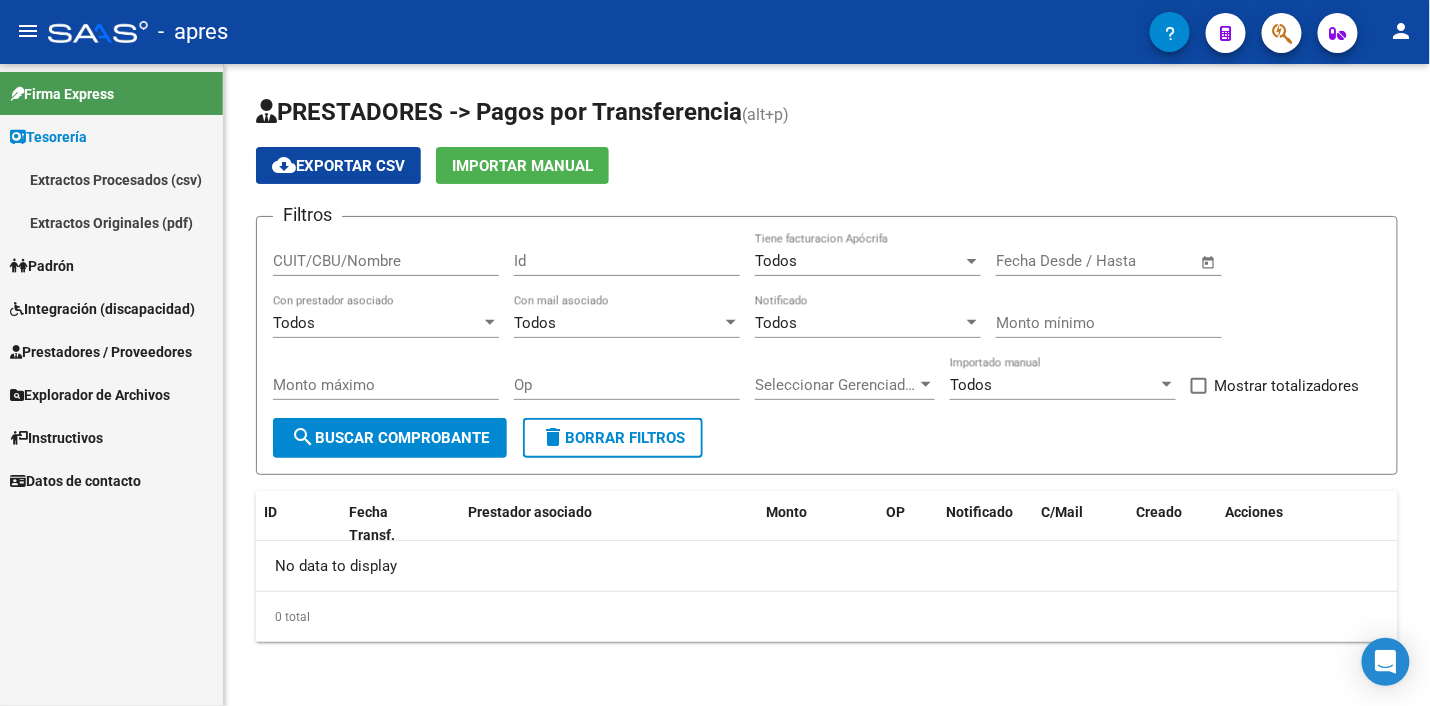 click on "Tesorería" at bounding box center (48, 137) 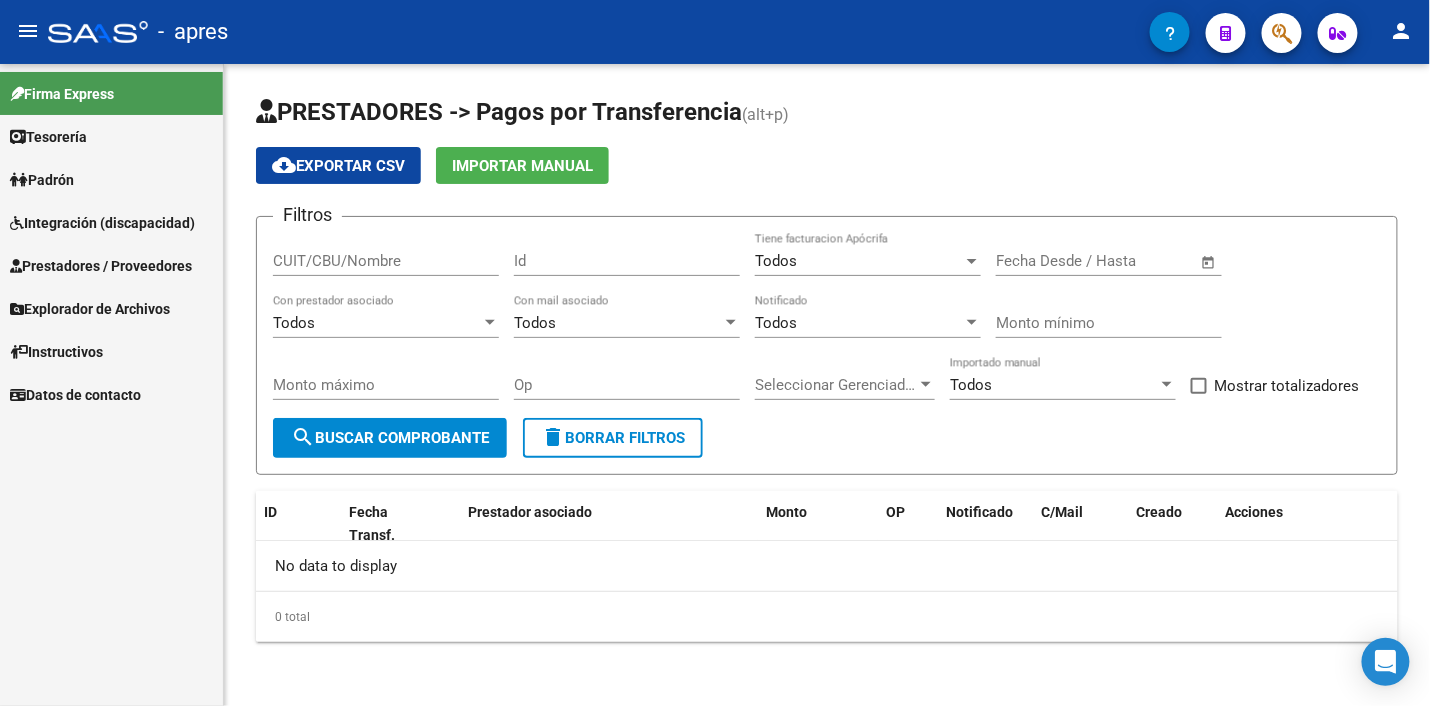 click on "Integración (discapacidad)" at bounding box center [102, 223] 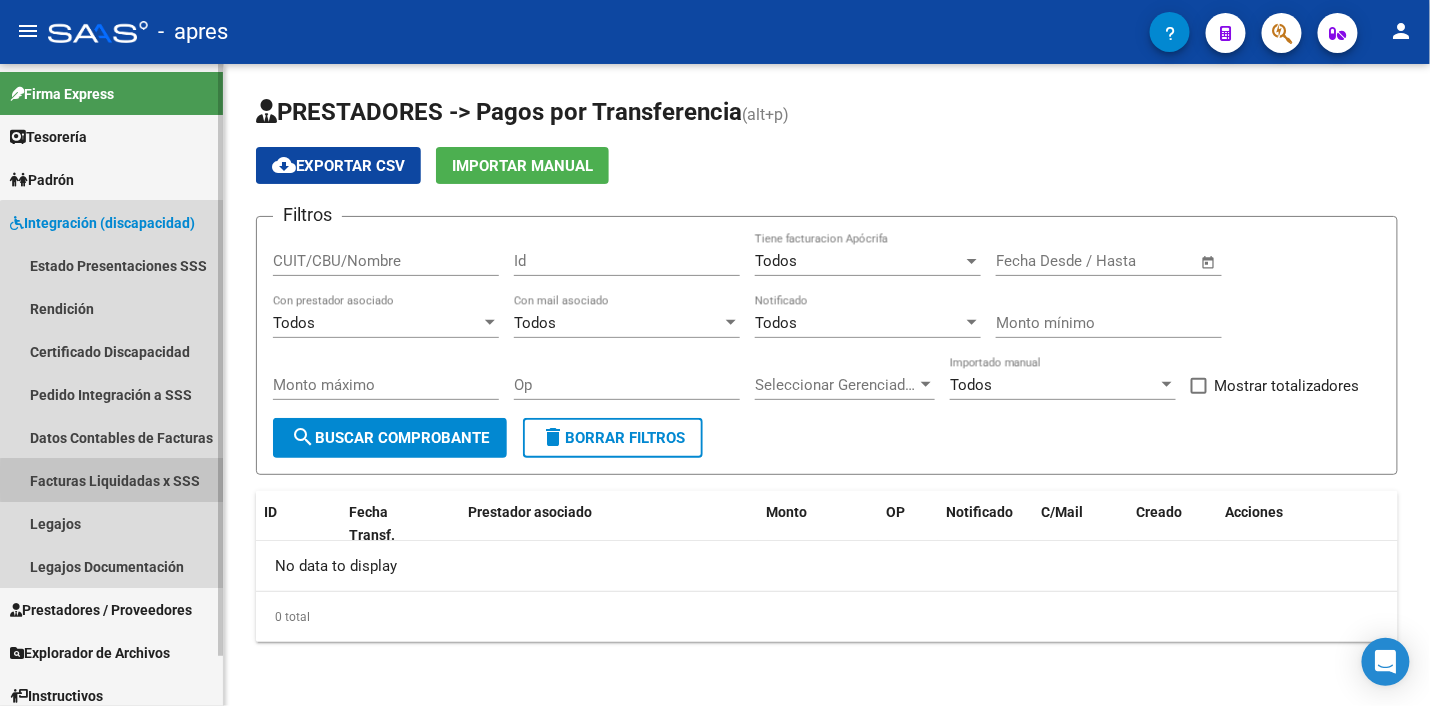 click on "Facturas Liquidadas x SSS" at bounding box center [111, 480] 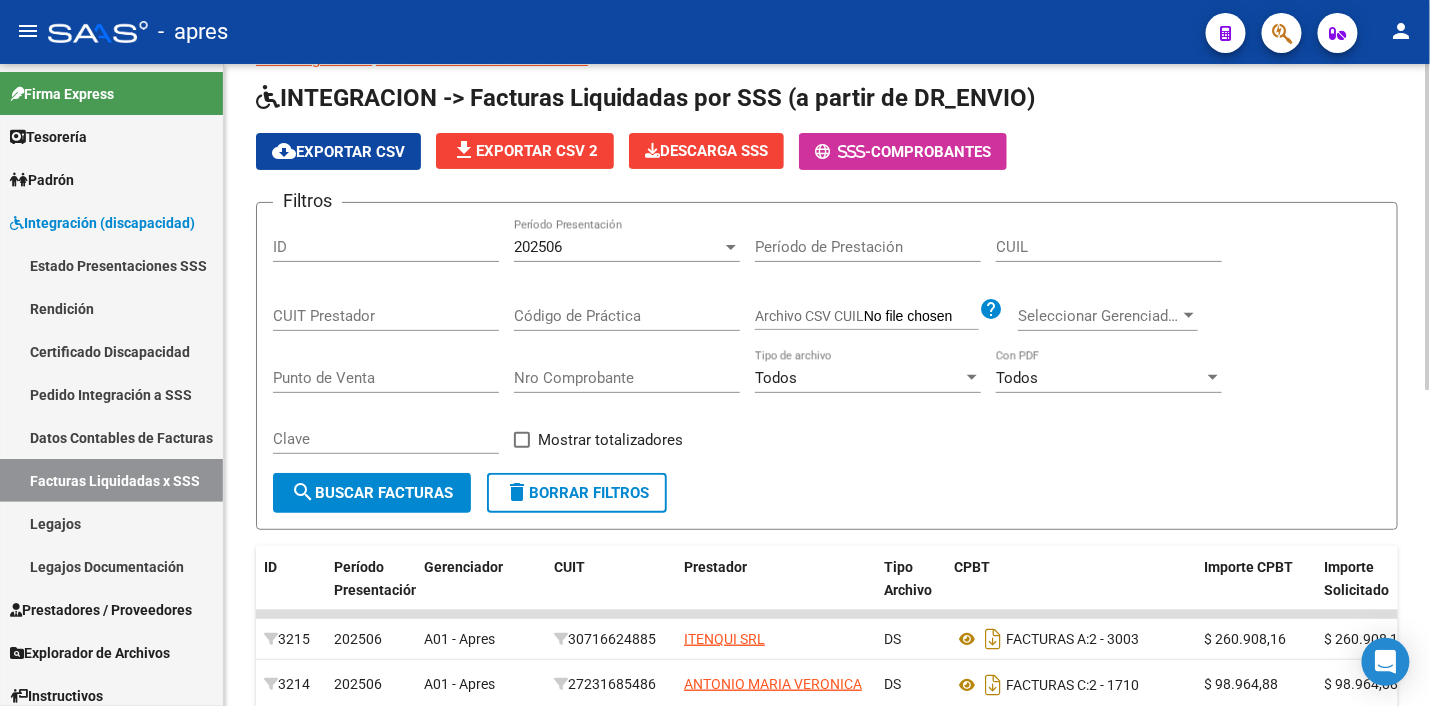 scroll, scrollTop: 125, scrollLeft: 0, axis: vertical 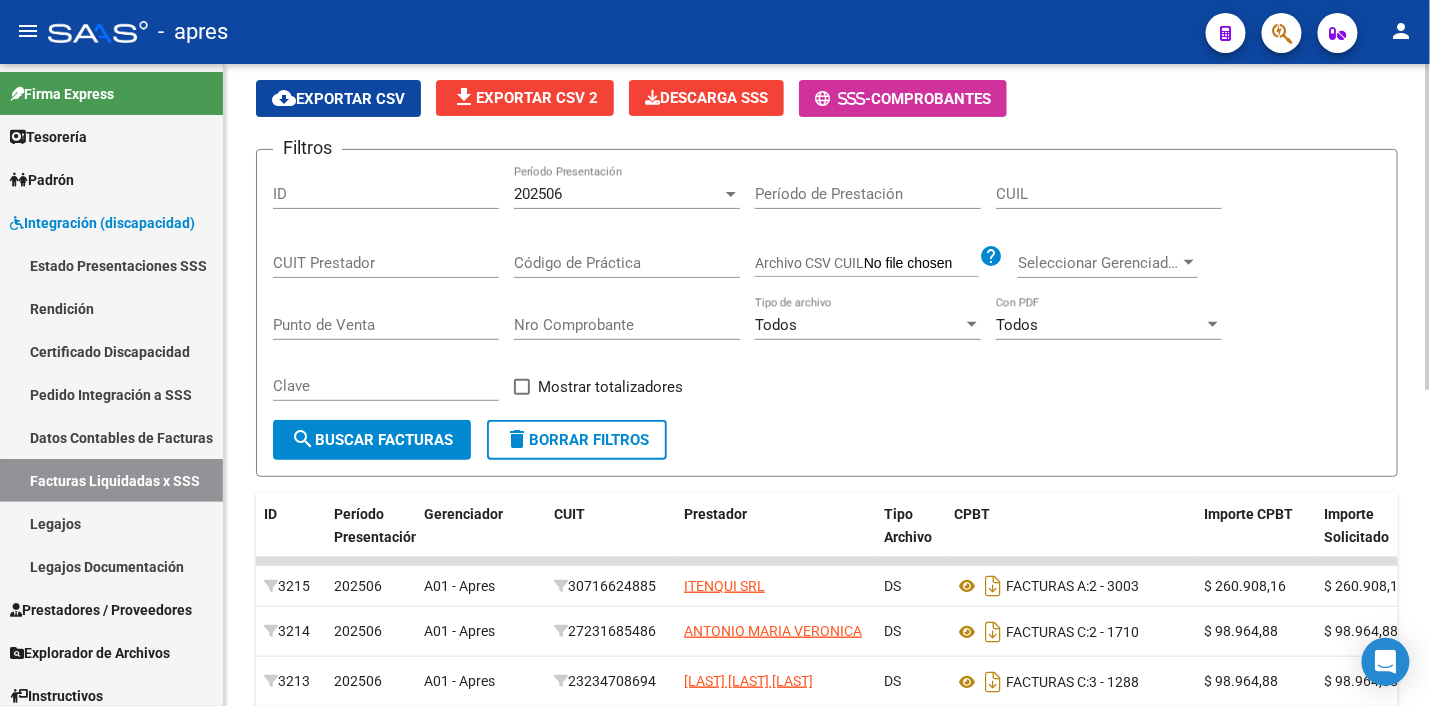 click on "202506" at bounding box center [618, 194] 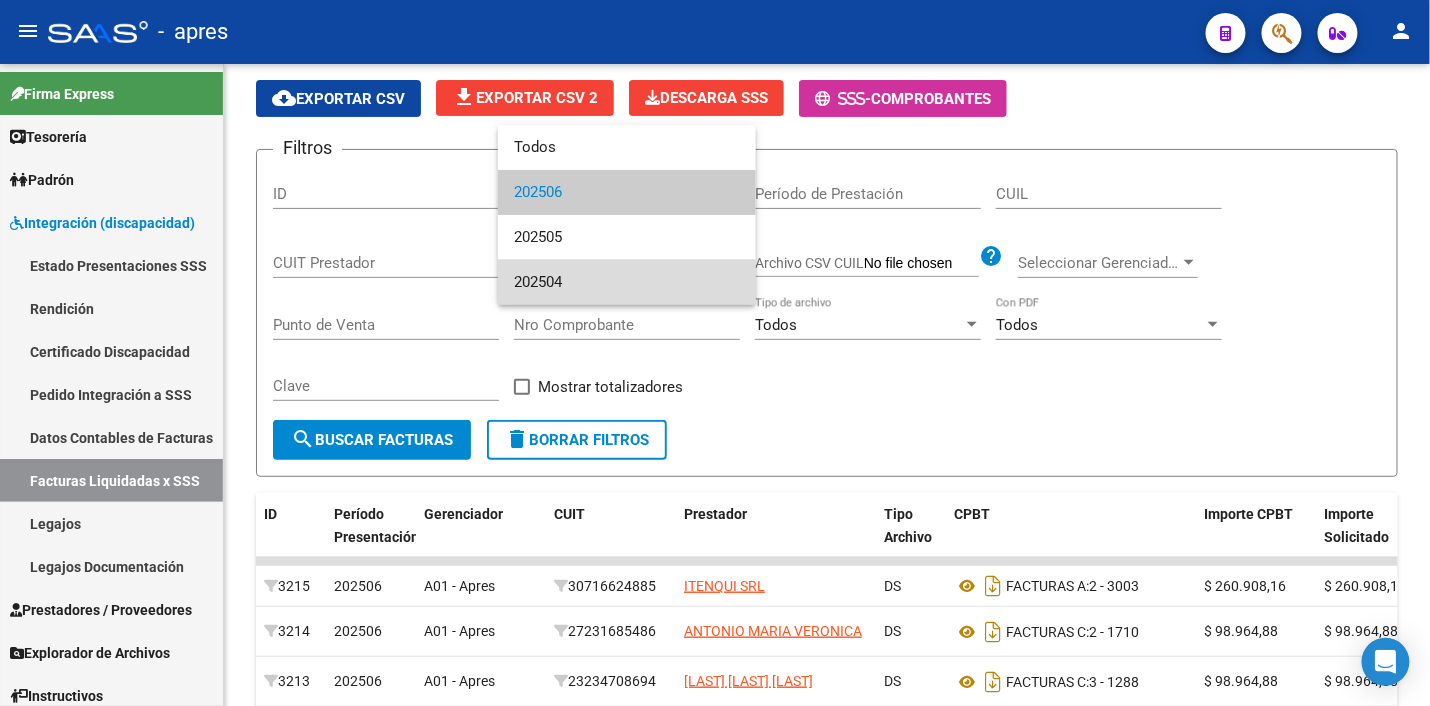click on "202504" at bounding box center [627, 282] 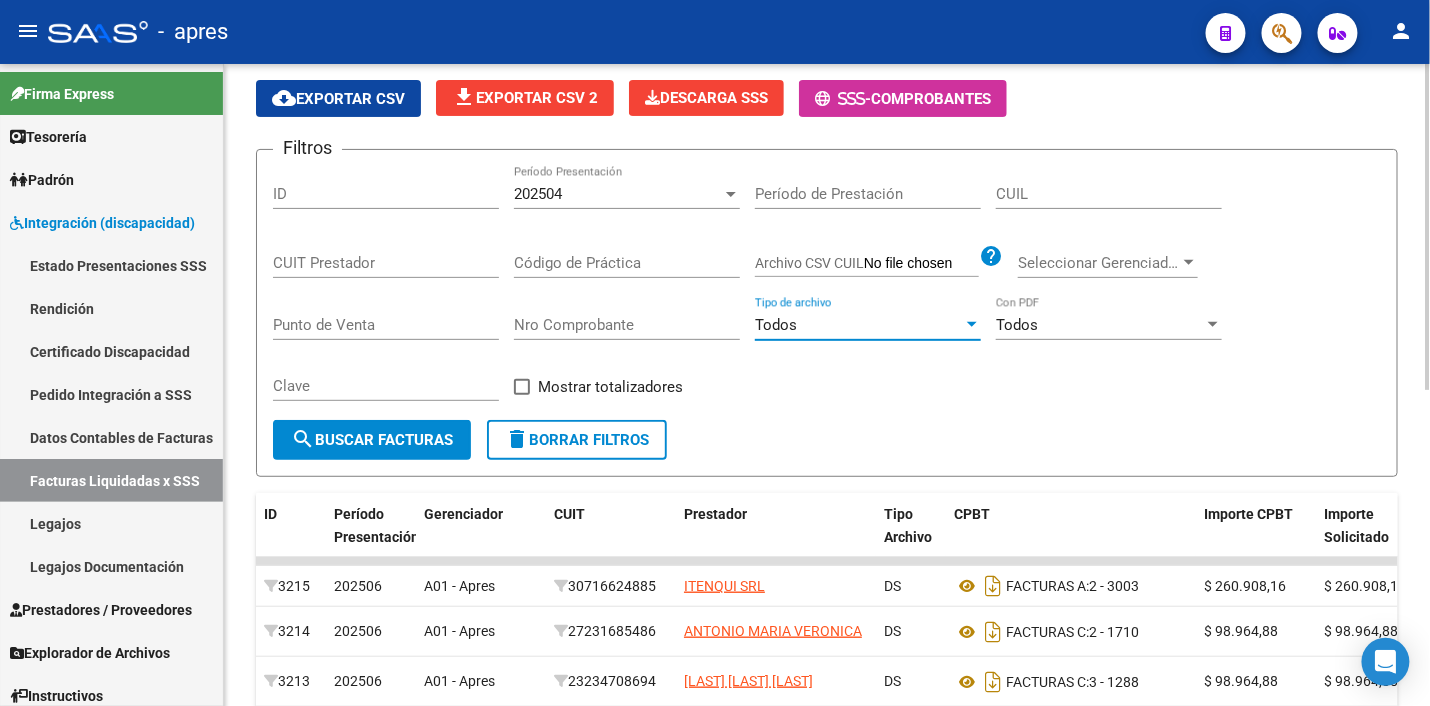 click on "Todos" at bounding box center (859, 325) 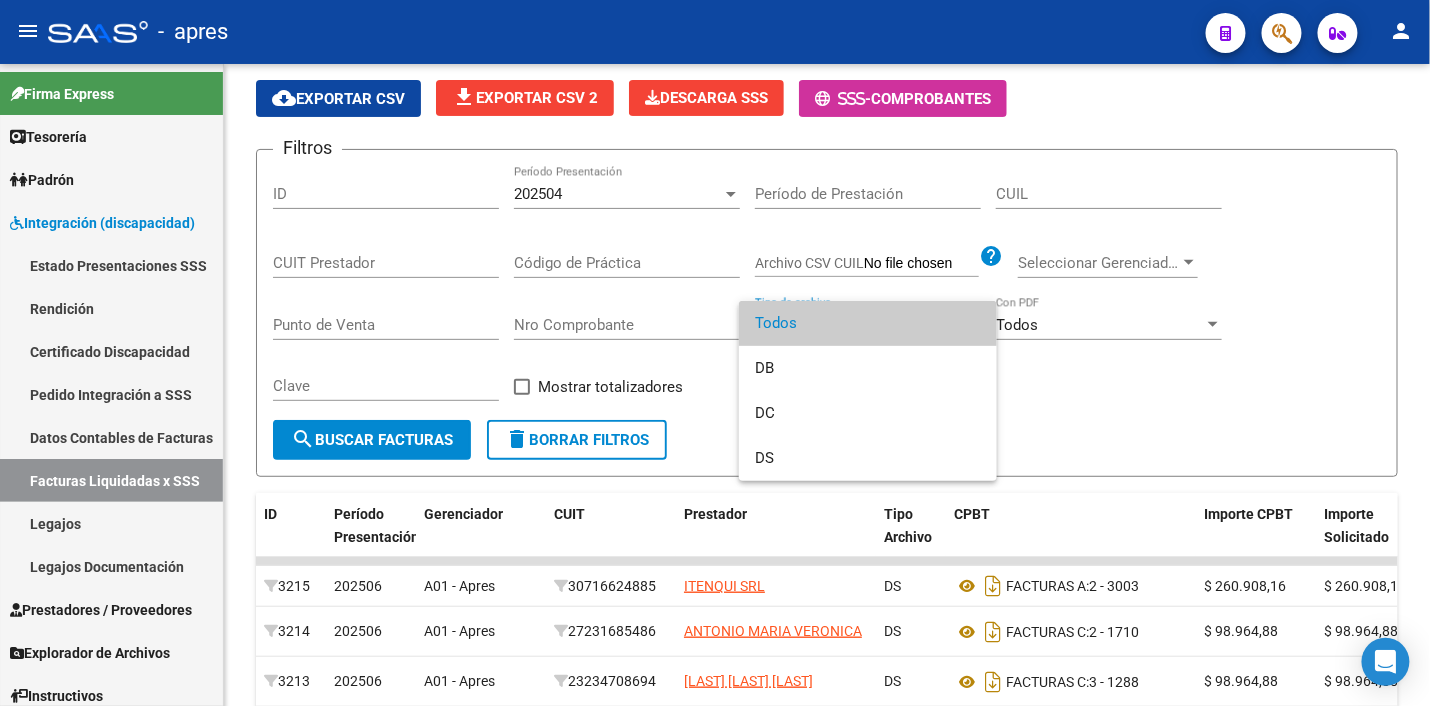 click at bounding box center [715, 353] 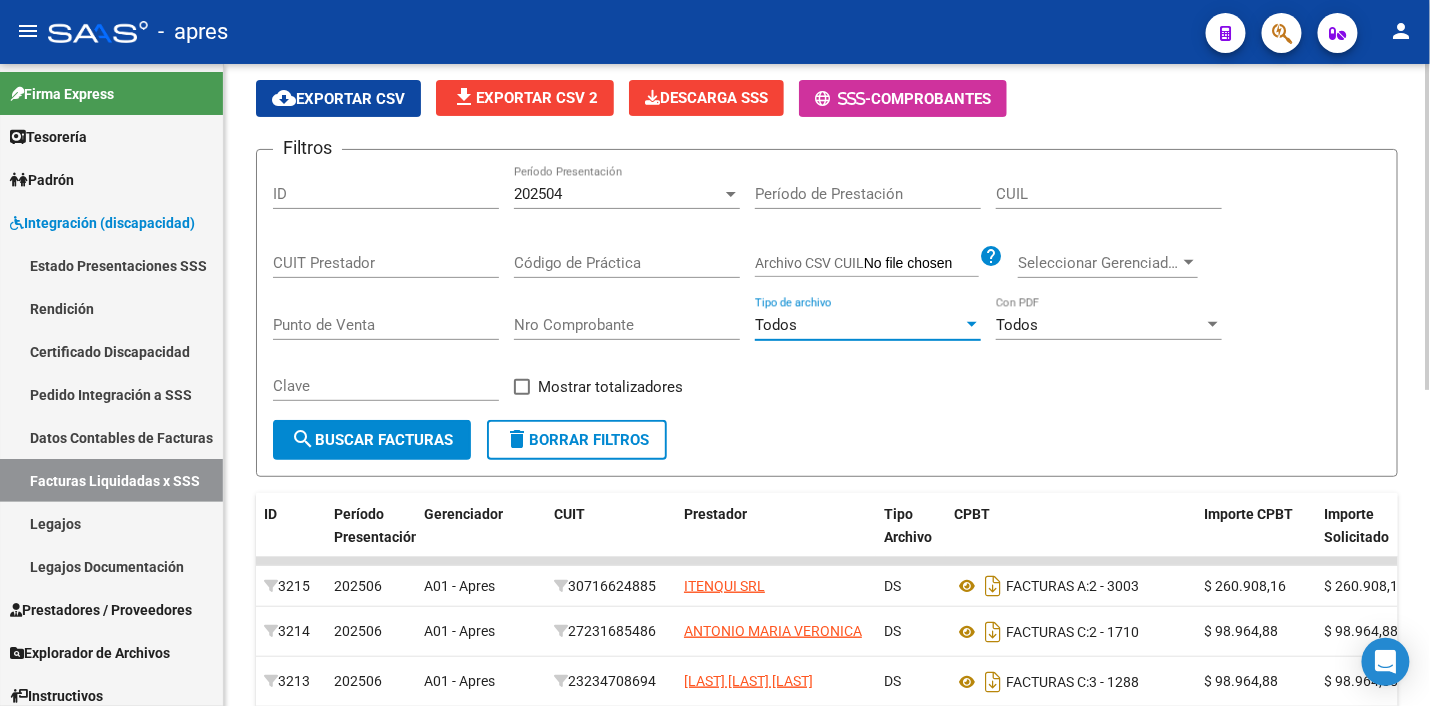 click on "Todos" at bounding box center [859, 325] 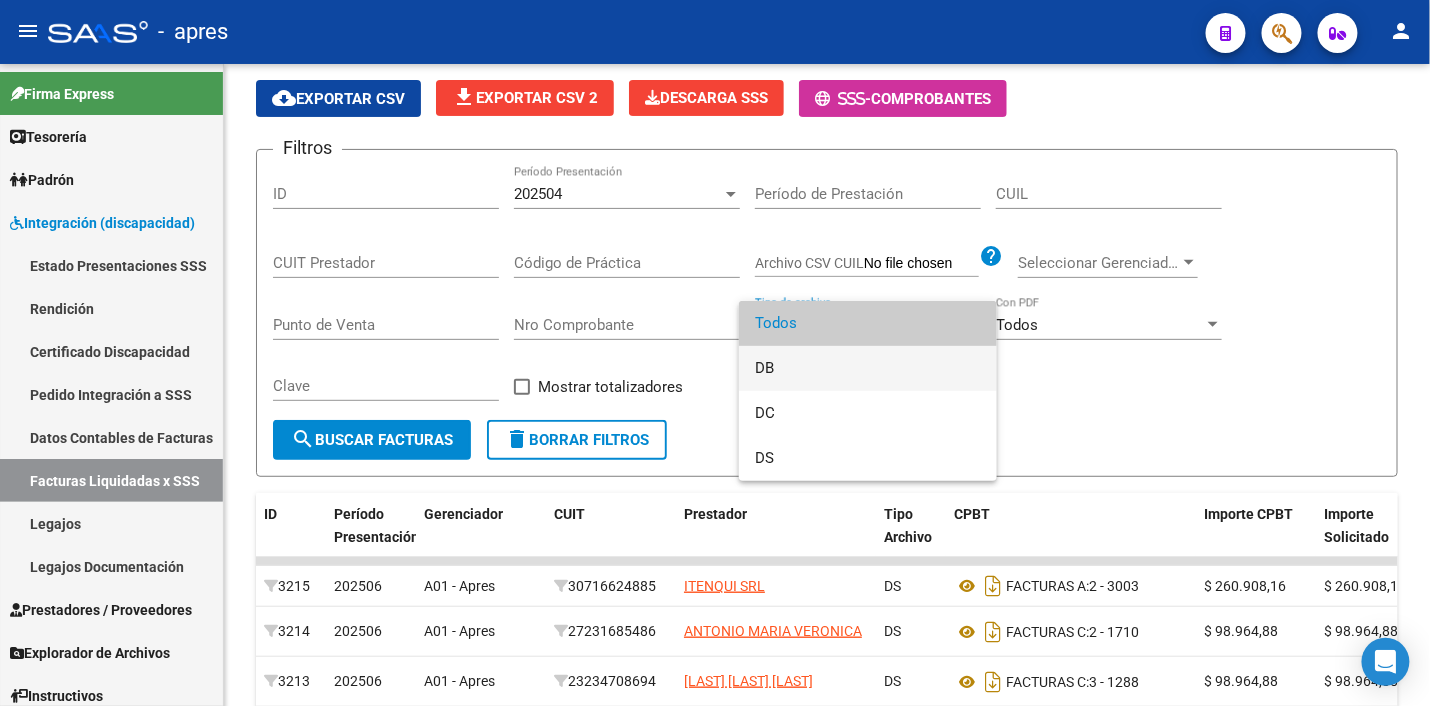 click on "DB" at bounding box center [868, 368] 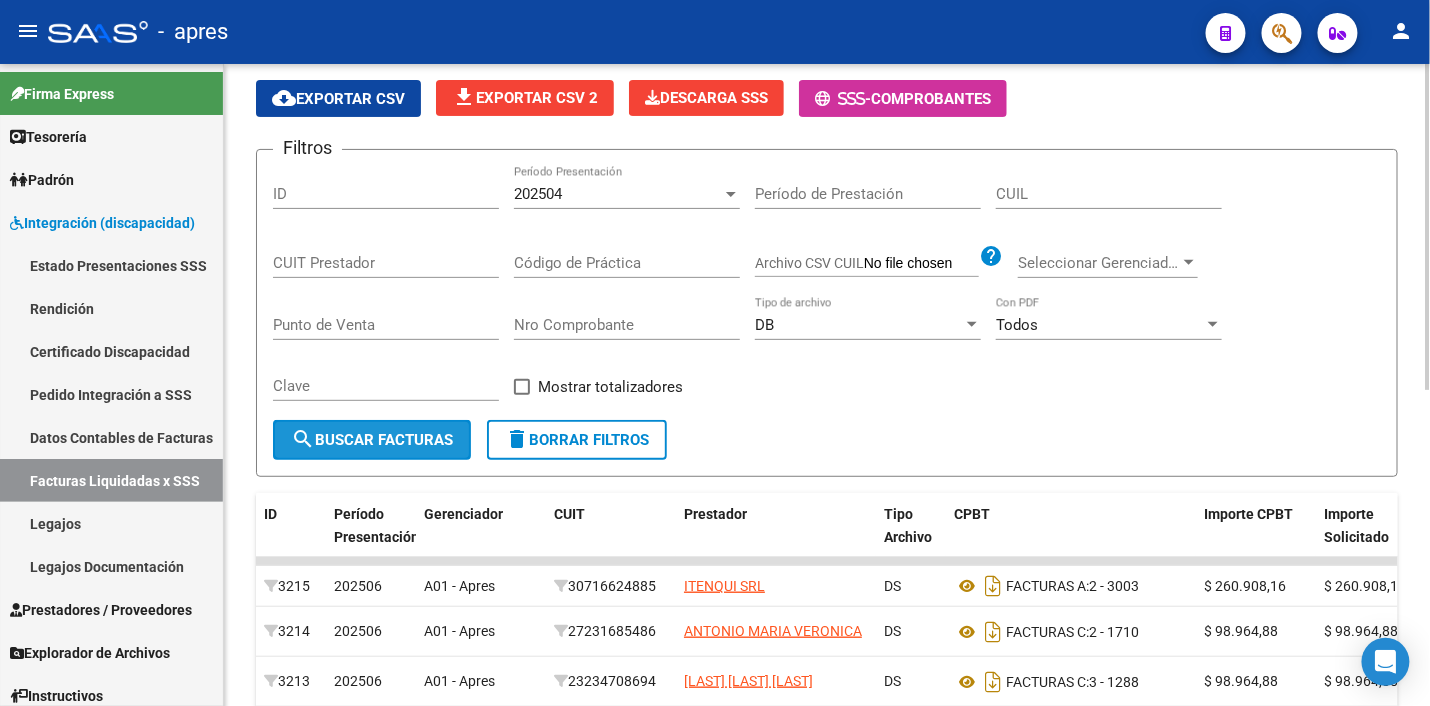 click on "search  Buscar Facturas" 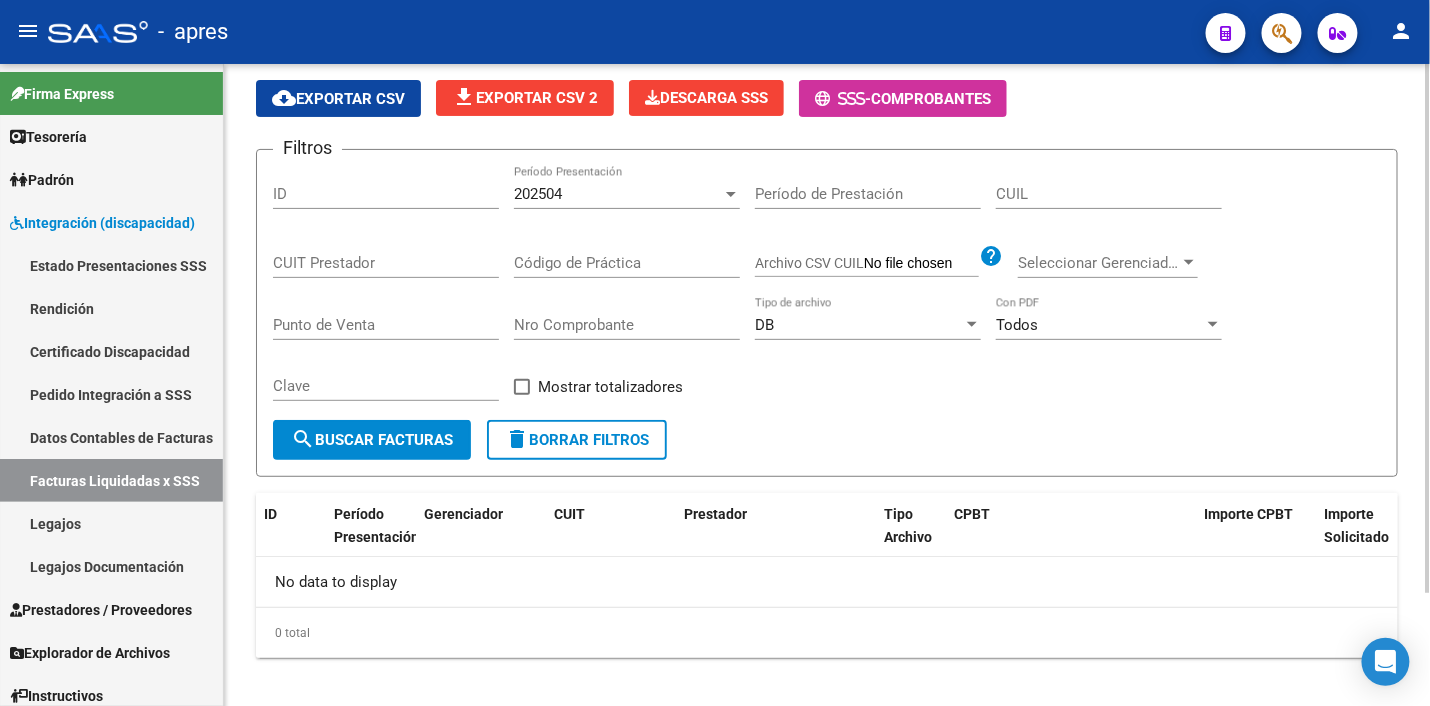 scroll, scrollTop: 136, scrollLeft: 0, axis: vertical 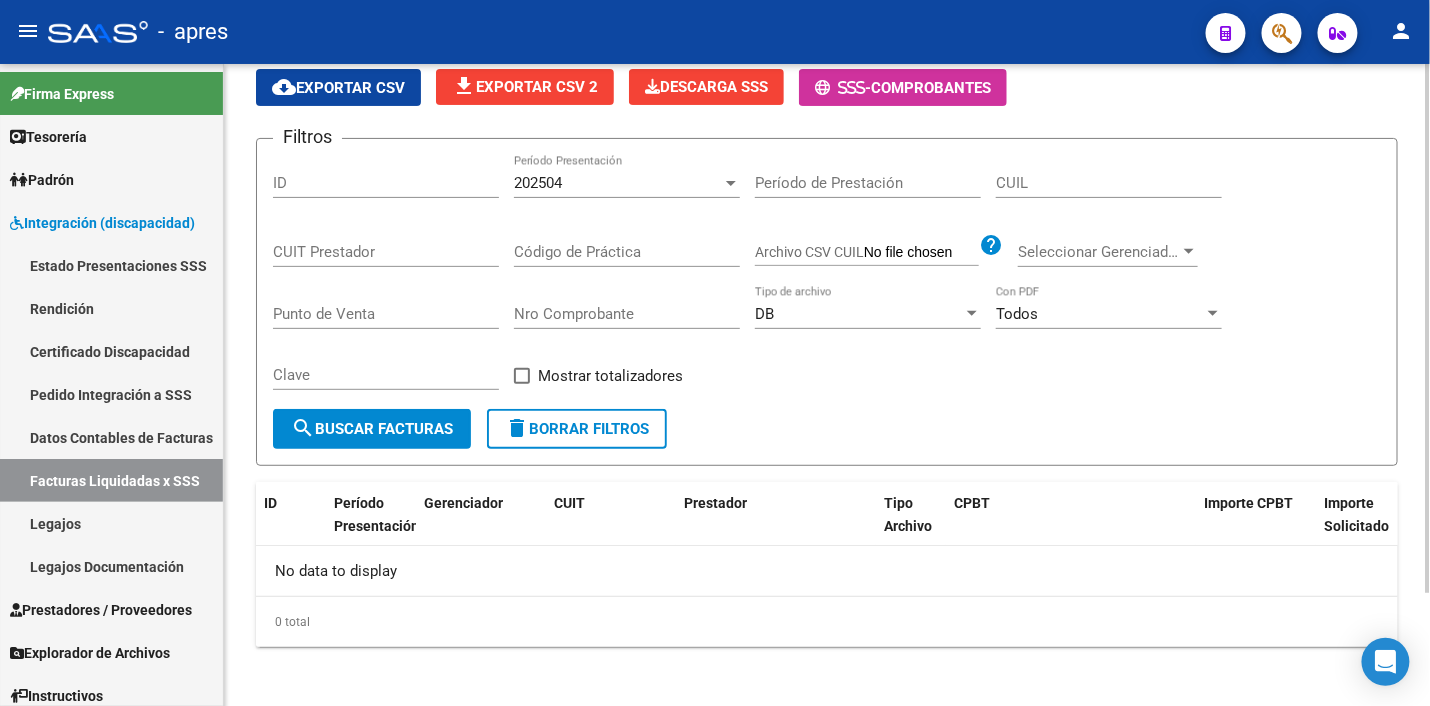 click on "DB Tipo de archivo" 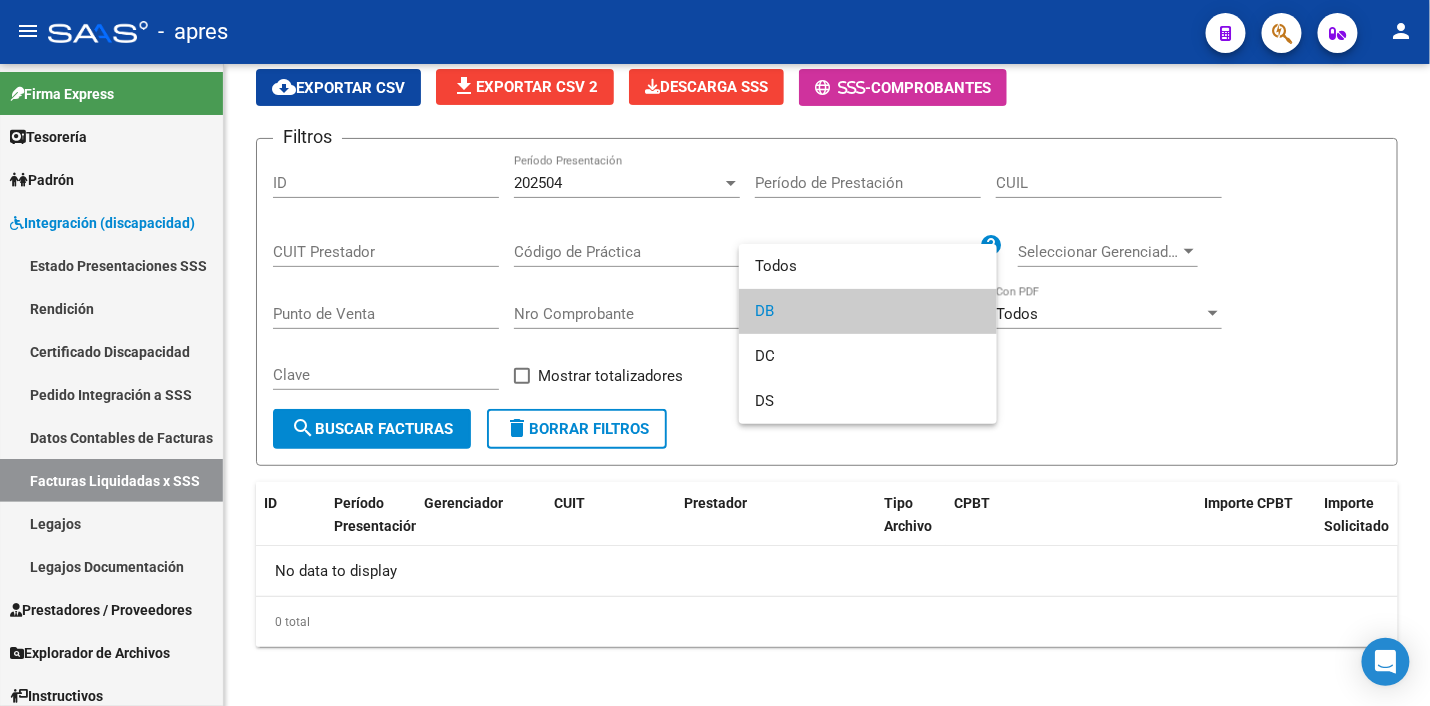 click at bounding box center [715, 353] 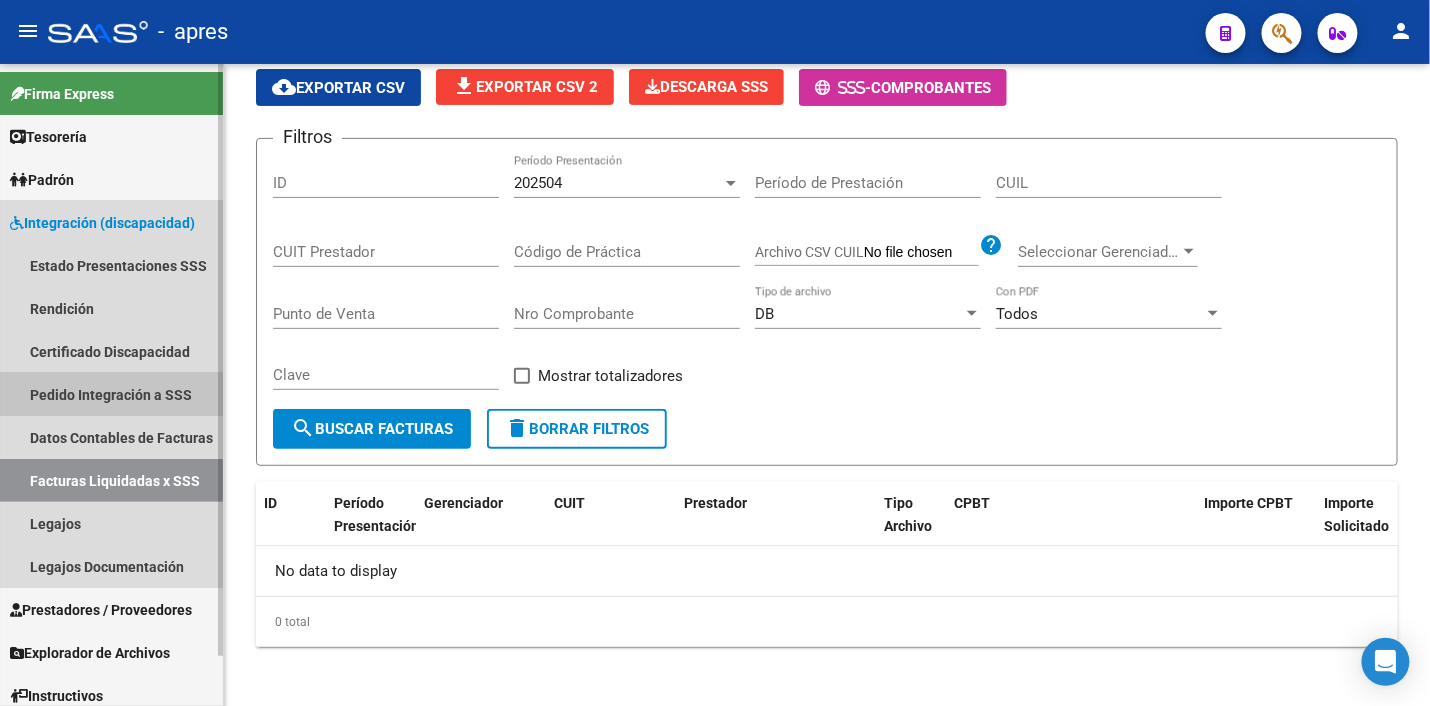 click on "Pedido Integración a SSS" at bounding box center (111, 394) 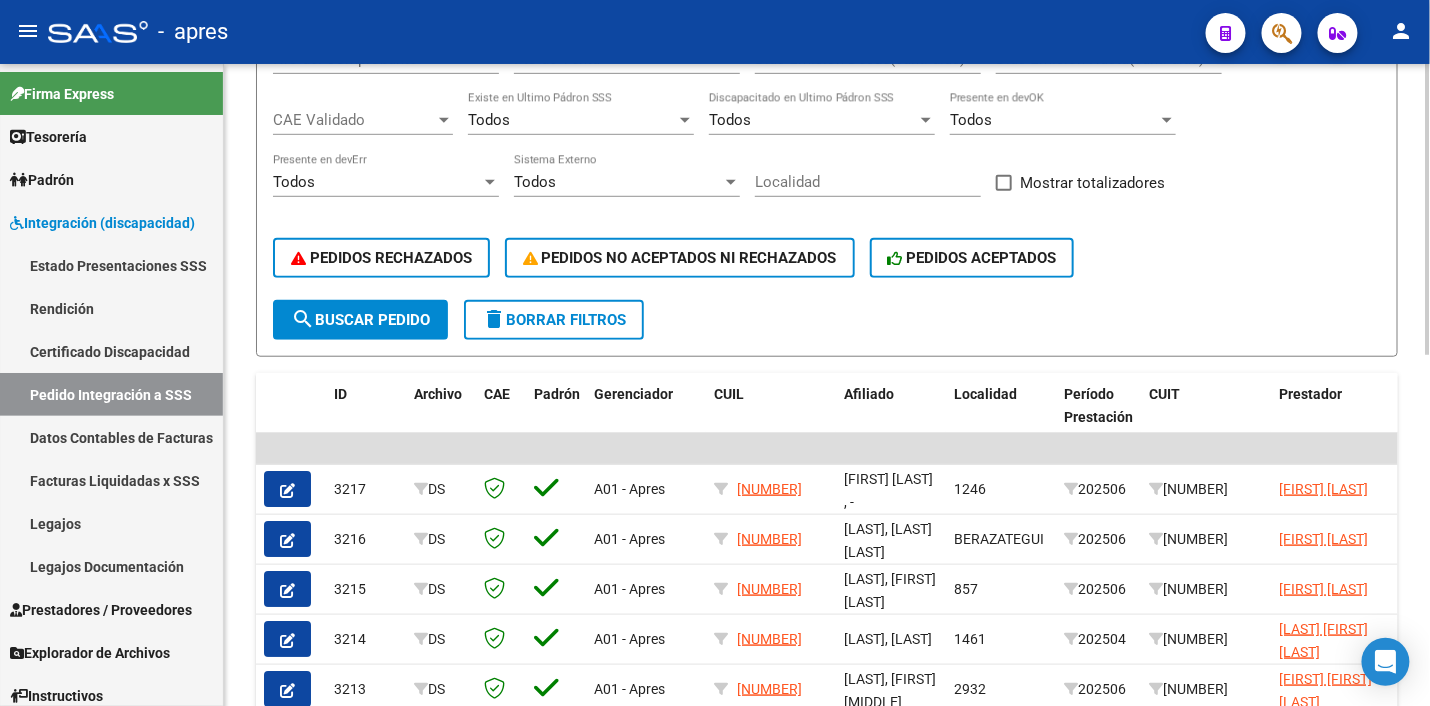 scroll, scrollTop: 499, scrollLeft: 0, axis: vertical 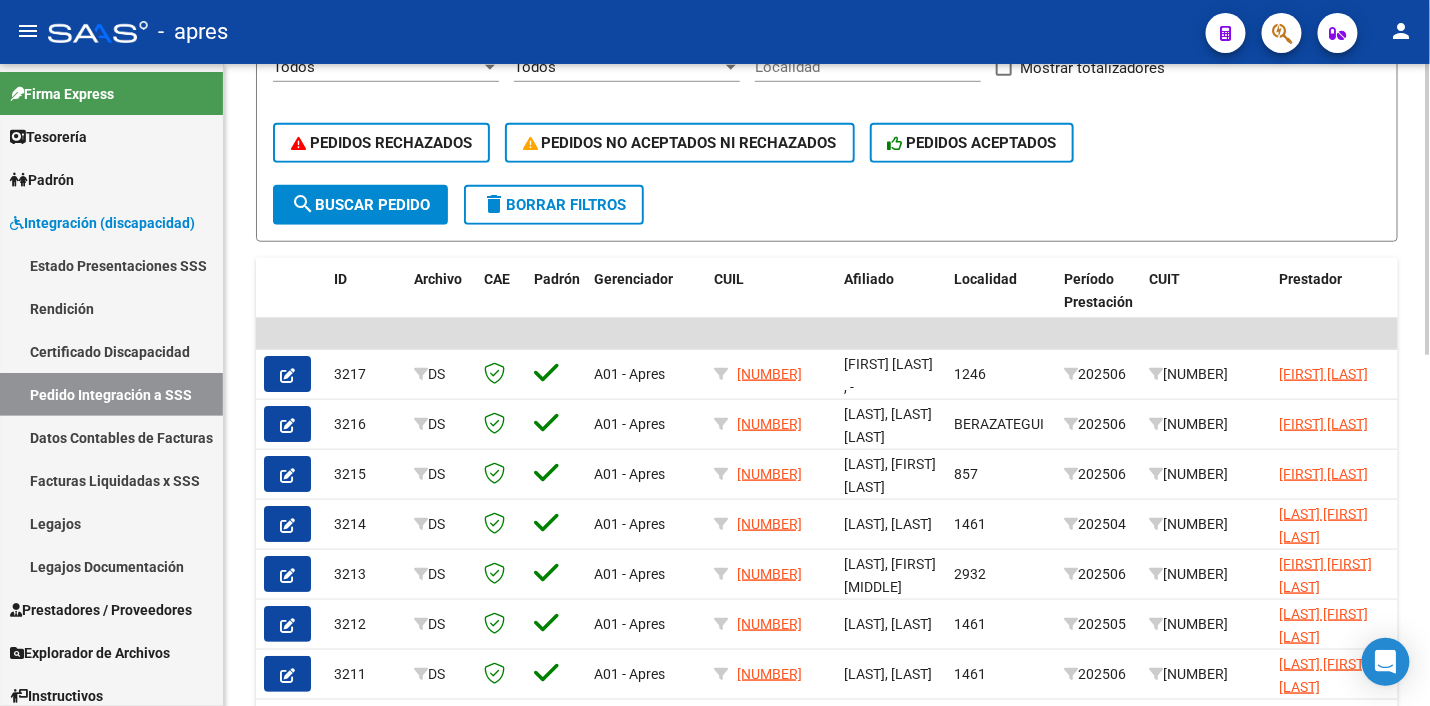 click on "delete  Borrar Filtros" 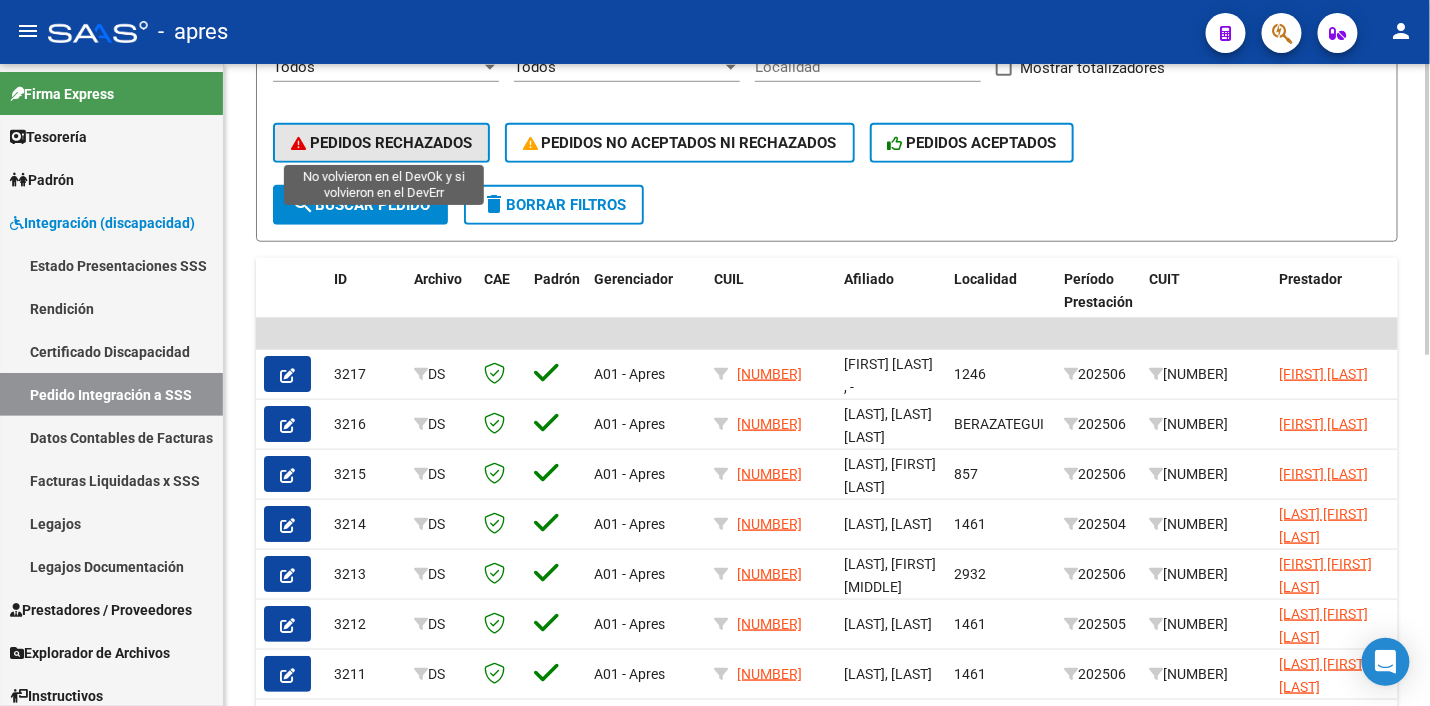 click on "PEDIDOS RECHAZADOS" 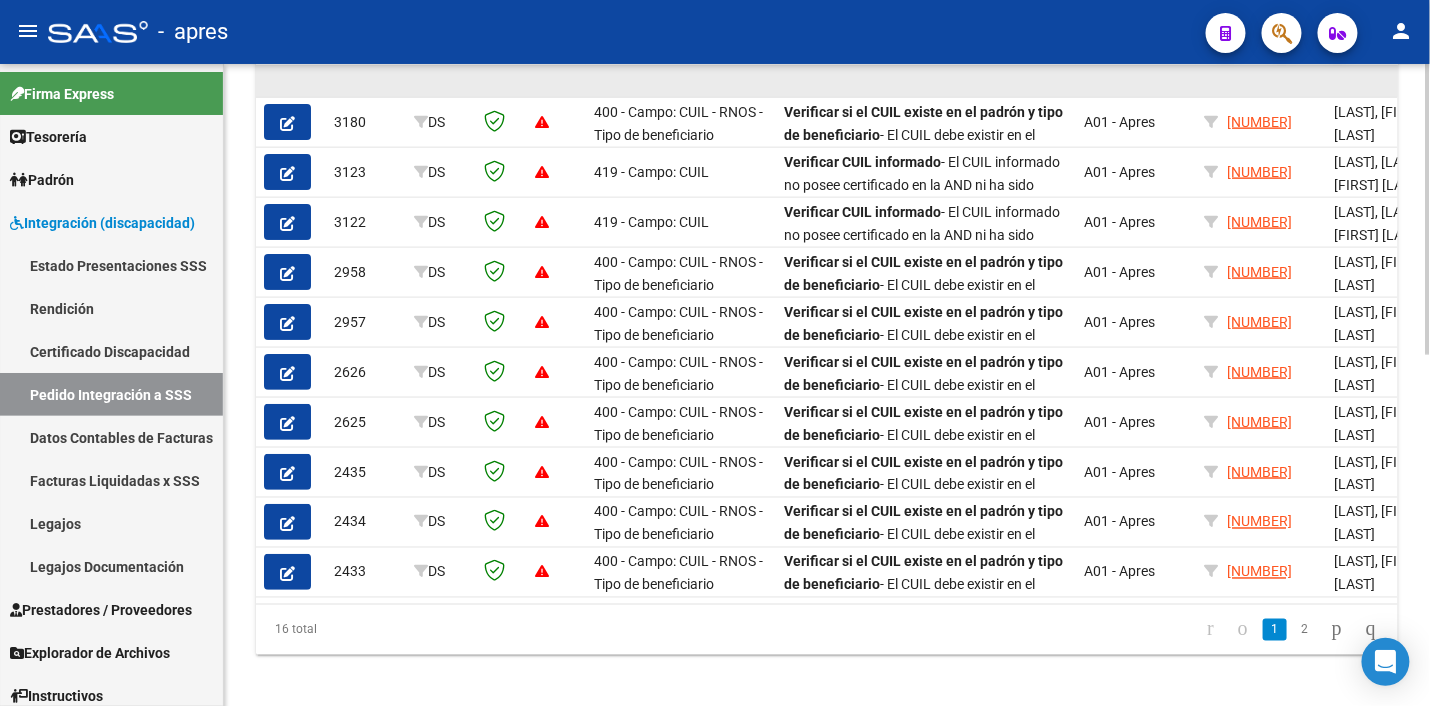 scroll, scrollTop: 774, scrollLeft: 0, axis: vertical 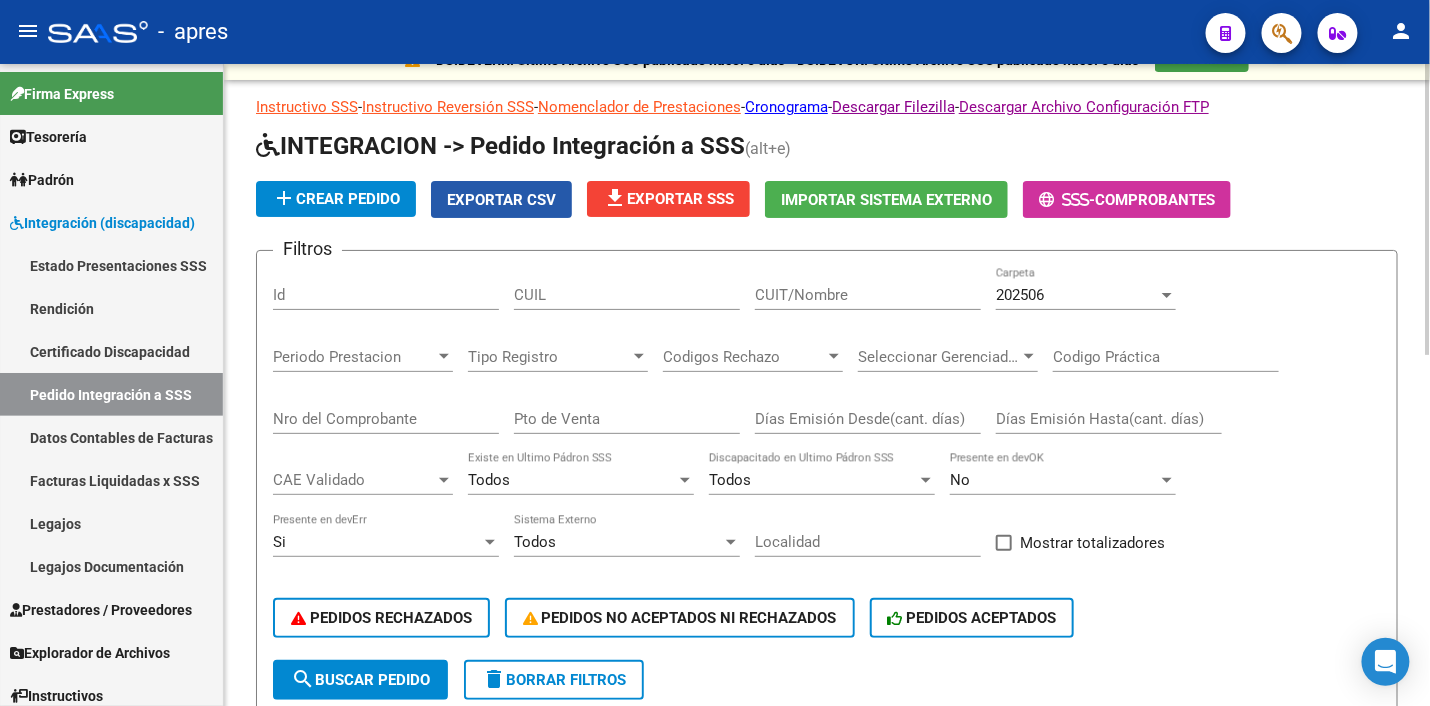 click on "Exportar CSV" 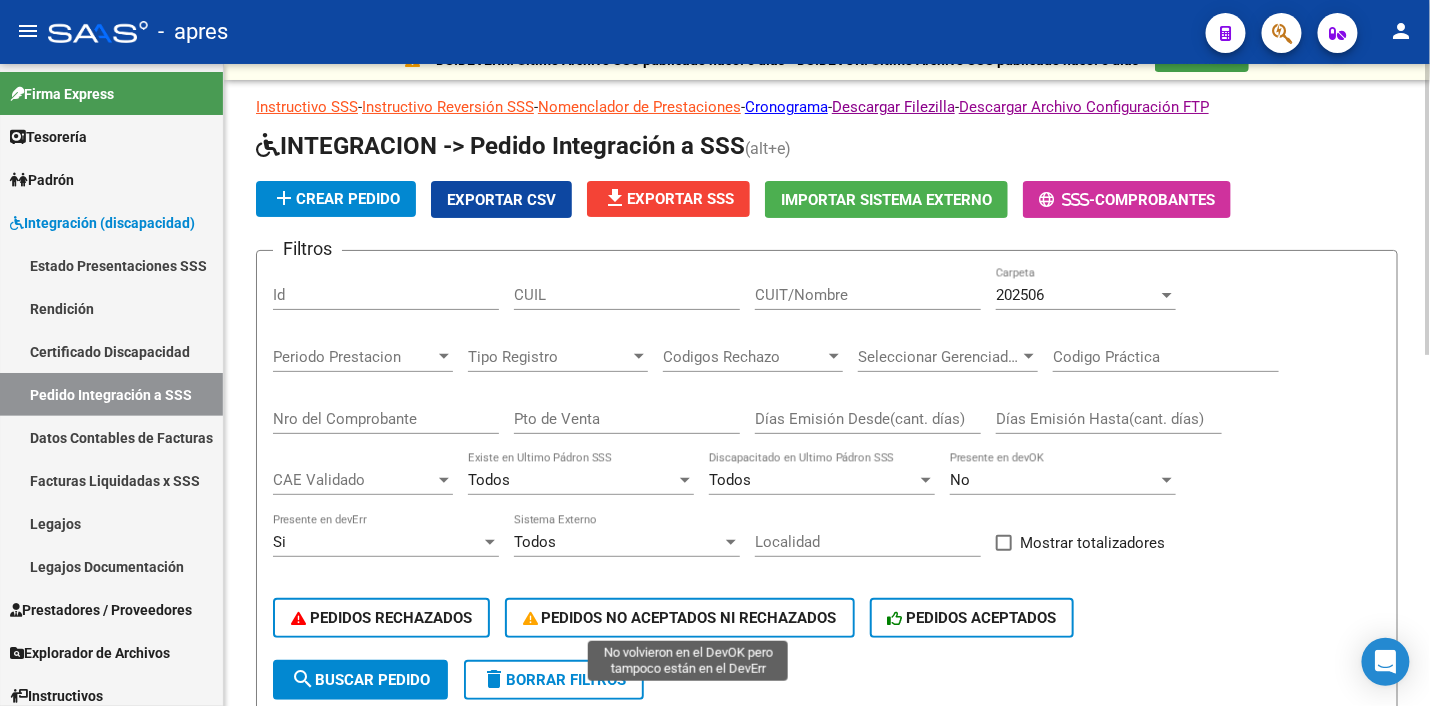drag, startPoint x: 702, startPoint y: 612, endPoint x: 838, endPoint y: 472, distance: 195.18196 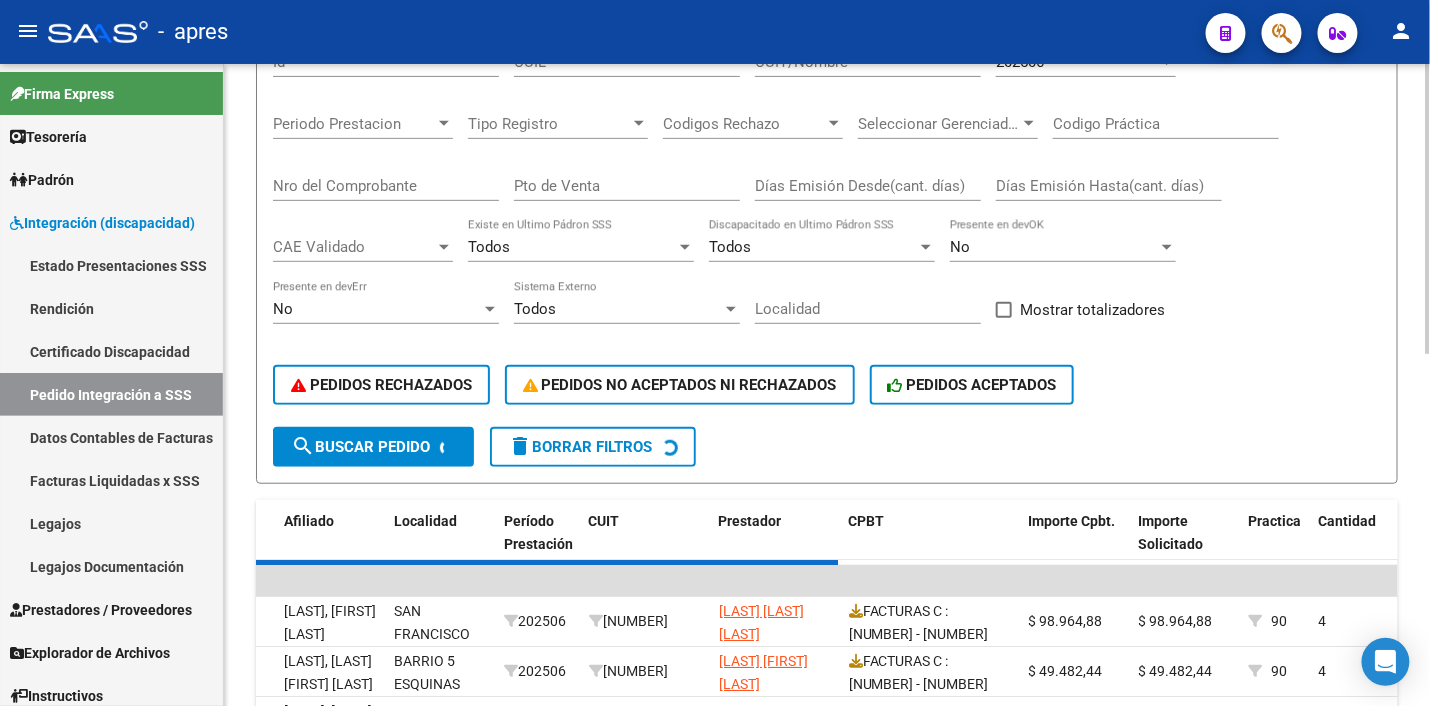 scroll, scrollTop: 274, scrollLeft: 0, axis: vertical 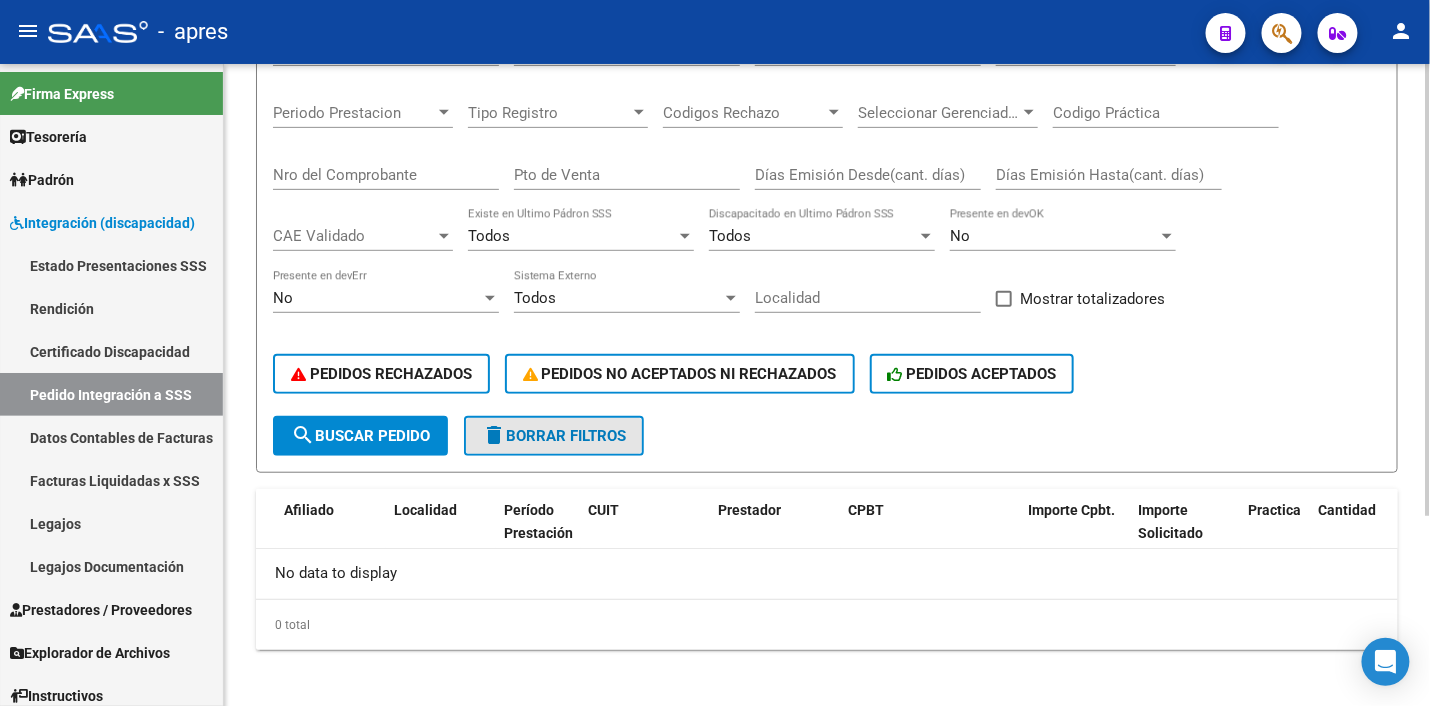 click on "delete  Borrar Filtros" 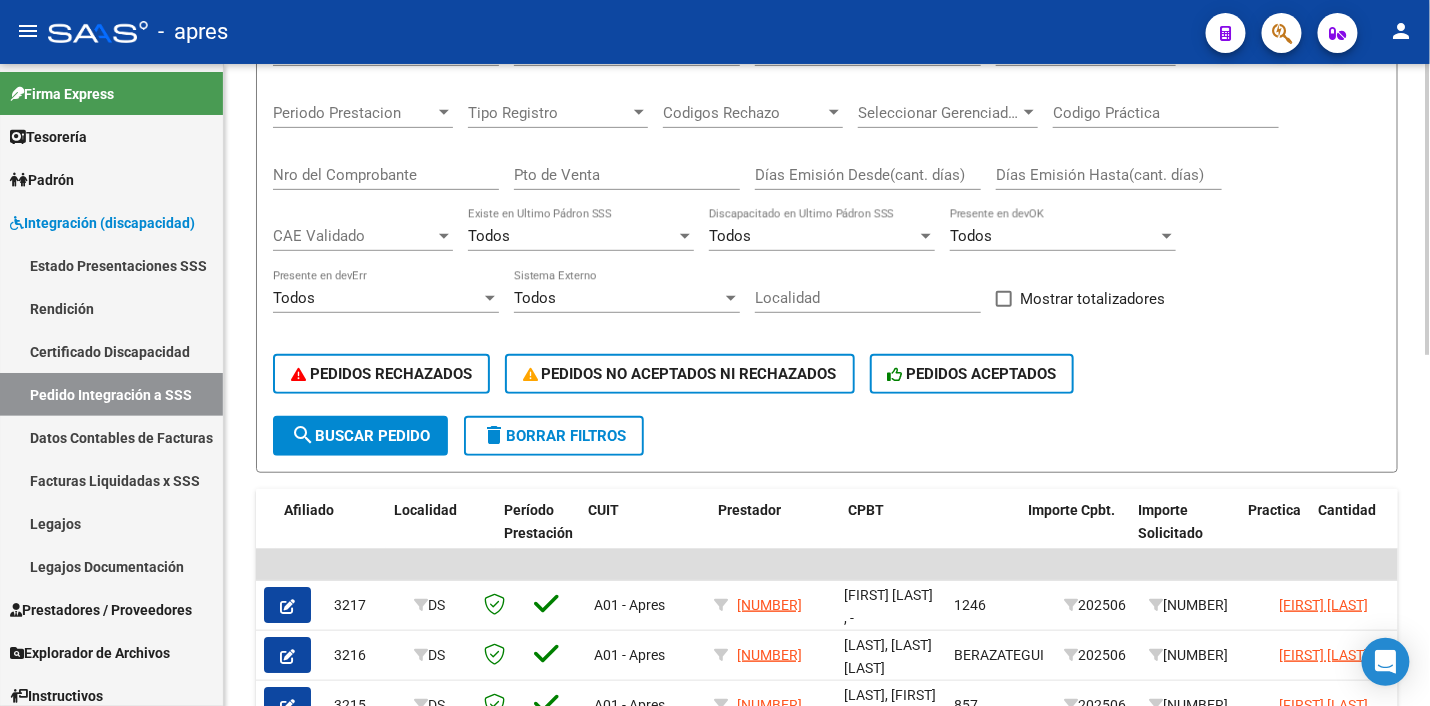 scroll, scrollTop: 142, scrollLeft: 0, axis: vertical 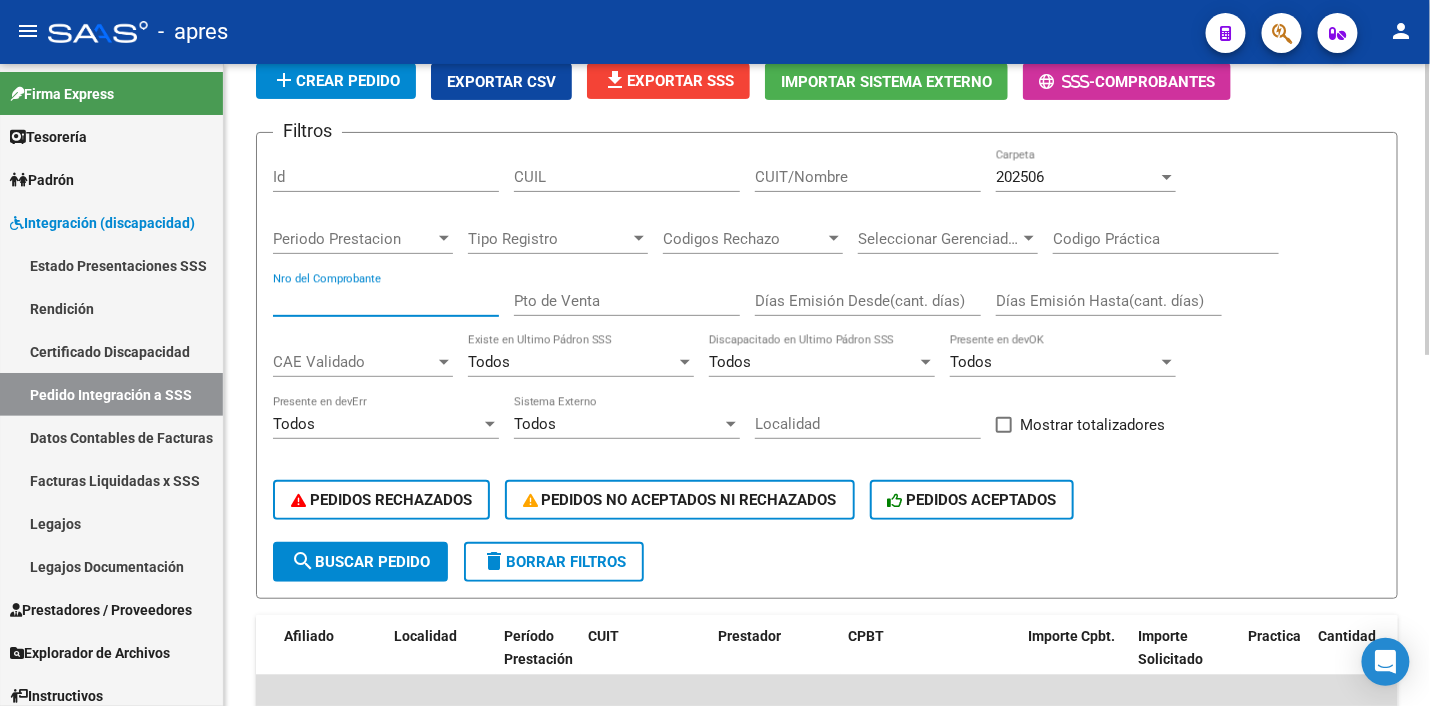 click on "Nro del Comprobante" at bounding box center [386, 301] 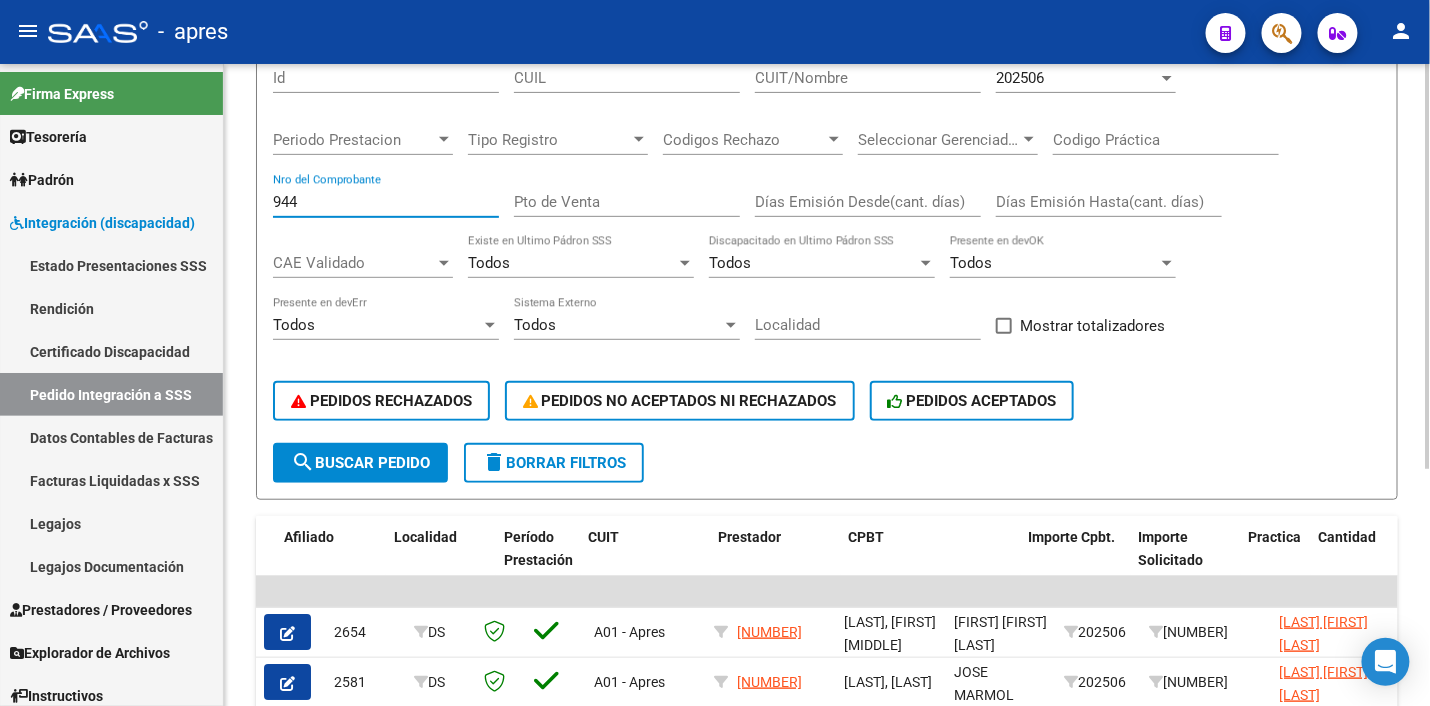 scroll, scrollTop: 374, scrollLeft: 0, axis: vertical 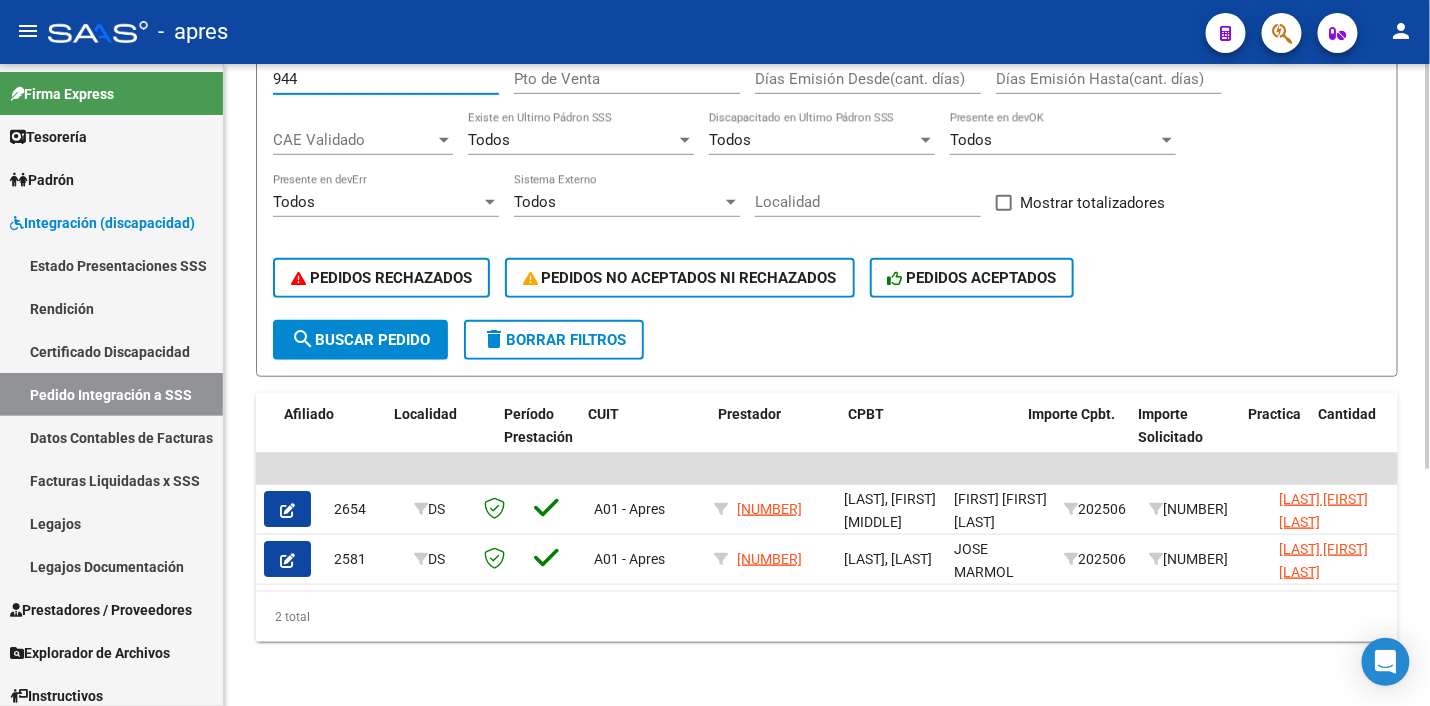 type on "944" 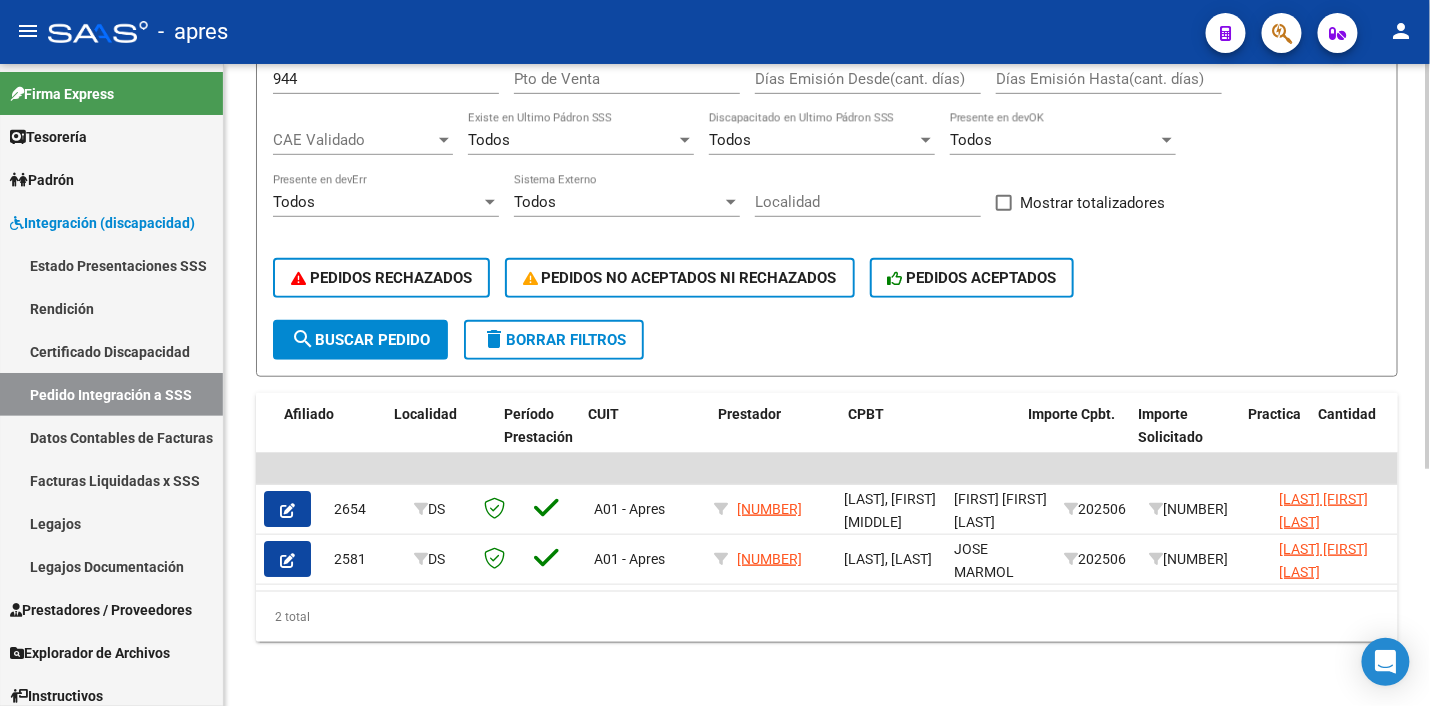 drag, startPoint x: 585, startPoint y: 571, endPoint x: 738, endPoint y: 595, distance: 154.87091 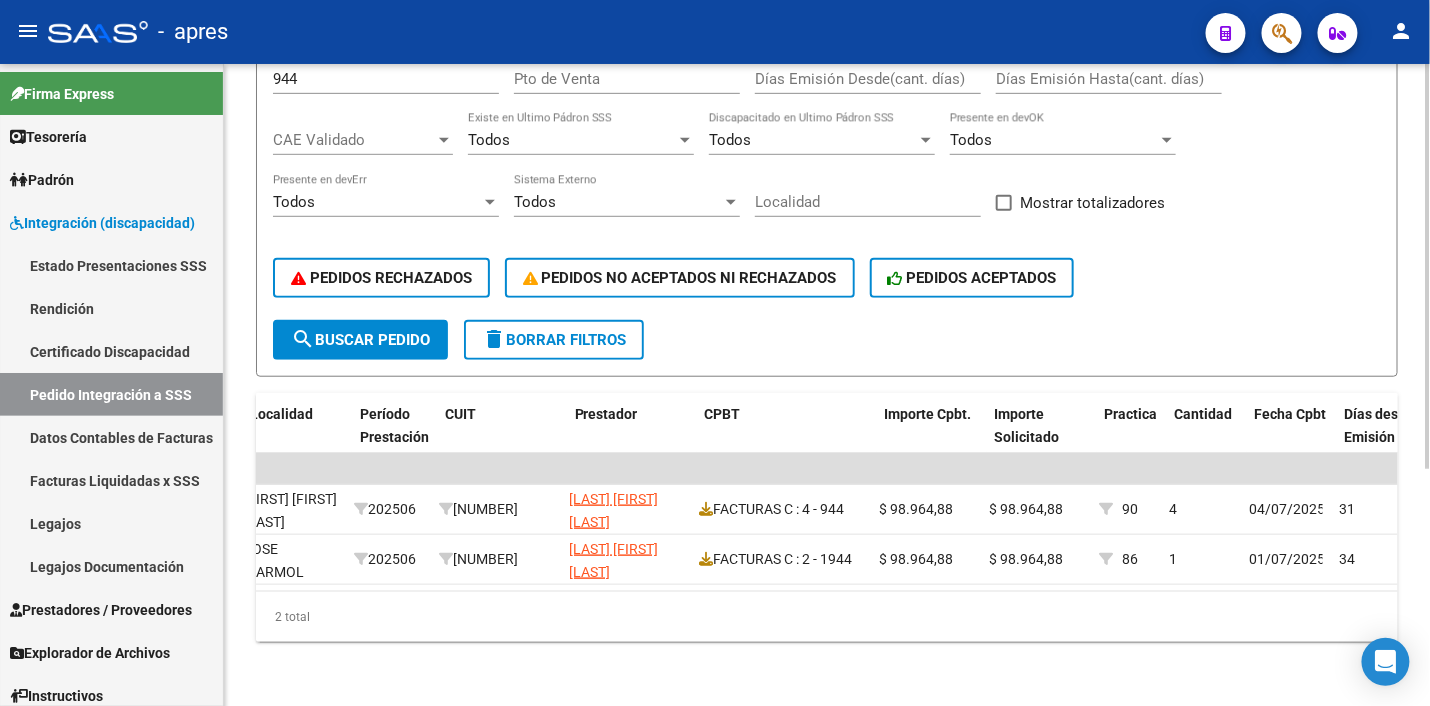 scroll, scrollTop: 0, scrollLeft: 505, axis: horizontal 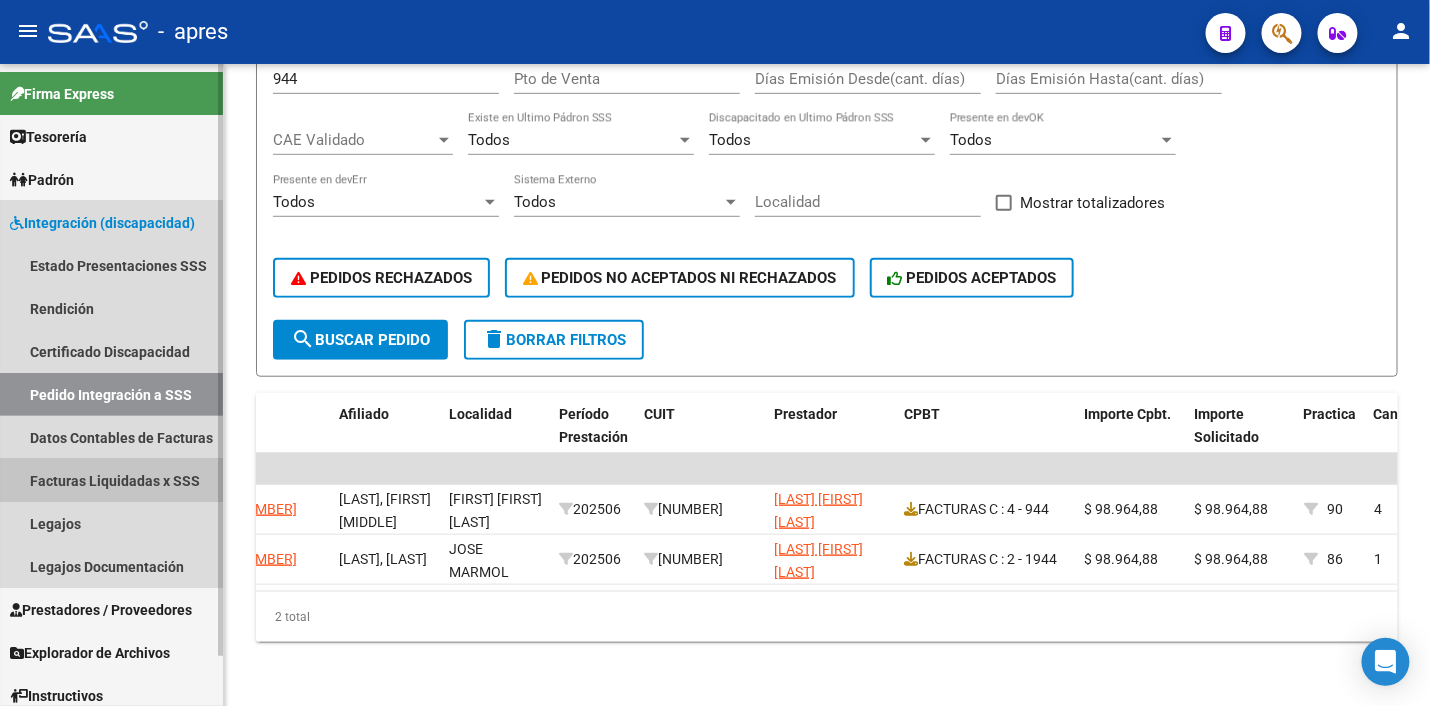 click on "Facturas Liquidadas x SSS" at bounding box center [111, 480] 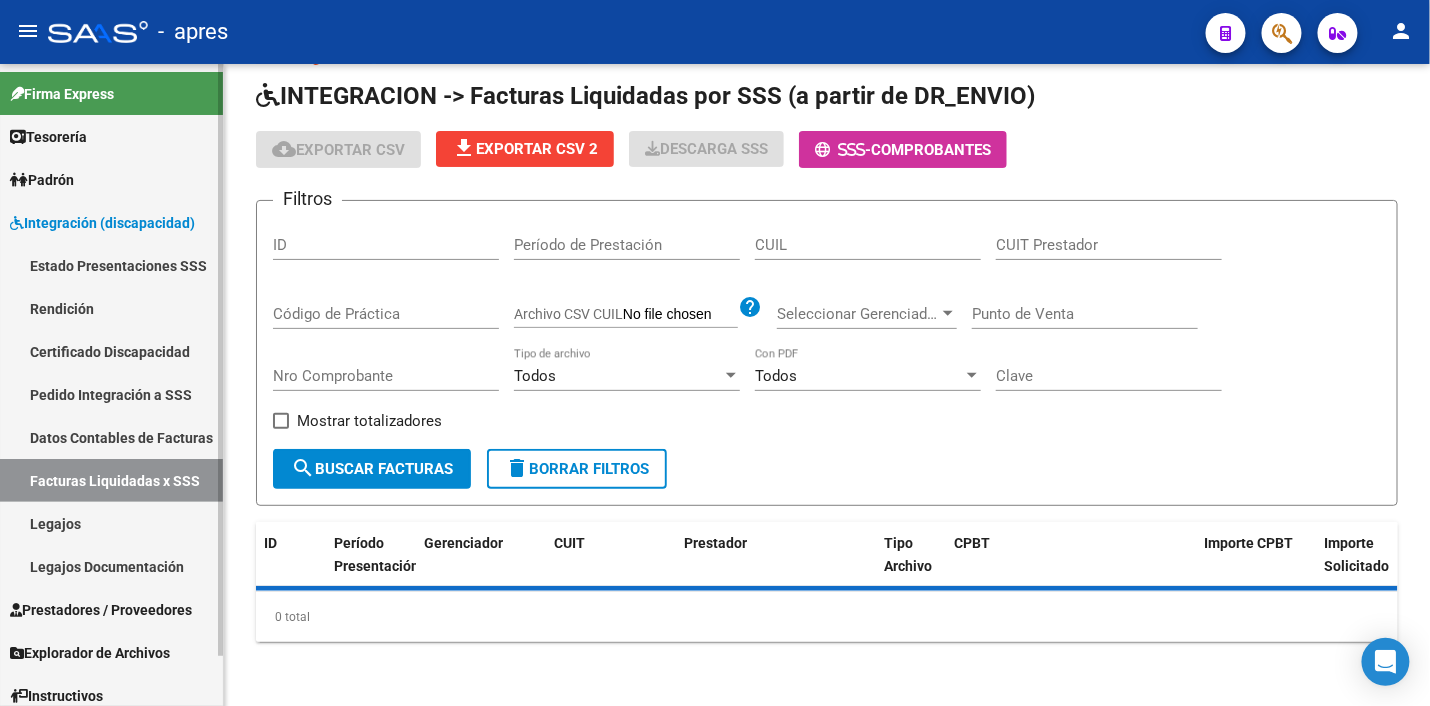 scroll, scrollTop: 0, scrollLeft: 0, axis: both 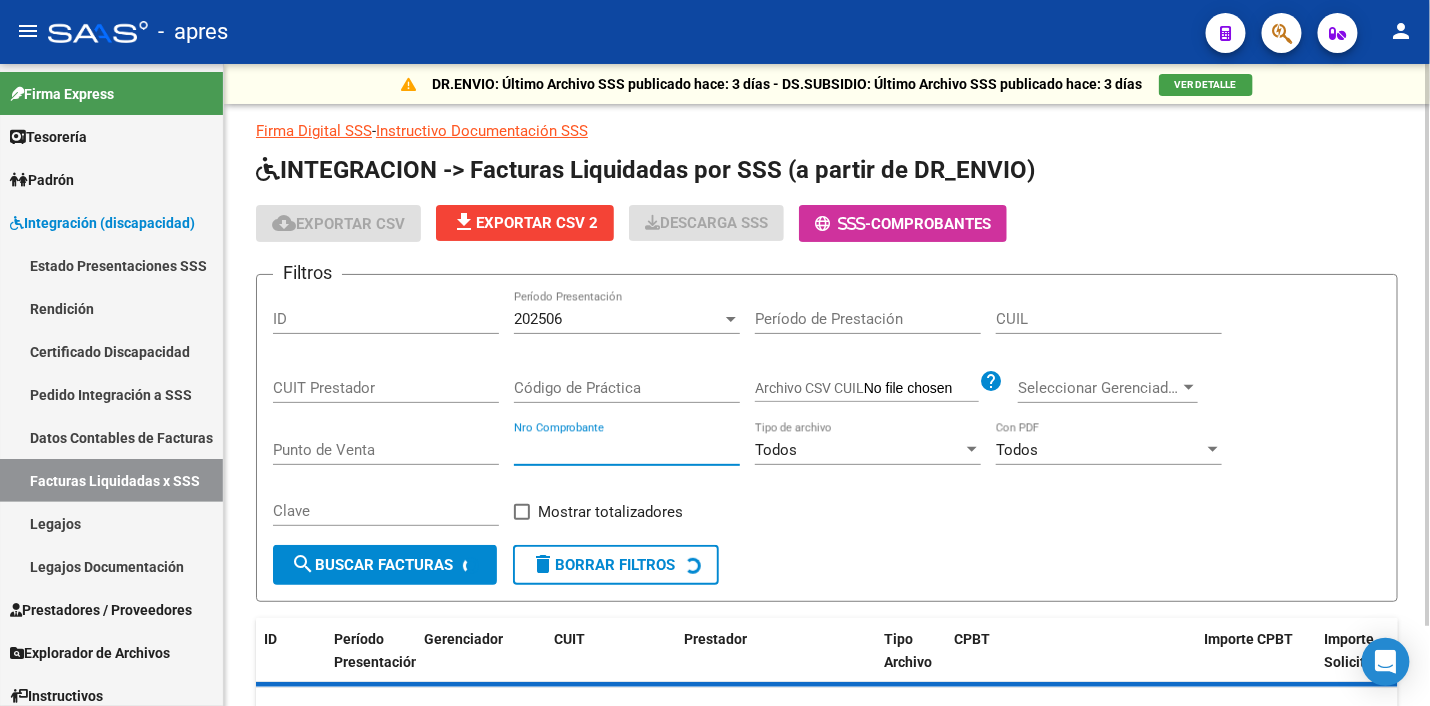 click on "Nro Comprobante" at bounding box center (627, 450) 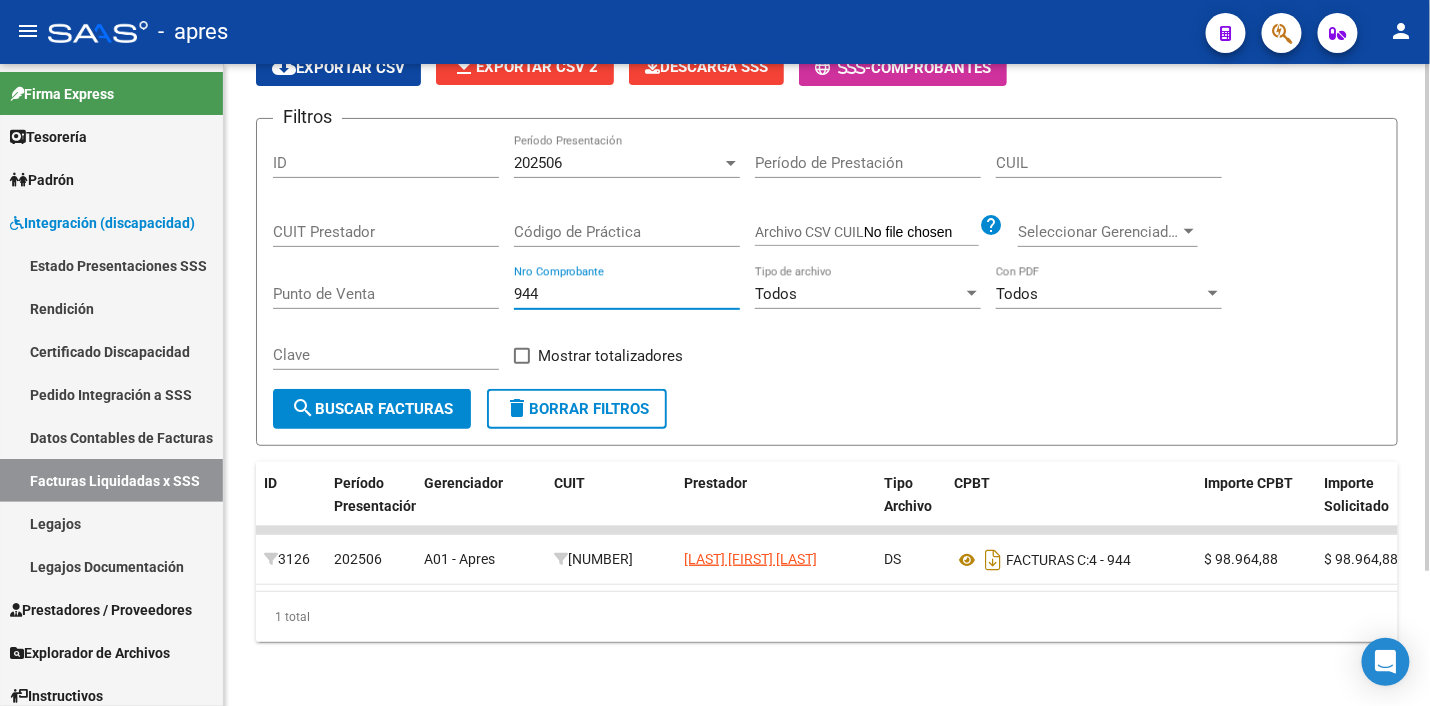 scroll, scrollTop: 171, scrollLeft: 0, axis: vertical 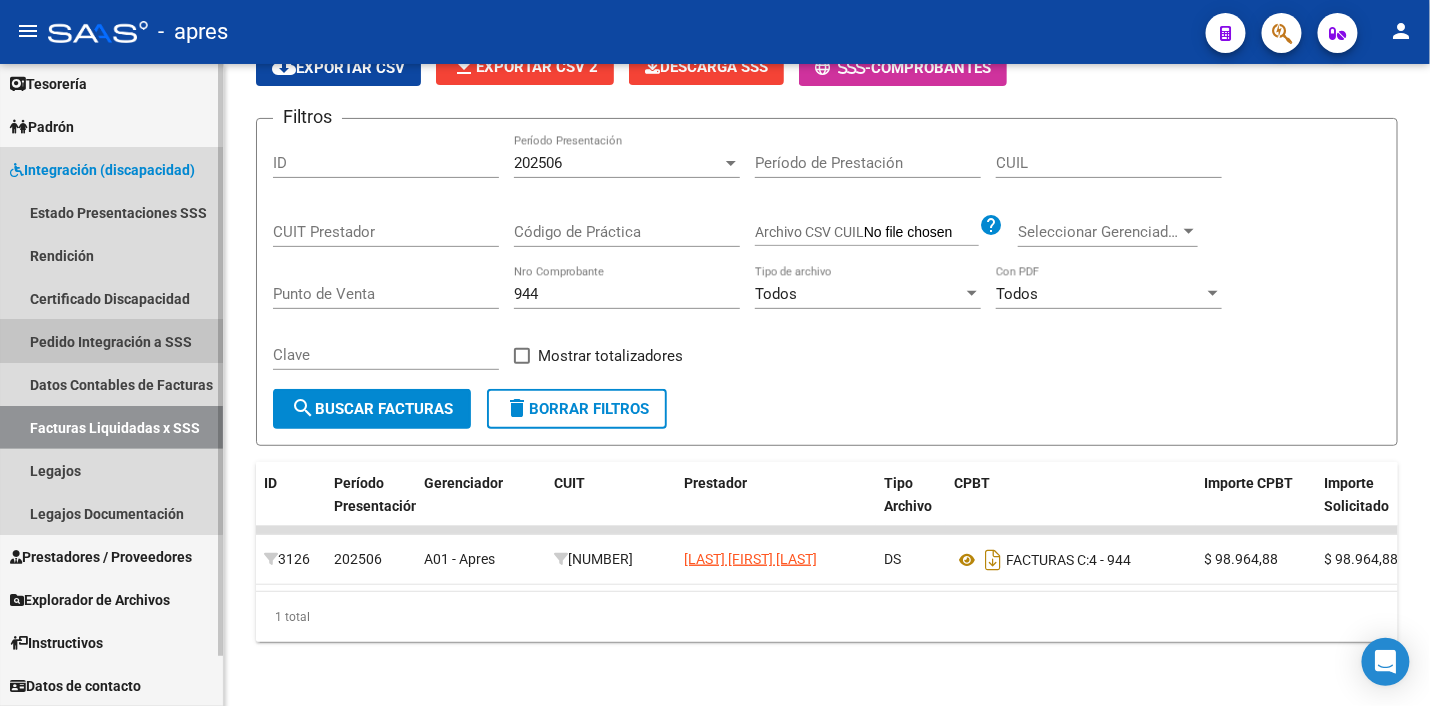 click on "Pedido Integración a SSS" at bounding box center (111, 341) 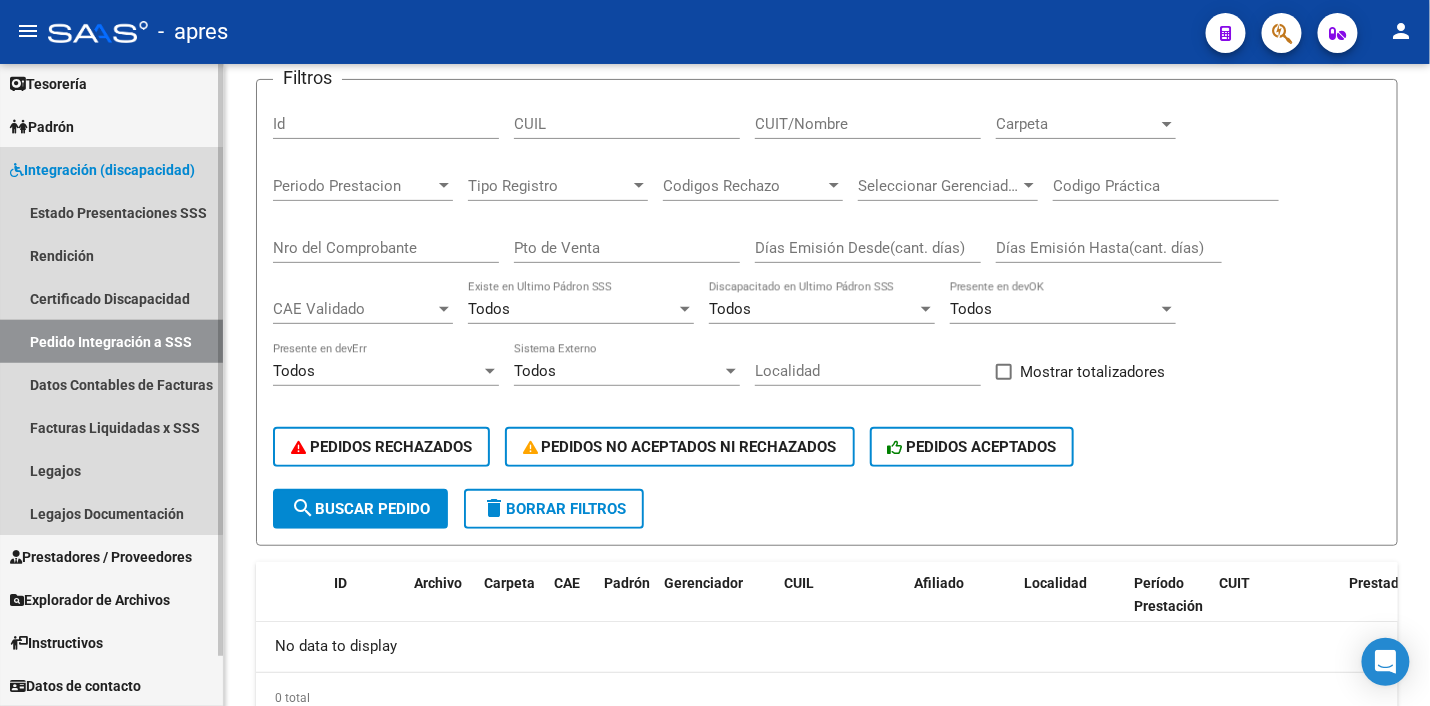 scroll, scrollTop: 0, scrollLeft: 0, axis: both 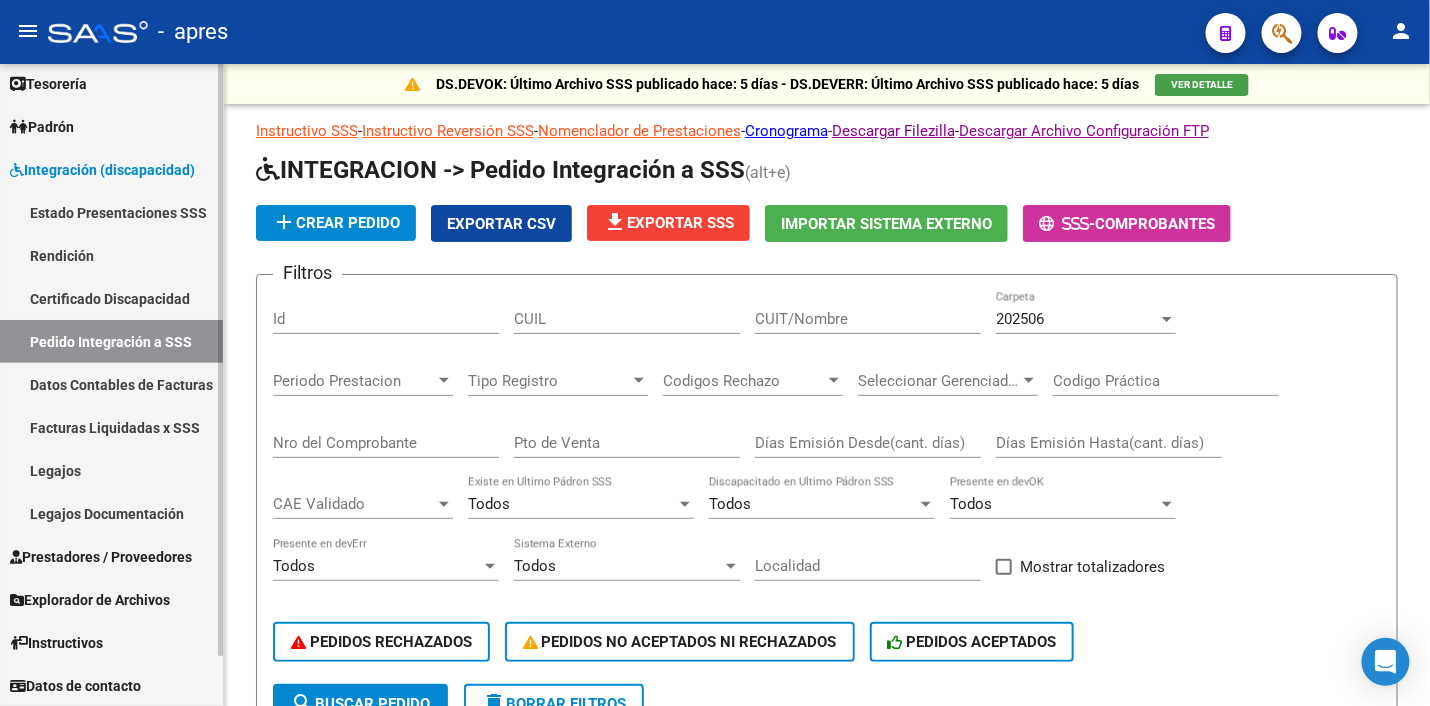click on "Integración (discapacidad)" at bounding box center [102, 170] 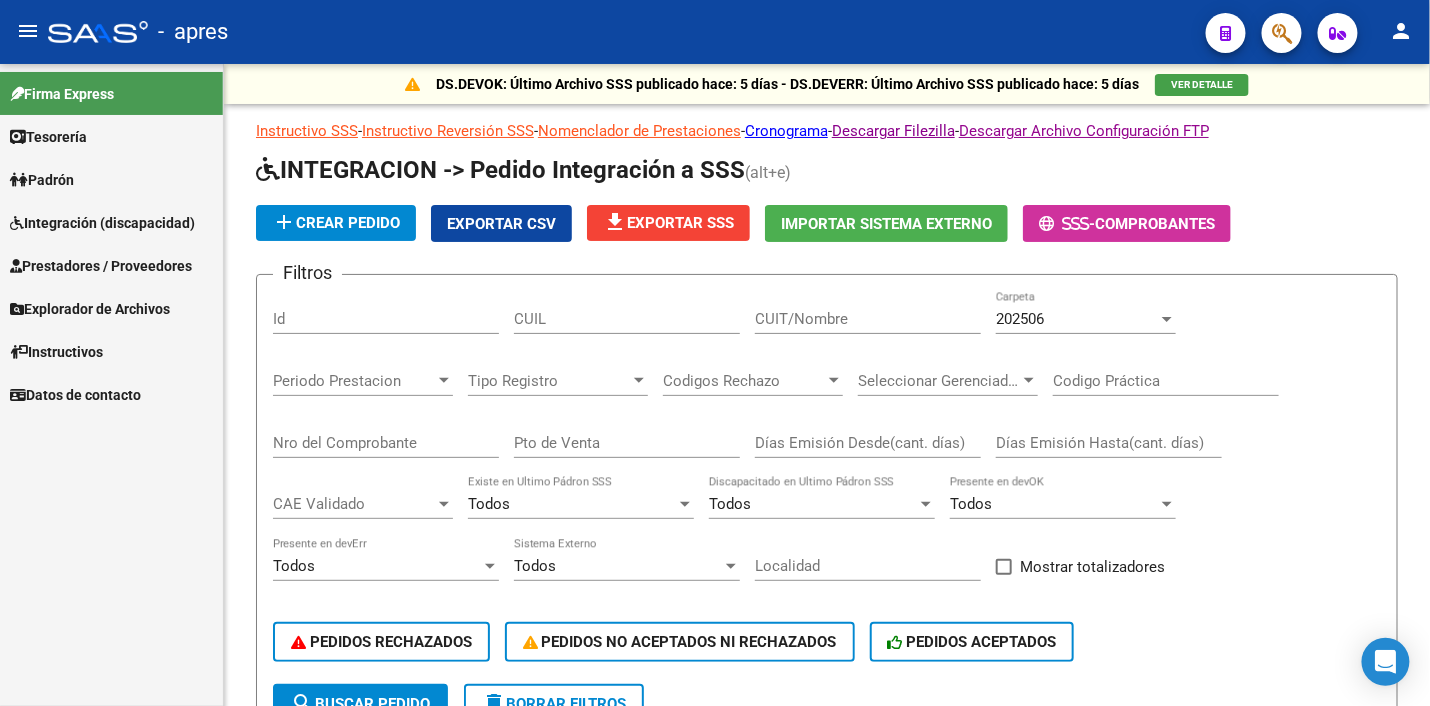 scroll, scrollTop: 0, scrollLeft: 0, axis: both 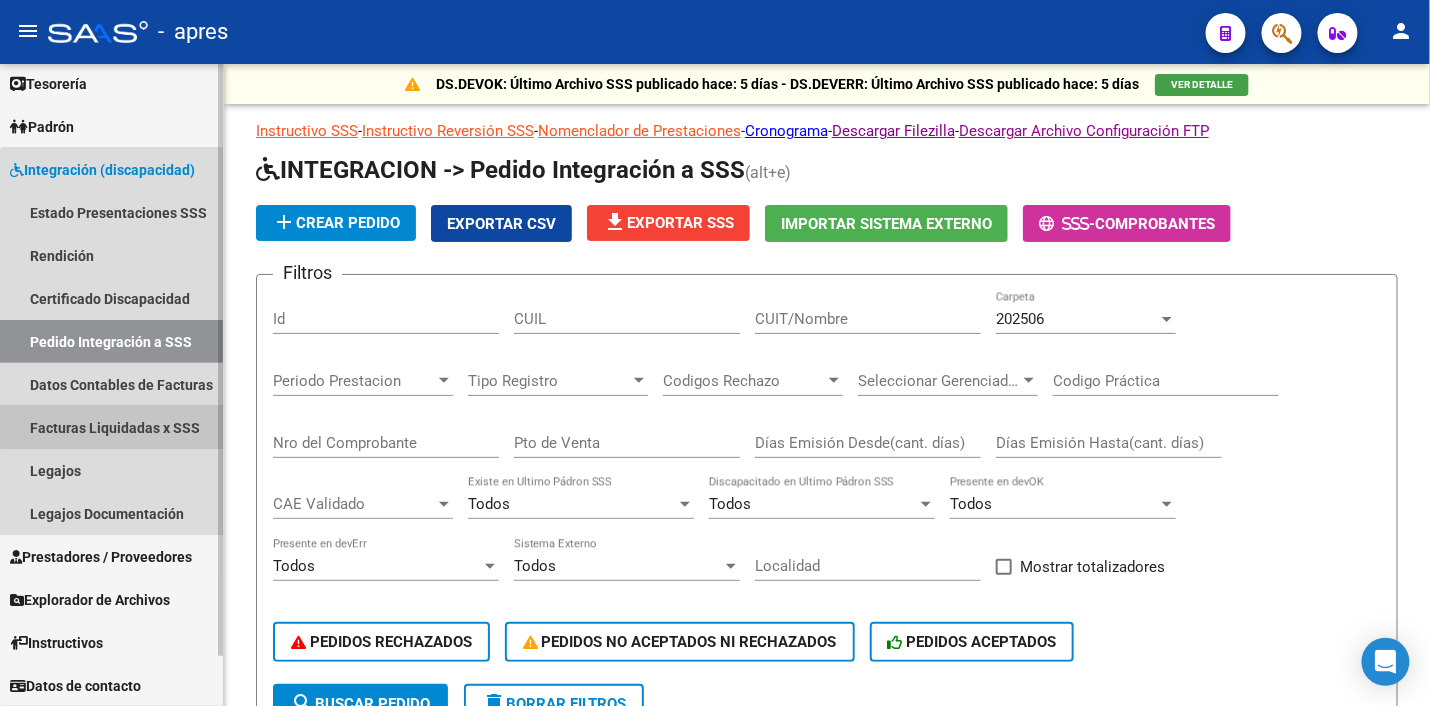 click on "Facturas Liquidadas x SSS" at bounding box center (111, 427) 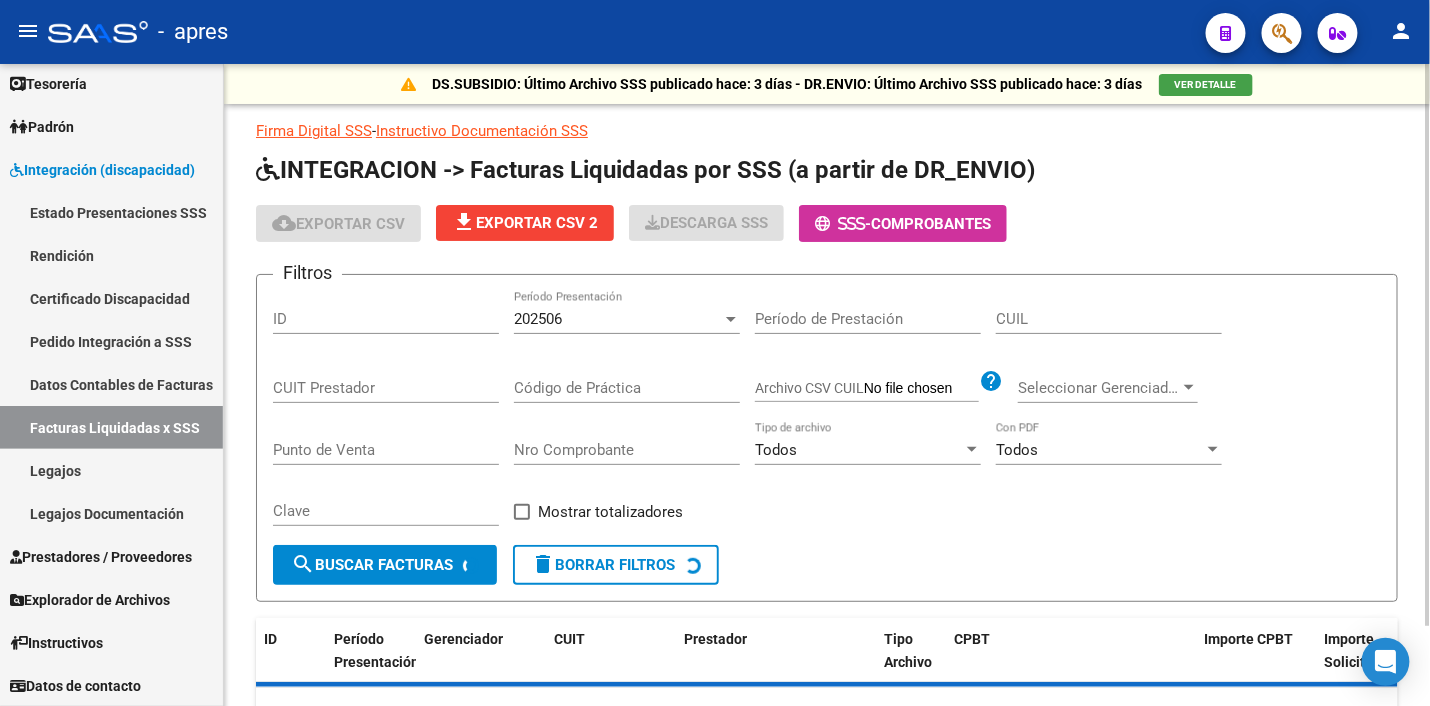 click on "Nro Comprobante" at bounding box center (627, 450) 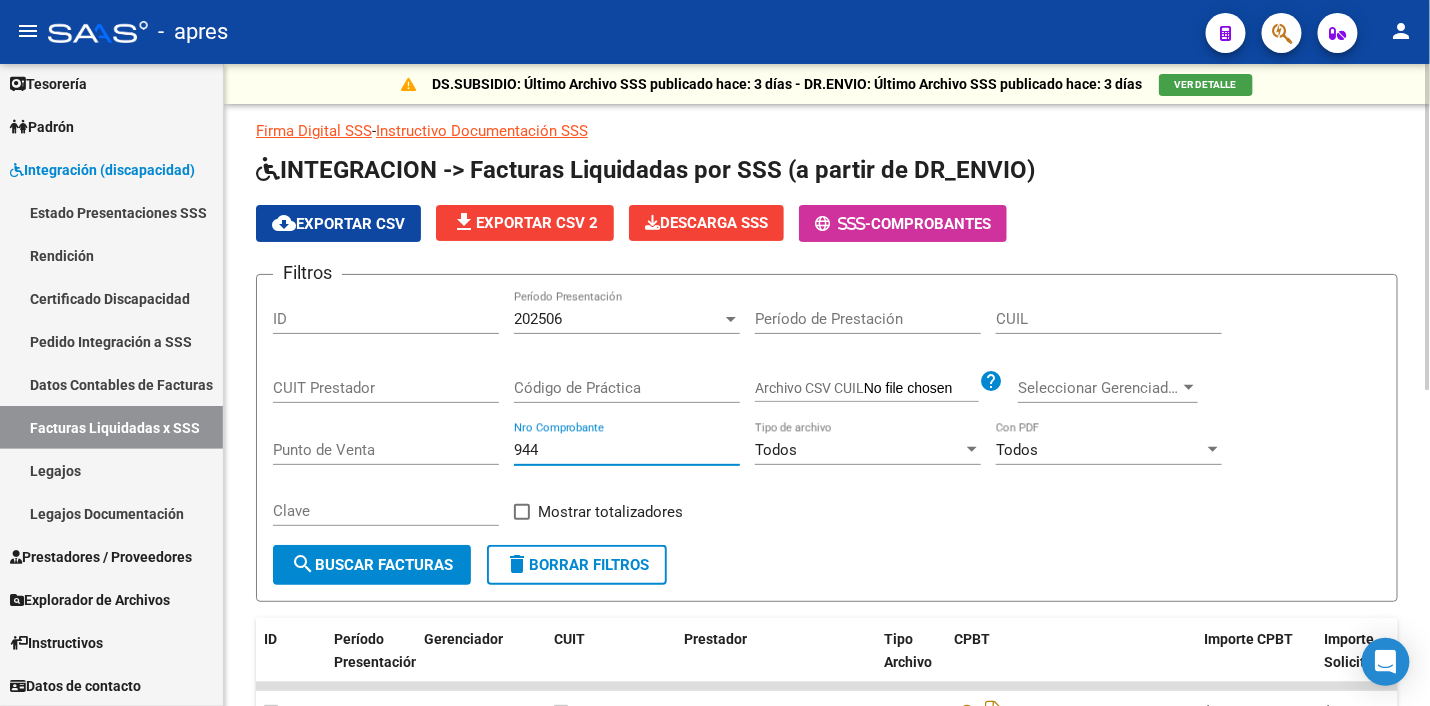 type on "944" 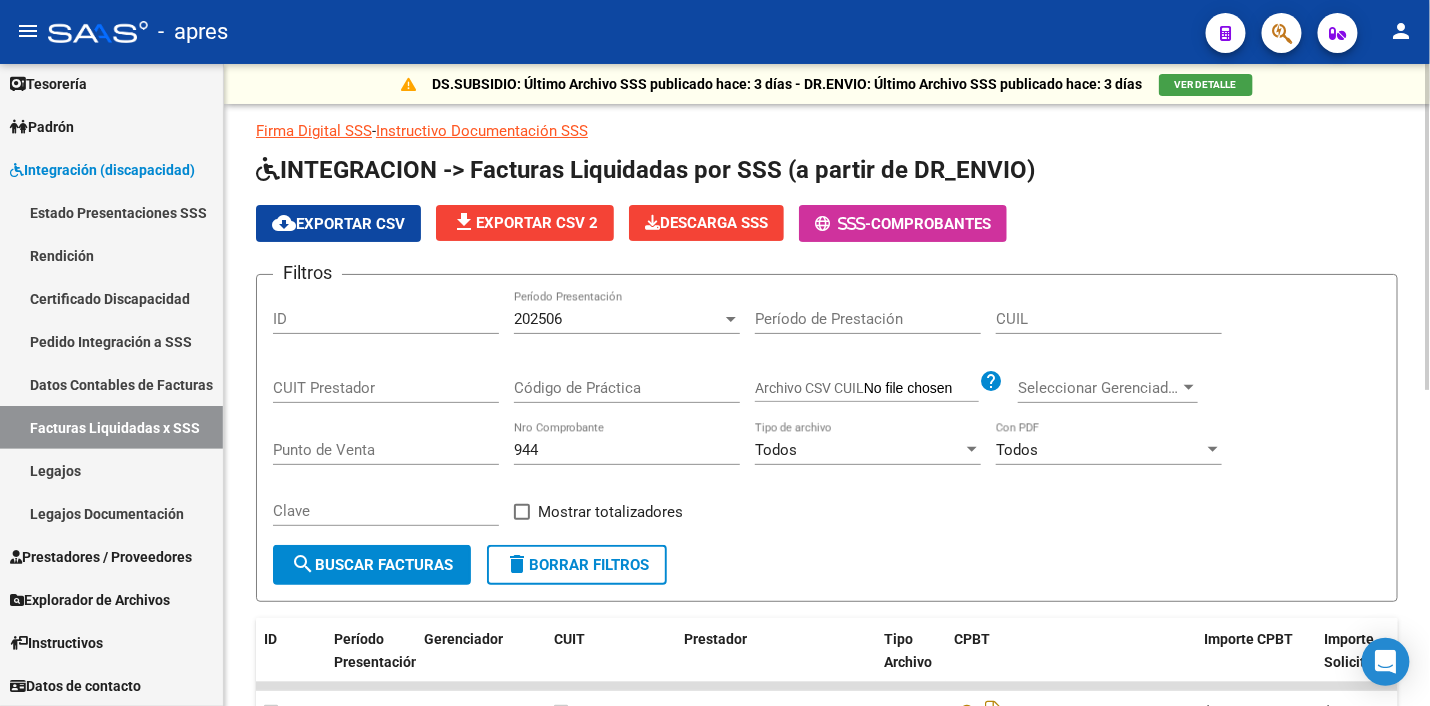 click on "202506 Período Presentación" 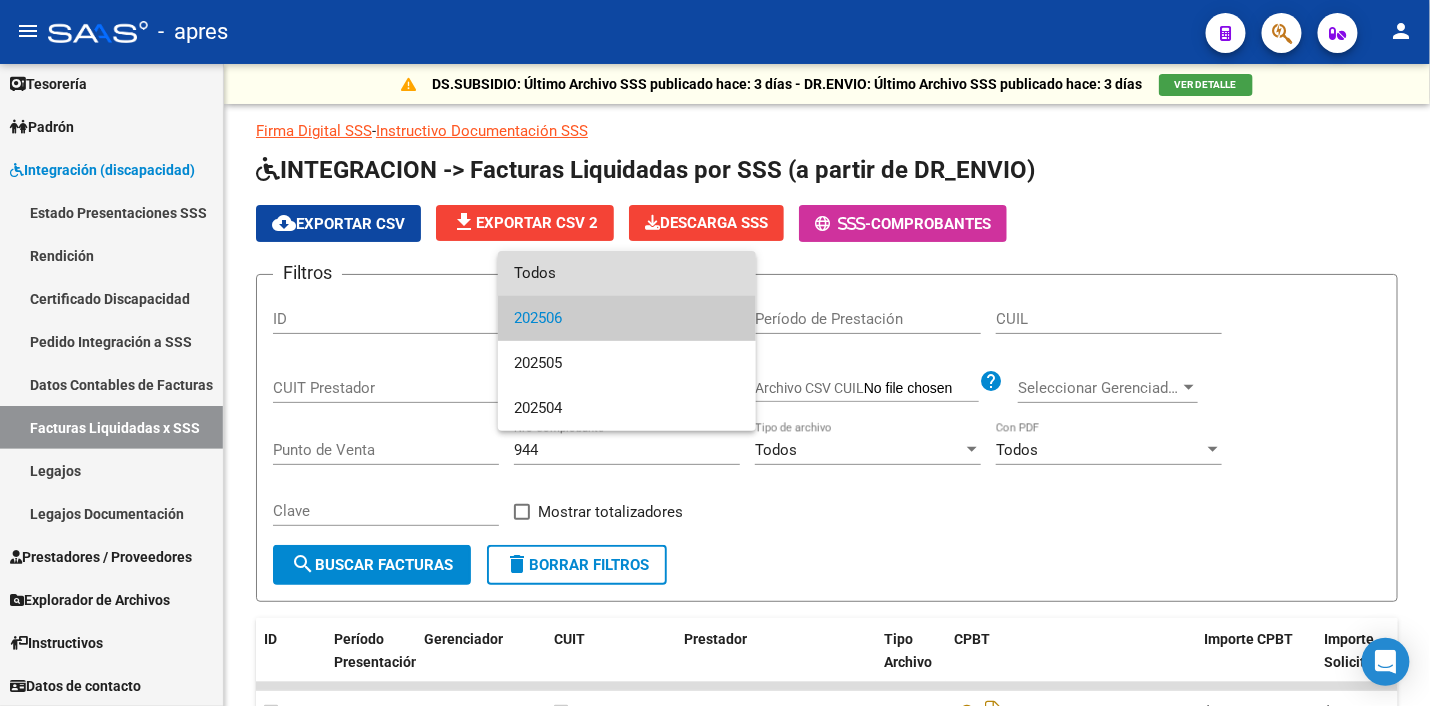 click on "Todos" at bounding box center (627, 273) 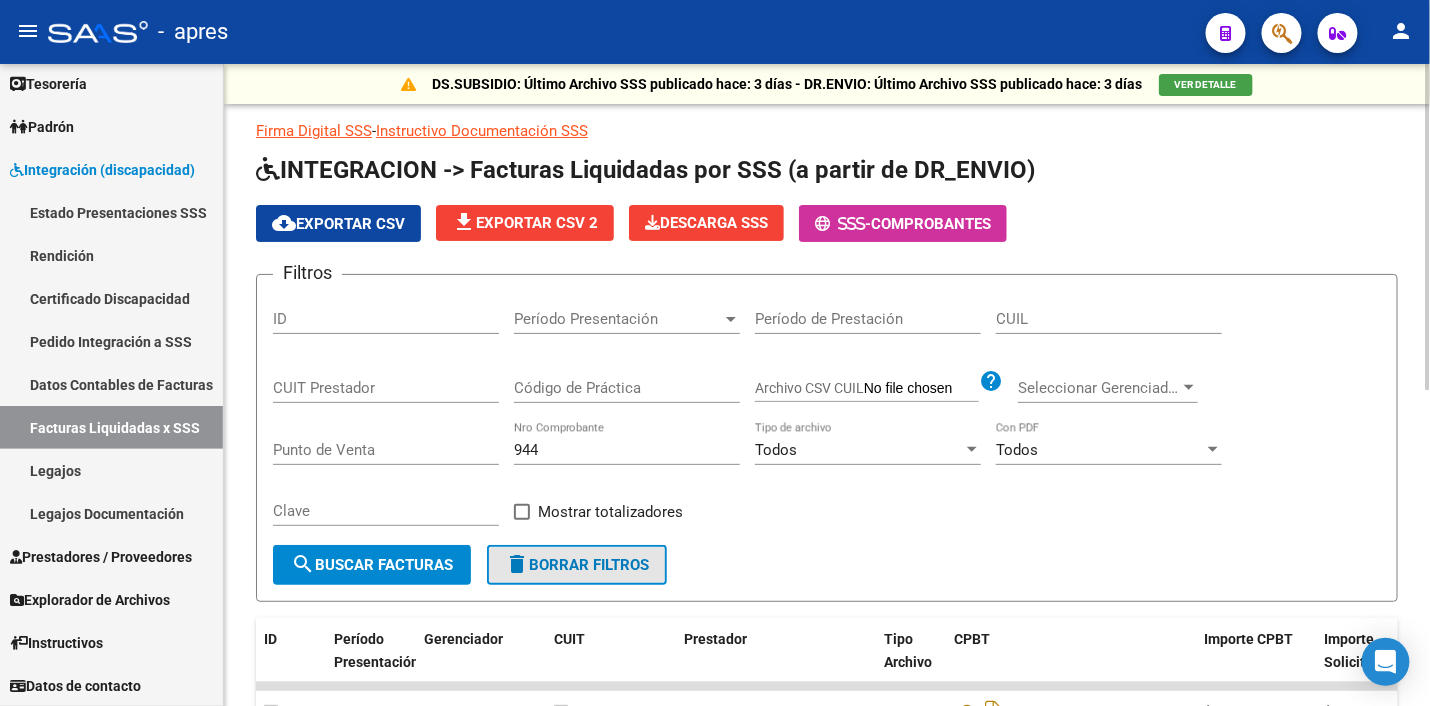 click on "delete  Borrar Filtros" 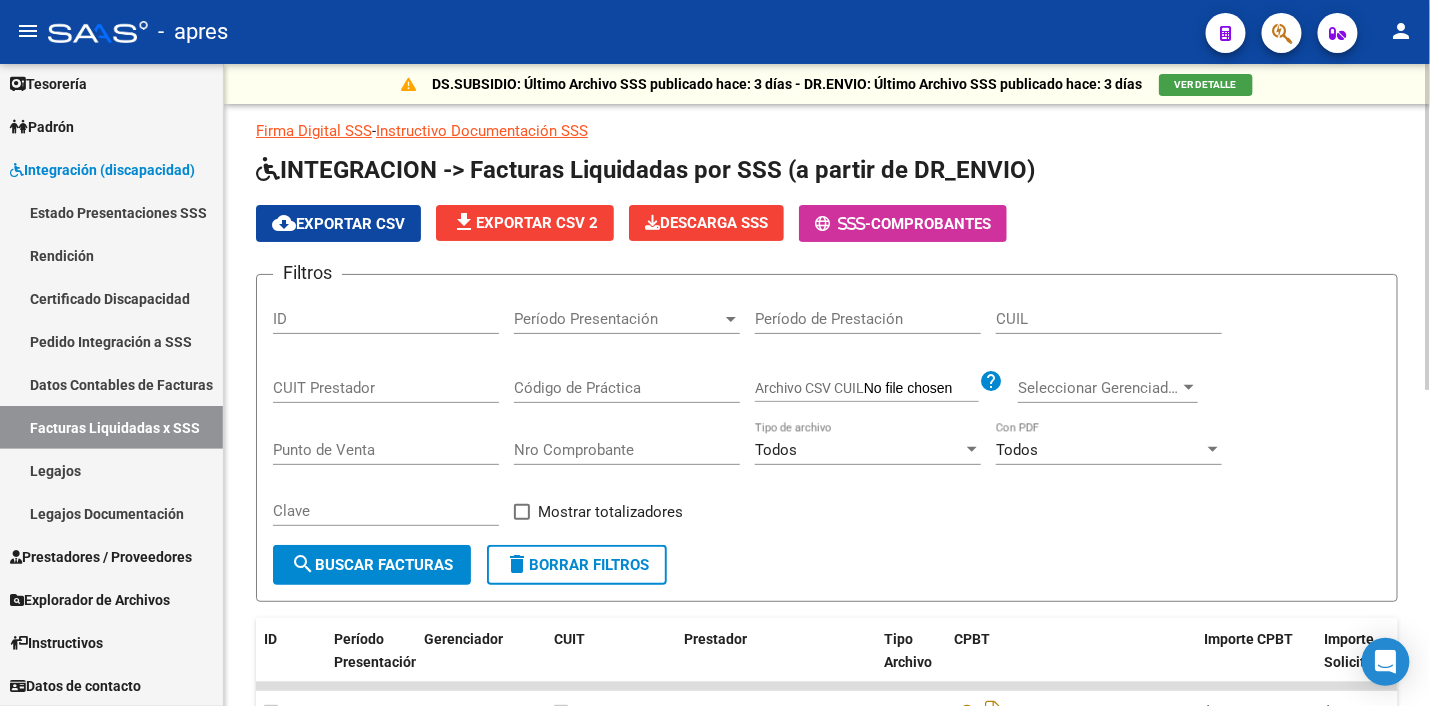 click on "Nro Comprobante" at bounding box center [627, 450] 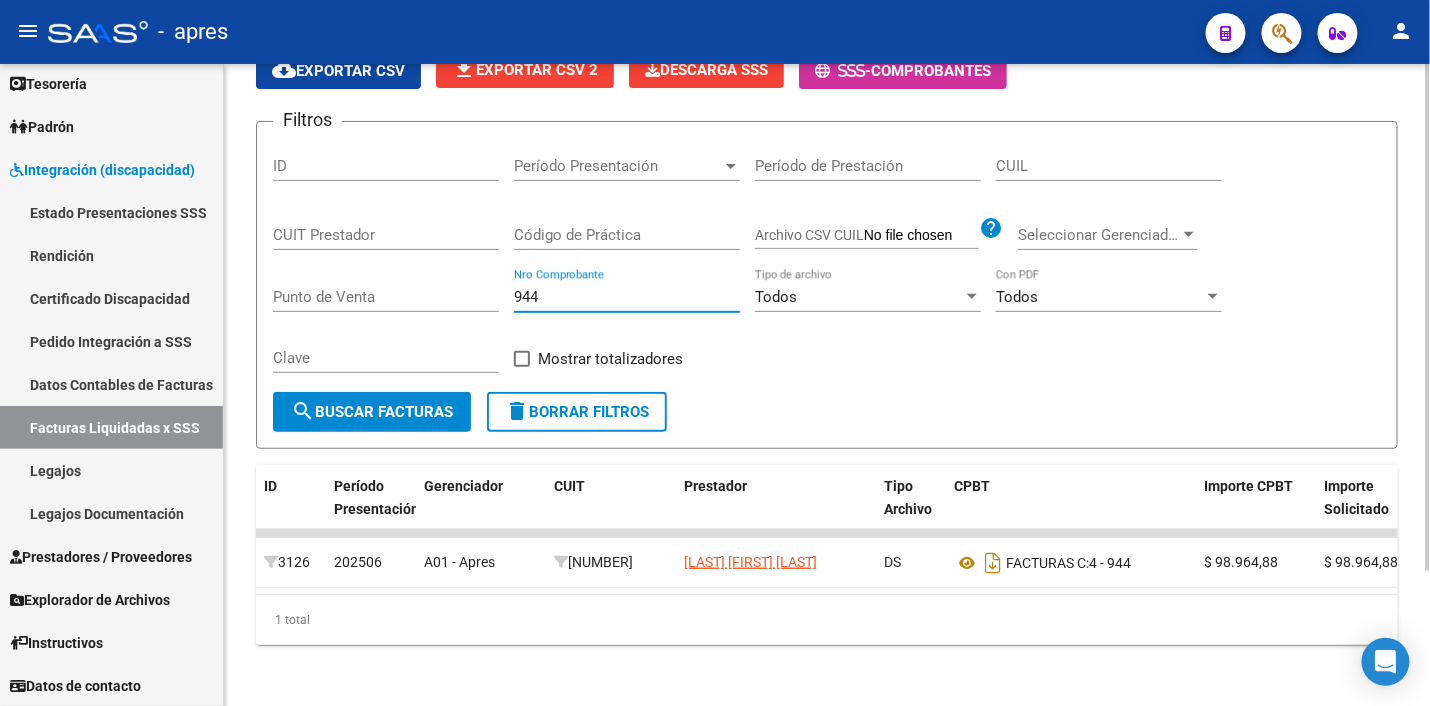 scroll, scrollTop: 171, scrollLeft: 0, axis: vertical 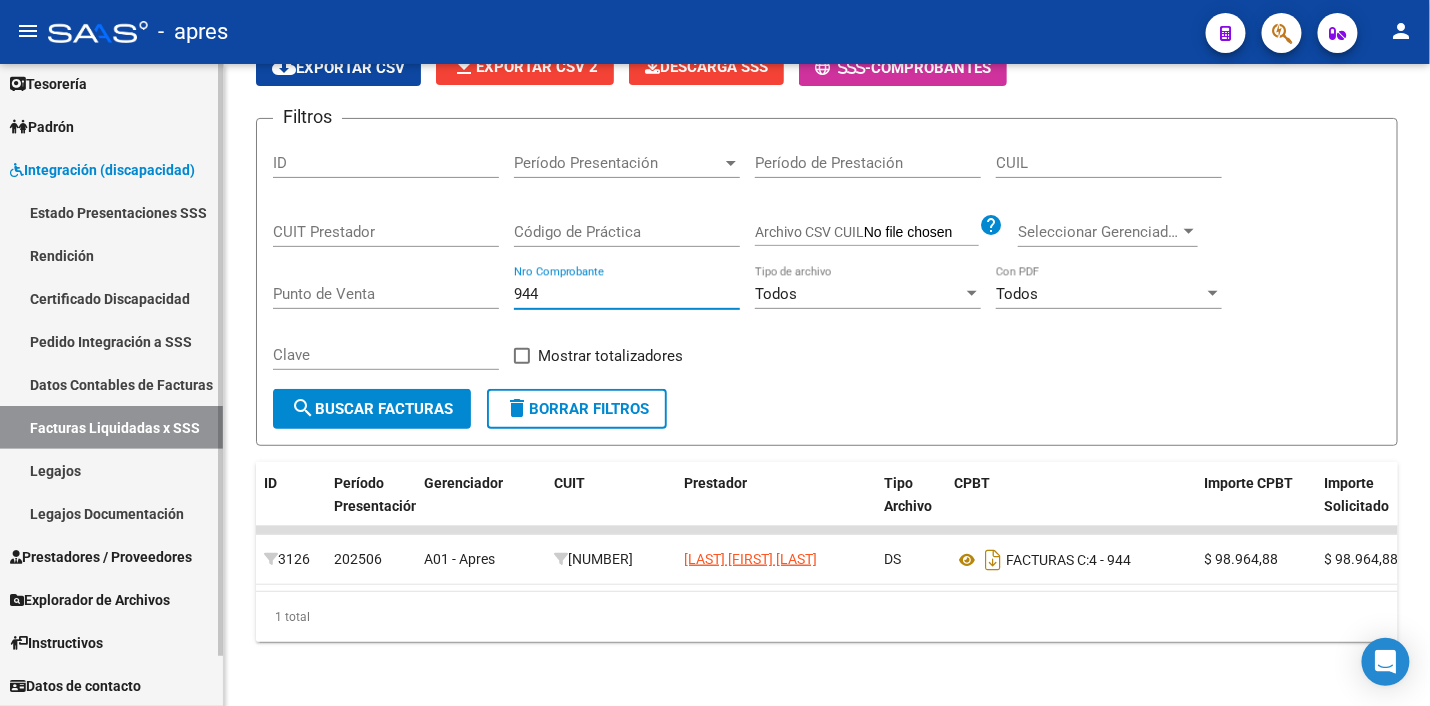 type on "944" 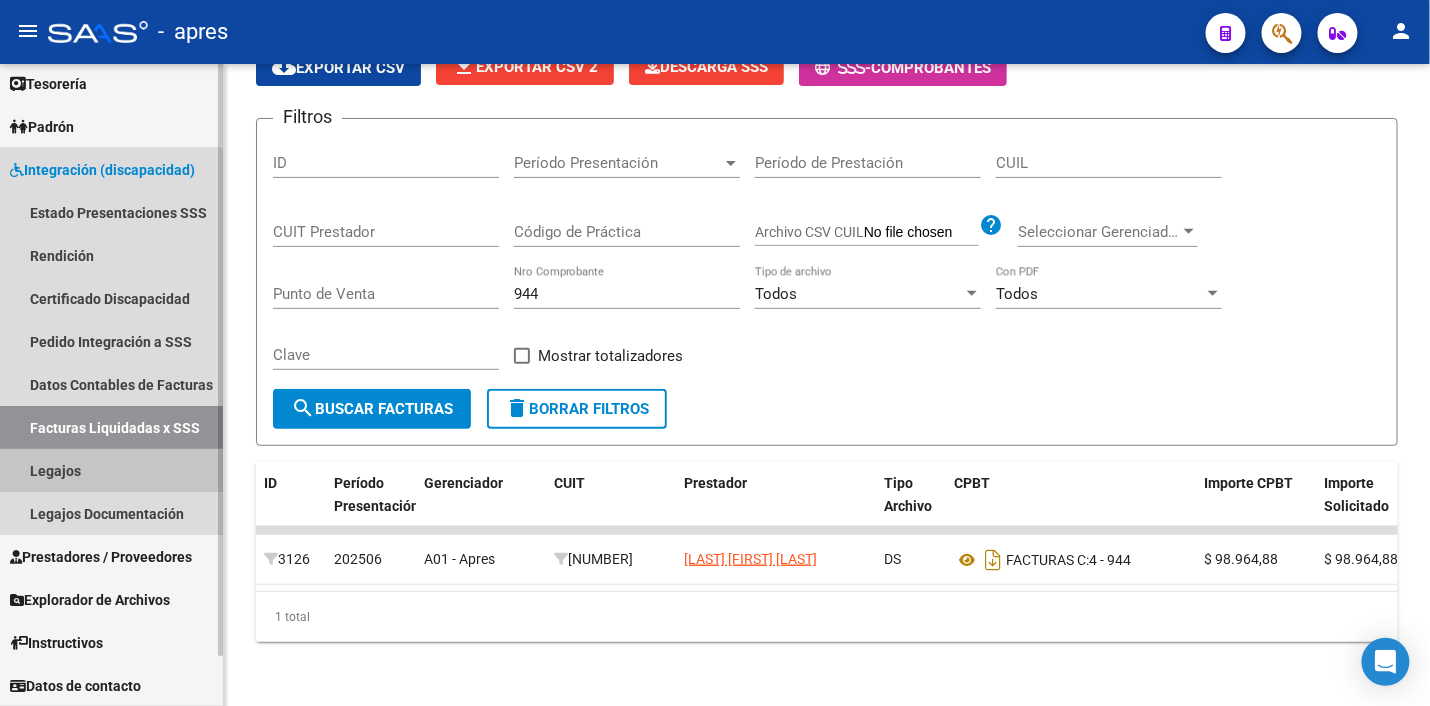 click on "Legajos" at bounding box center [111, 470] 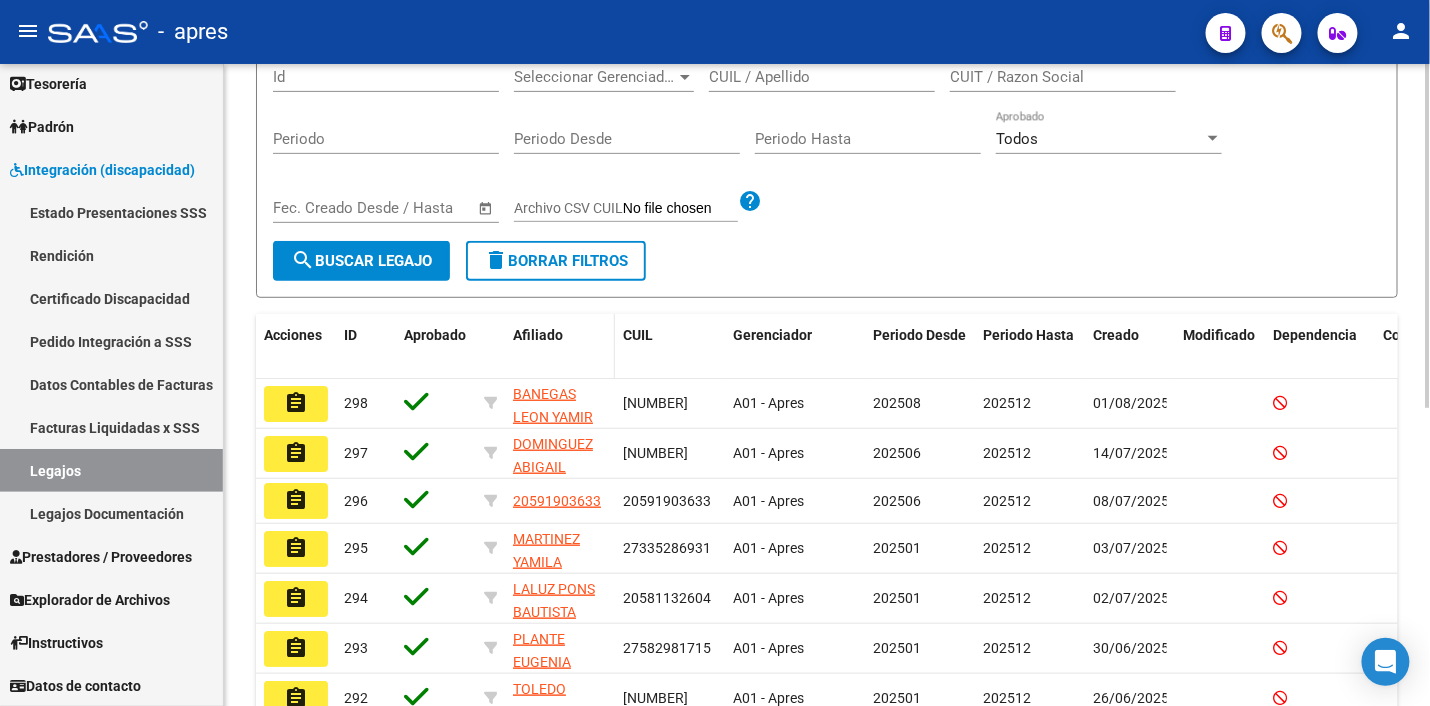 scroll, scrollTop: 125, scrollLeft: 0, axis: vertical 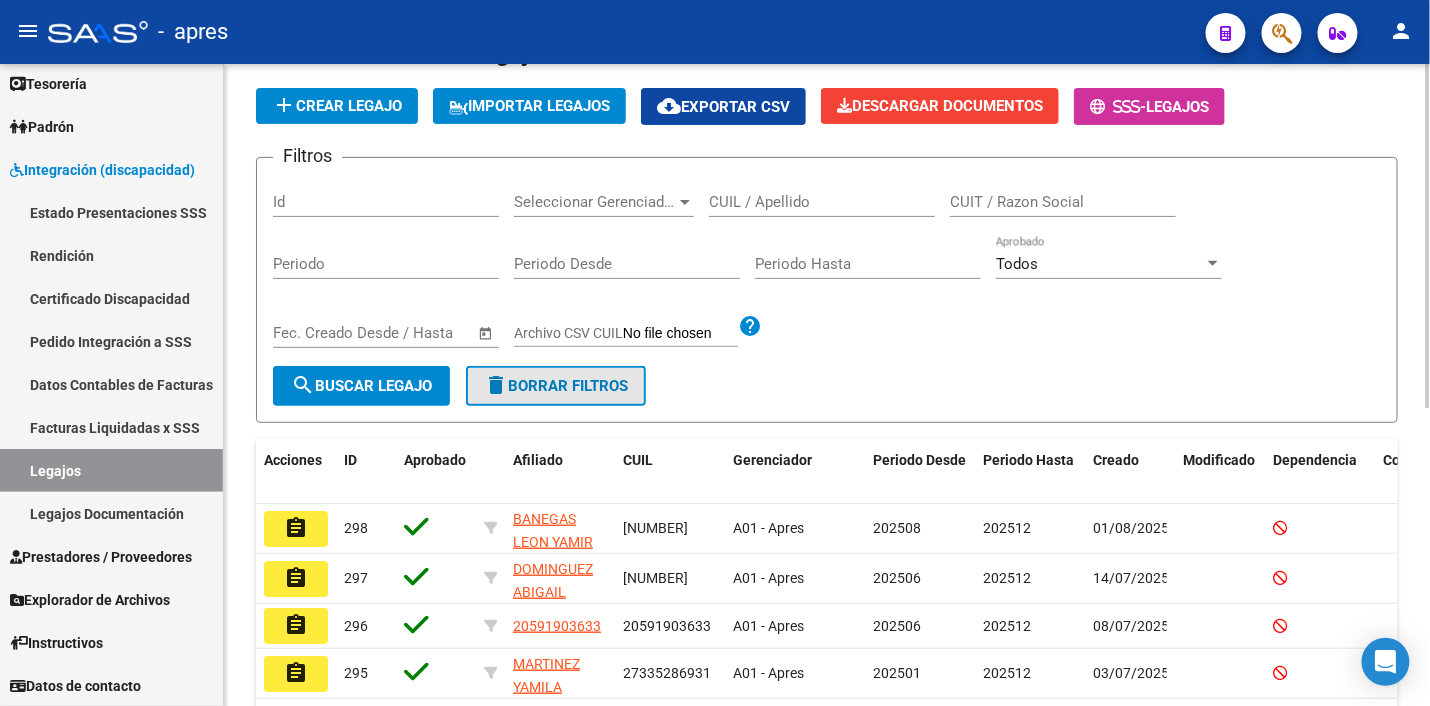 click on "delete  Borrar Filtros" 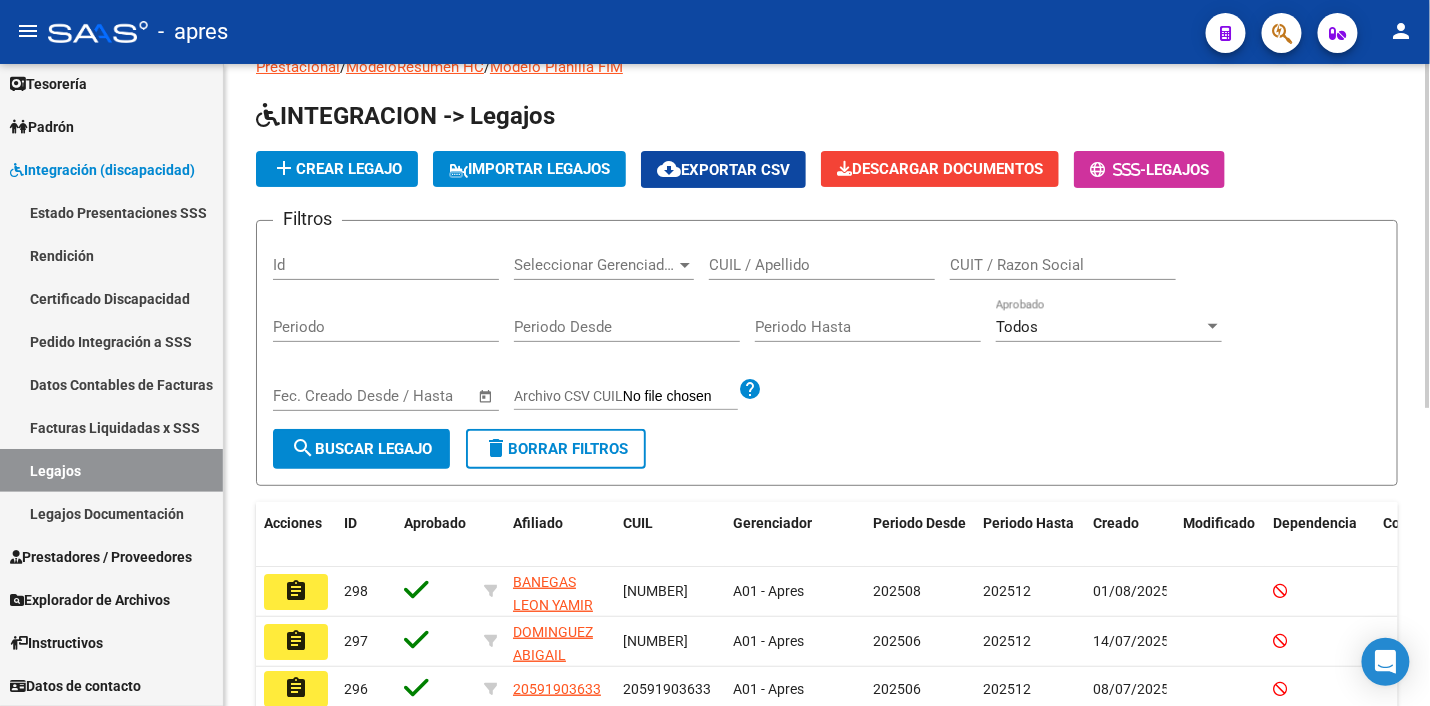 scroll, scrollTop: 125, scrollLeft: 0, axis: vertical 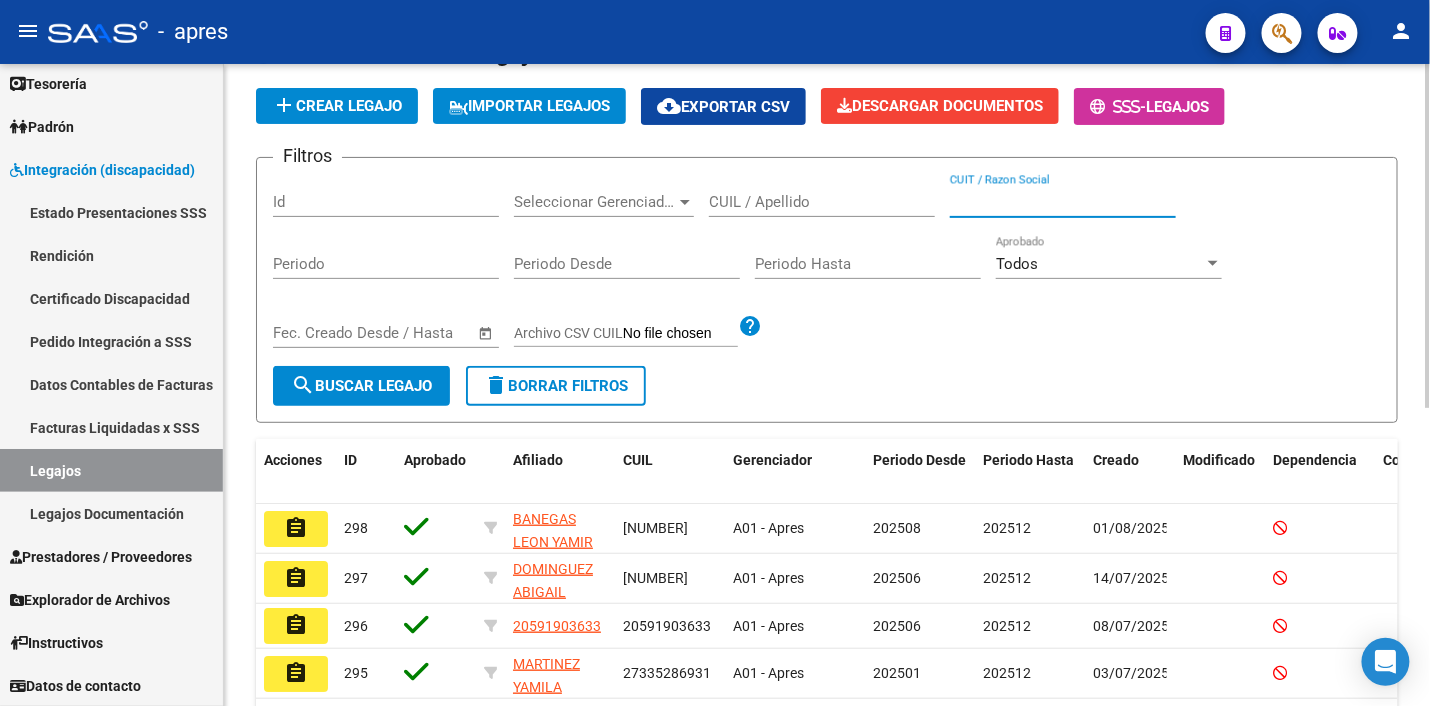click on "CUIT / Razon Social" at bounding box center (1063, 202) 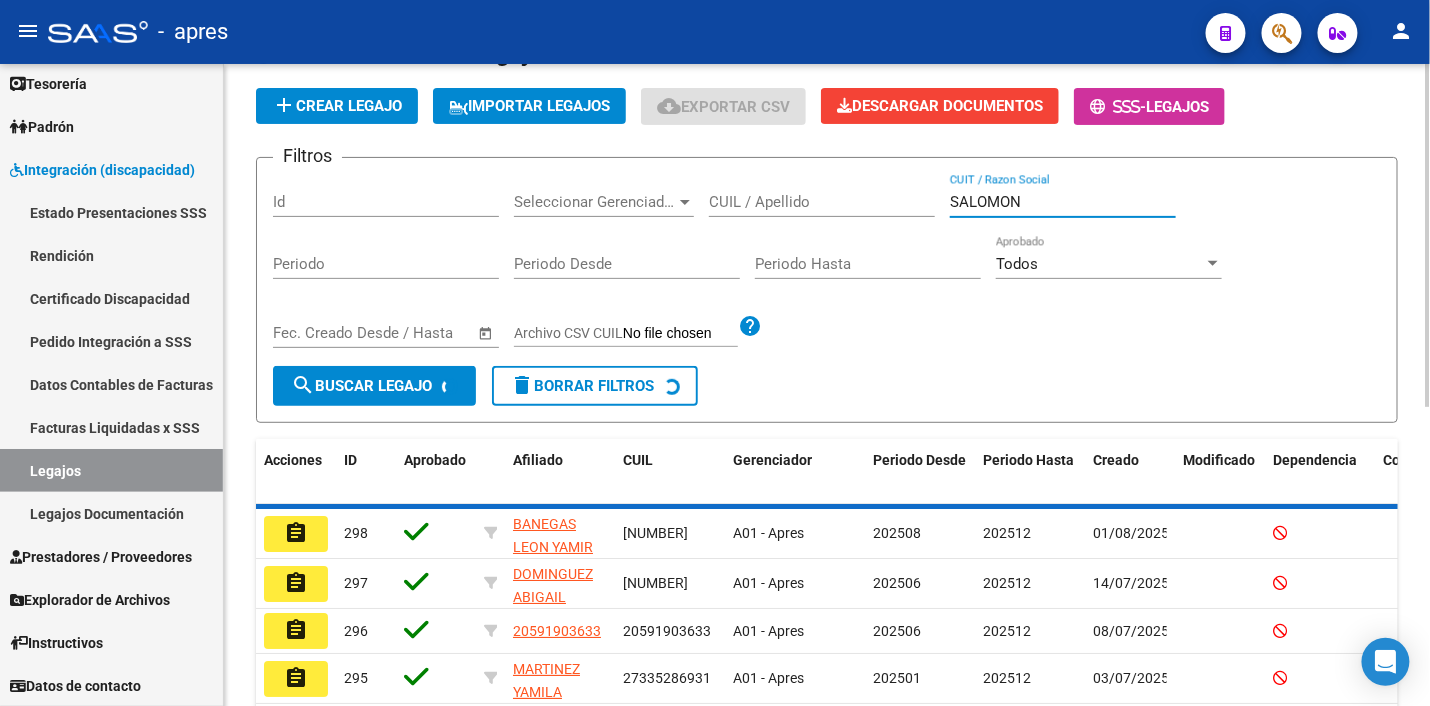 scroll, scrollTop: 85, scrollLeft: 0, axis: vertical 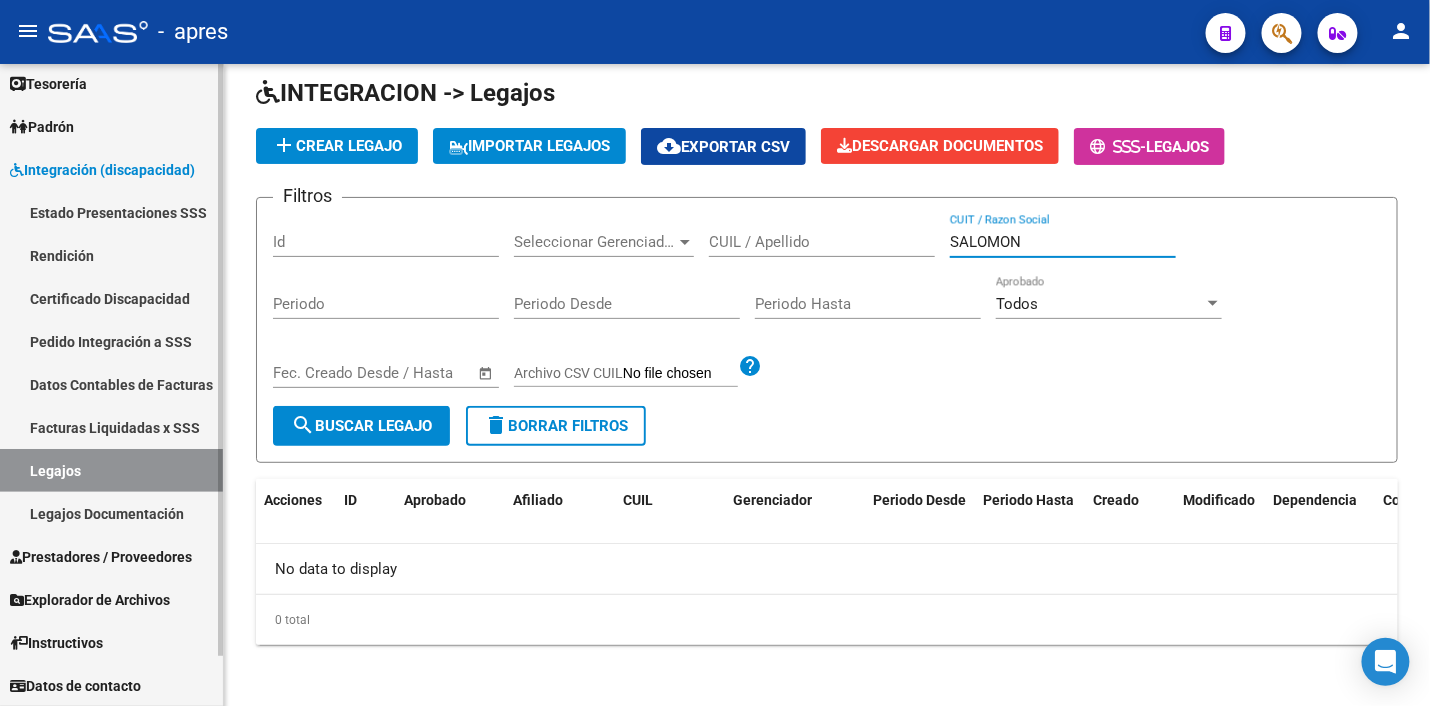 type on "SALOMON" 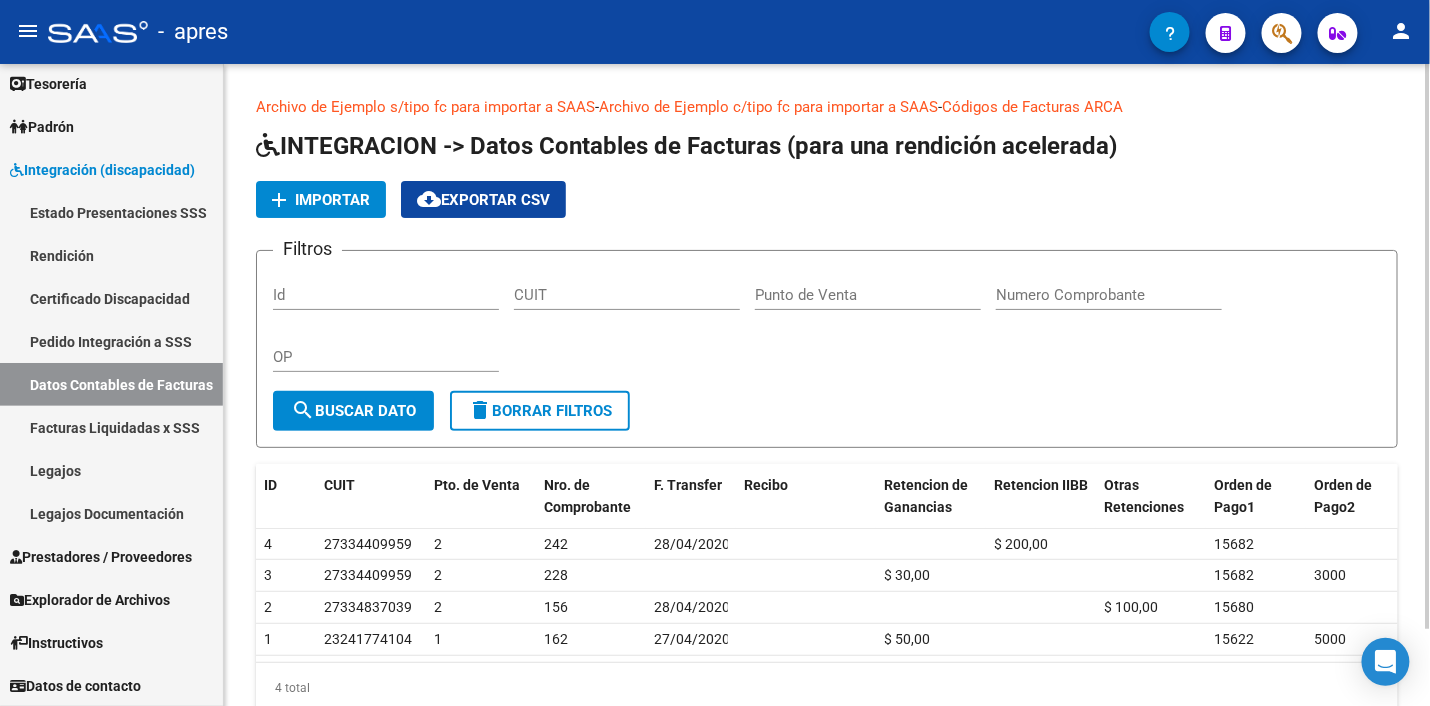 scroll, scrollTop: 86, scrollLeft: 0, axis: vertical 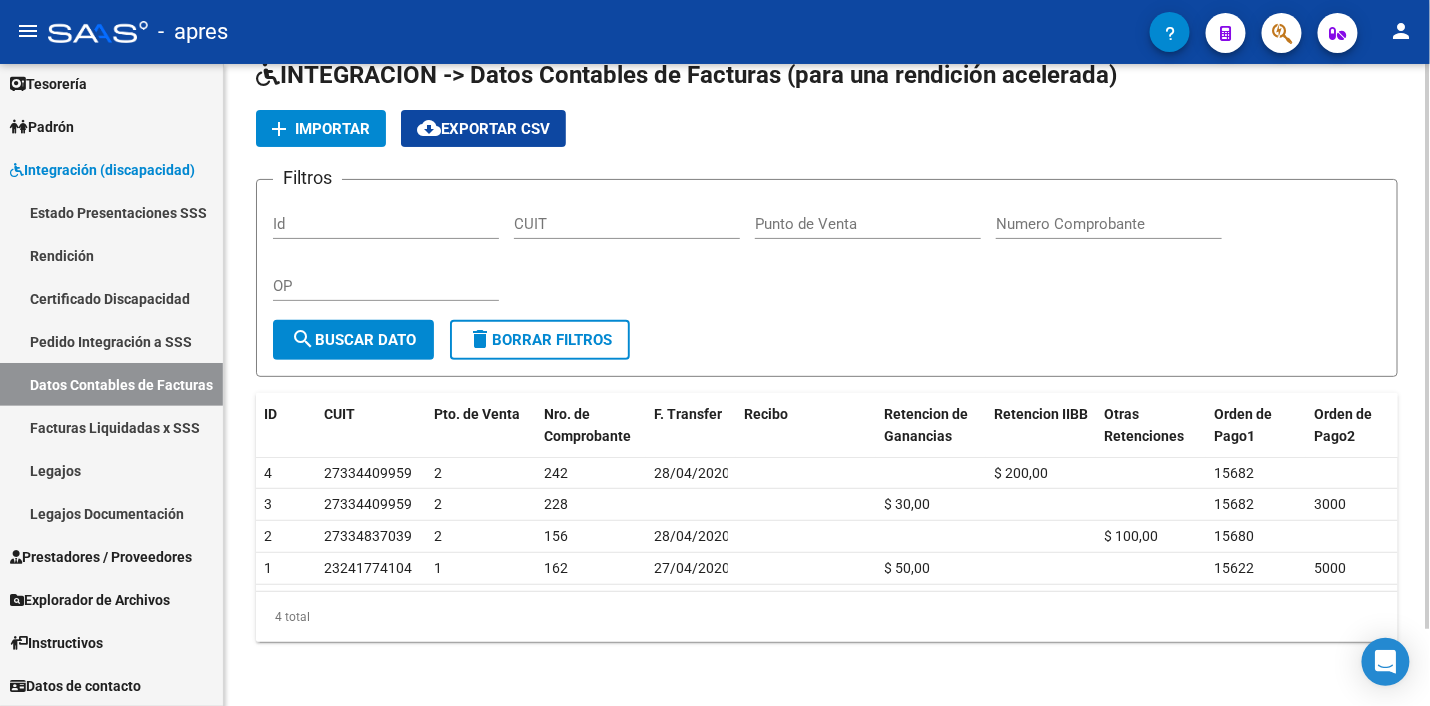 click on "Numero Comprobante" at bounding box center [1109, 224] 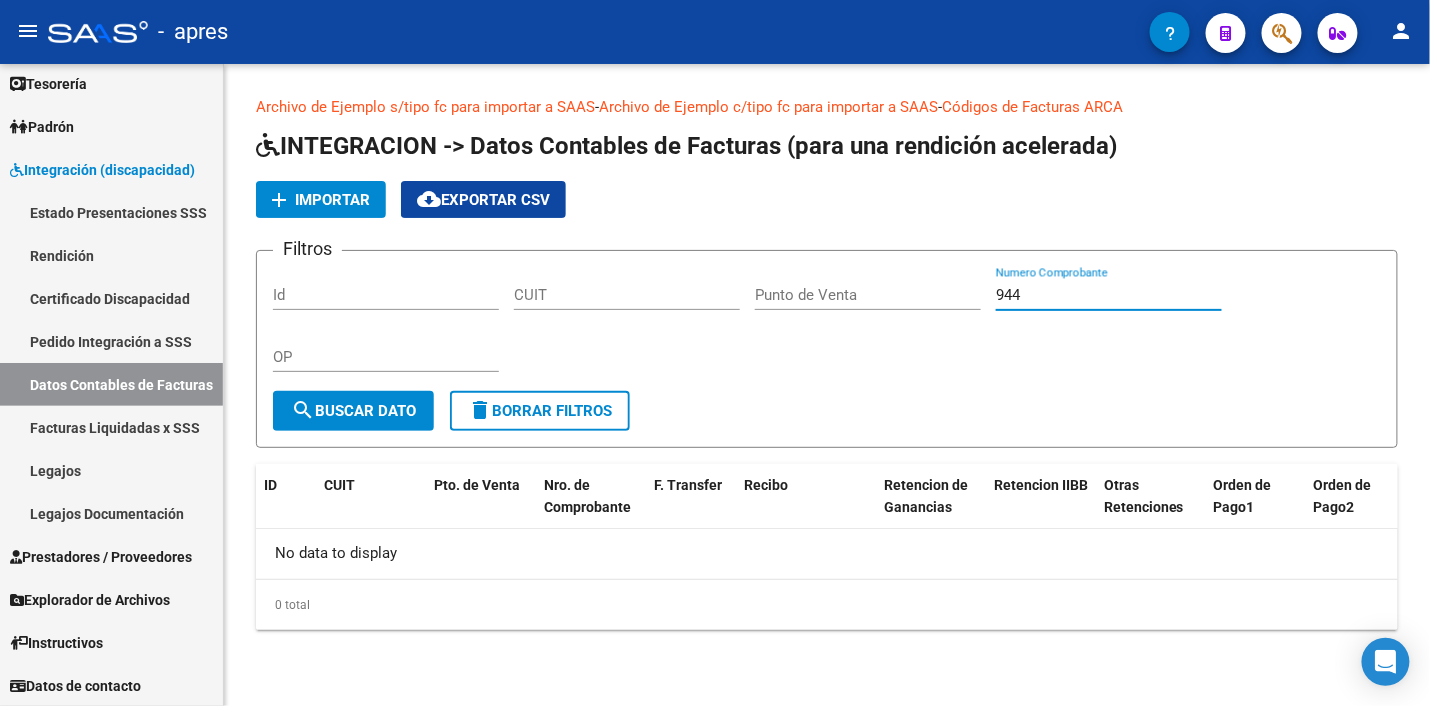 scroll, scrollTop: 0, scrollLeft: 0, axis: both 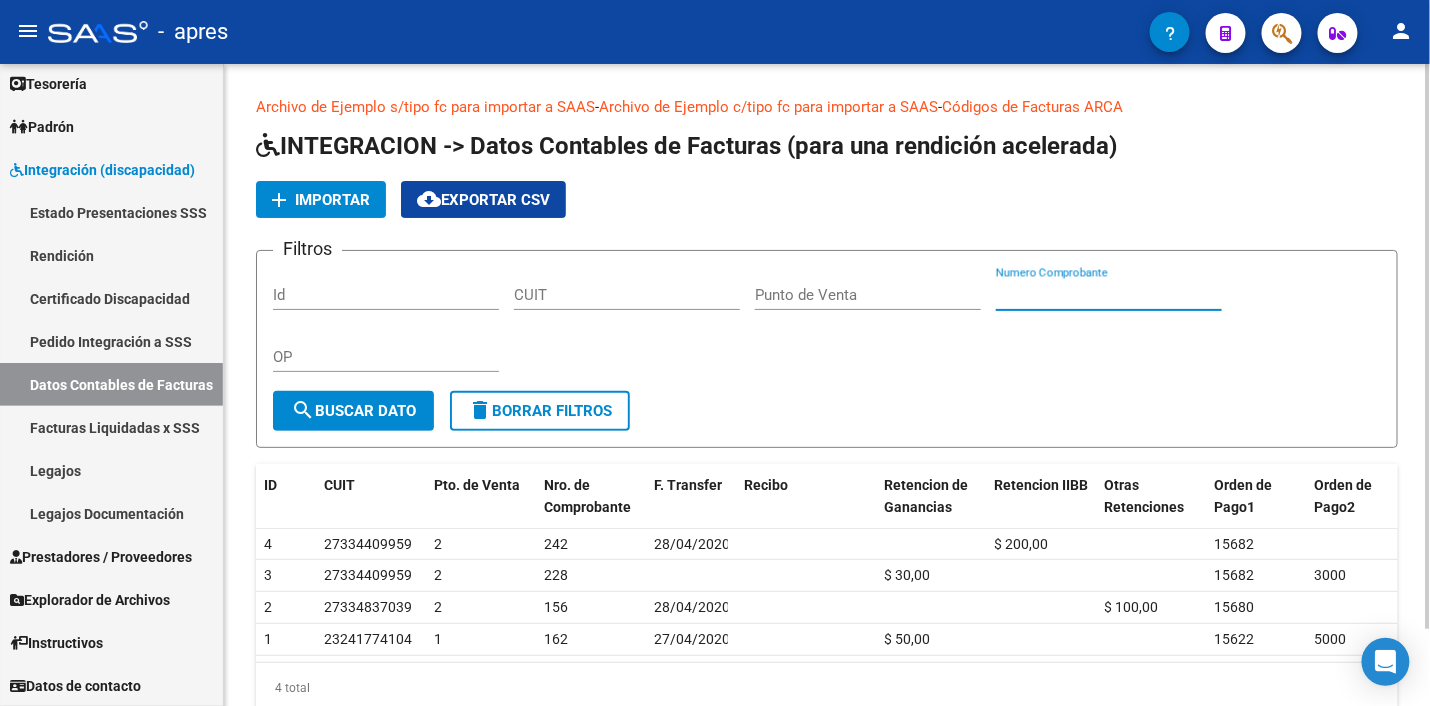 click on "Numero Comprobante" at bounding box center (1109, 295) 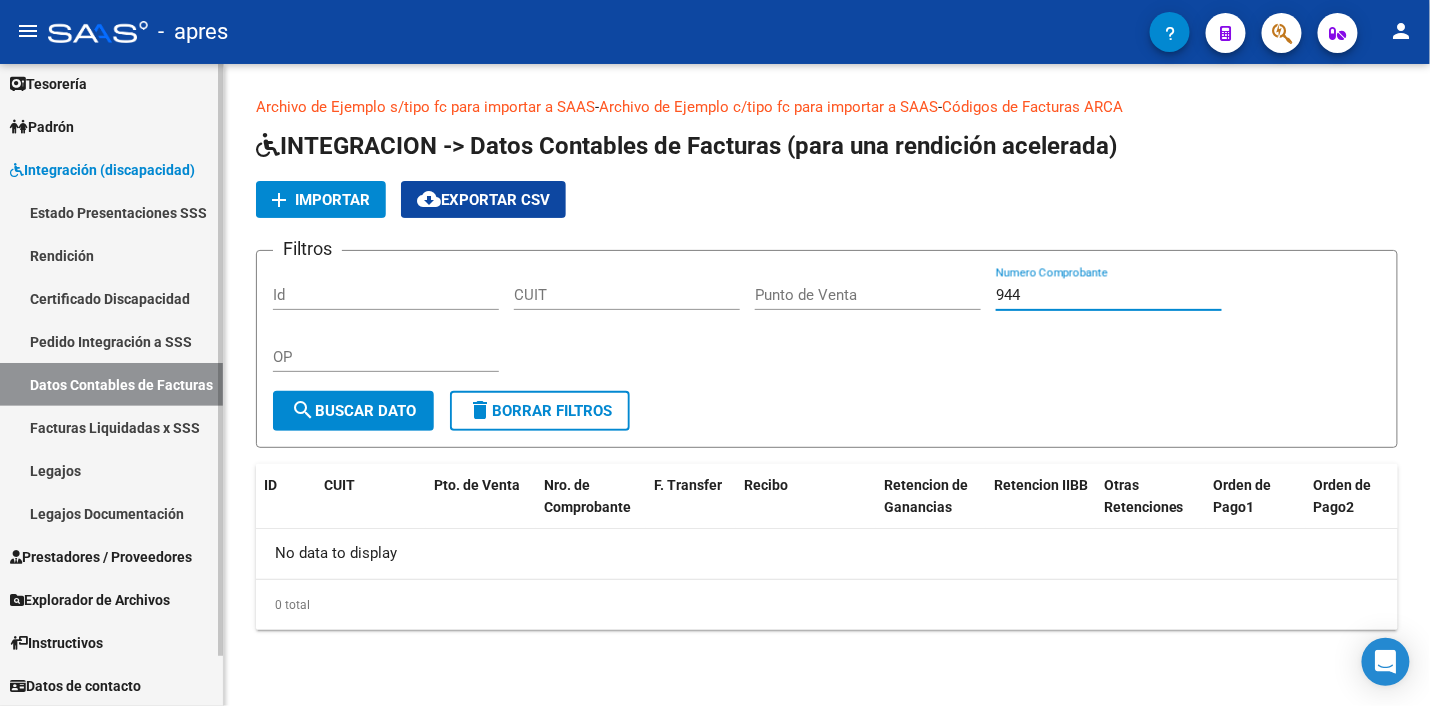 type on "944" 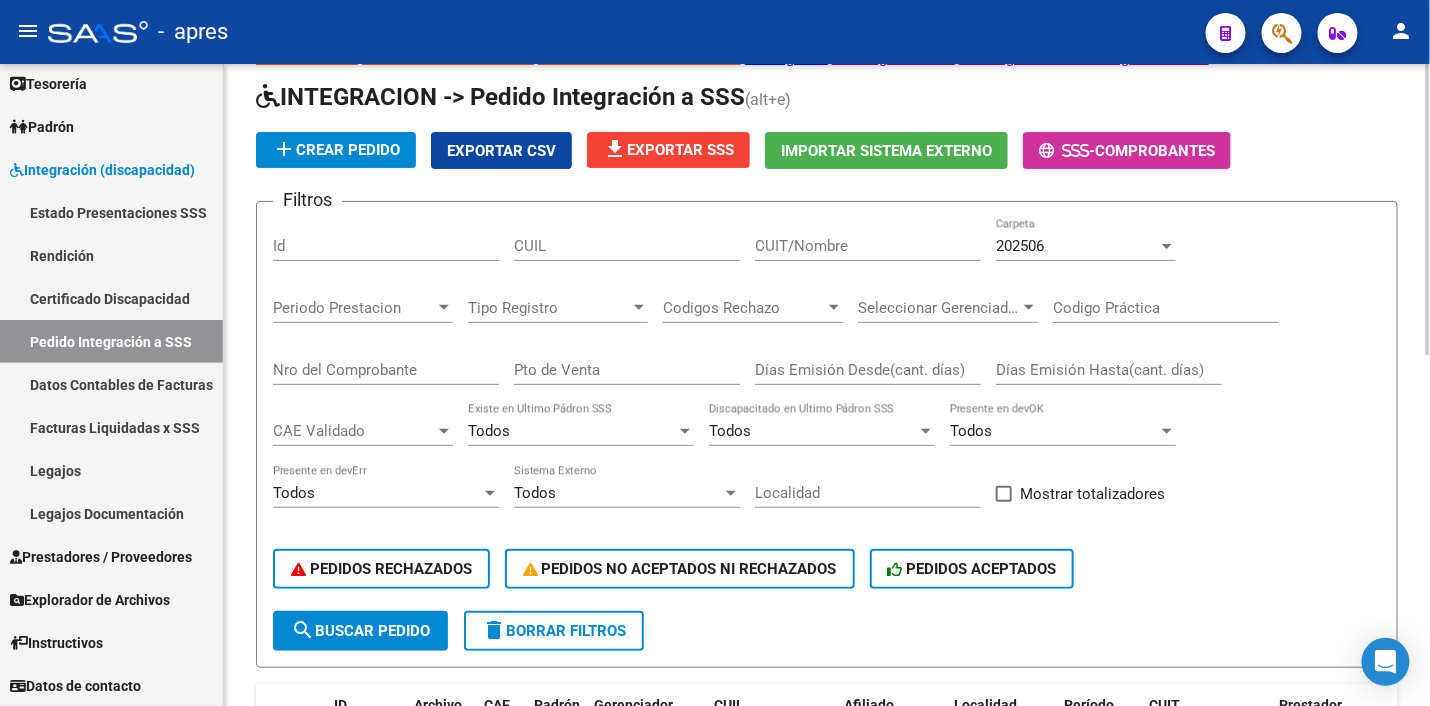scroll, scrollTop: 125, scrollLeft: 0, axis: vertical 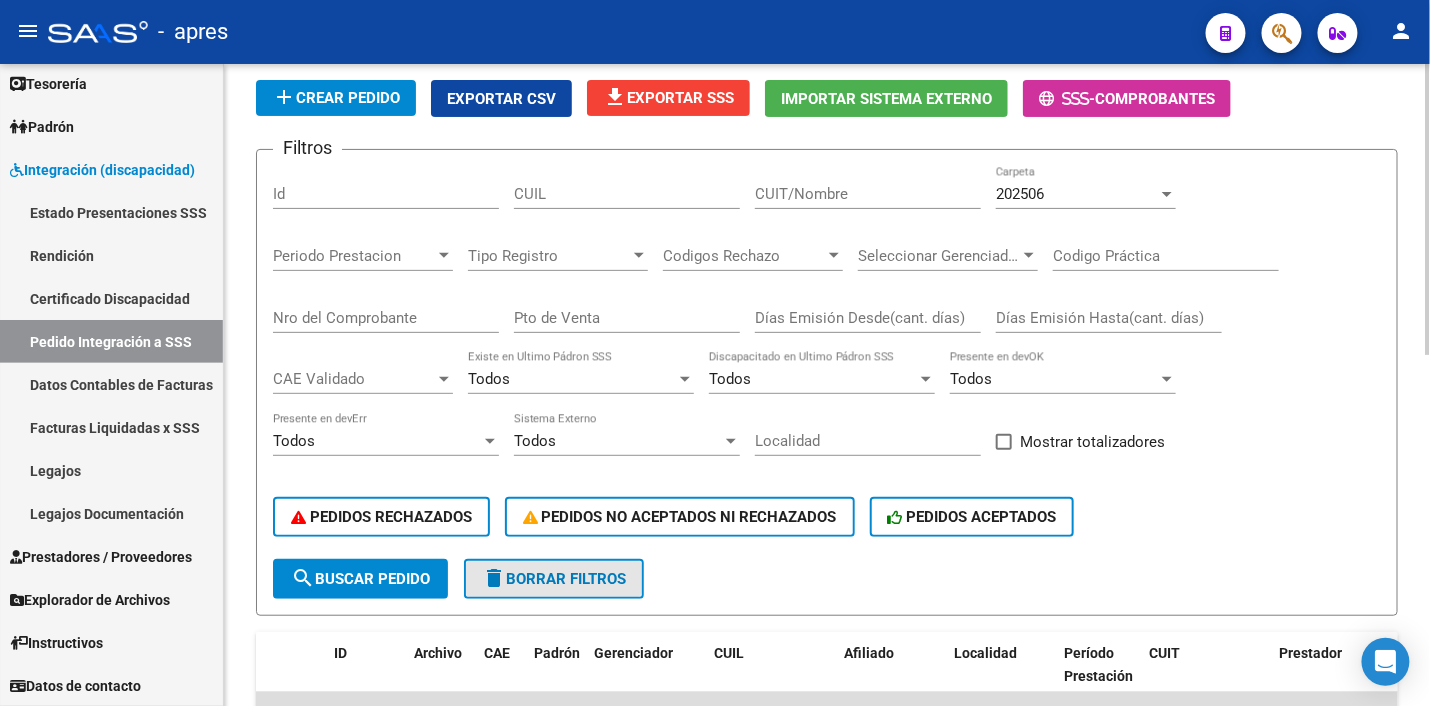 click on "delete" 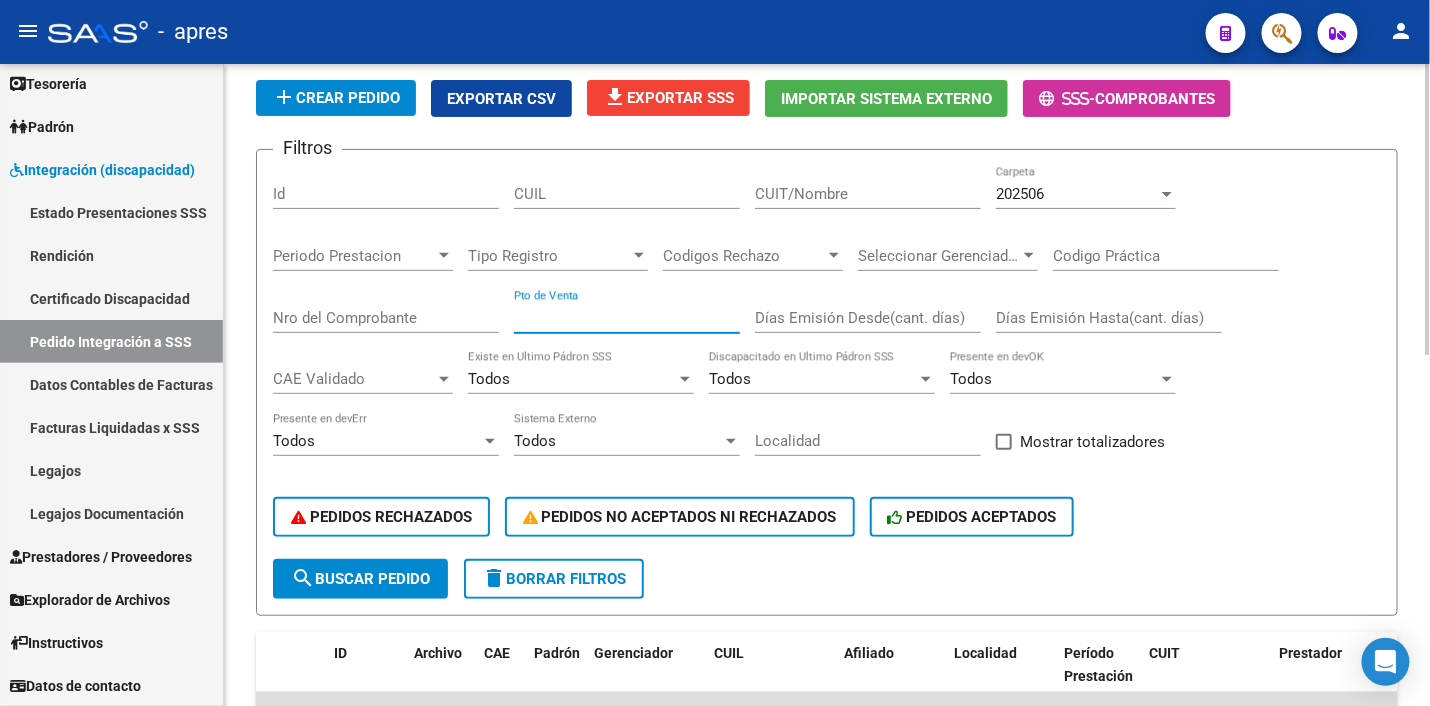 click on "Pto de Venta" at bounding box center [627, 318] 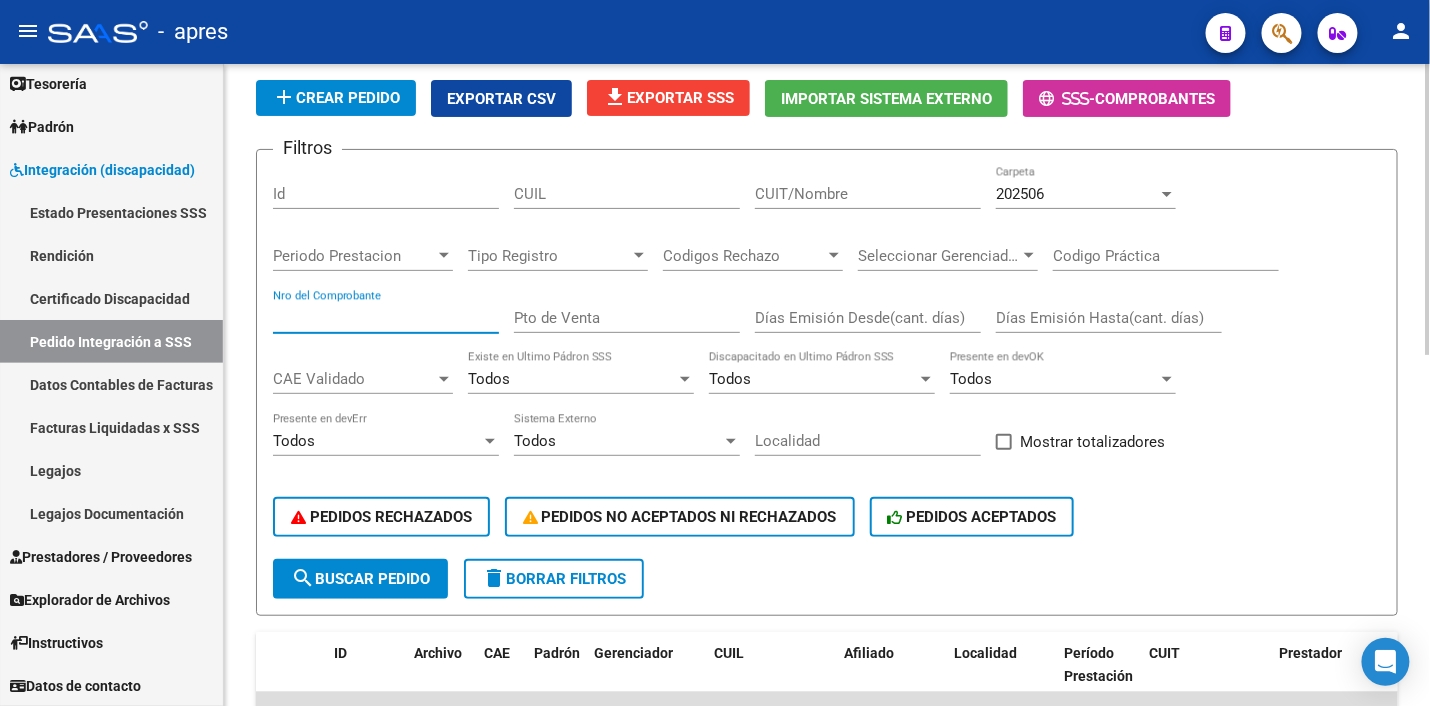 click on "Nro del Comprobante" at bounding box center (386, 318) 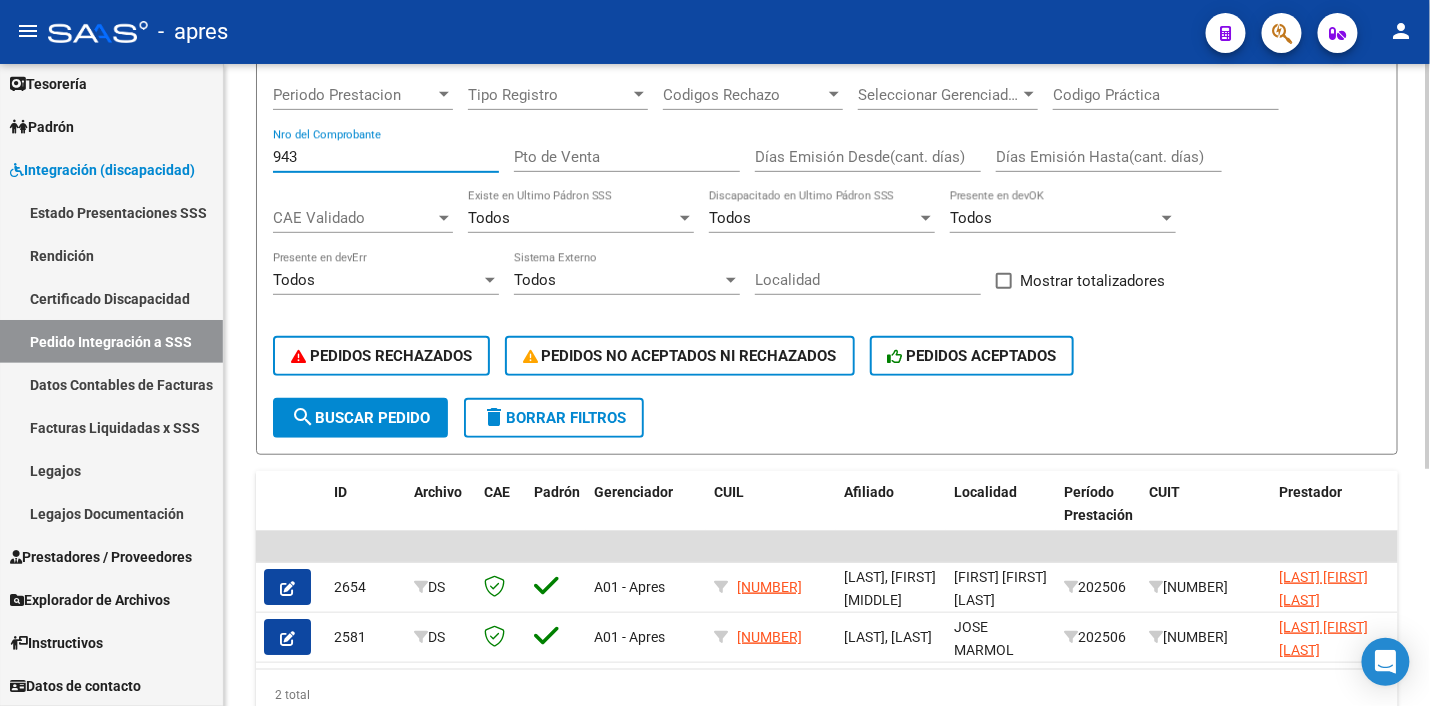 scroll, scrollTop: 374, scrollLeft: 0, axis: vertical 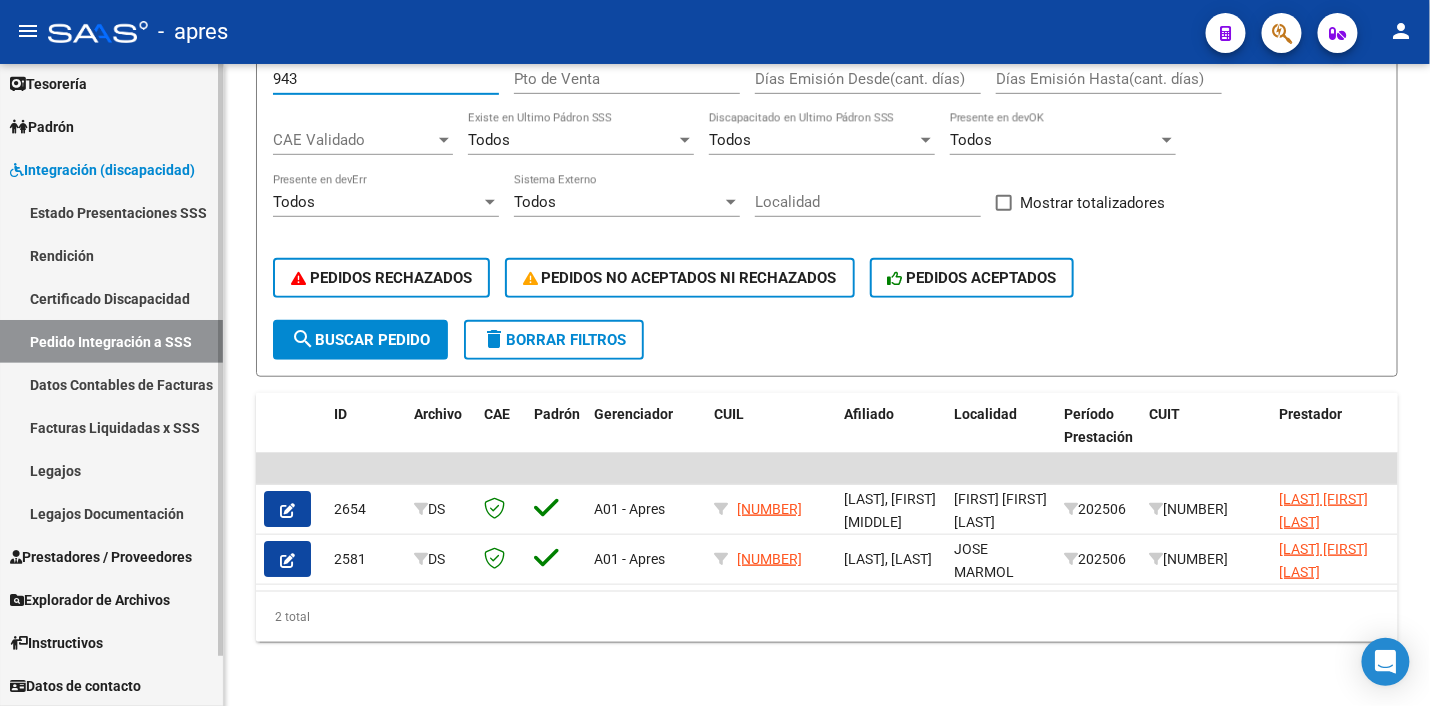 type on "943" 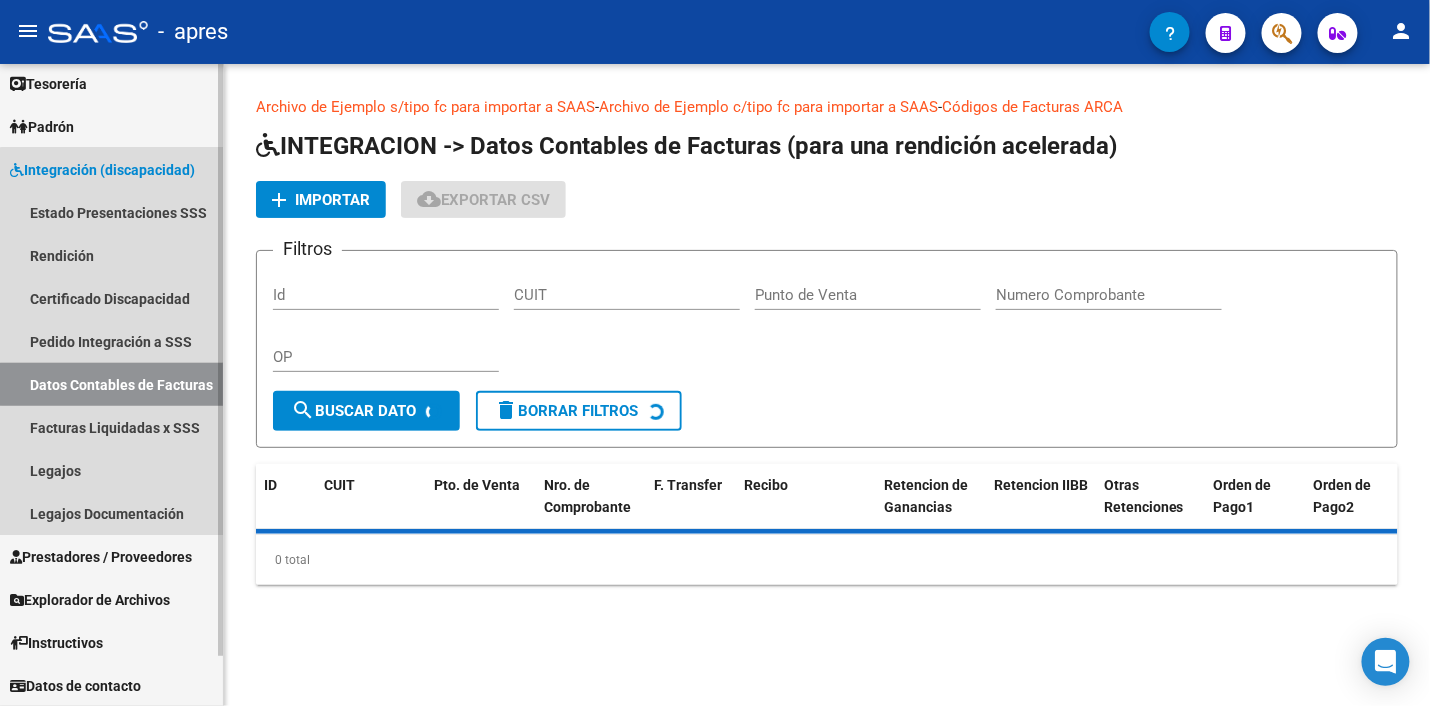 scroll, scrollTop: 0, scrollLeft: 0, axis: both 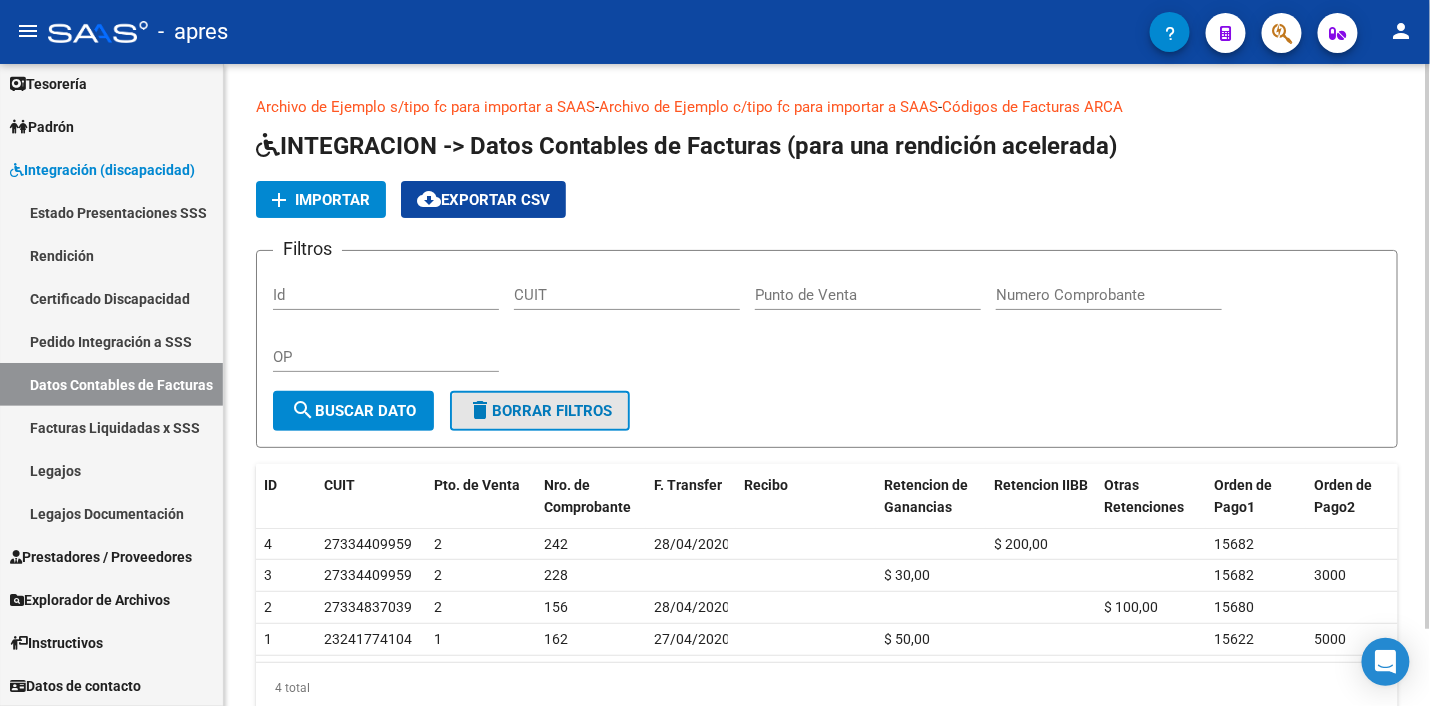 click on "delete  Borrar Filtros" 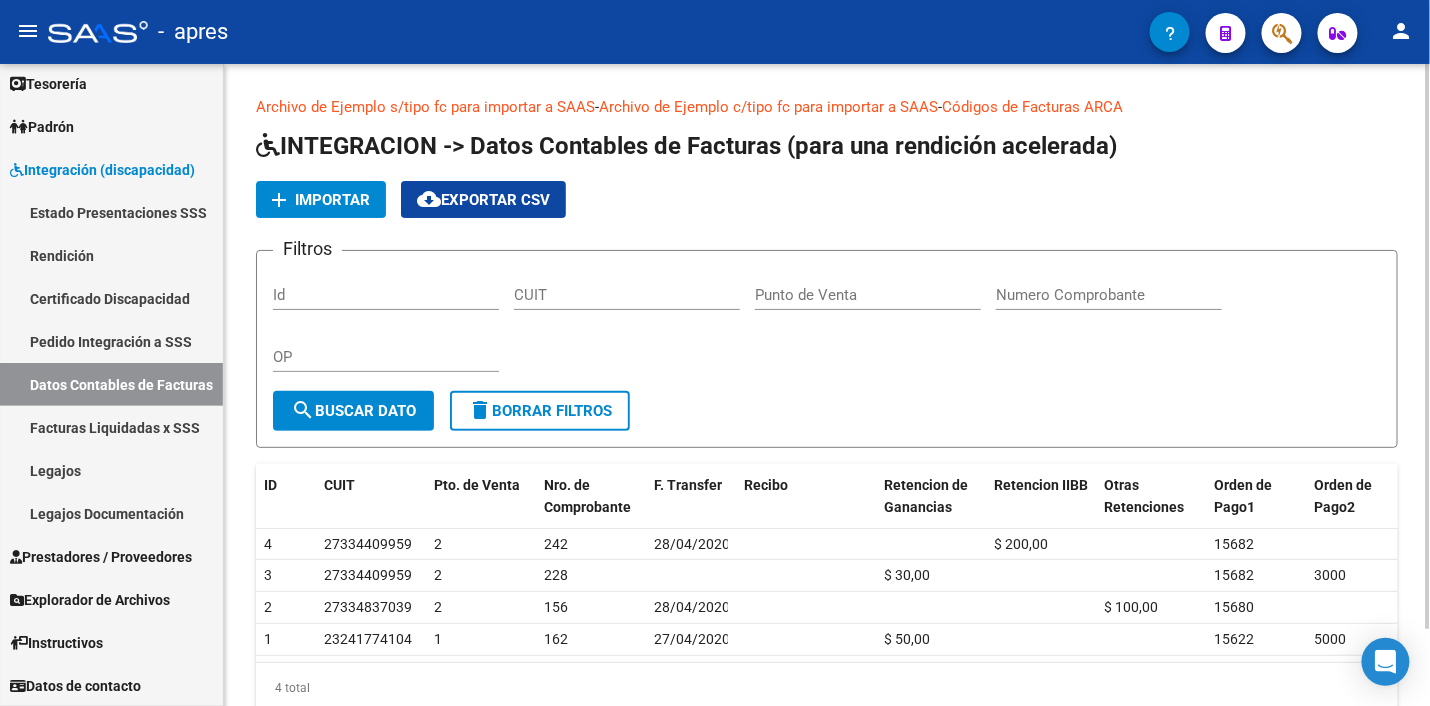 click on "Numero Comprobante" 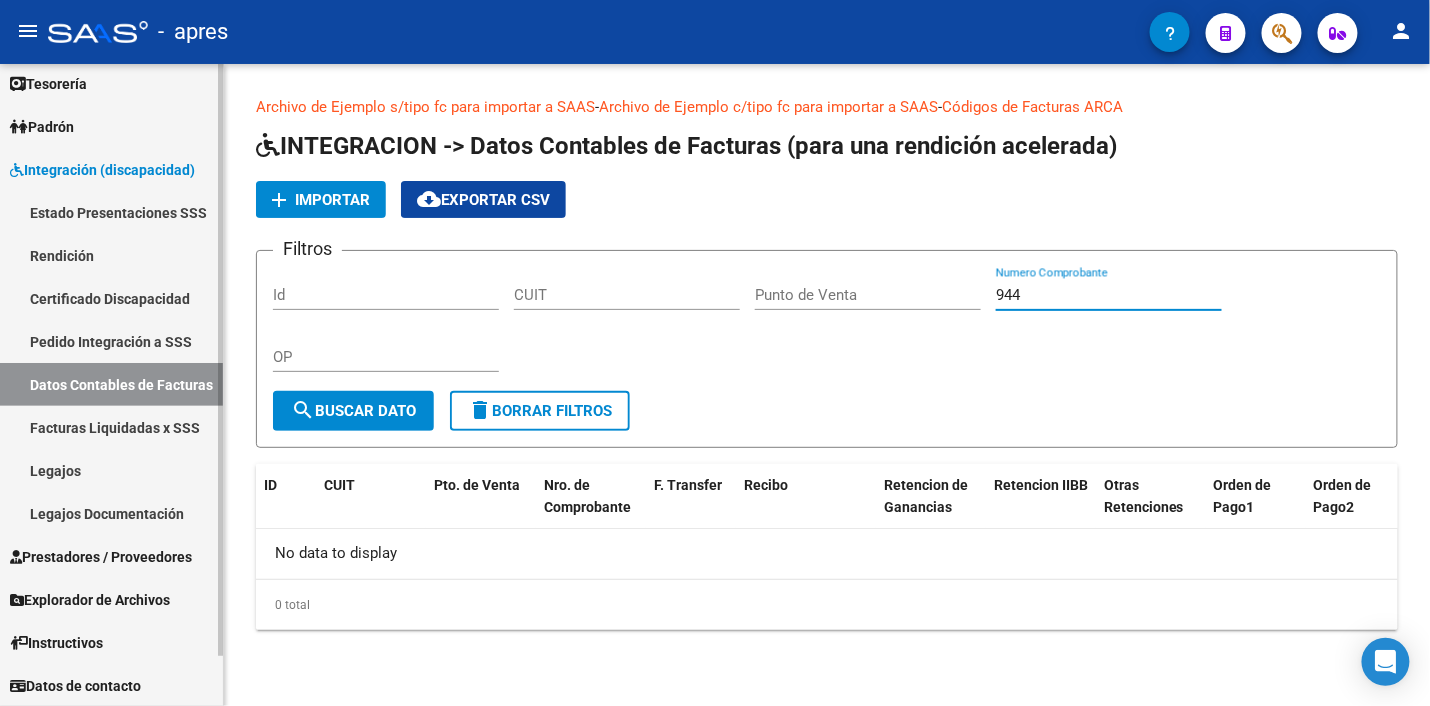 type on "944" 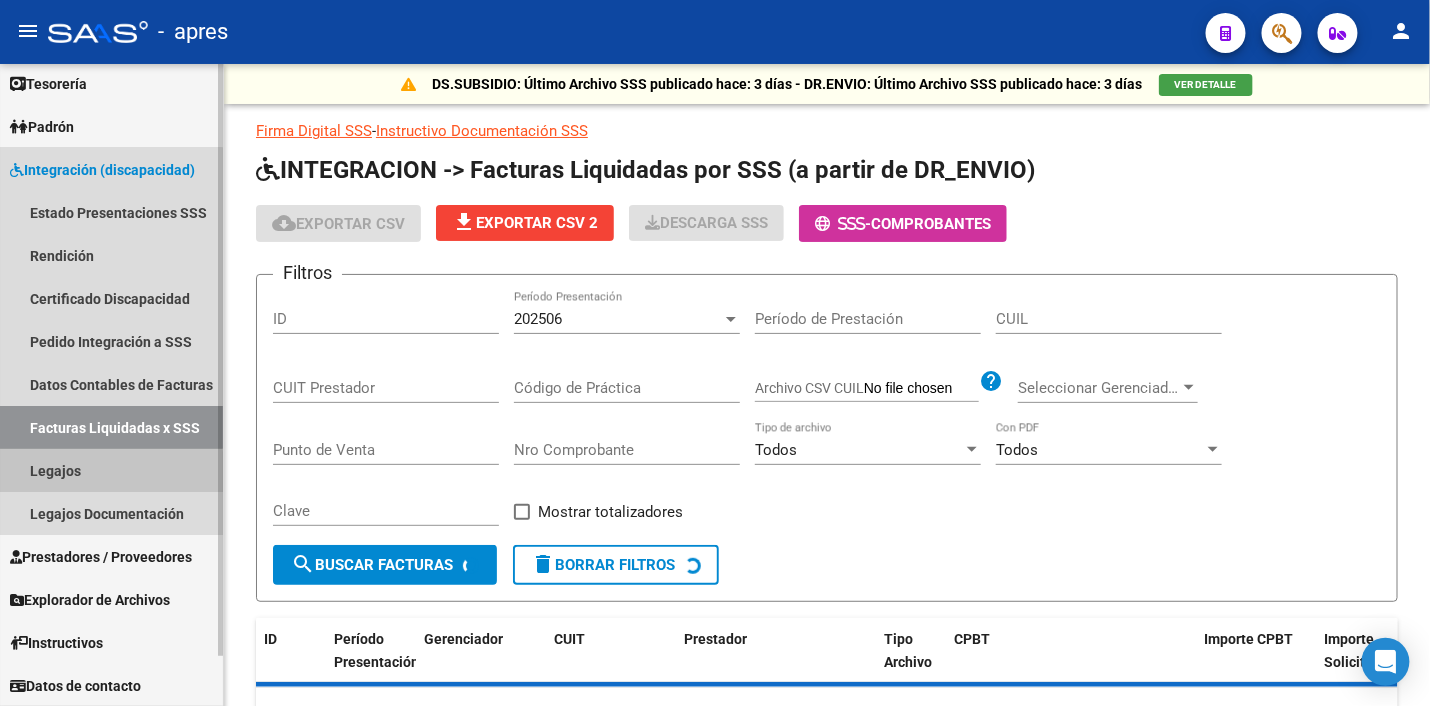 click on "Legajos" at bounding box center (111, 470) 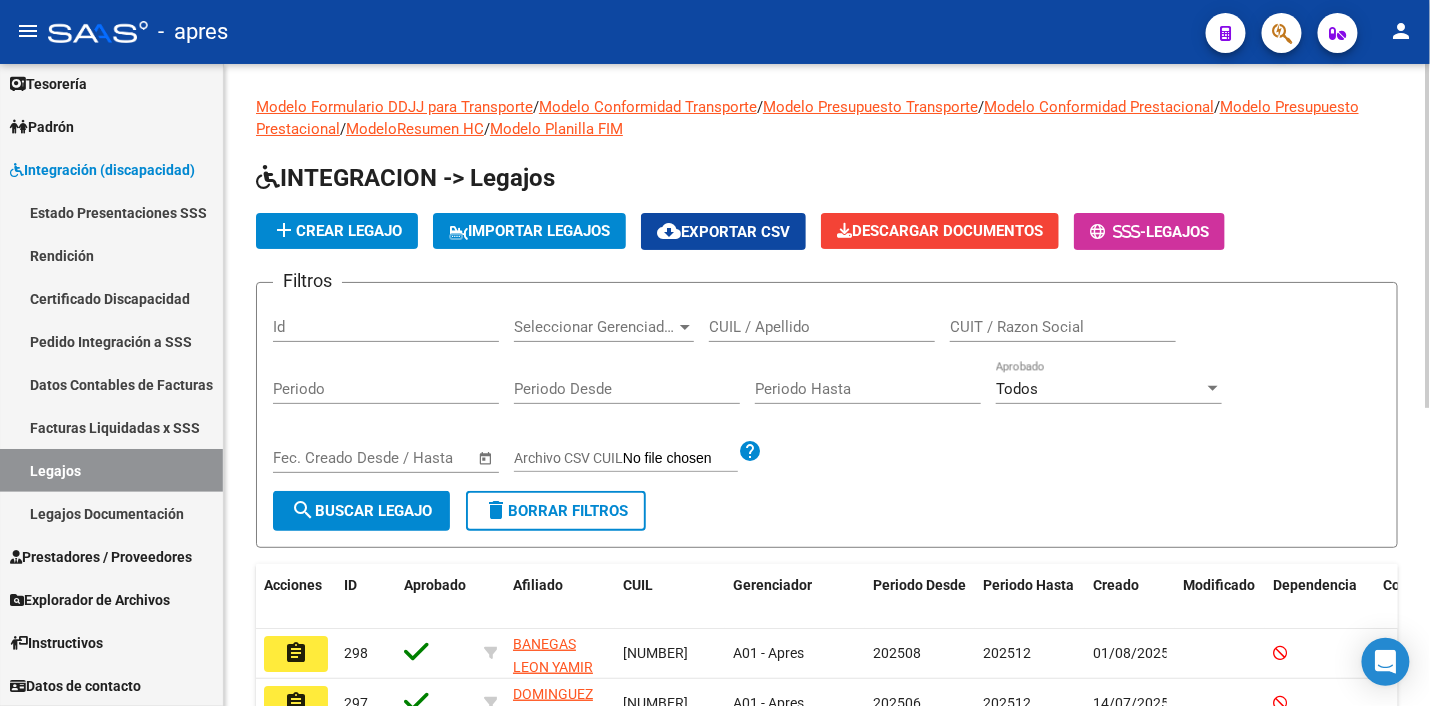 click on "CUIT / Razon Social" at bounding box center (1063, 327) 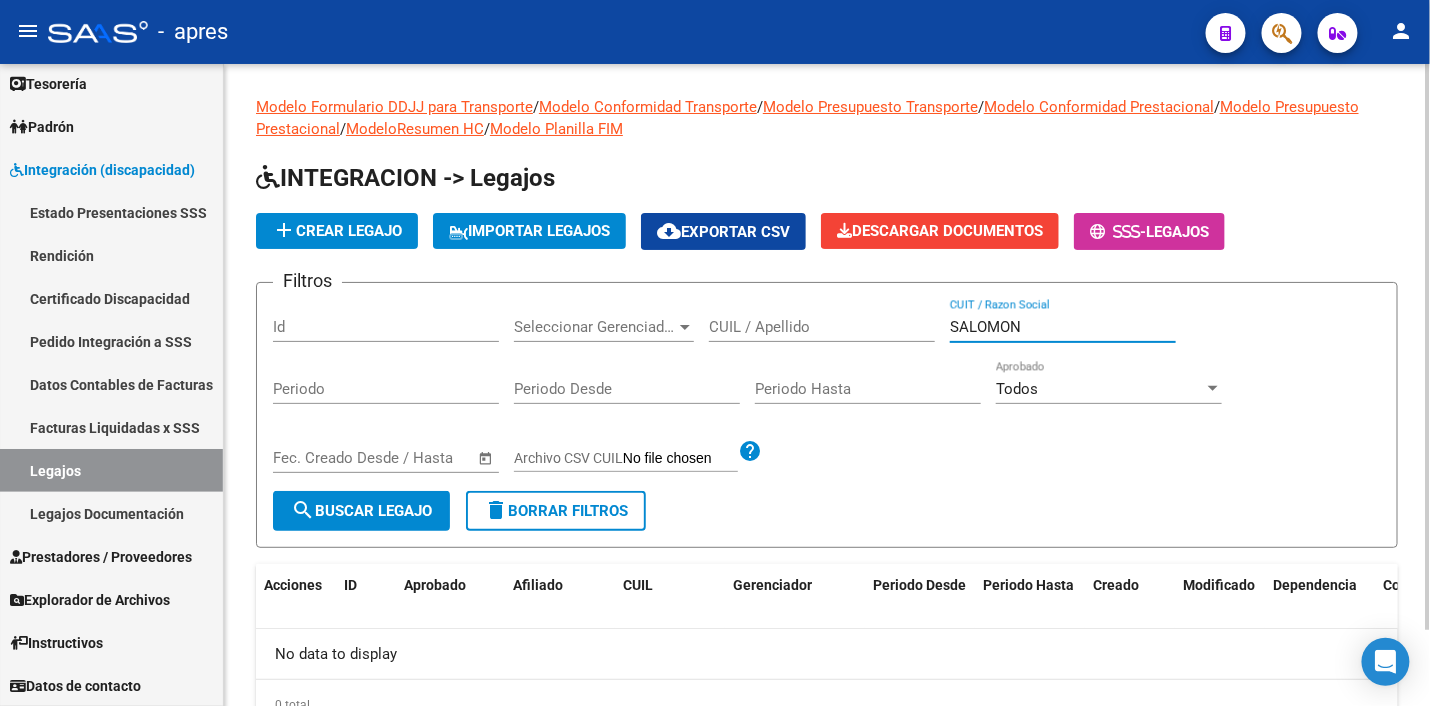 scroll, scrollTop: 85, scrollLeft: 0, axis: vertical 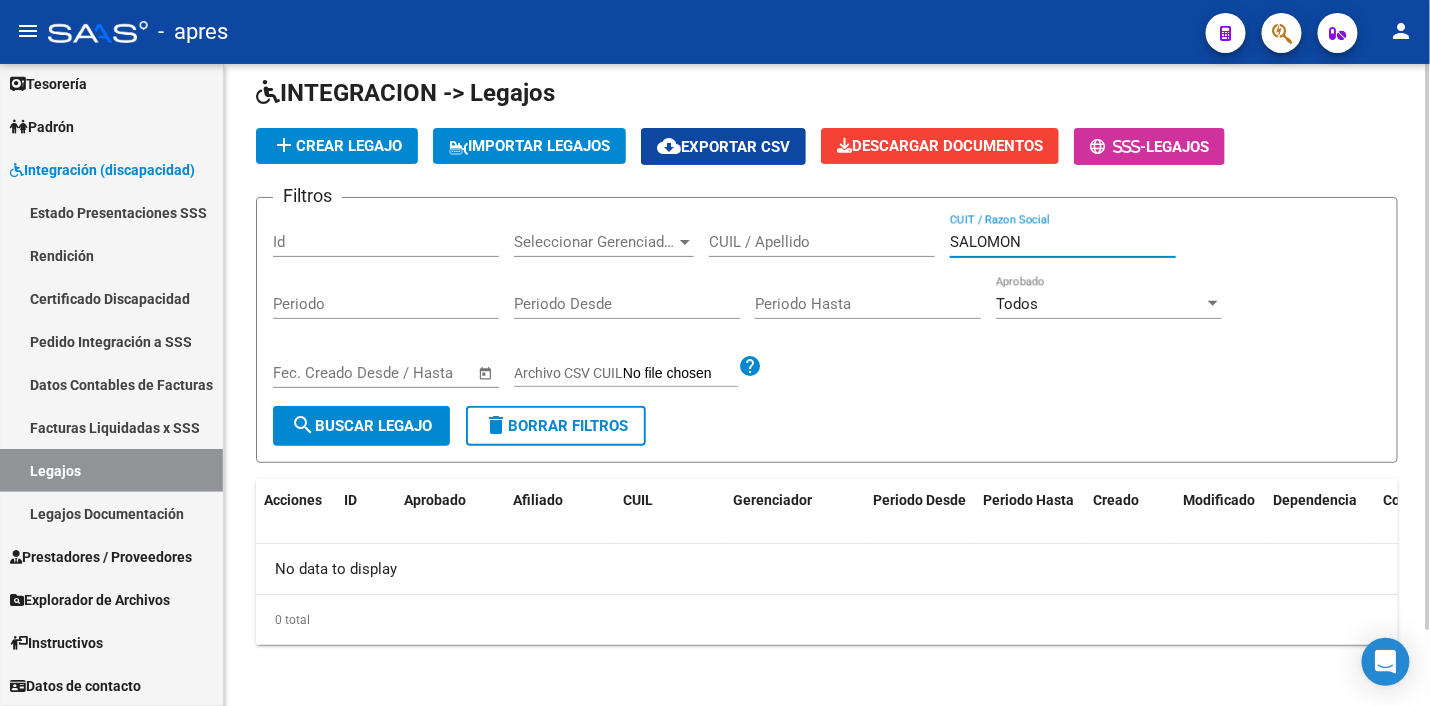 type on "SALOMON" 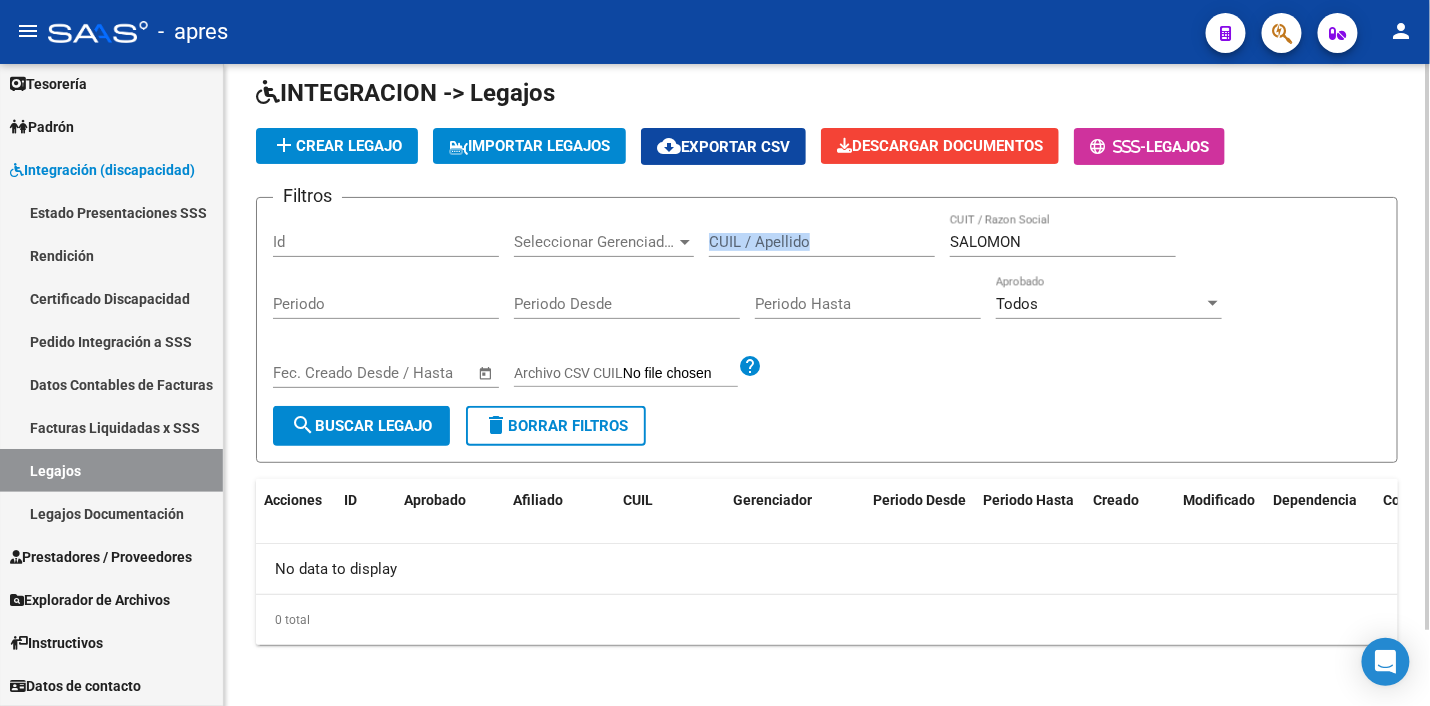 drag, startPoint x: 1074, startPoint y: 229, endPoint x: 882, endPoint y: 229, distance: 192 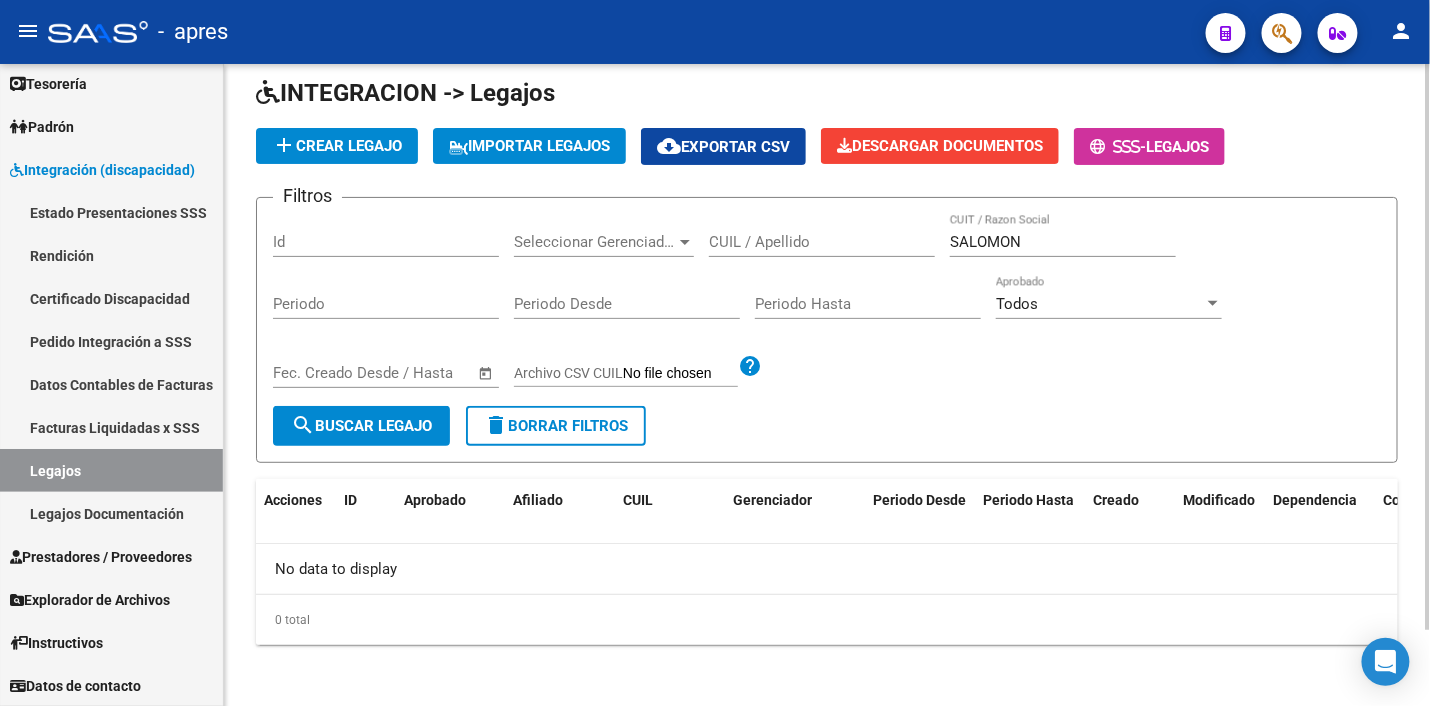 click on "SALOMON" at bounding box center [1063, 242] 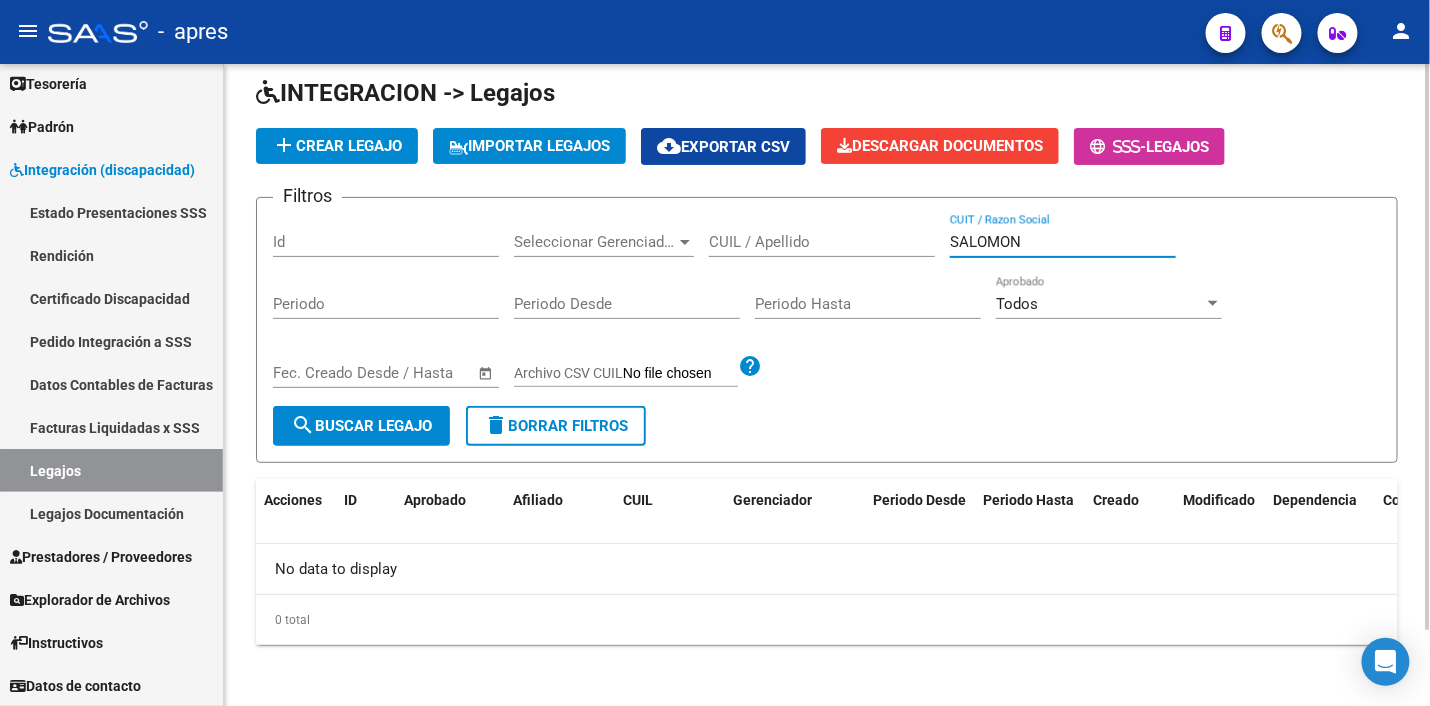 drag, startPoint x: 952, startPoint y: 238, endPoint x: 1097, endPoint y: 241, distance: 145.03104 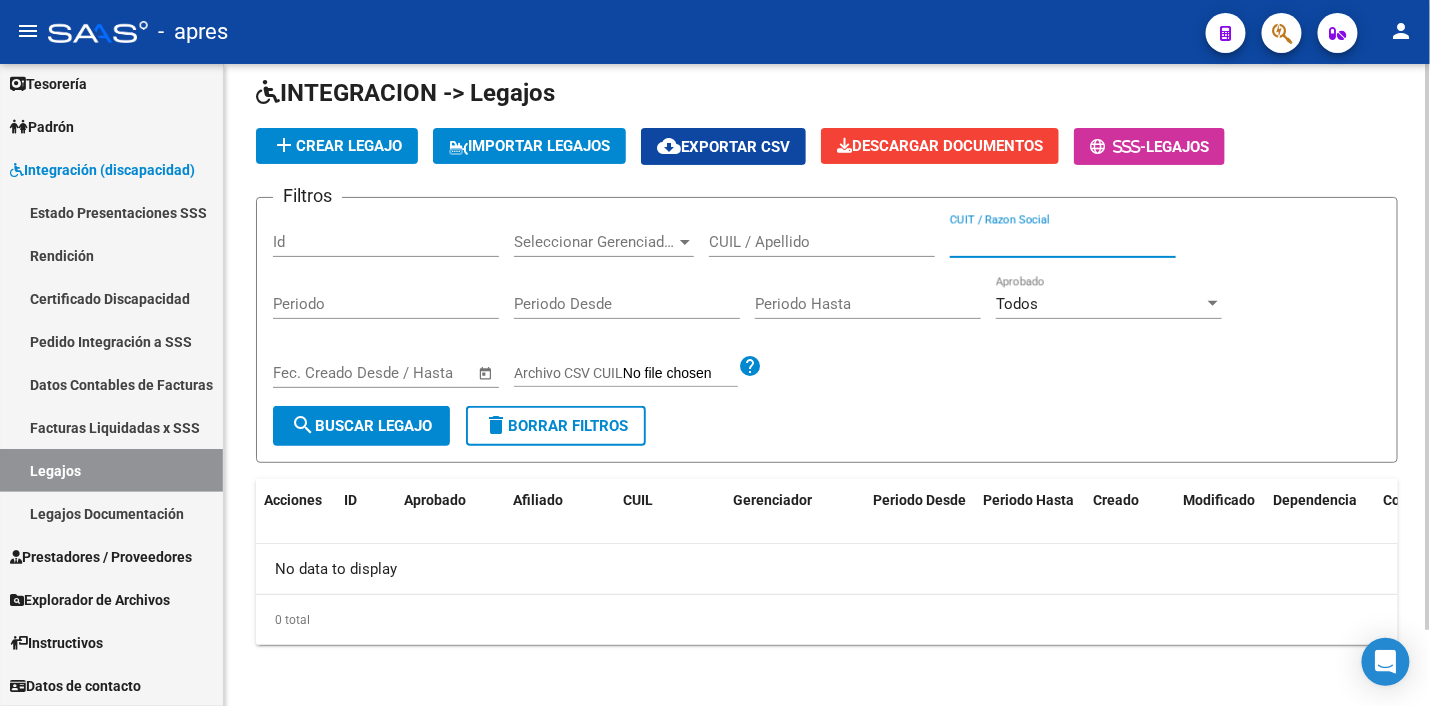 type 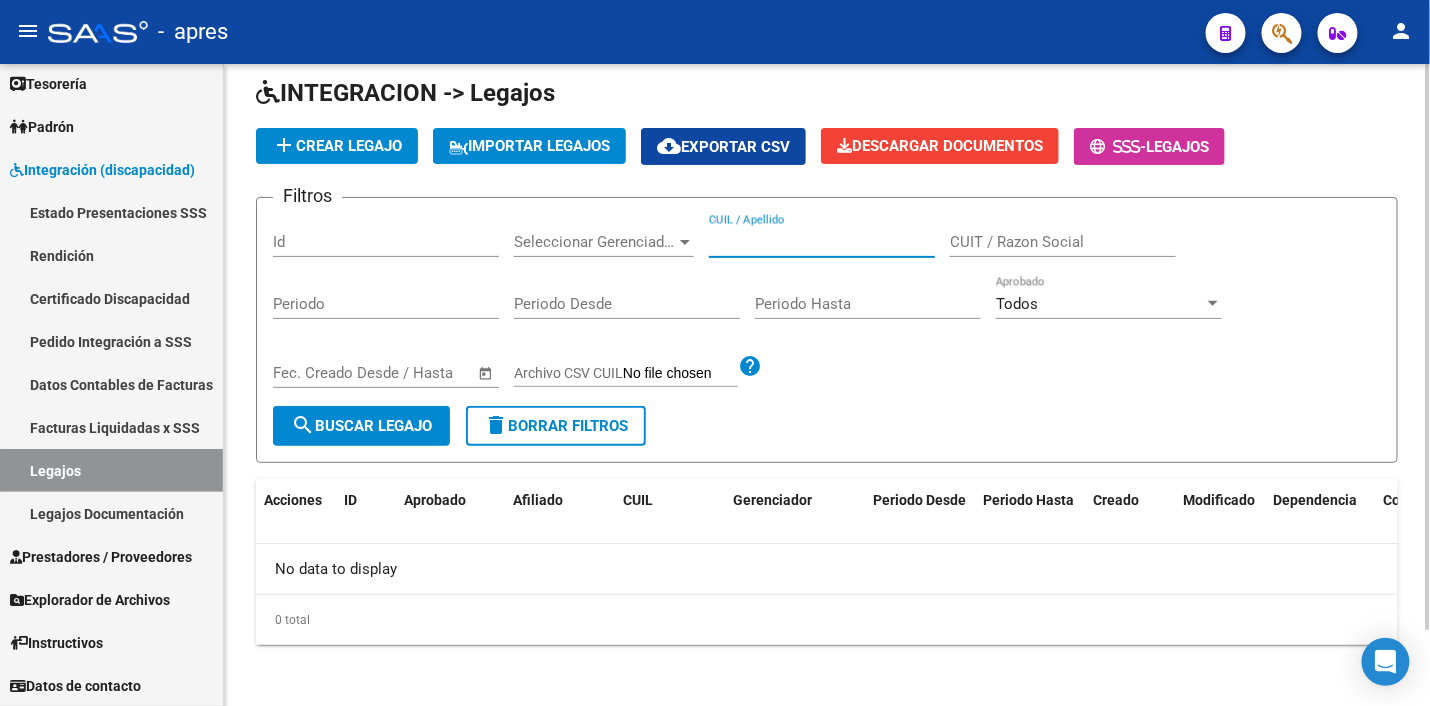 click on "CUIL / Apellido" at bounding box center (822, 242) 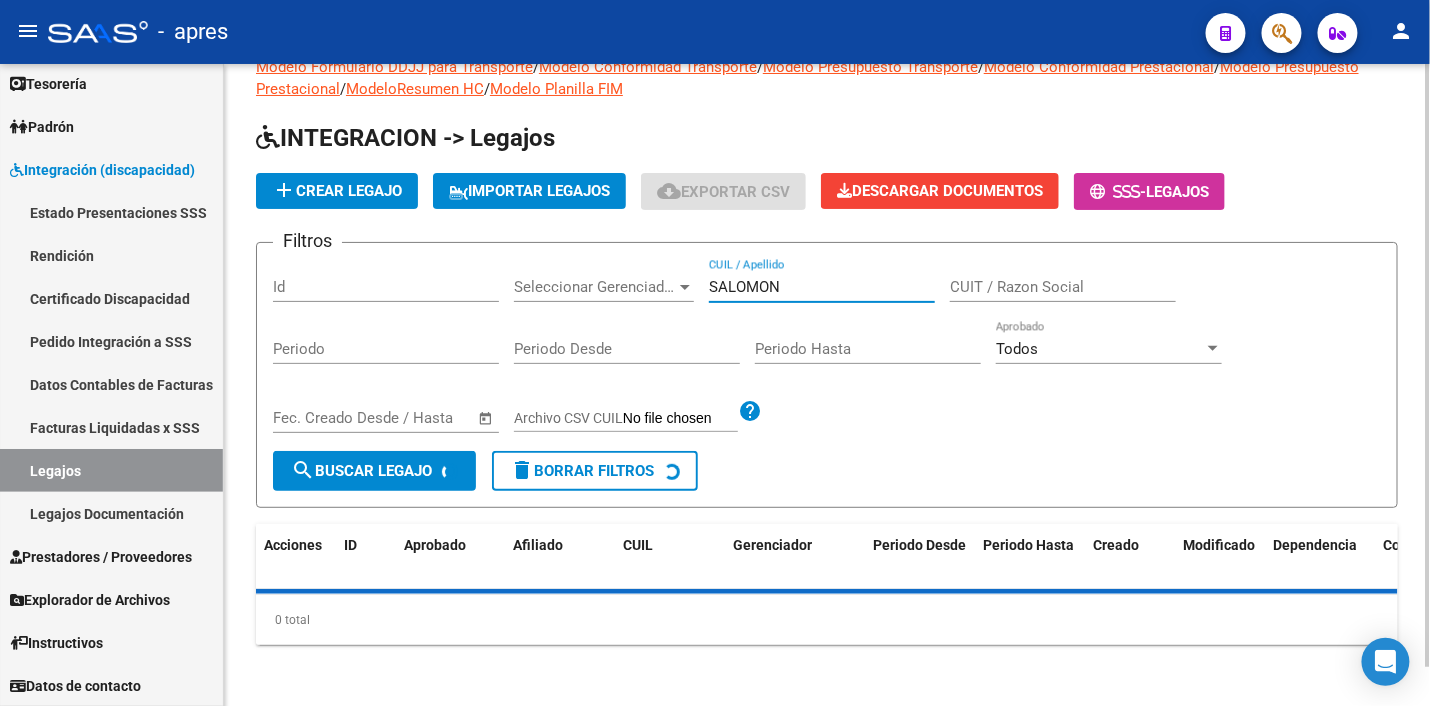 scroll, scrollTop: 85, scrollLeft: 0, axis: vertical 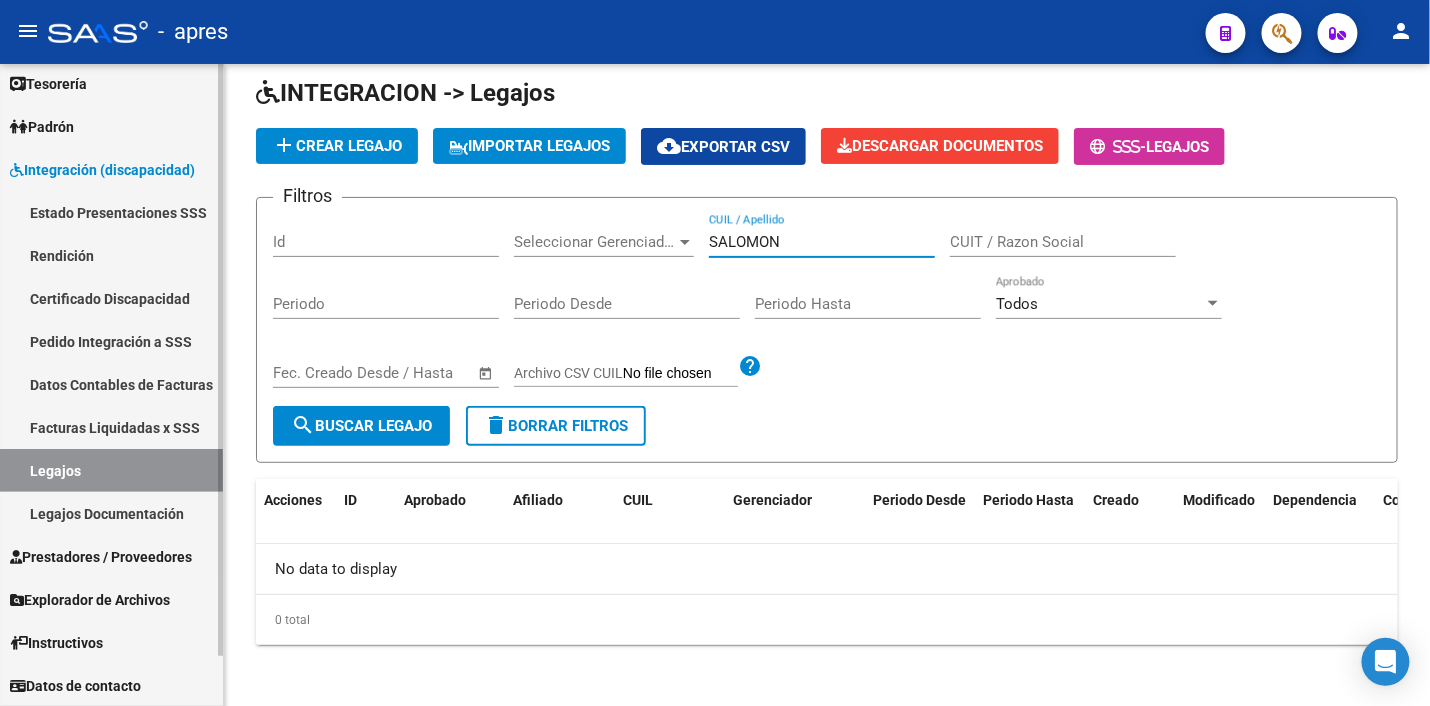 type on "SALOMON" 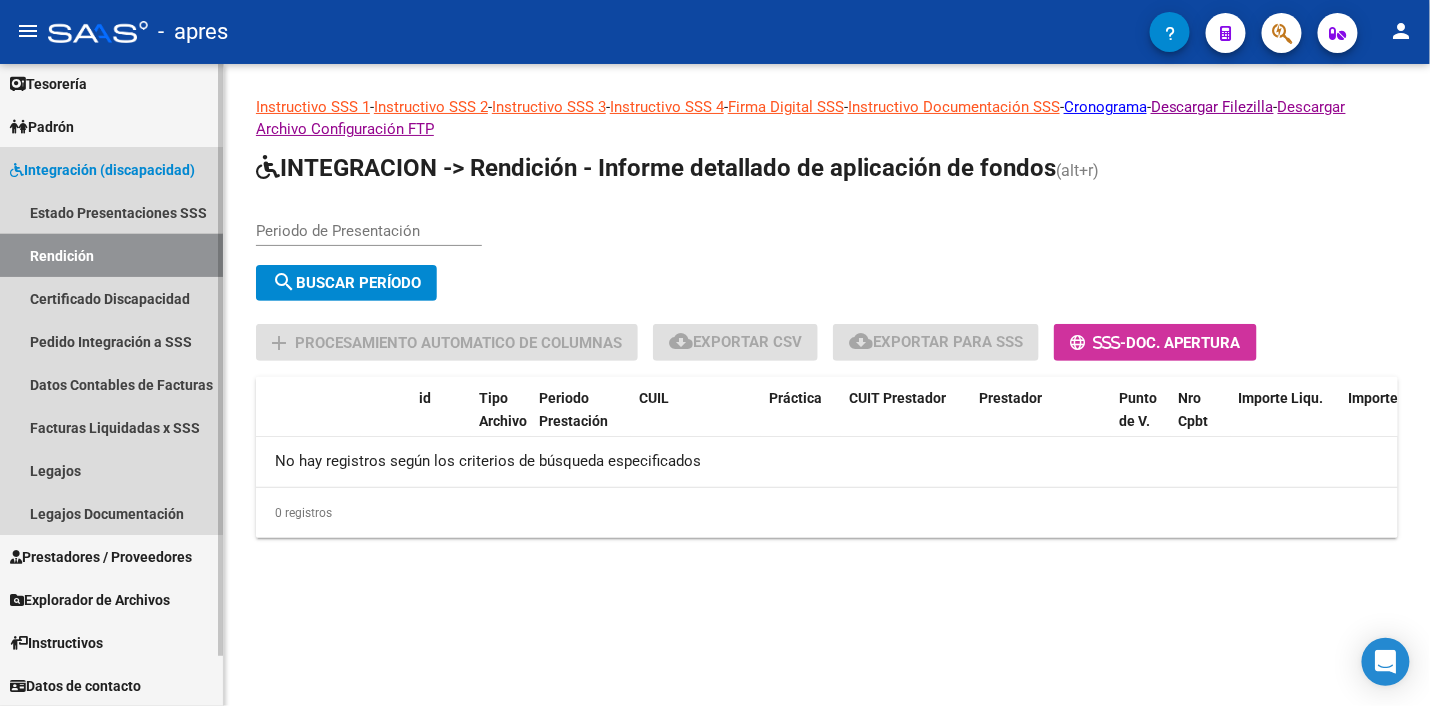 scroll, scrollTop: 0, scrollLeft: 0, axis: both 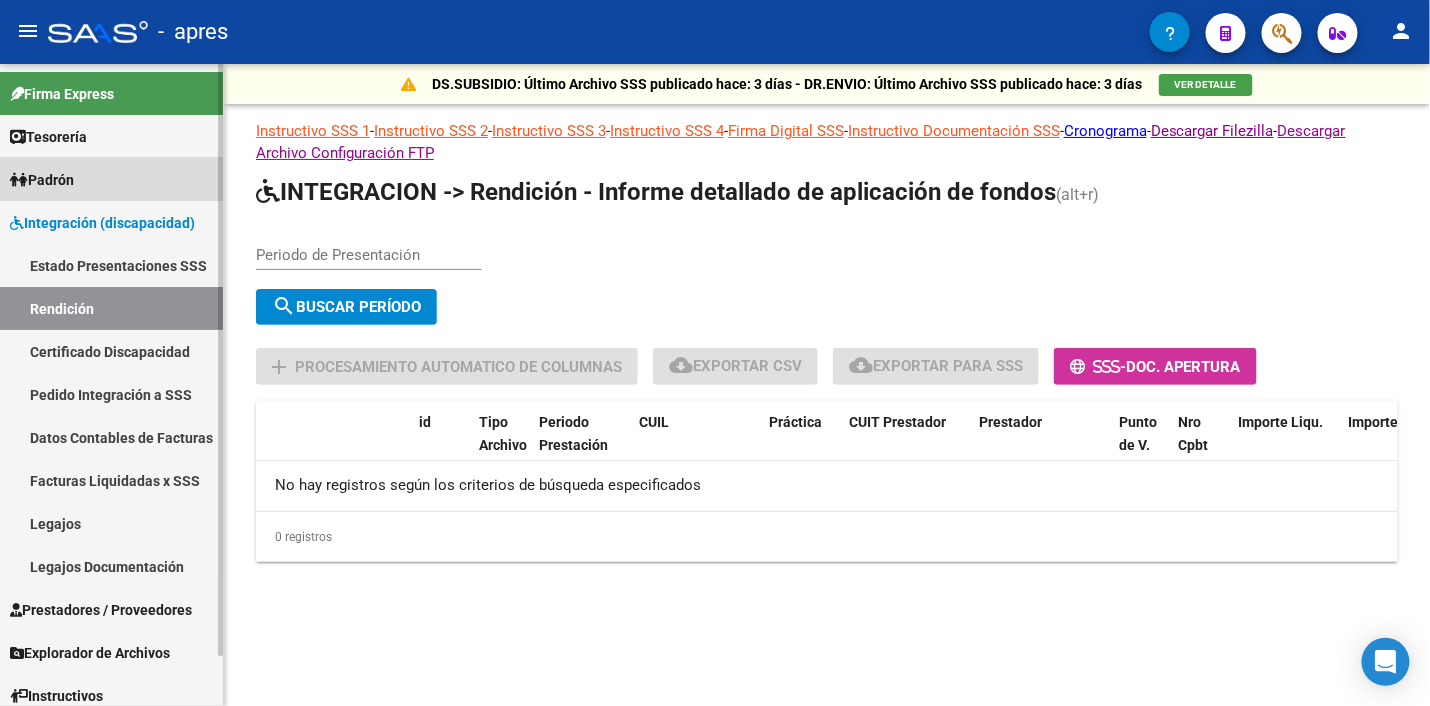 click on "Padrón" at bounding box center [111, 179] 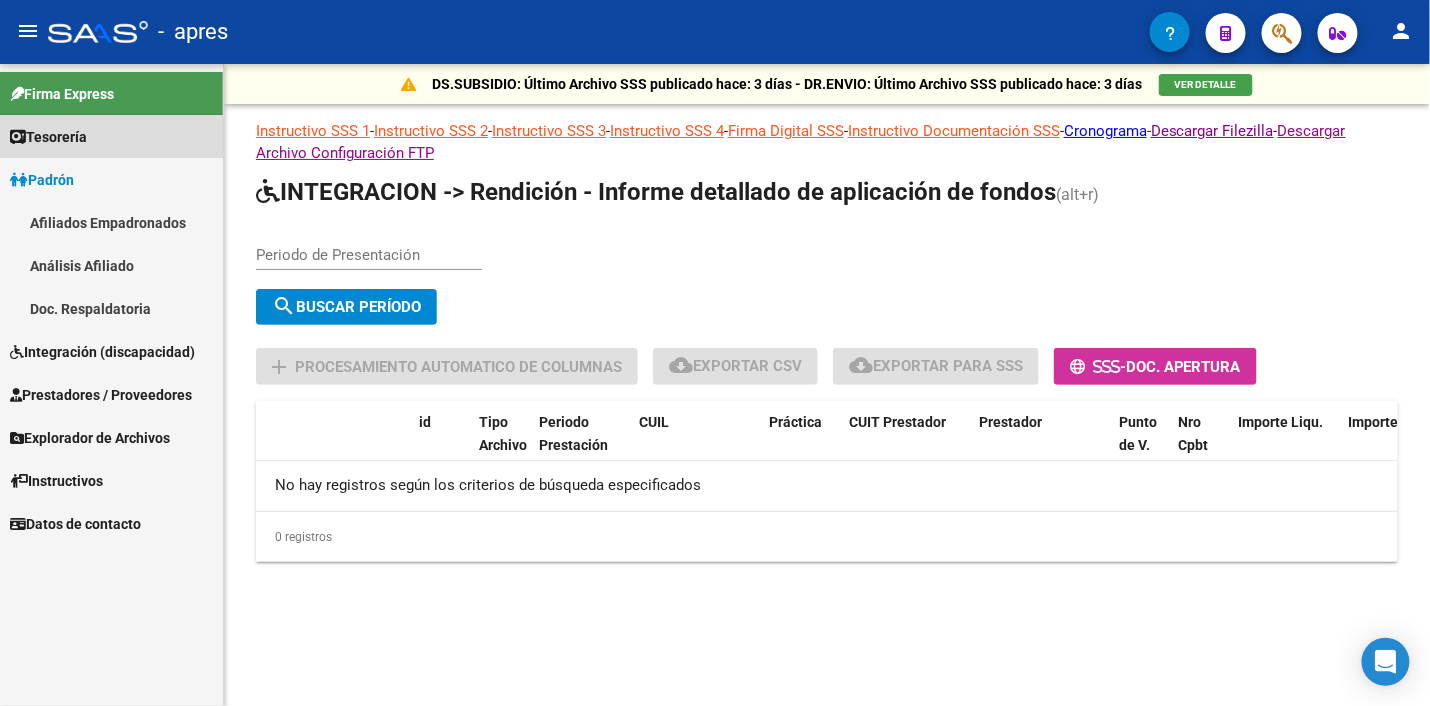 click on "Tesorería" at bounding box center (48, 137) 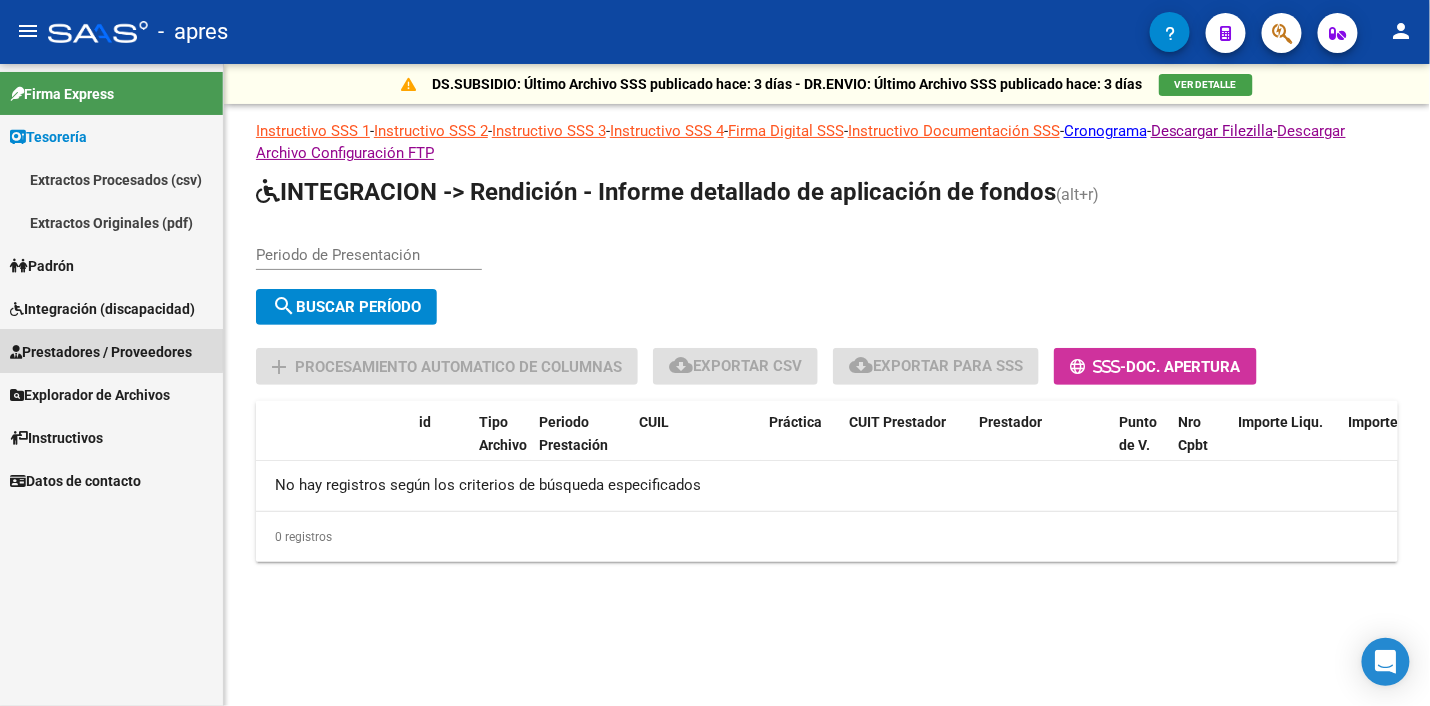 click on "Prestadores / Proveedores" at bounding box center [101, 352] 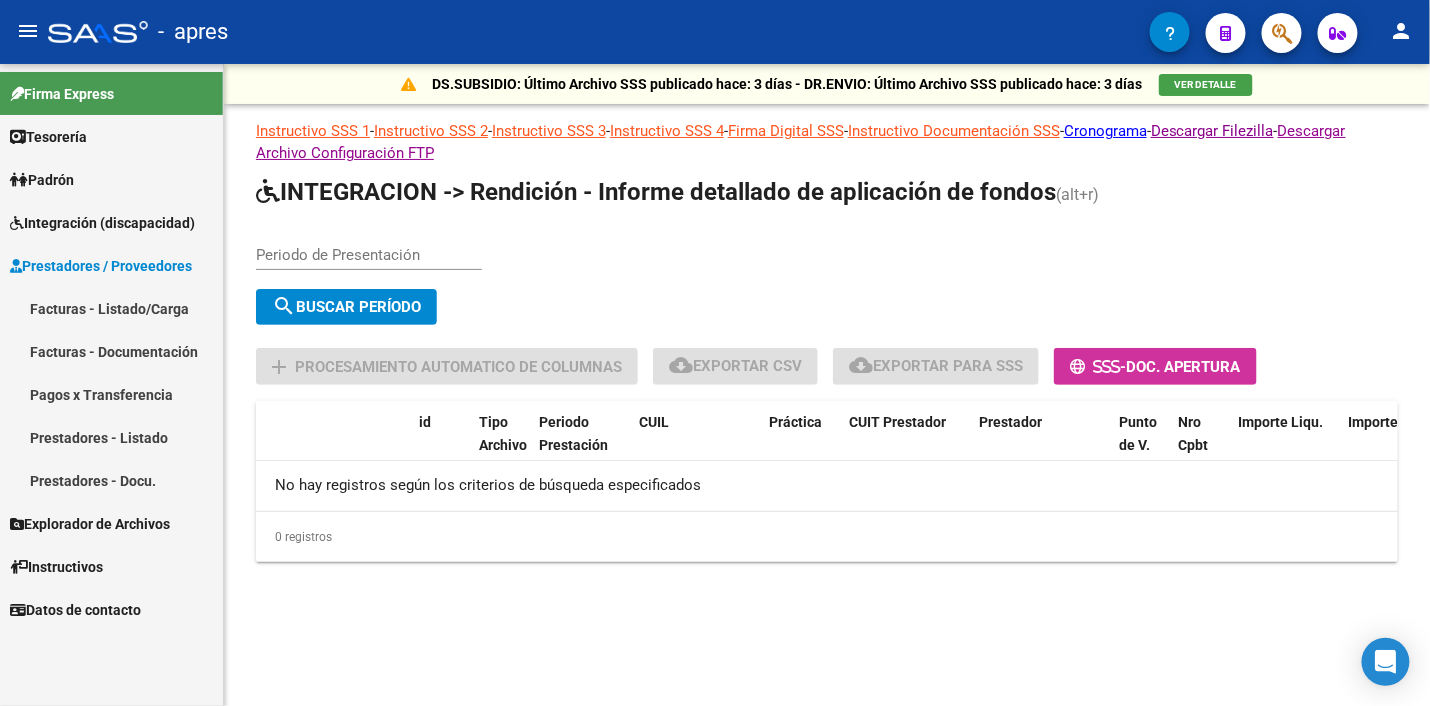 click on "Facturas - Documentación" at bounding box center [111, 351] 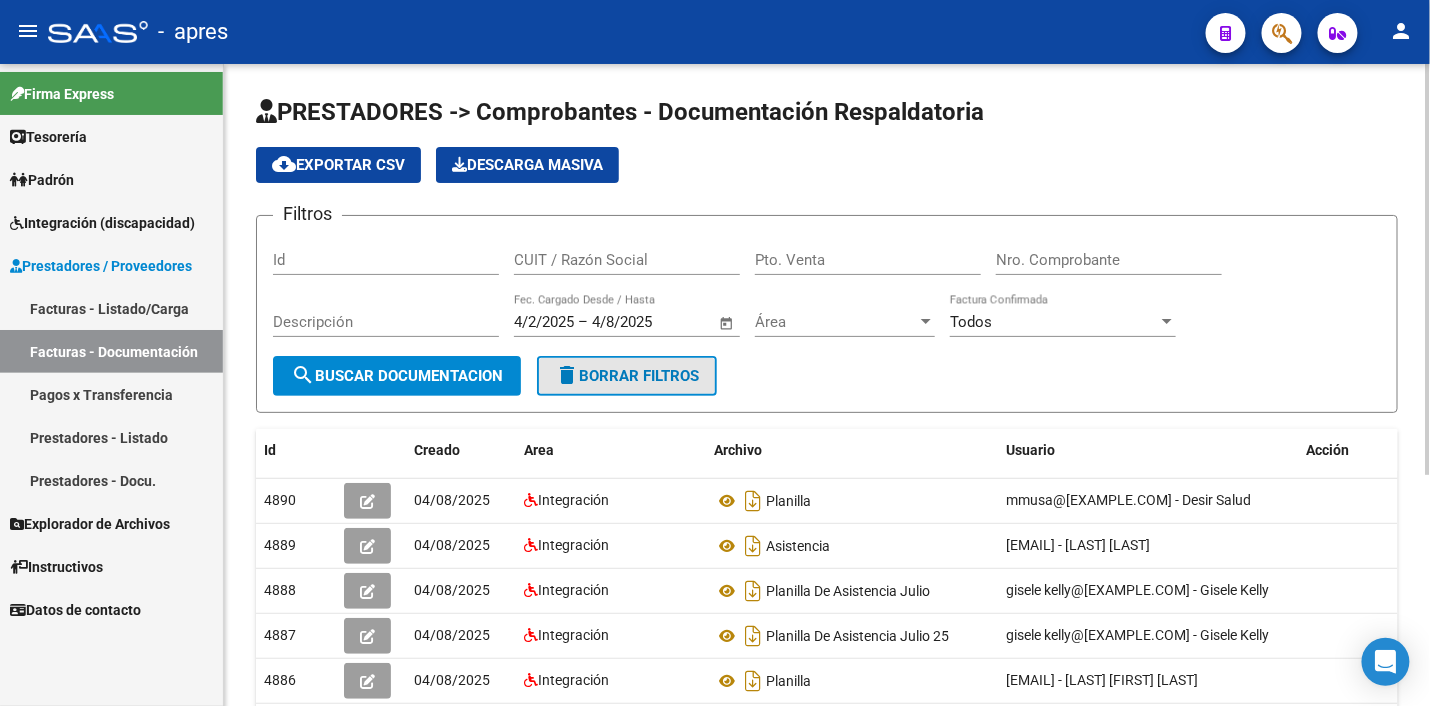 click on "delete  Borrar Filtros" 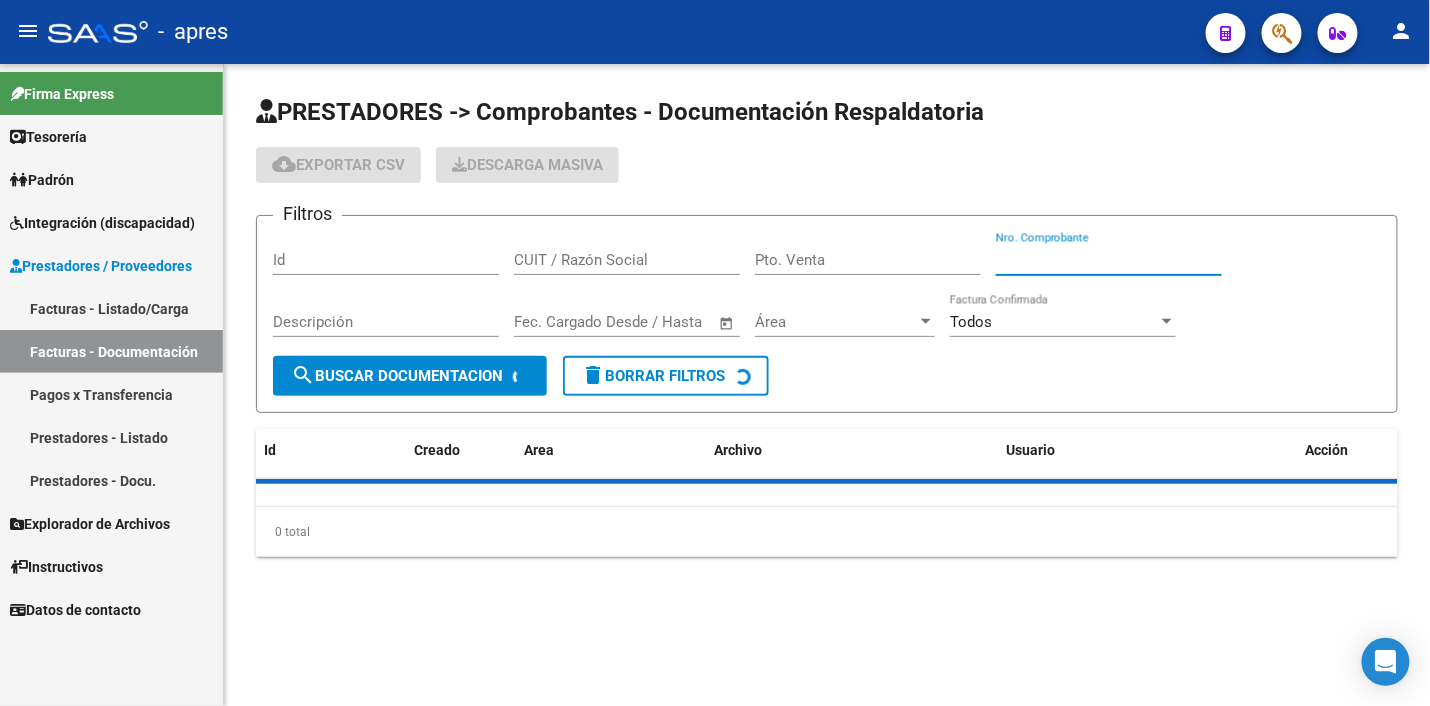 click on "Nro. Comprobante" at bounding box center (1109, 260) 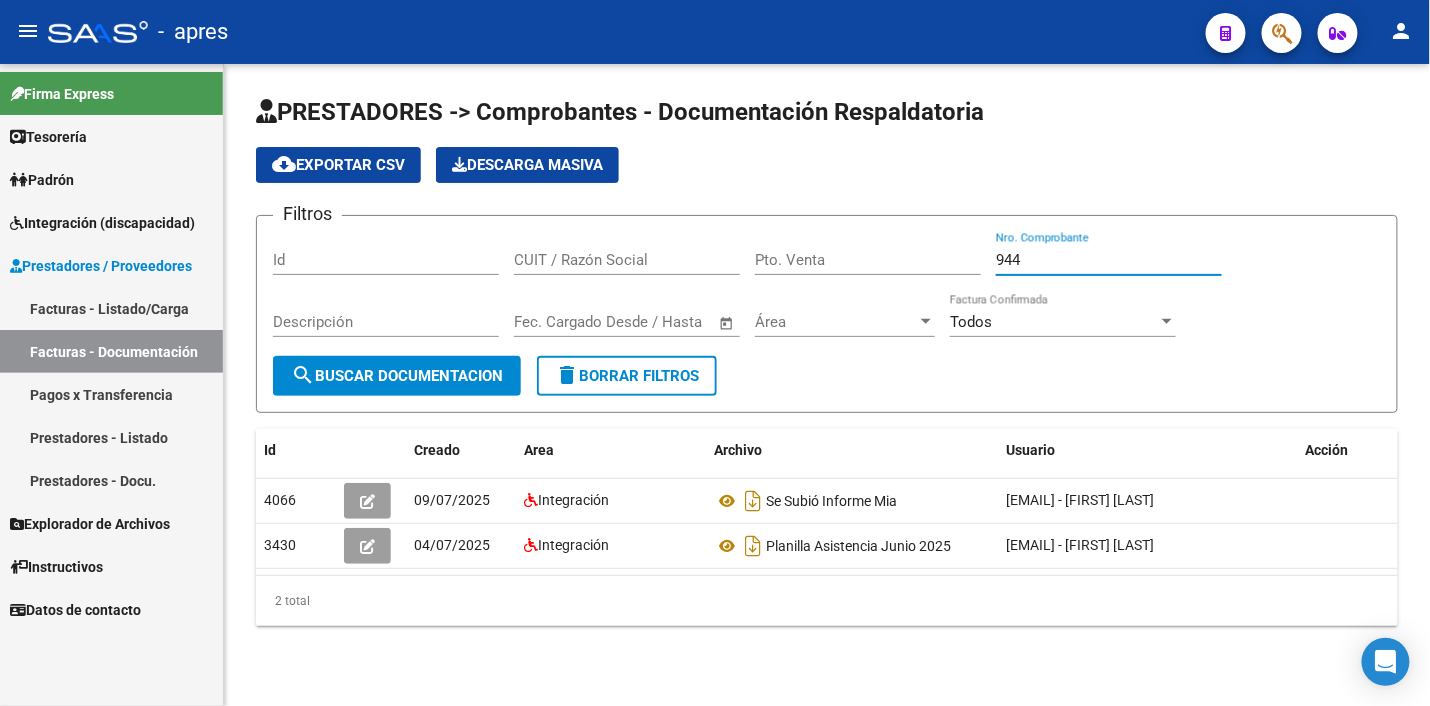 type on "944" 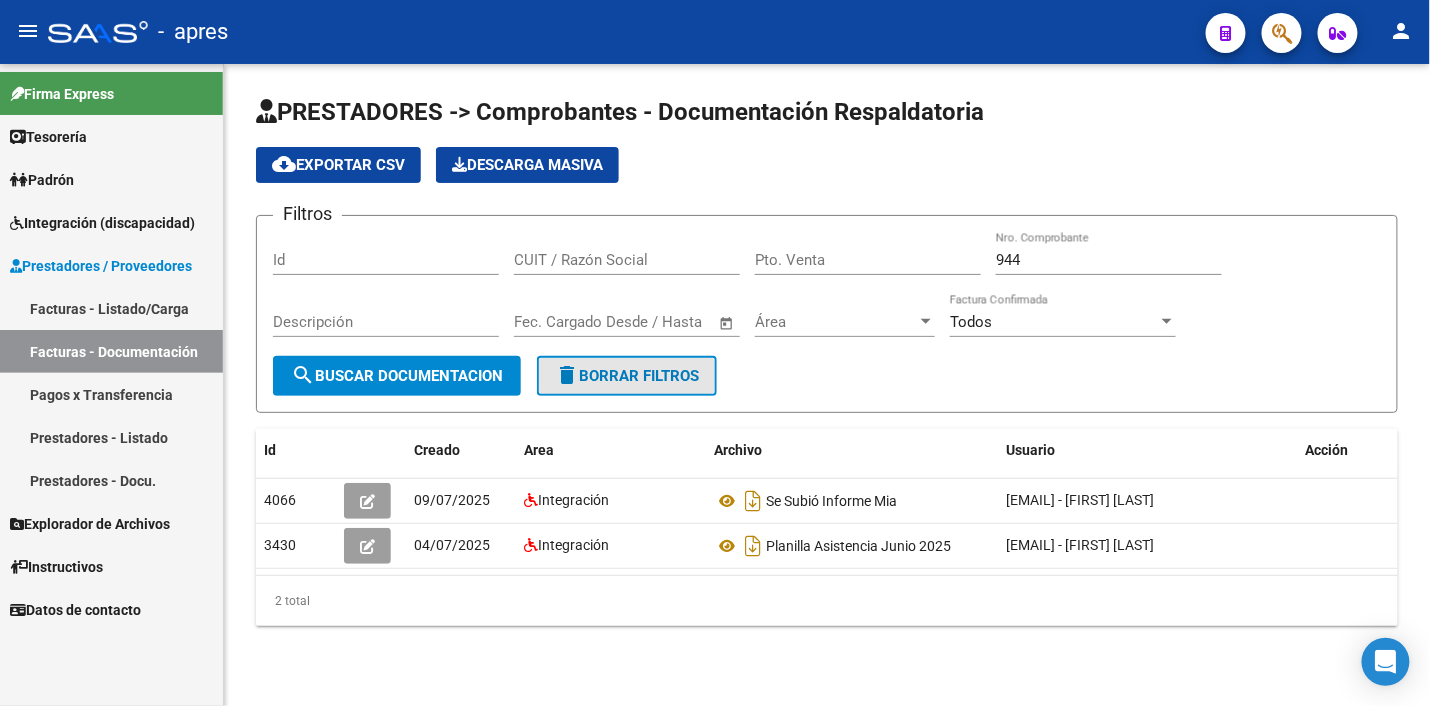 click on "delete  Borrar Filtros" 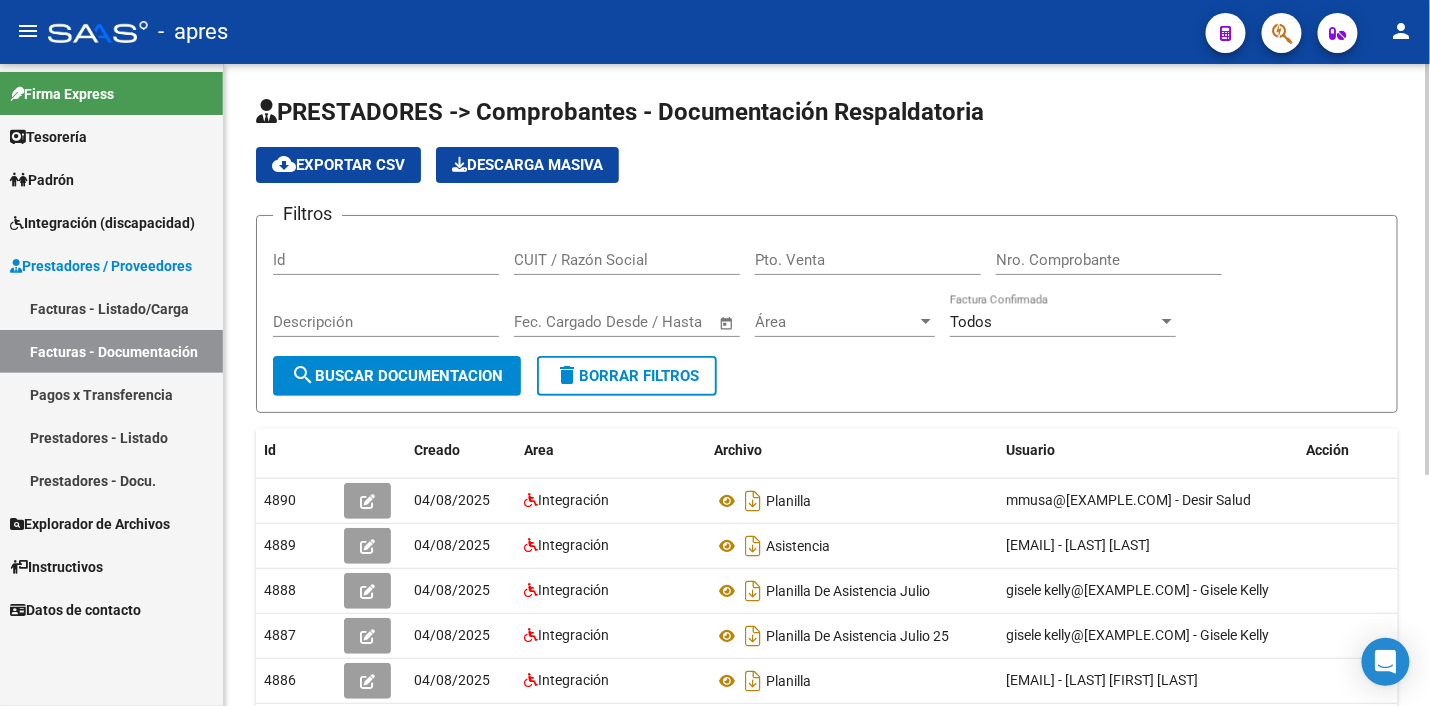 click on "Nro. Comprobante" 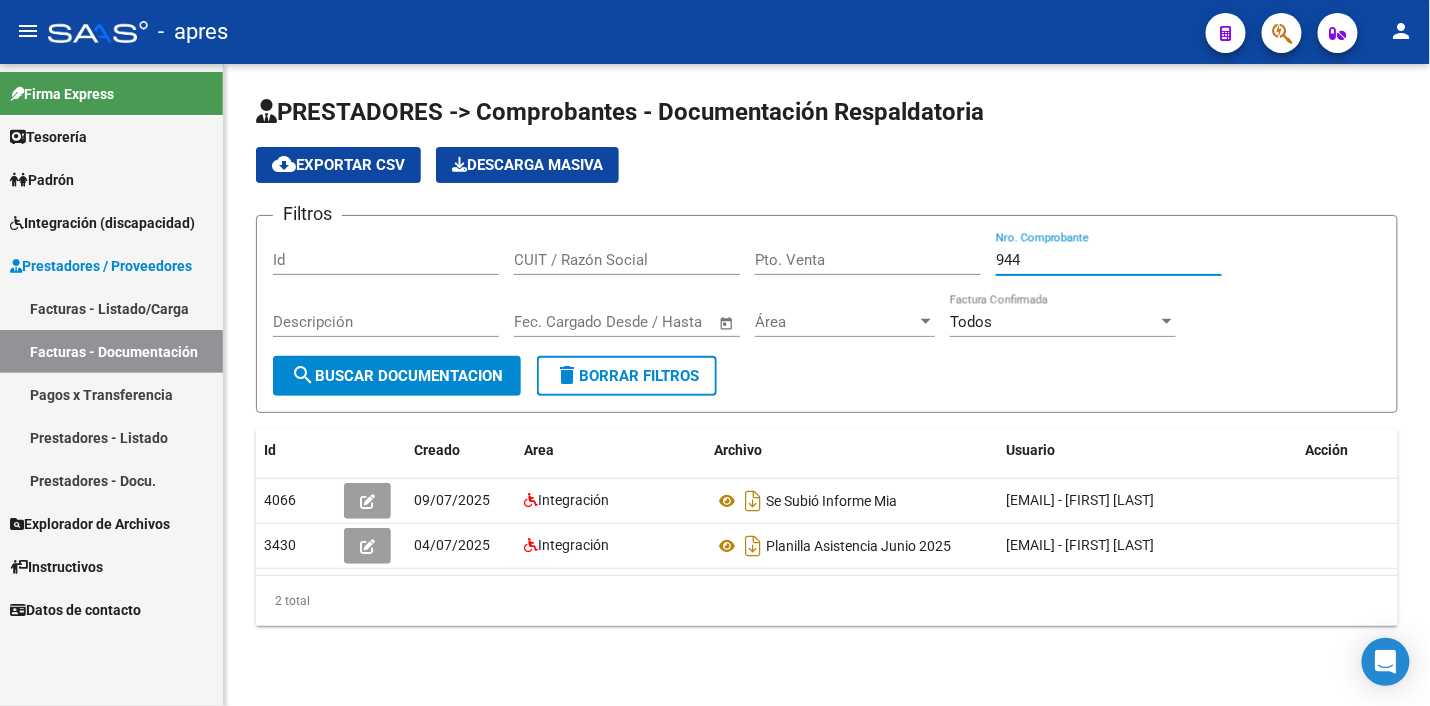 type on "944" 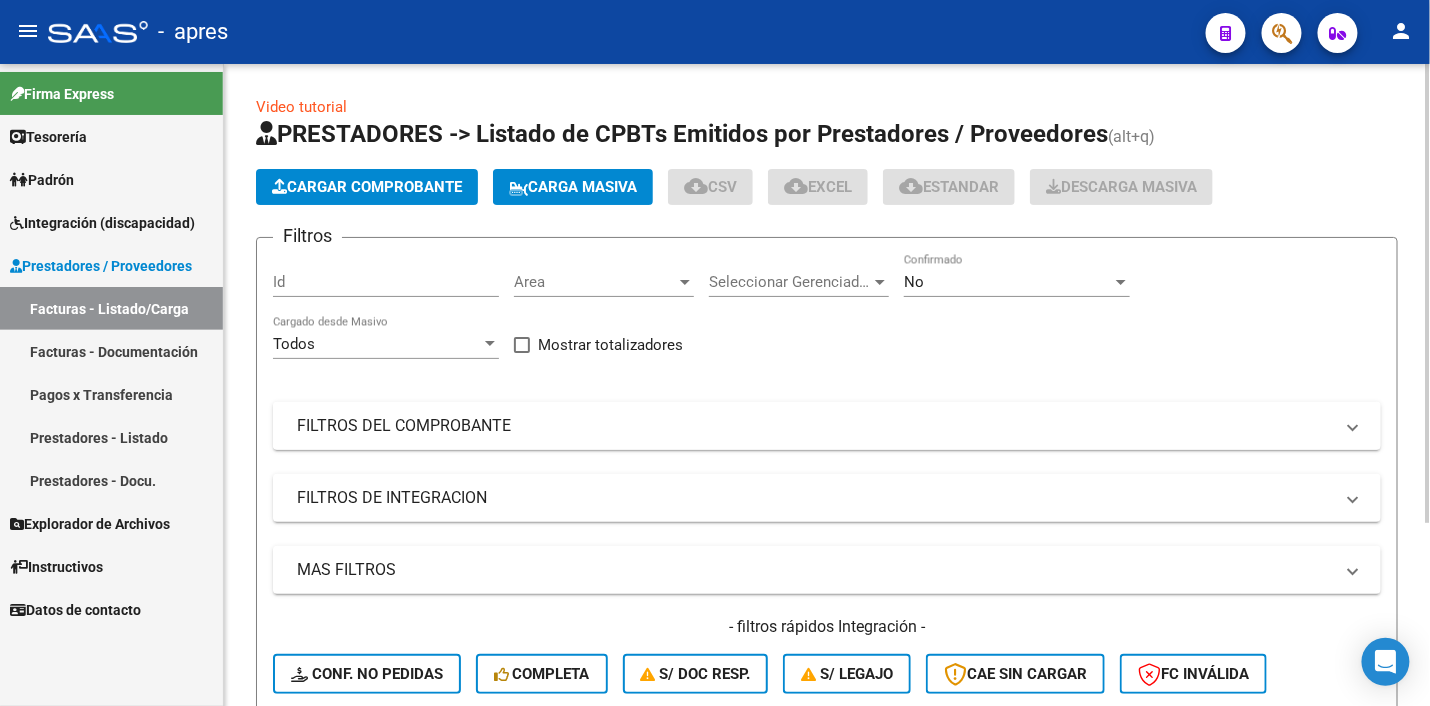 click on "FILTROS DEL COMPROBANTE" at bounding box center [815, 426] 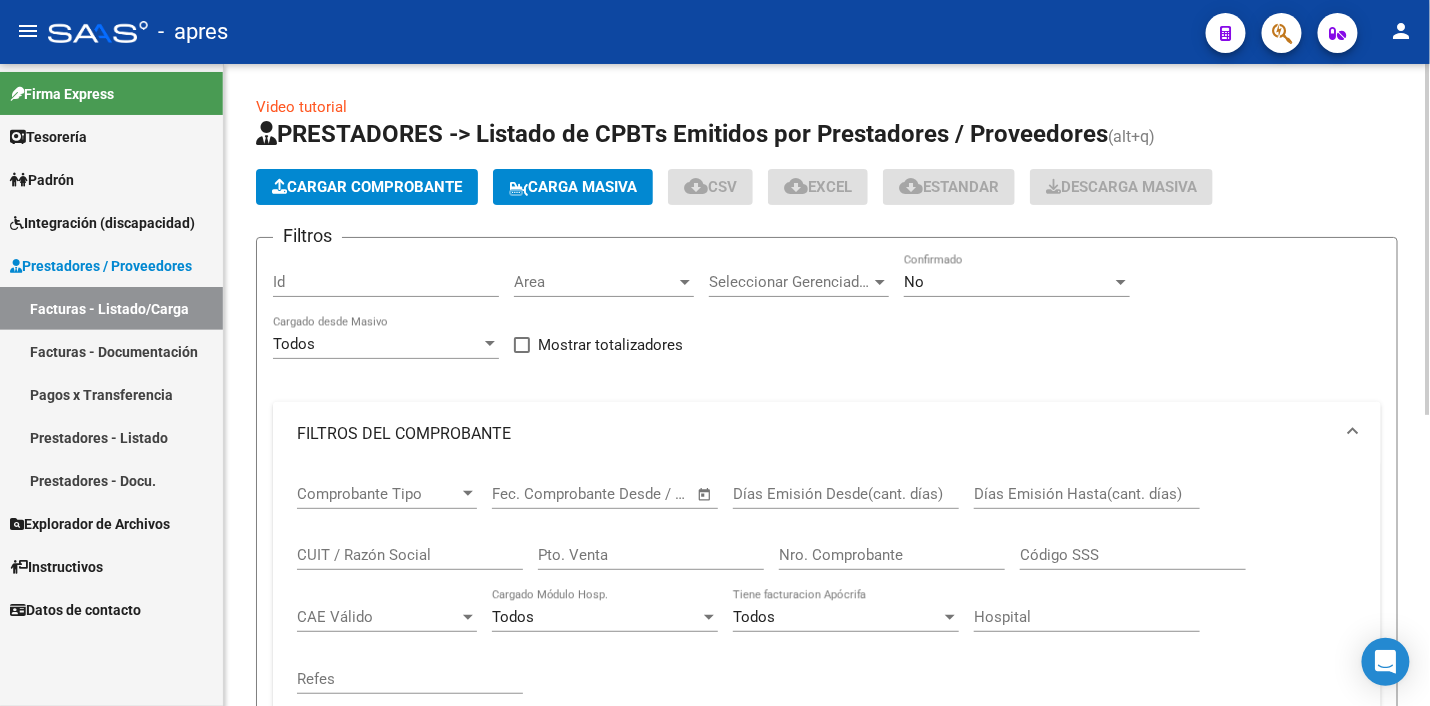 scroll, scrollTop: 125, scrollLeft: 0, axis: vertical 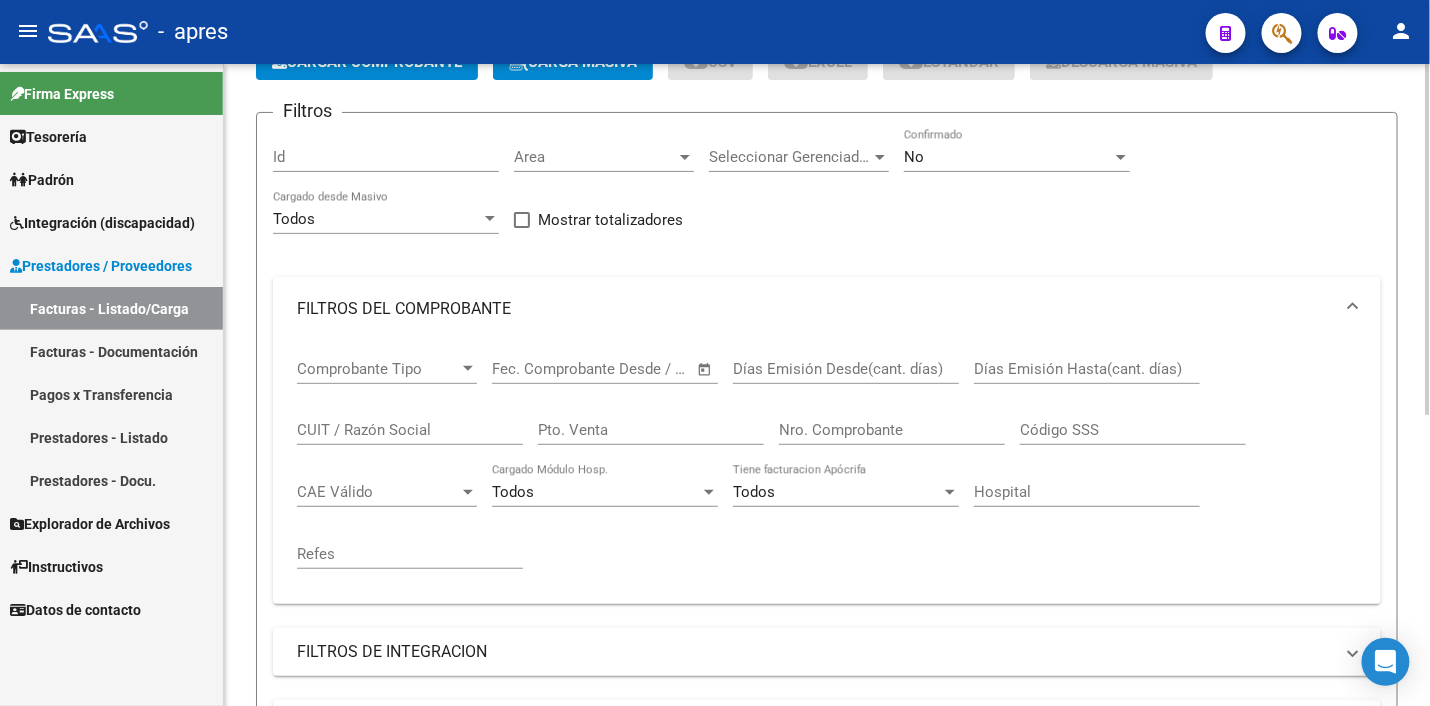 click on "Nro. Comprobante" at bounding box center (892, 430) 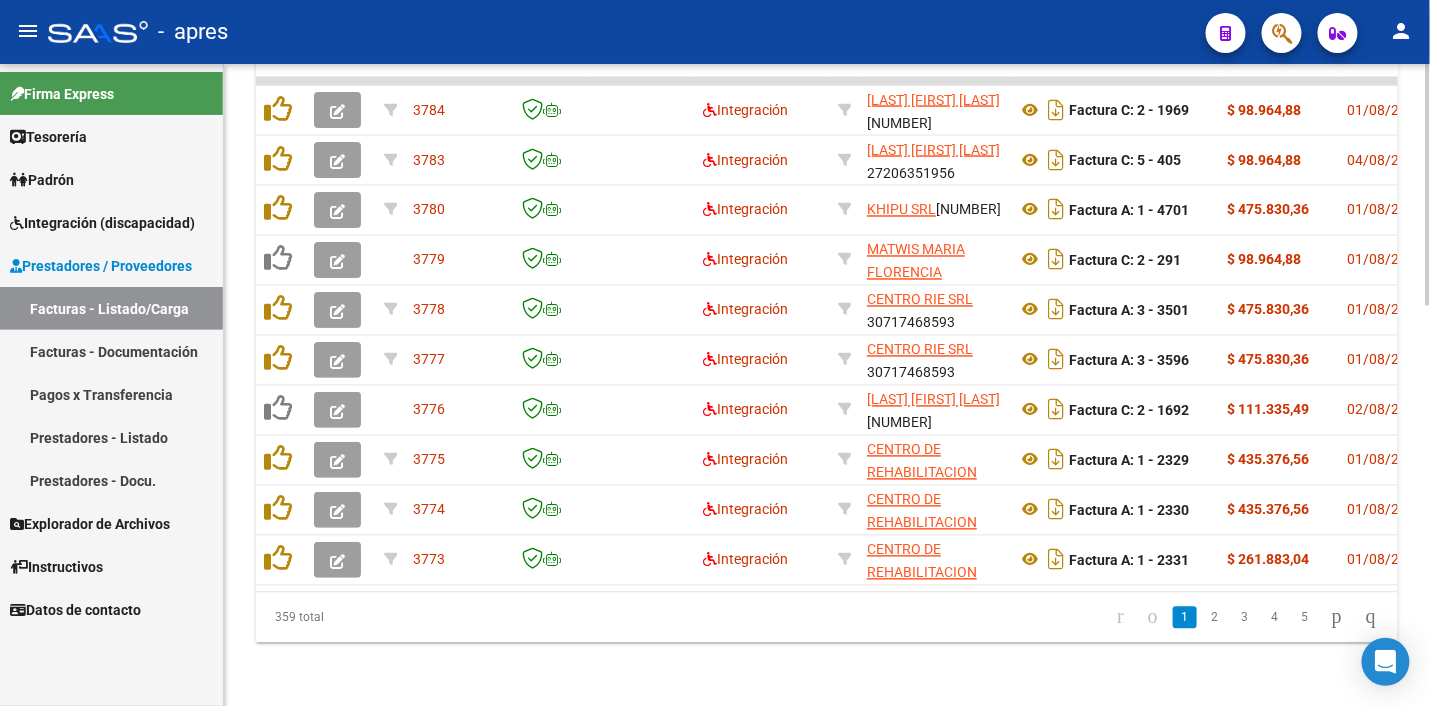 scroll, scrollTop: 1061, scrollLeft: 0, axis: vertical 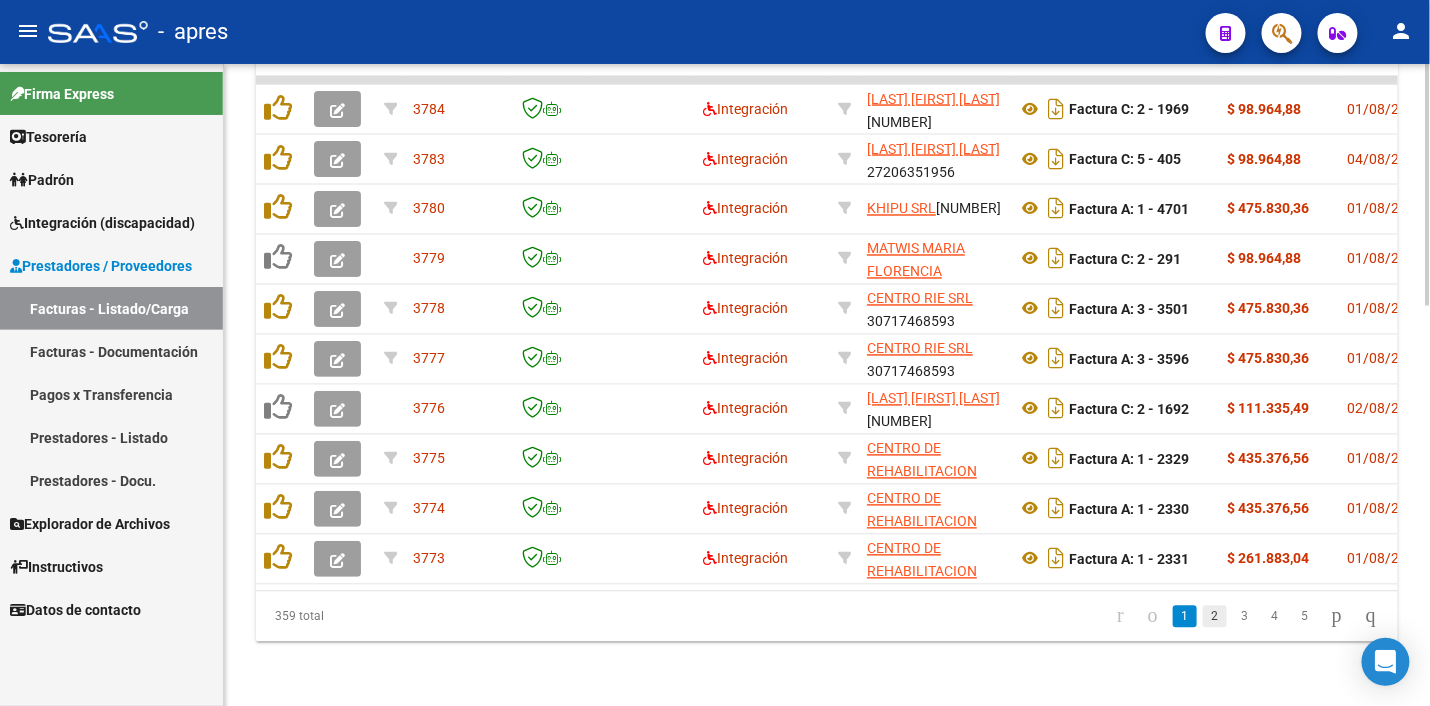 click on "2" 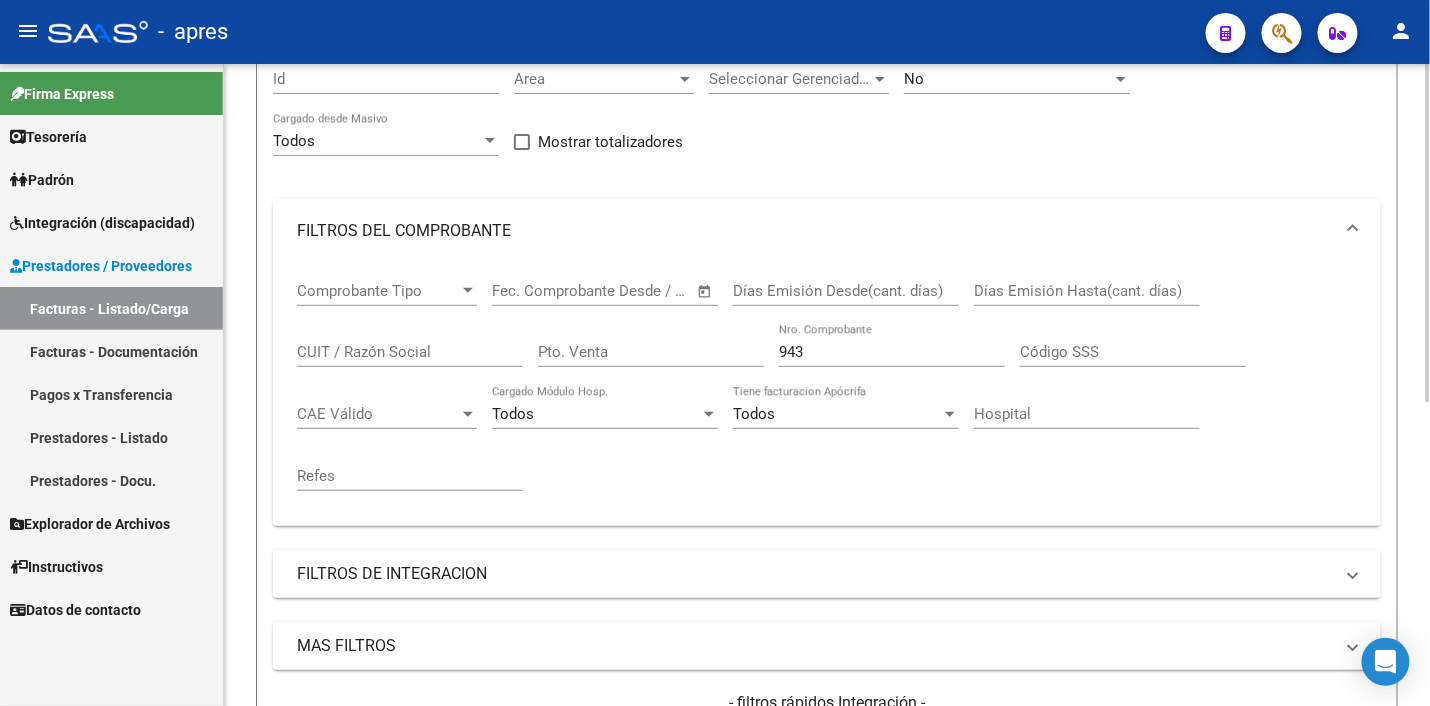 scroll, scrollTop: 202, scrollLeft: 0, axis: vertical 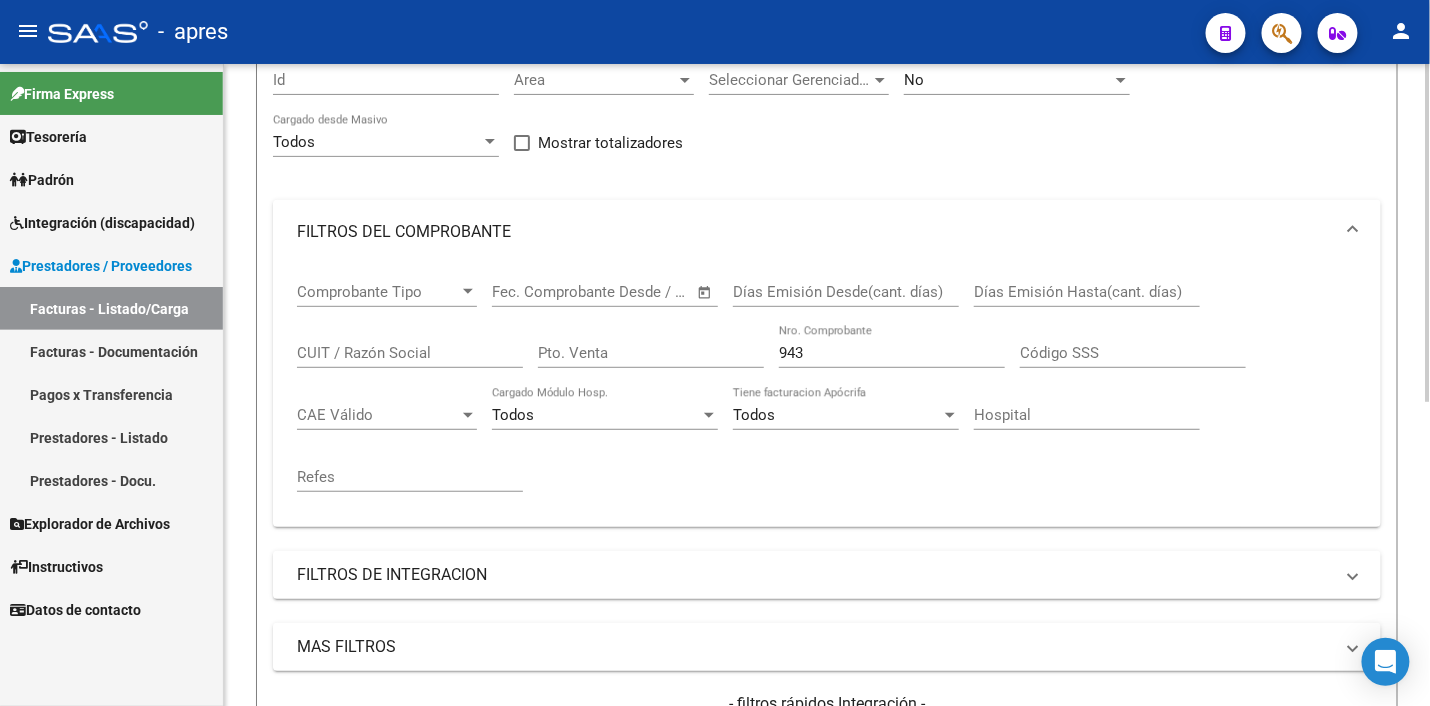 click on "943" at bounding box center (892, 353) 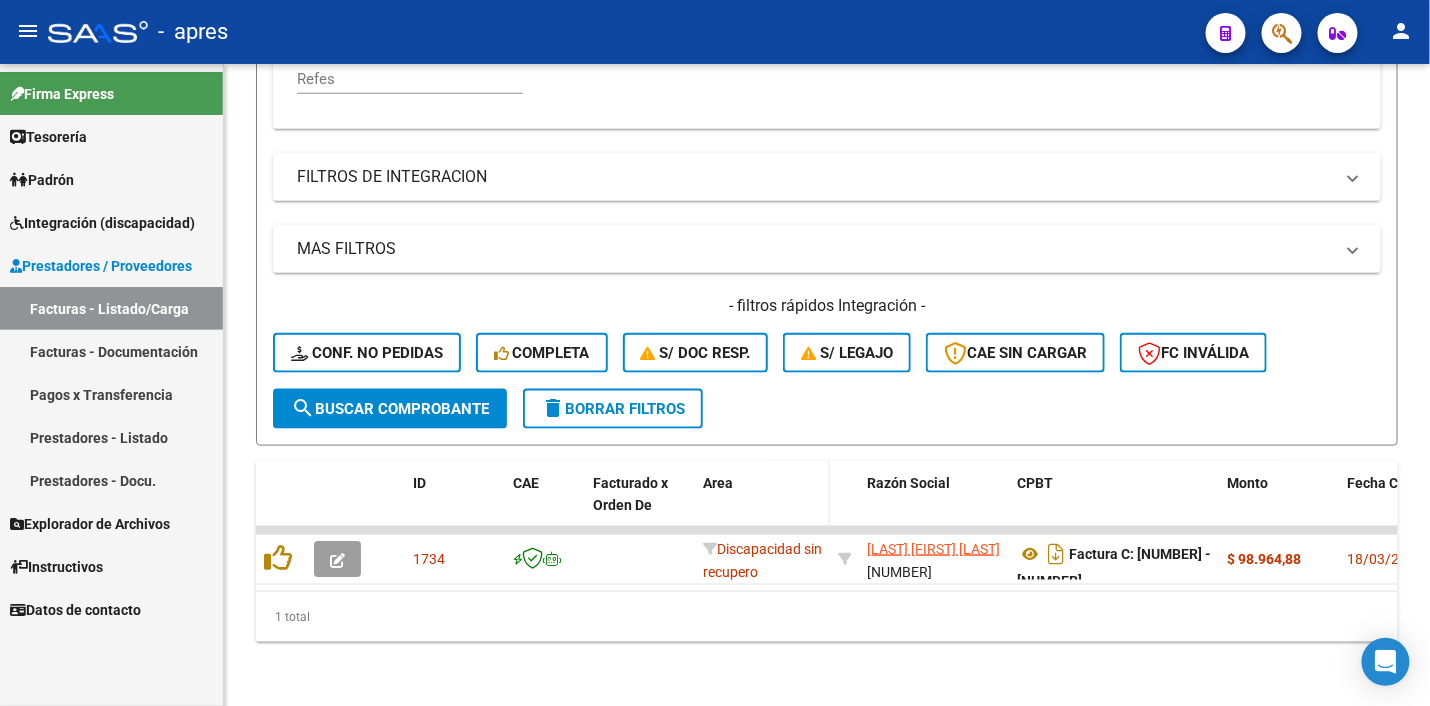 scroll, scrollTop: 611, scrollLeft: 0, axis: vertical 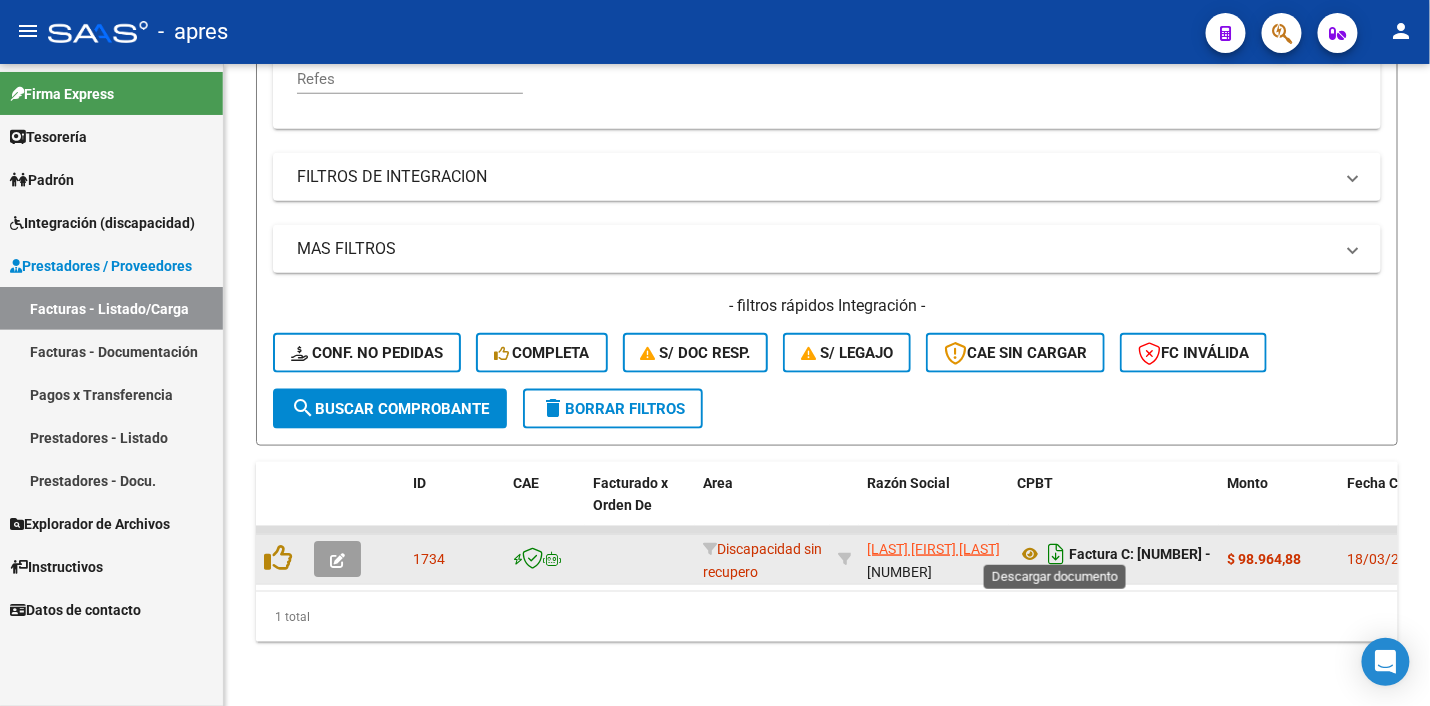 click 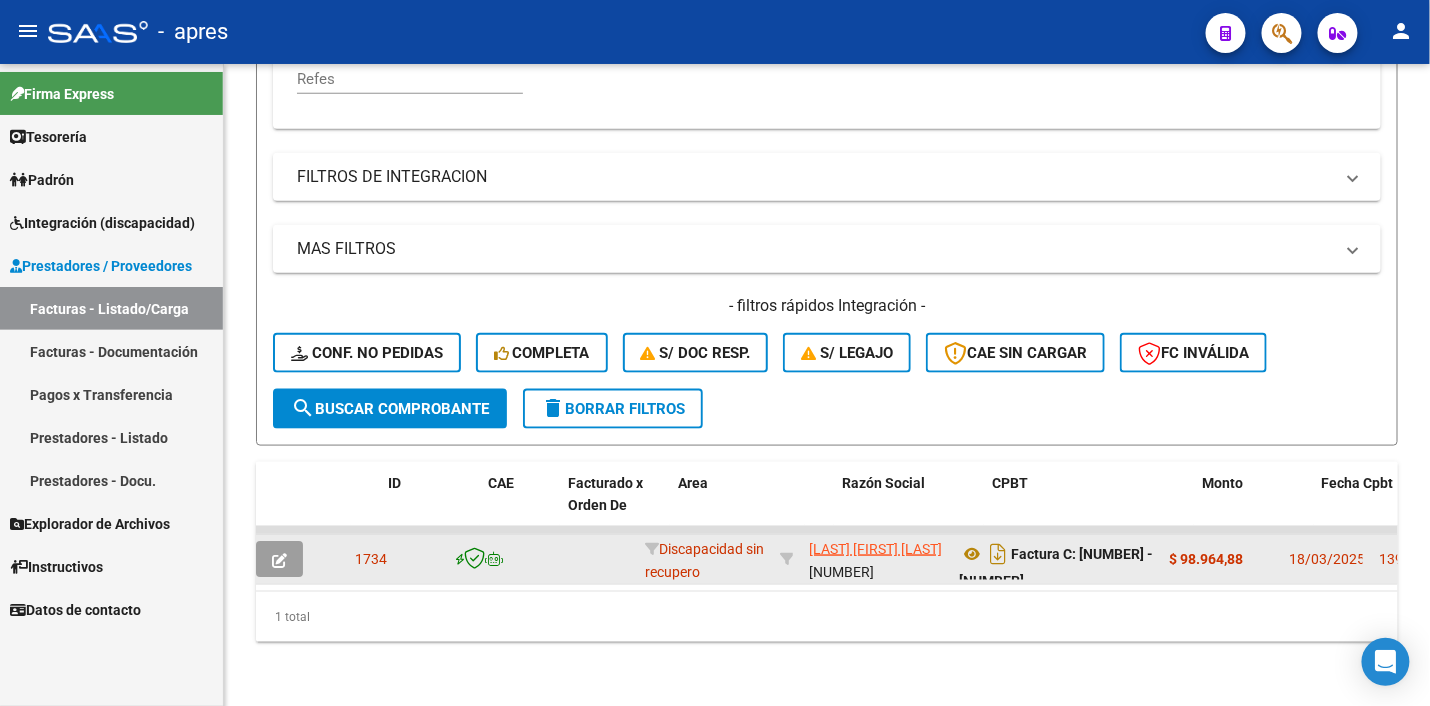 scroll, scrollTop: 0, scrollLeft: 0, axis: both 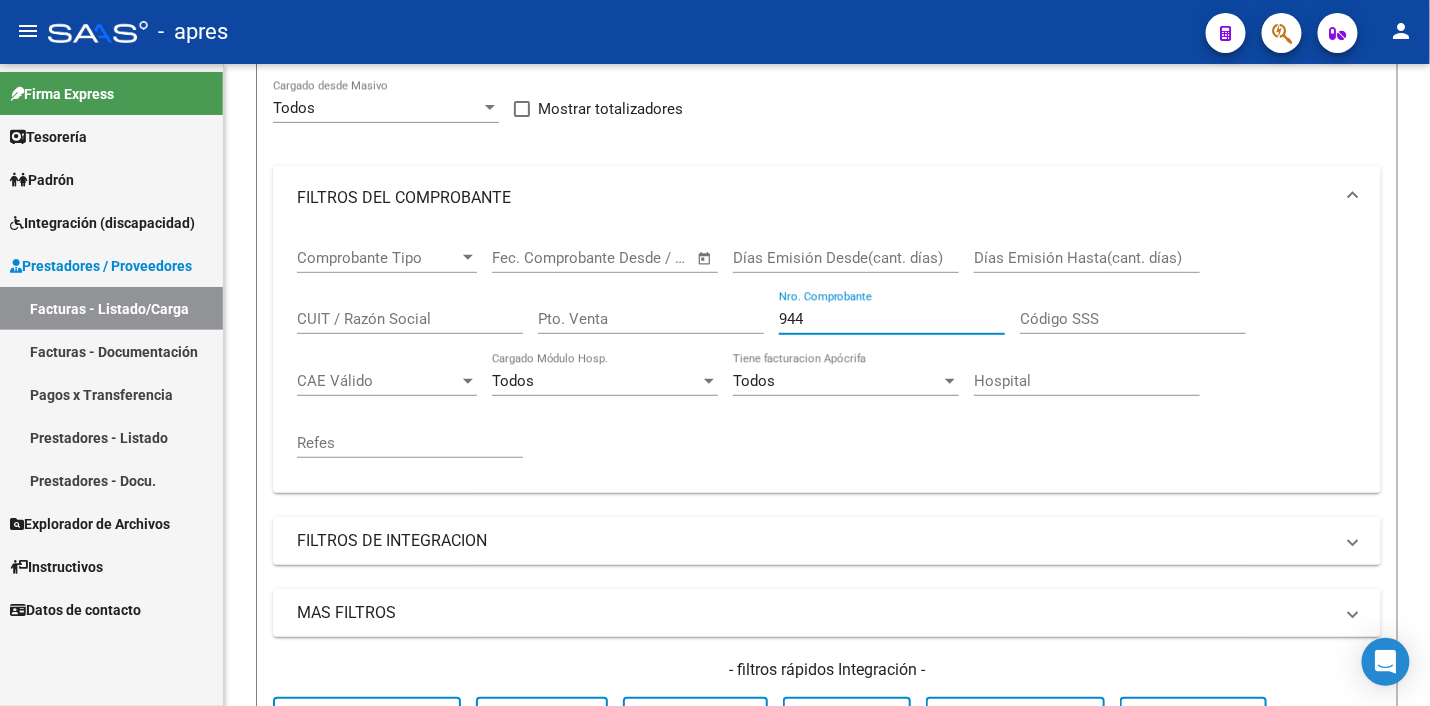 drag, startPoint x: 788, startPoint y: 316, endPoint x: 712, endPoint y: 302, distance: 77.27872 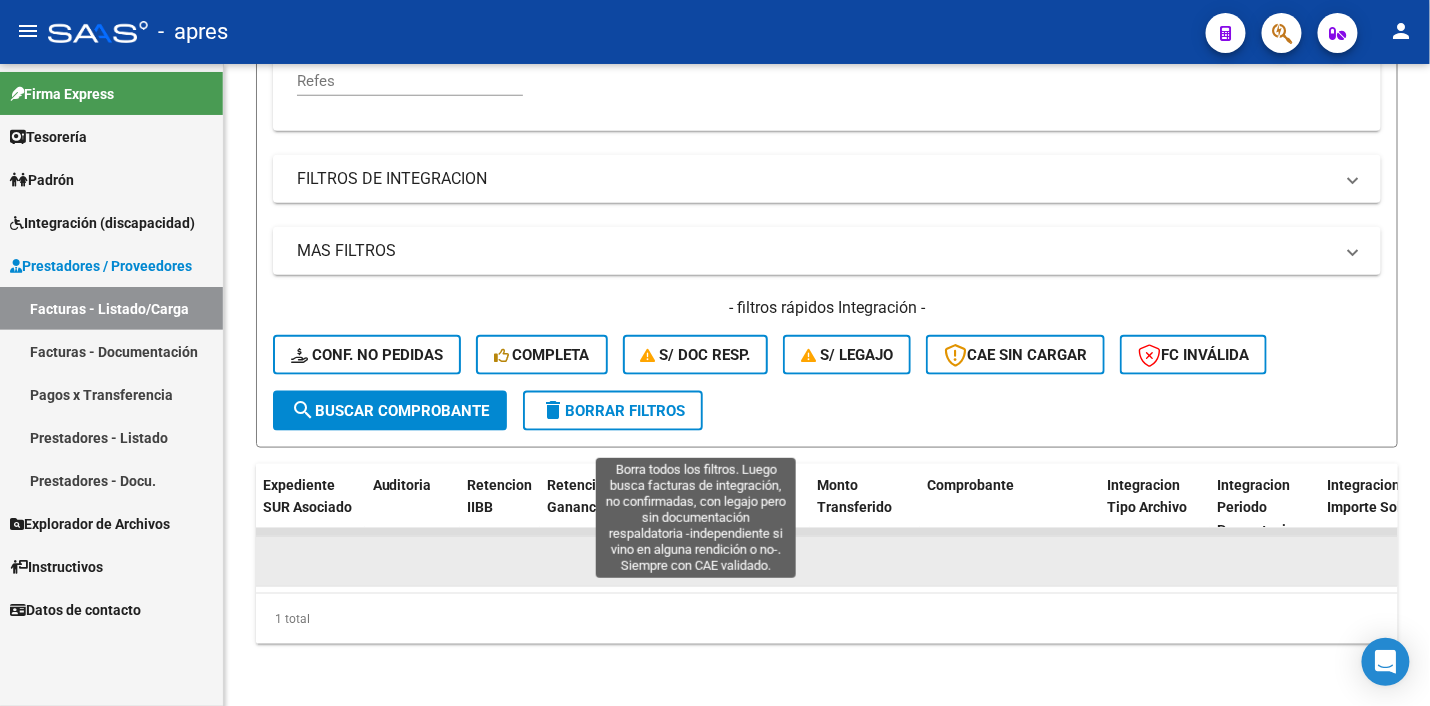 scroll, scrollTop: 611, scrollLeft: 0, axis: vertical 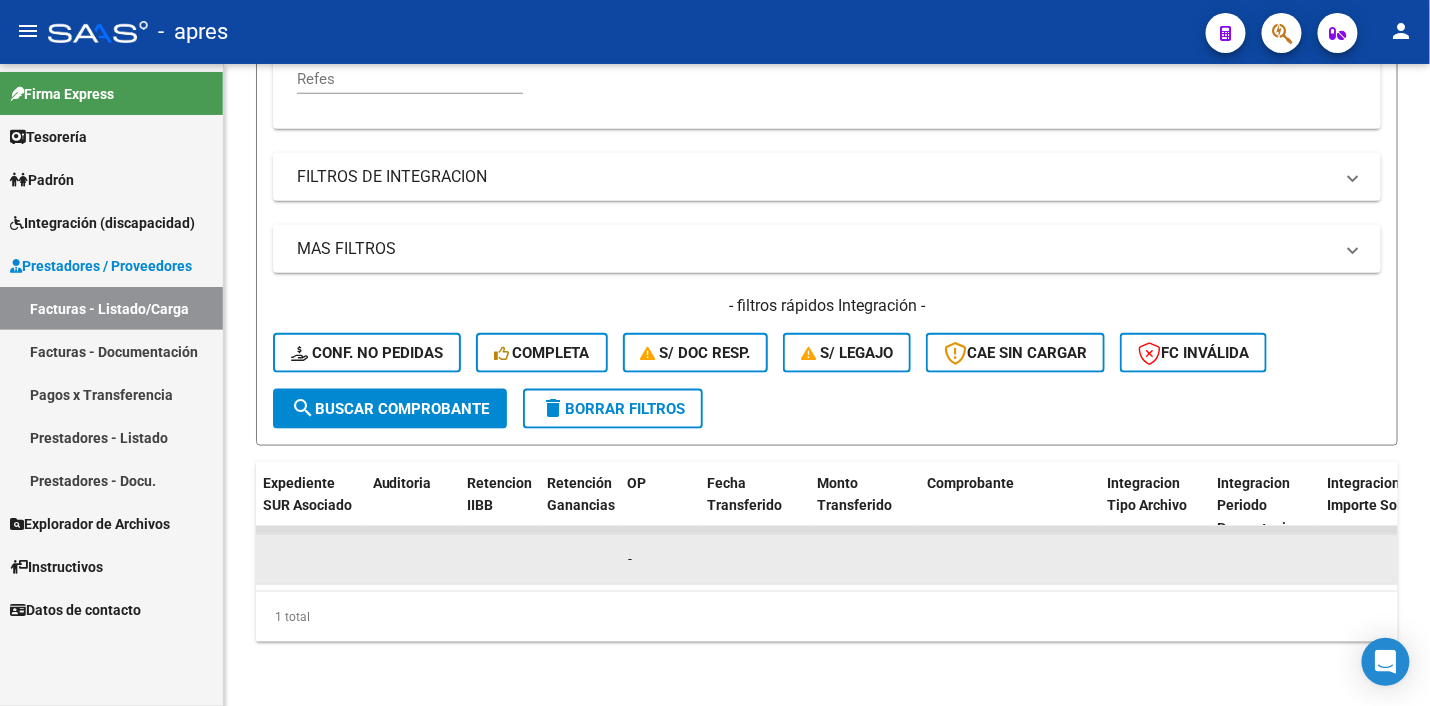 type on "70" 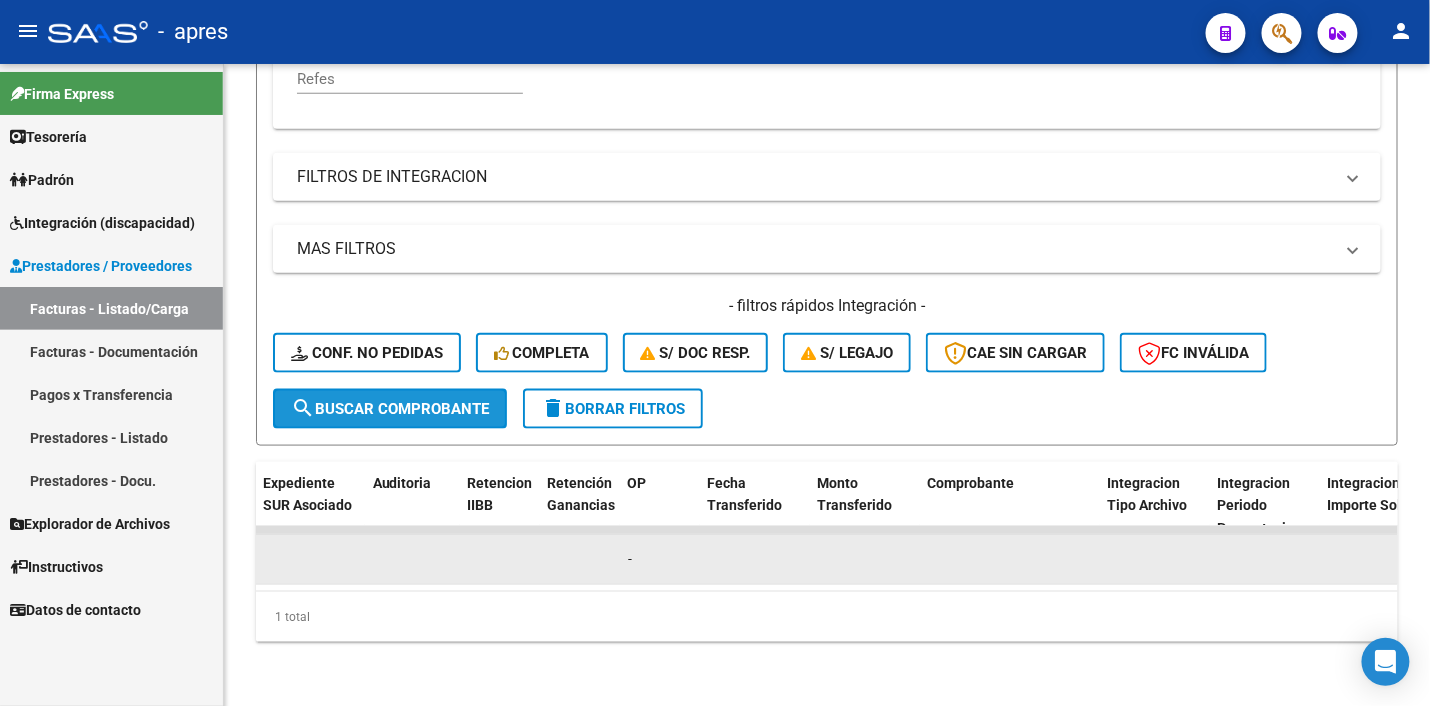 click on "search  Buscar Comprobante" 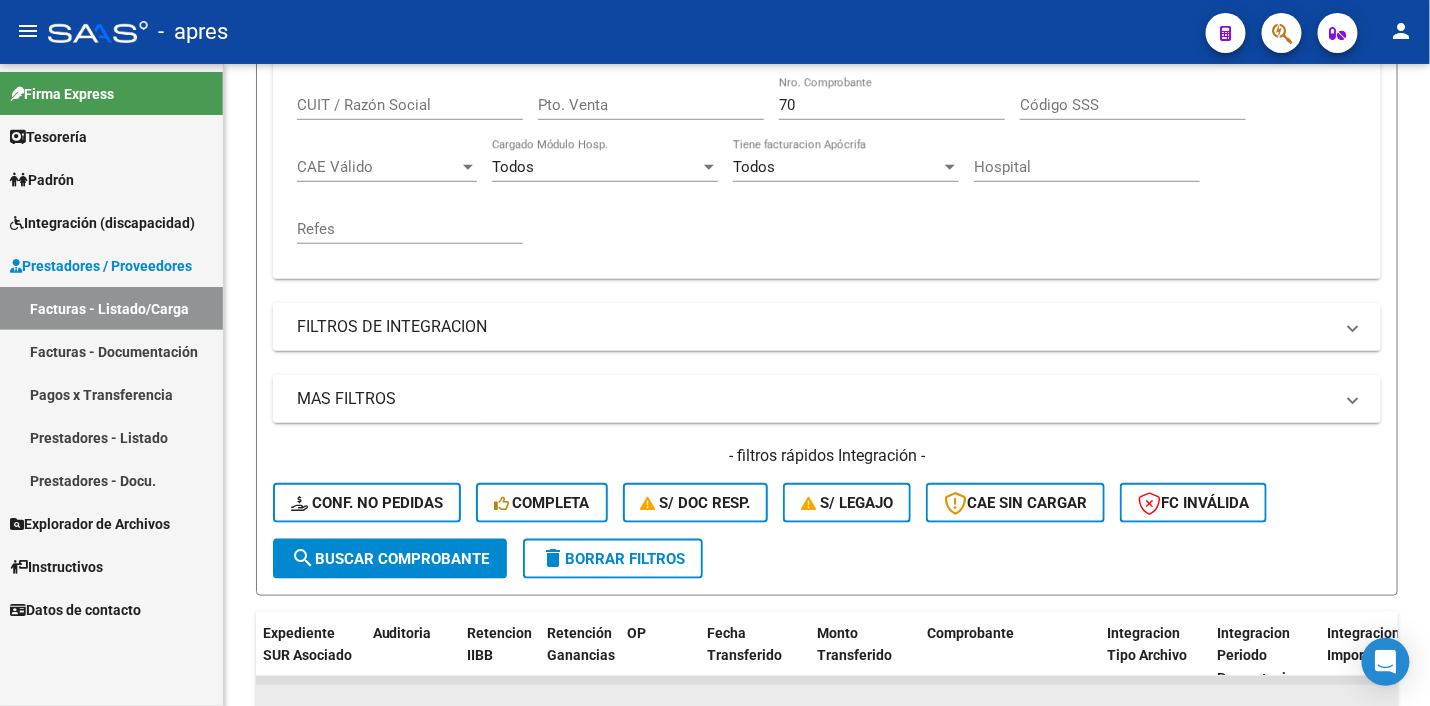 scroll, scrollTop: 486, scrollLeft: 0, axis: vertical 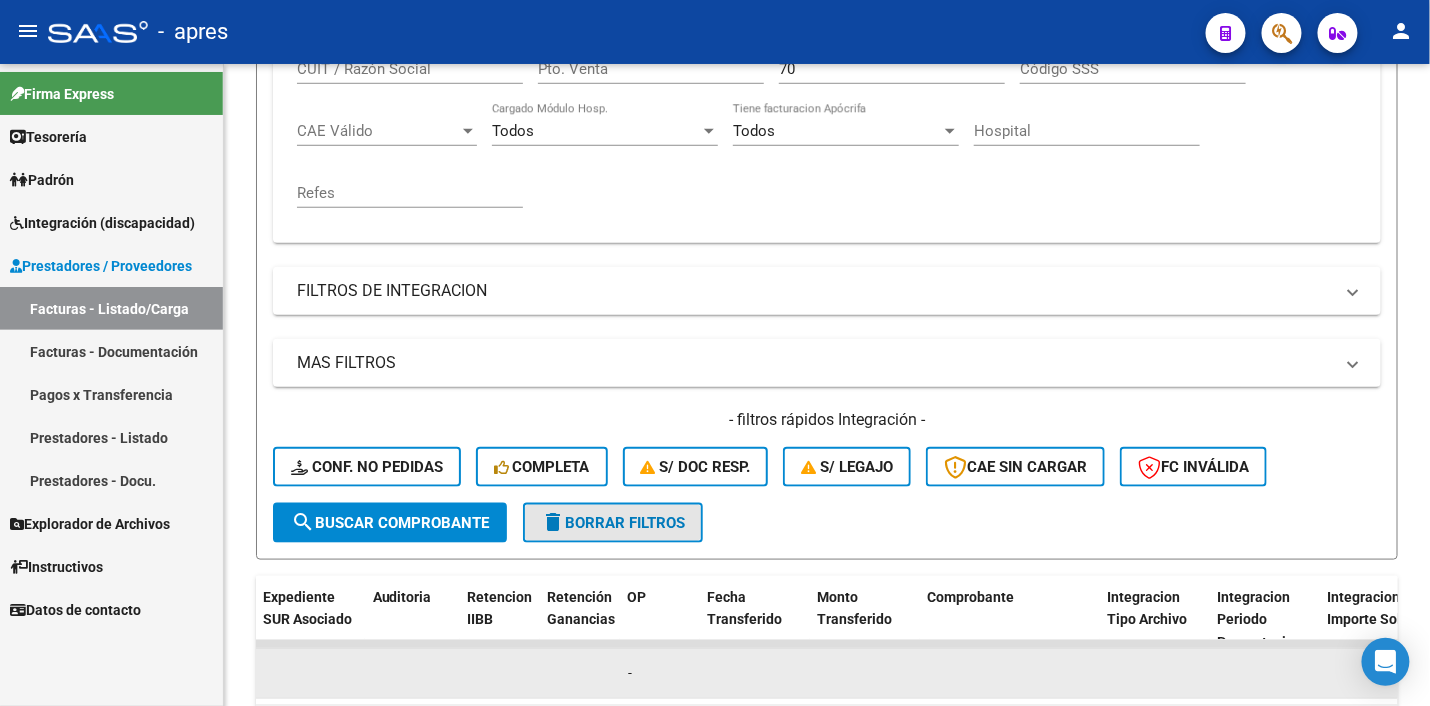 click on "delete  Borrar Filtros" 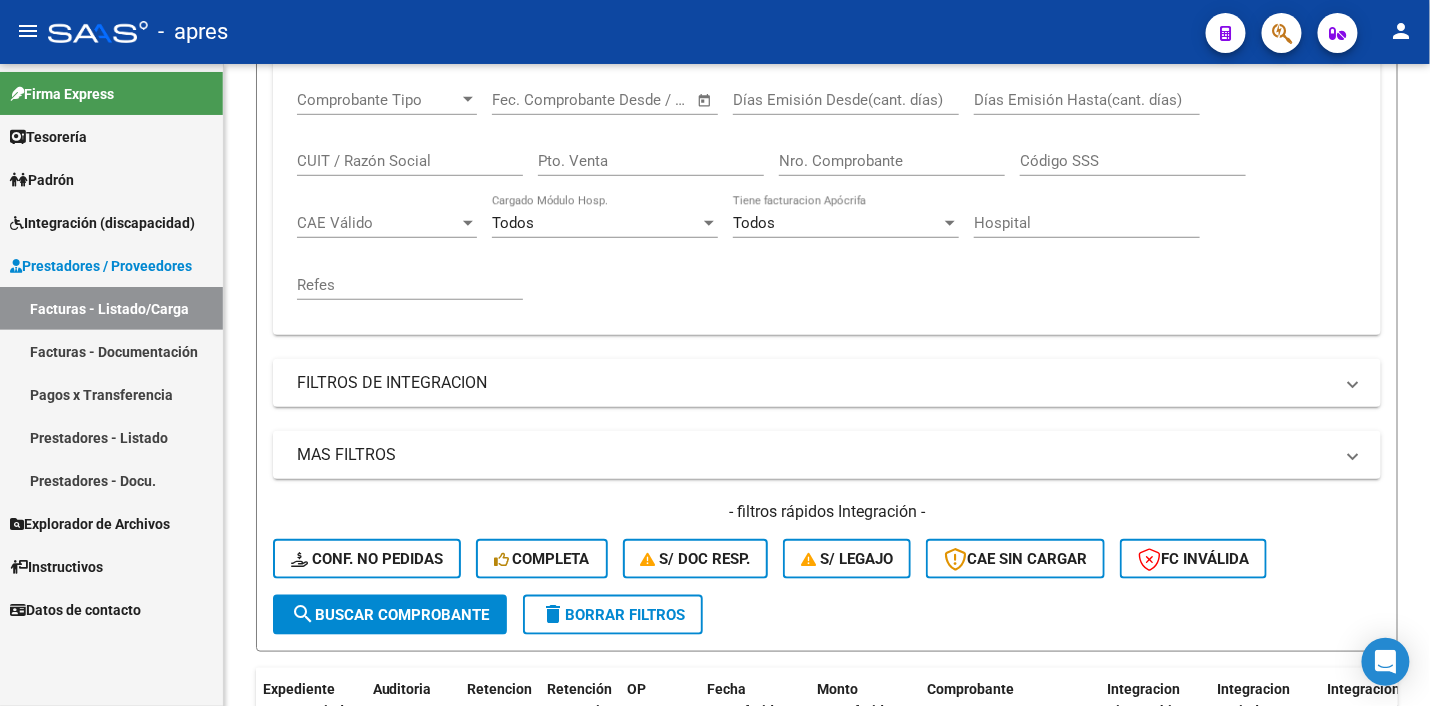 scroll, scrollTop: 361, scrollLeft: 0, axis: vertical 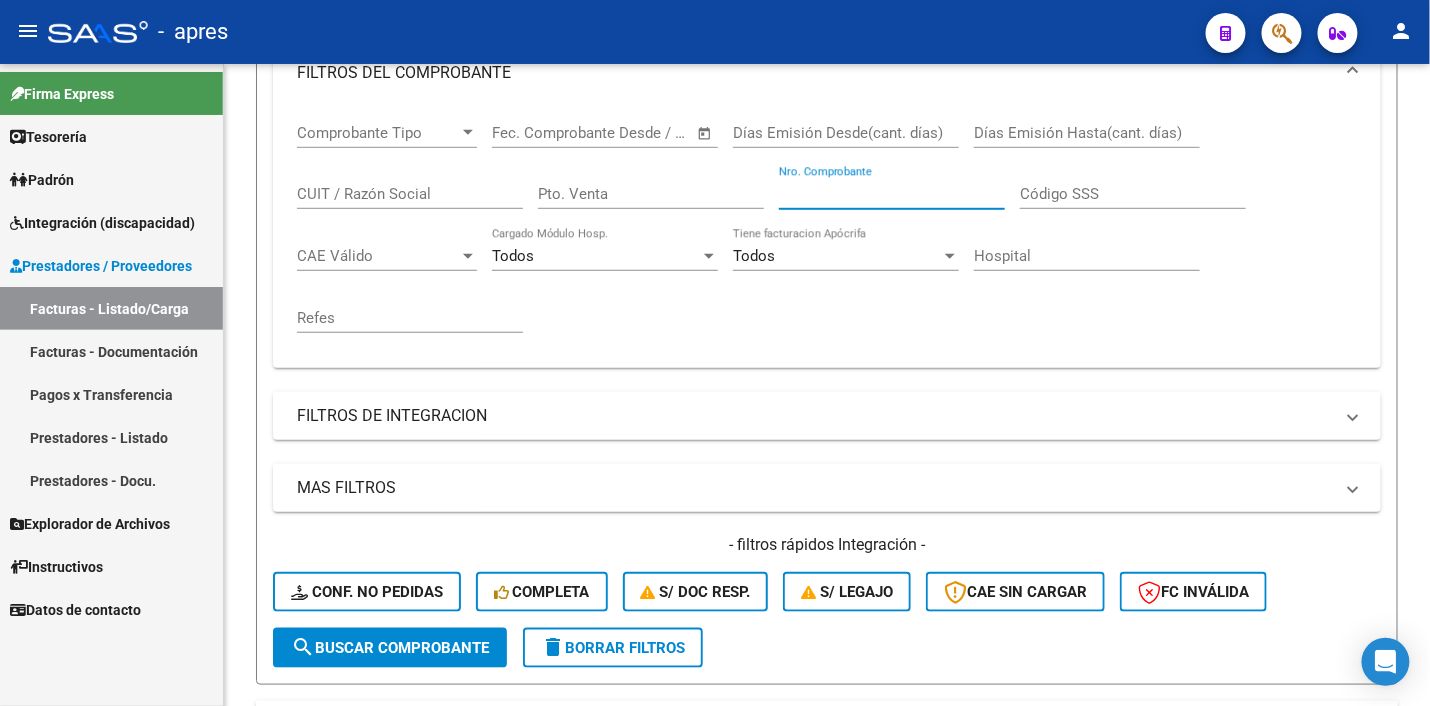 click on "Nro. Comprobante" at bounding box center [892, 194] 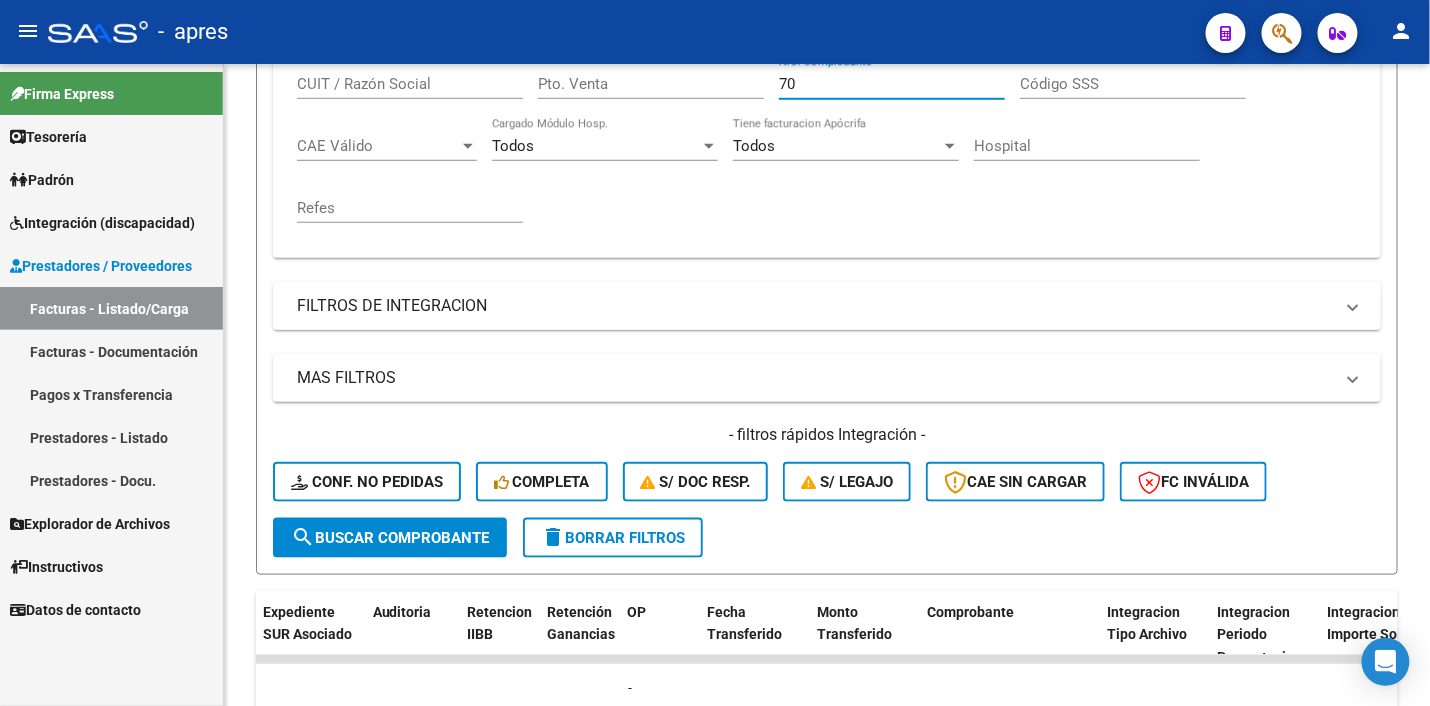scroll, scrollTop: 361, scrollLeft: 0, axis: vertical 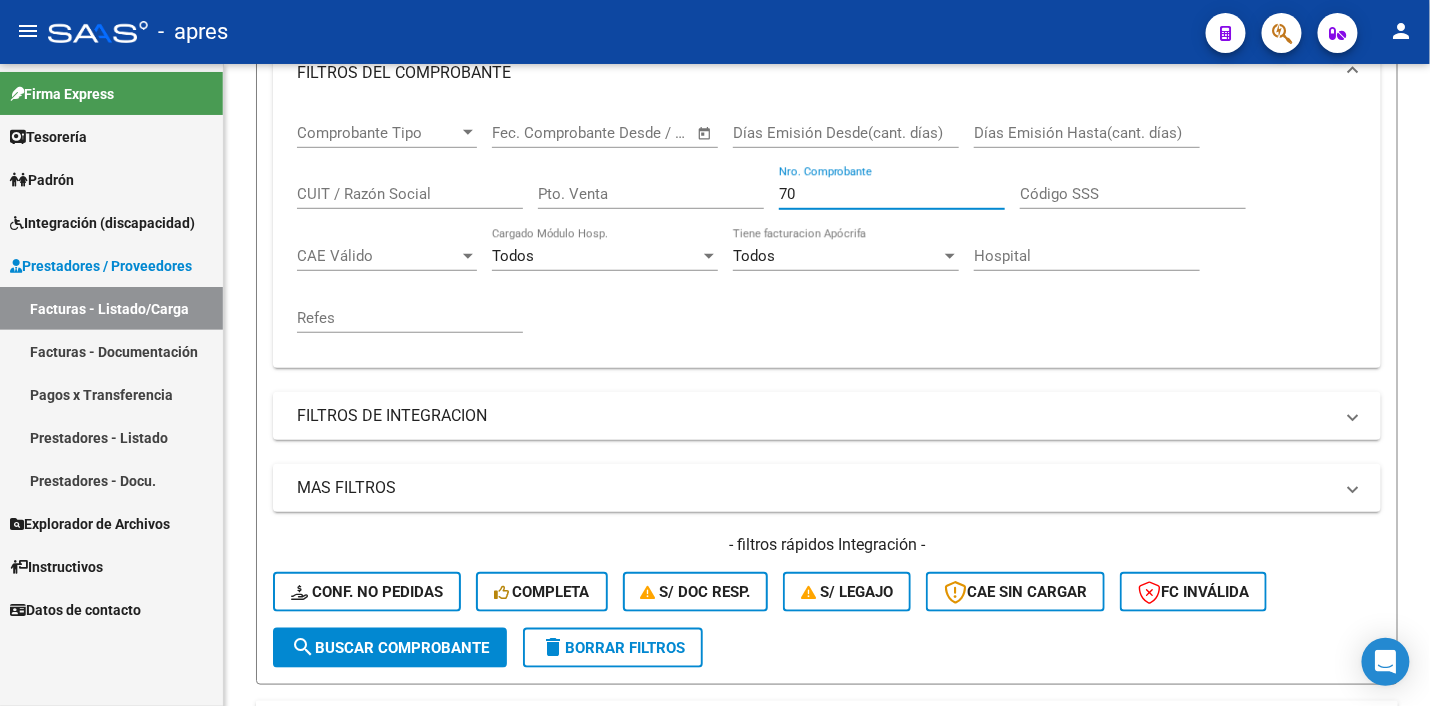 drag, startPoint x: 834, startPoint y: 191, endPoint x: 596, endPoint y: 191, distance: 238 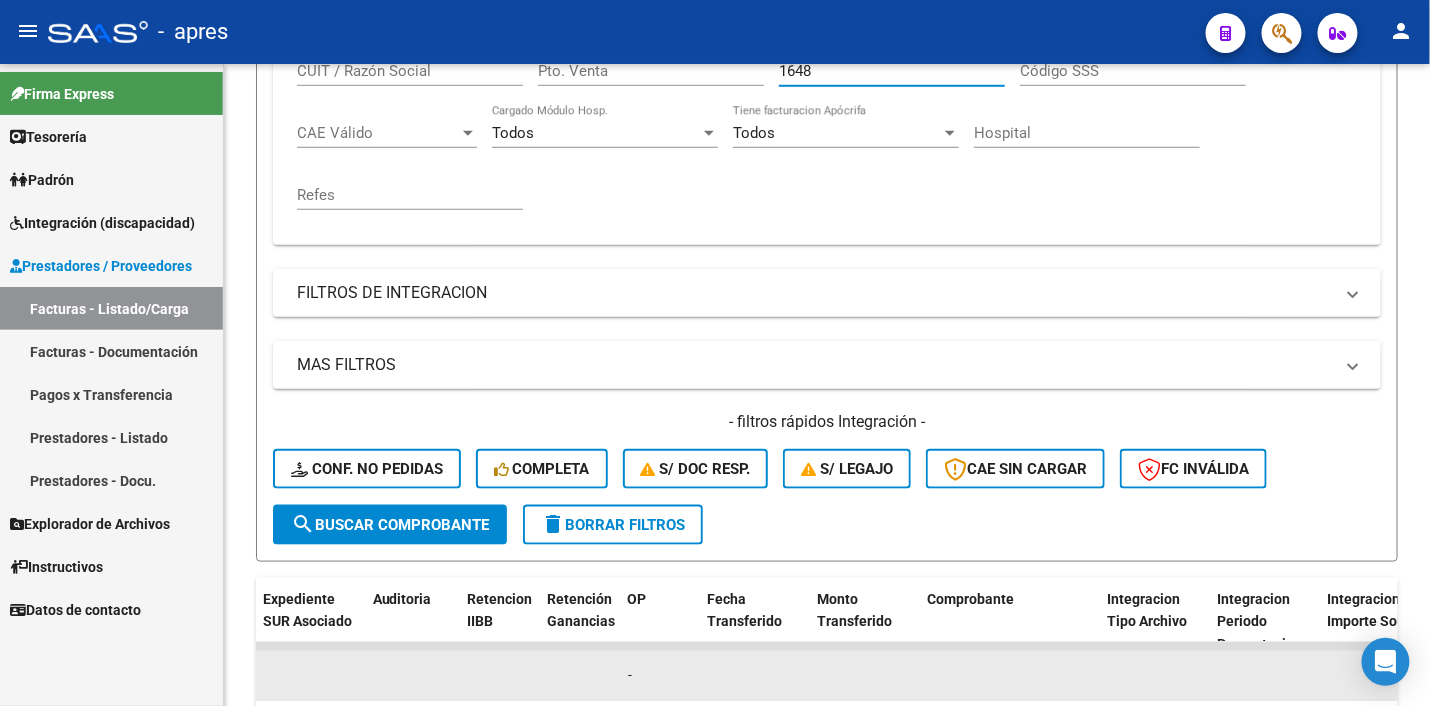 scroll, scrollTop: 611, scrollLeft: 0, axis: vertical 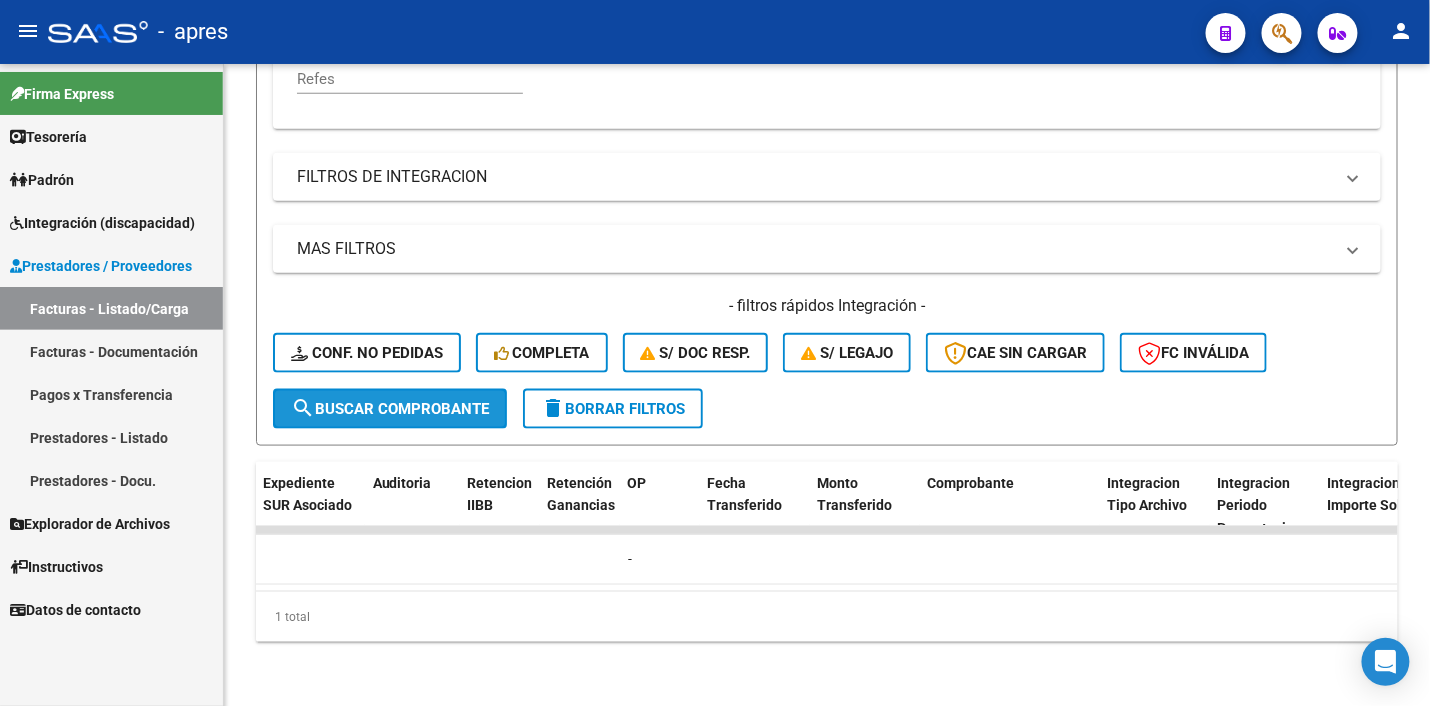 click on "search  Buscar Comprobante" 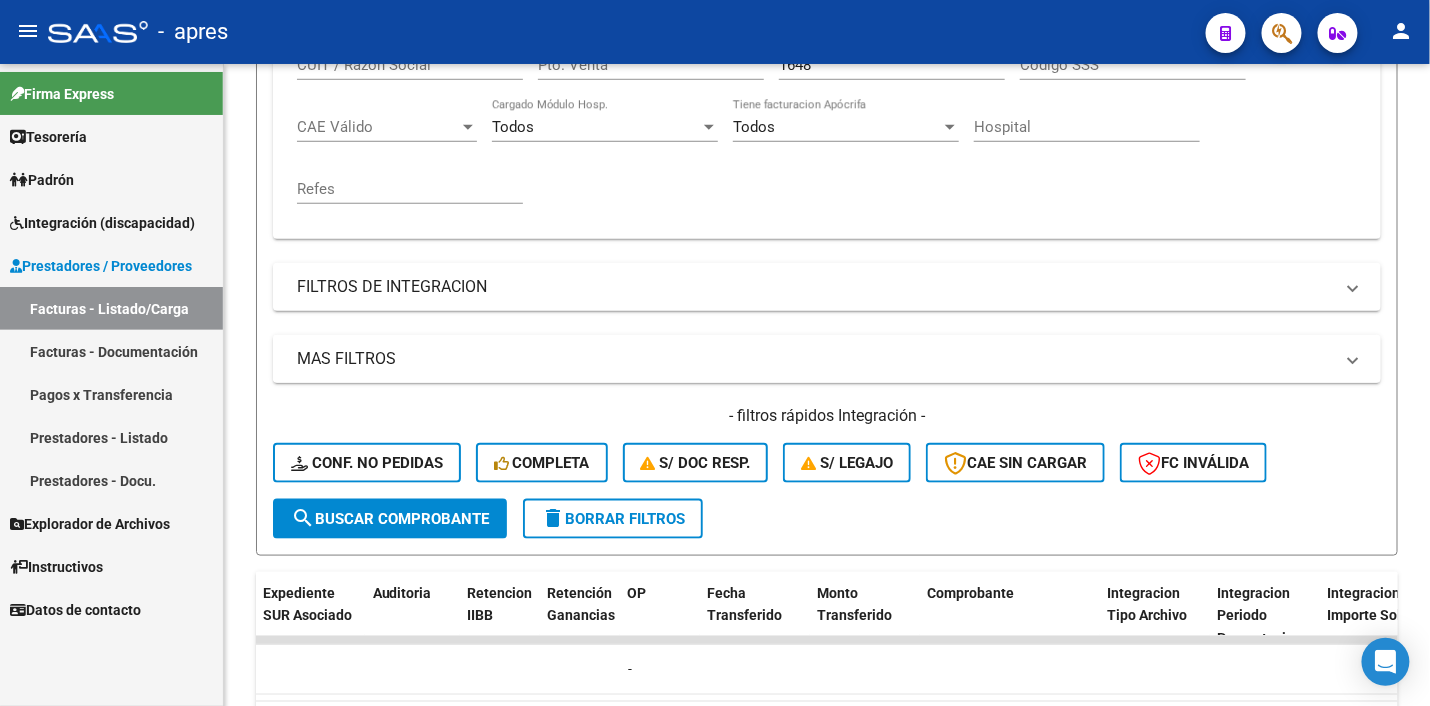 scroll, scrollTop: 361, scrollLeft: 0, axis: vertical 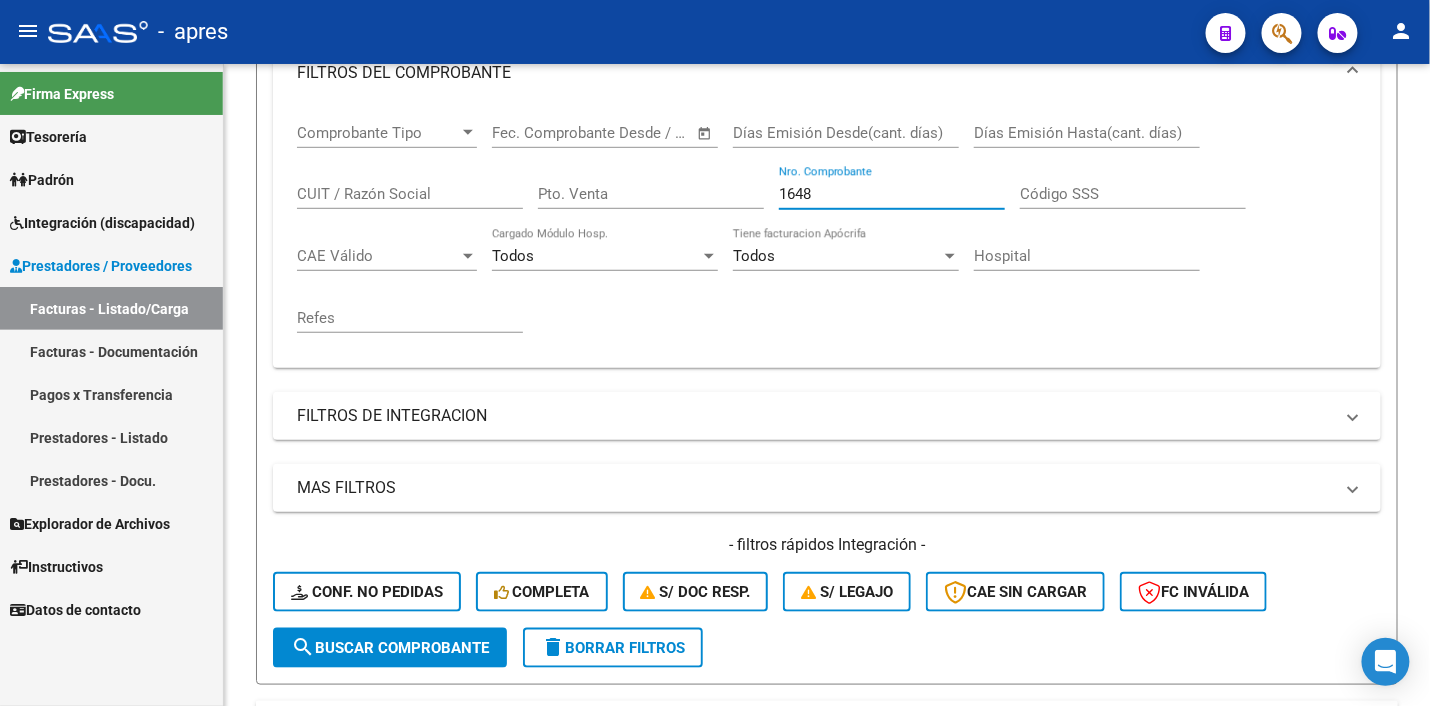 drag, startPoint x: 831, startPoint y: 185, endPoint x: 738, endPoint y: 185, distance: 93 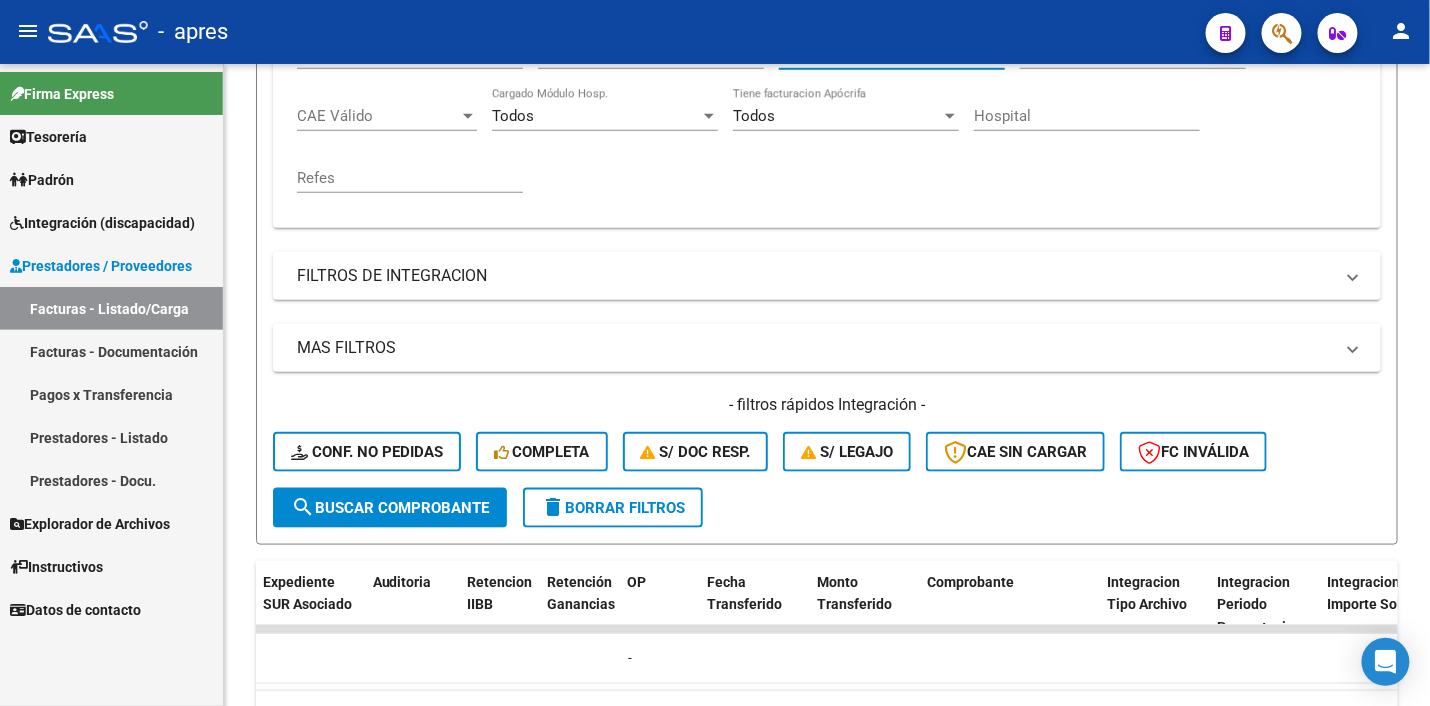 scroll, scrollTop: 611, scrollLeft: 0, axis: vertical 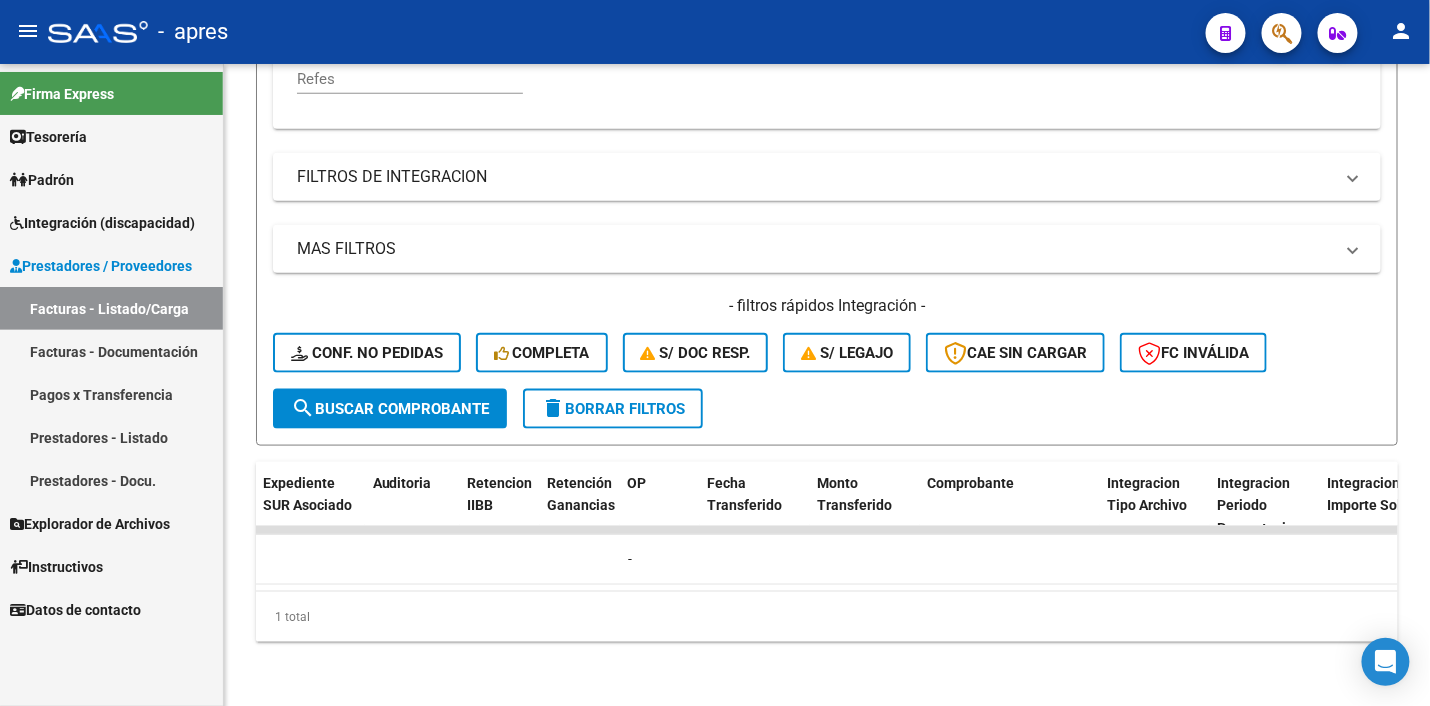 type on "1631" 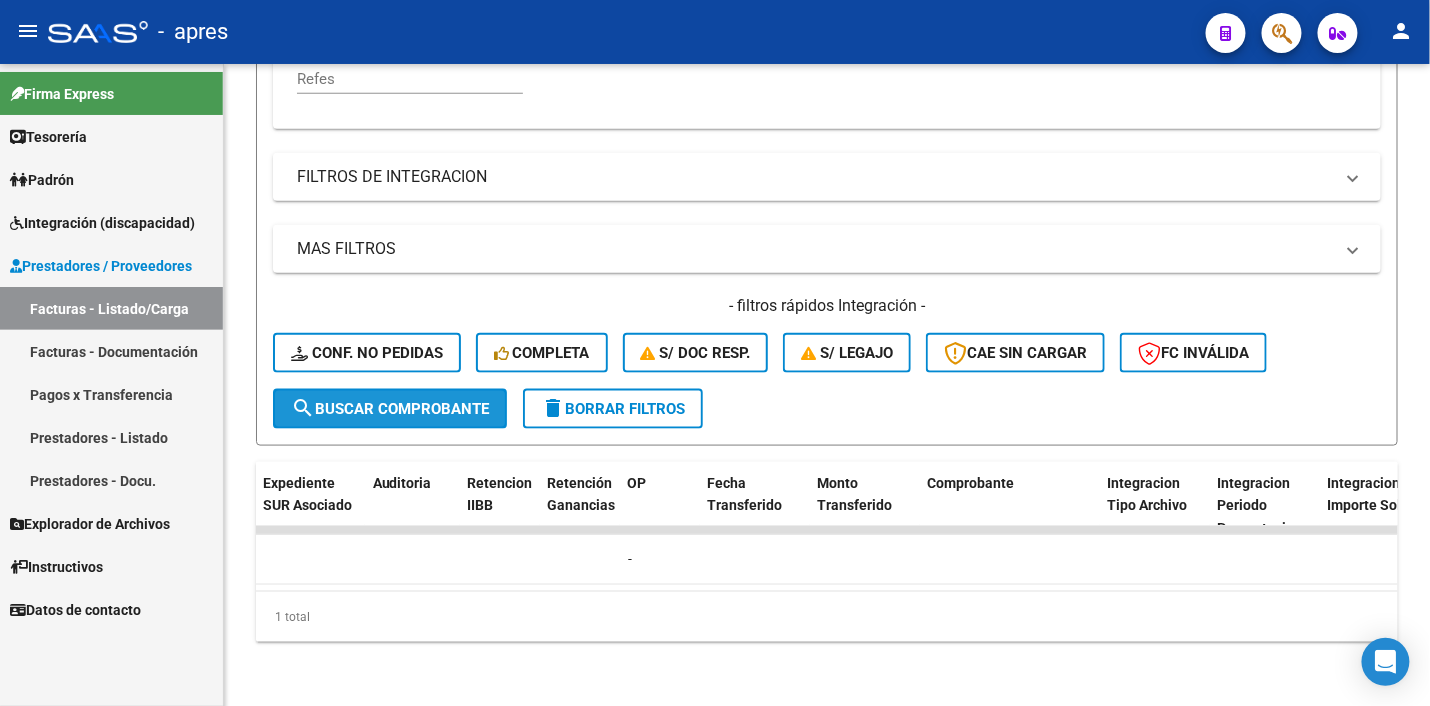 click on "search  Buscar Comprobante" 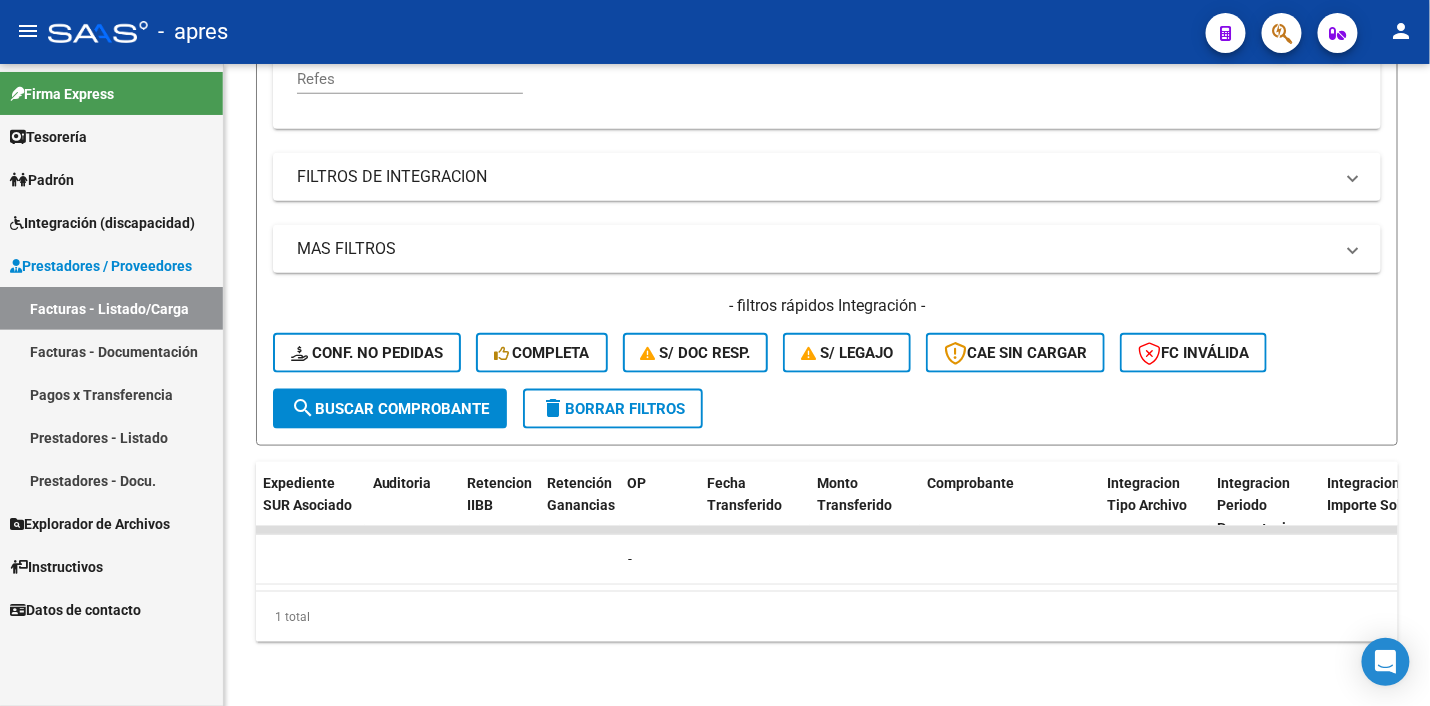 click on "Facturas - Documentación" at bounding box center (111, 351) 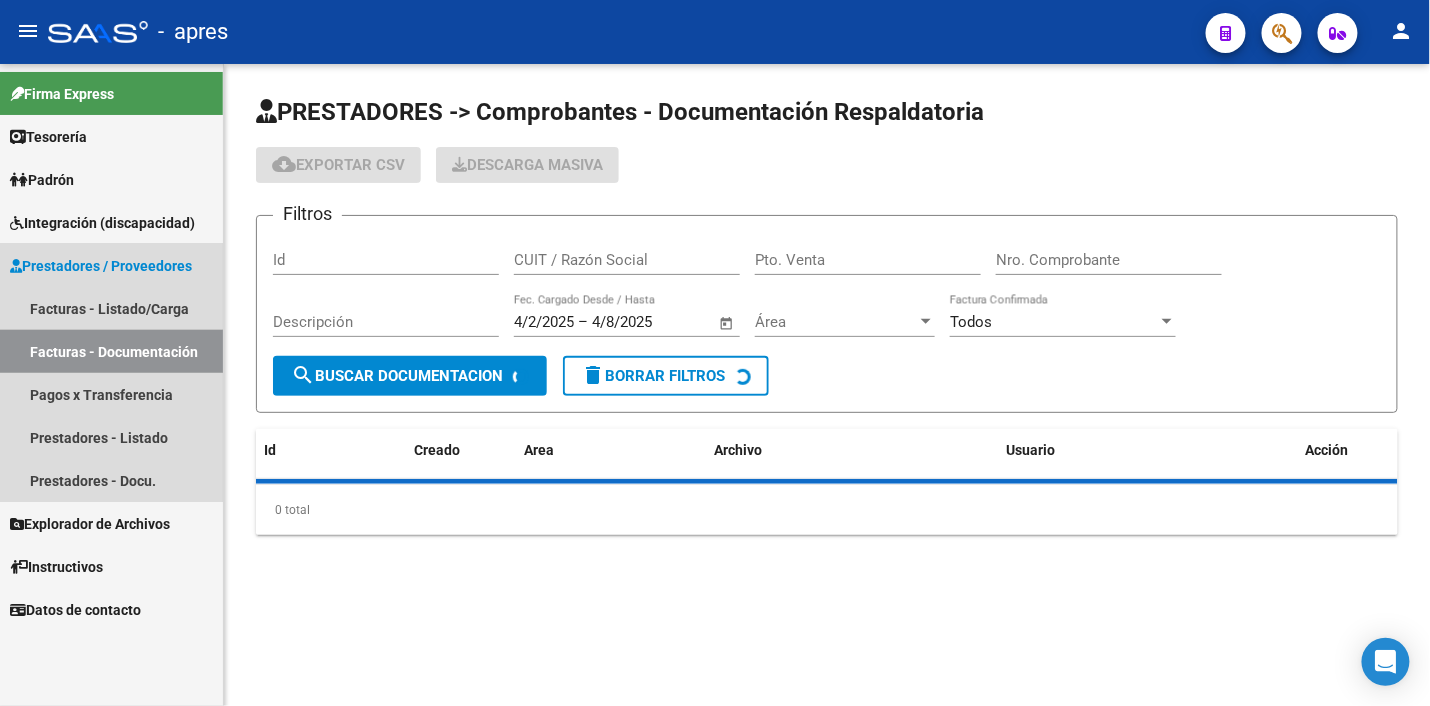scroll, scrollTop: 0, scrollLeft: 0, axis: both 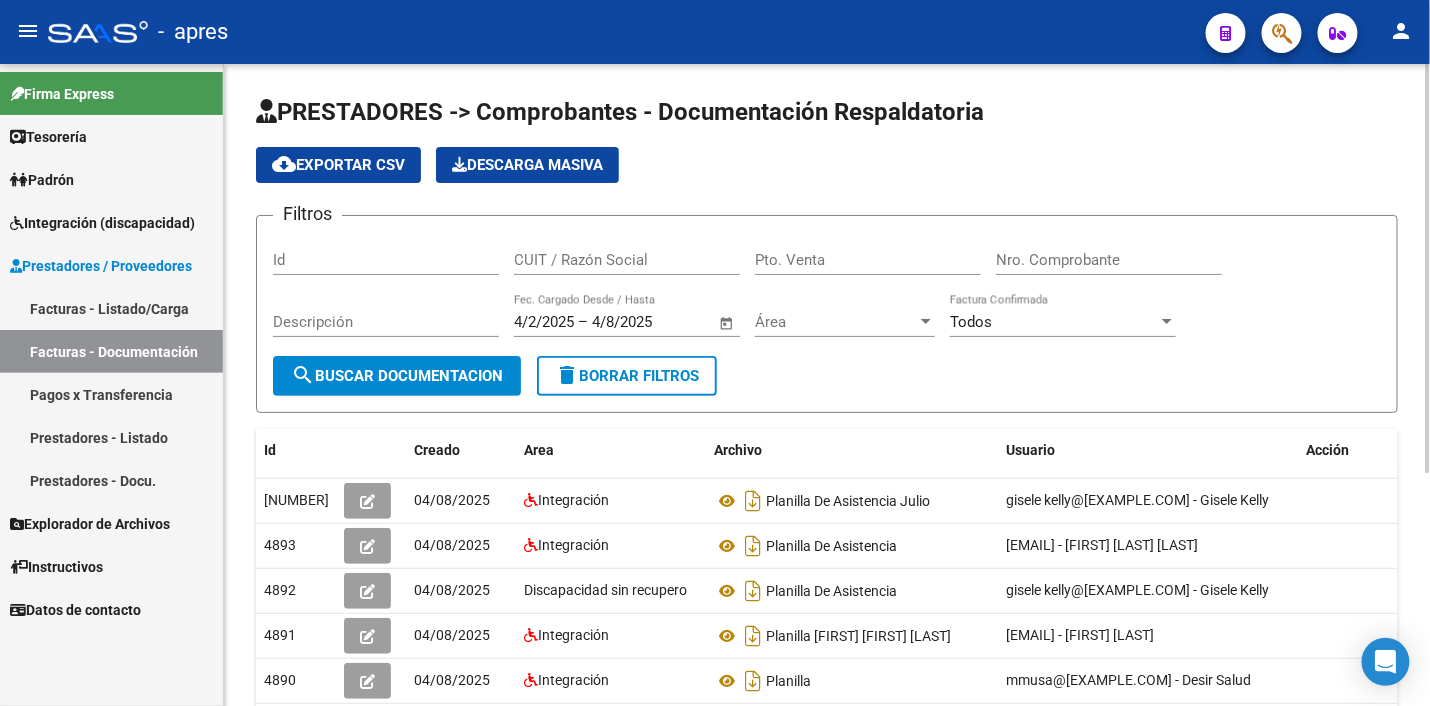 click on "Nro. Comprobante" at bounding box center (1109, 260) 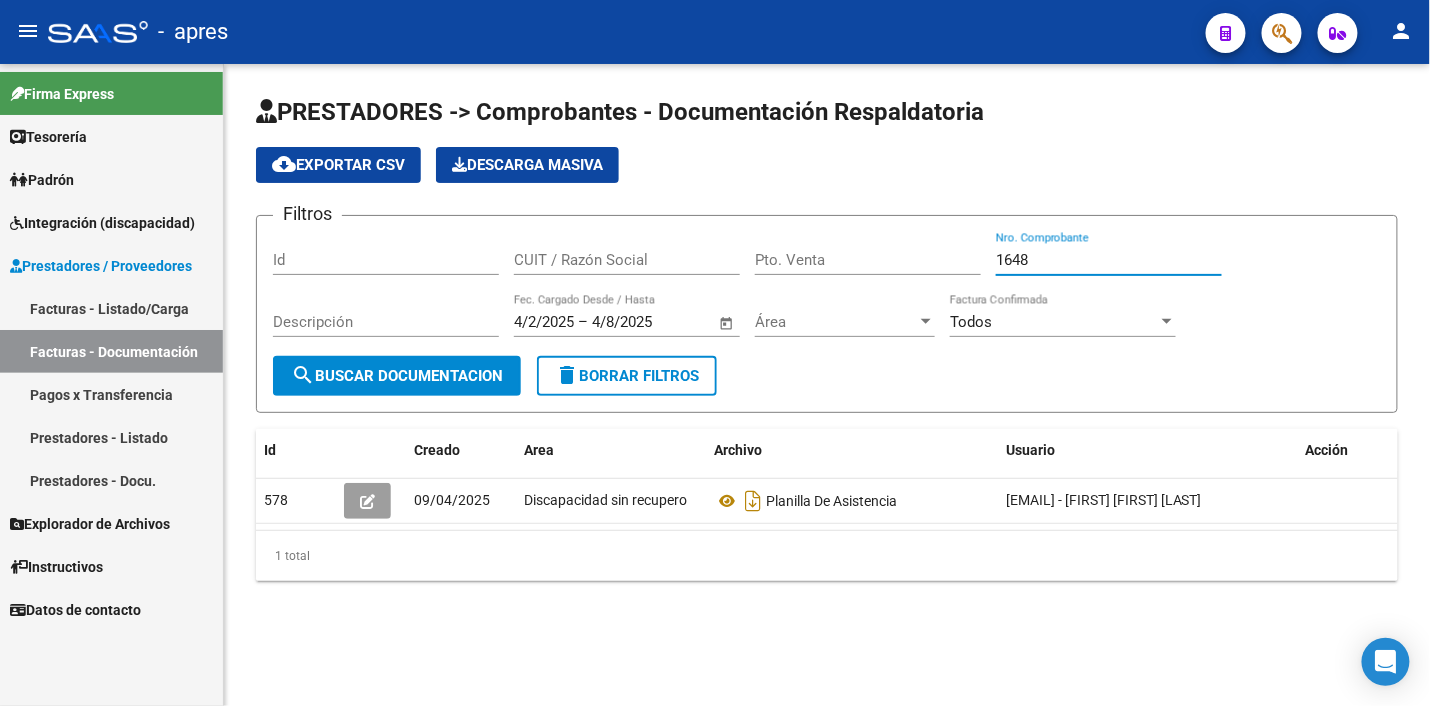 type on "1648" 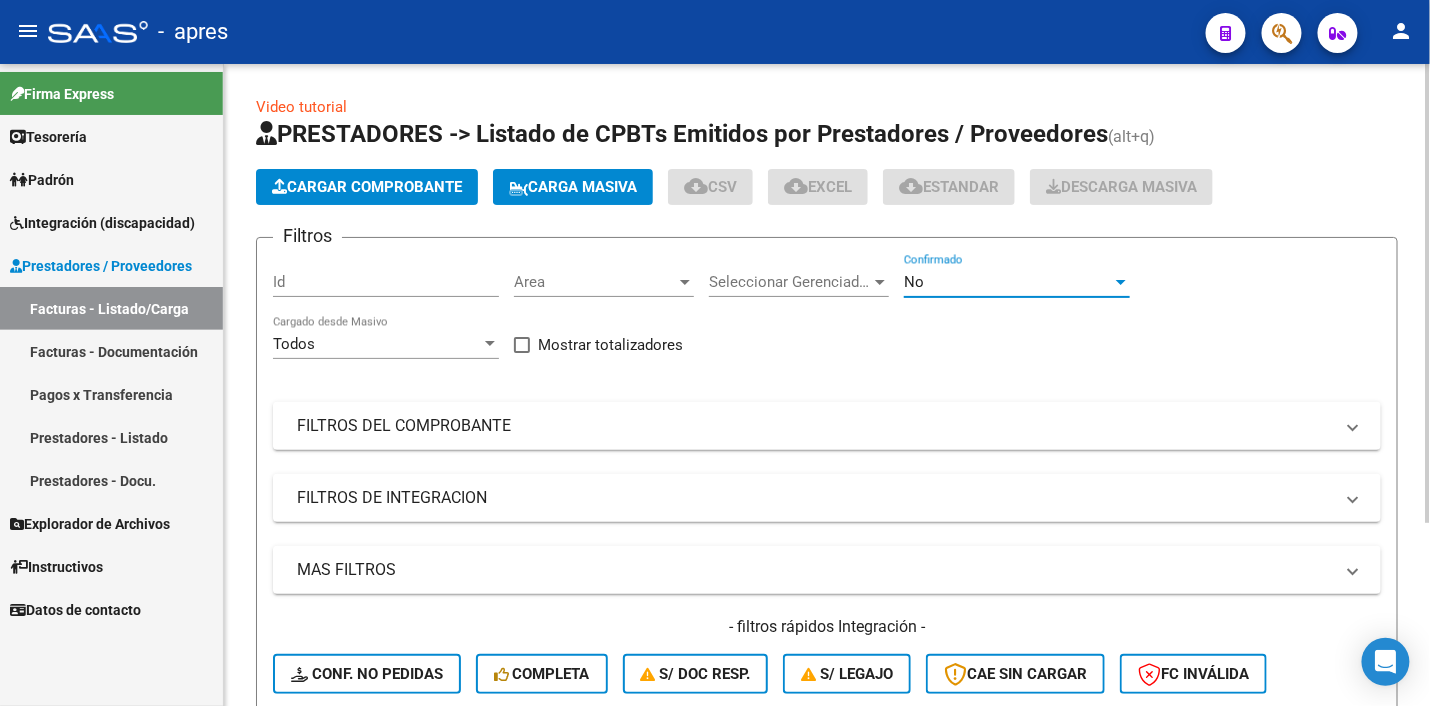 click on "No" at bounding box center [1008, 282] 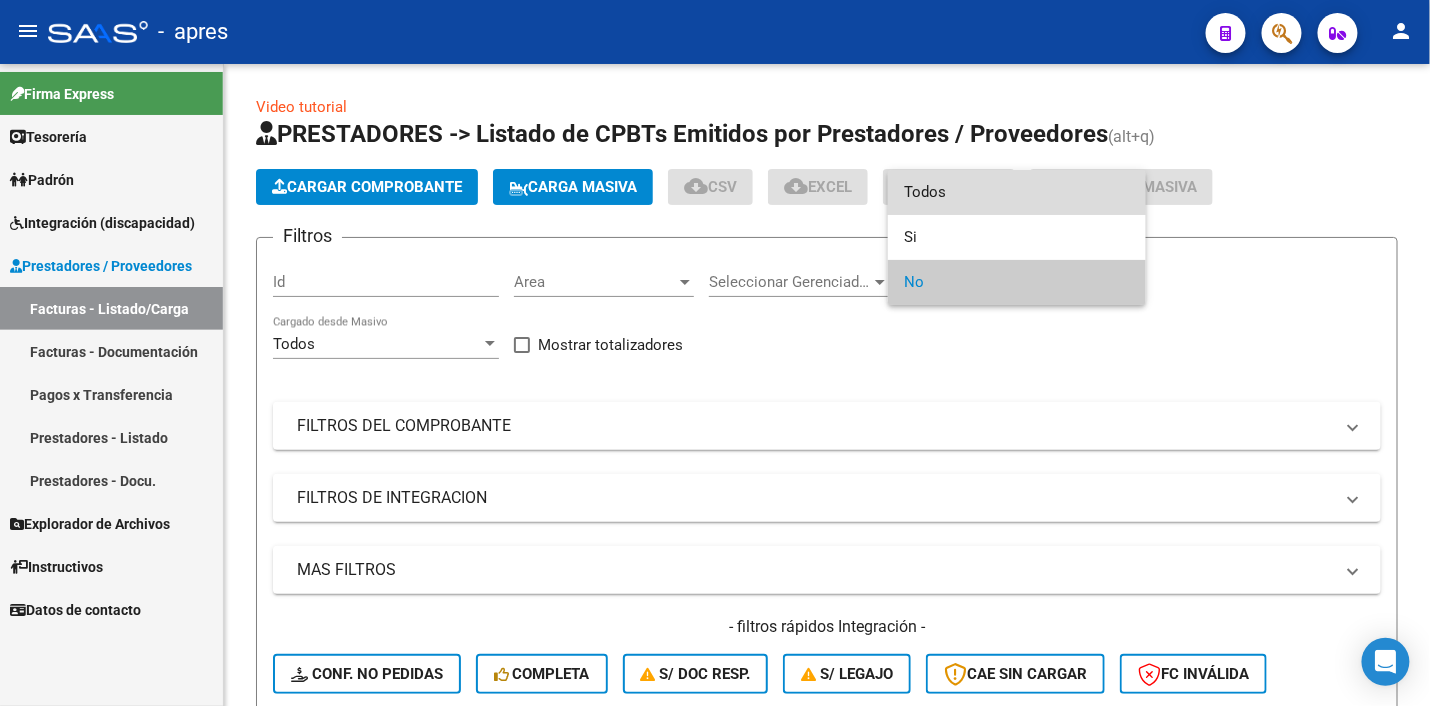 click on "Todos" at bounding box center (1017, 192) 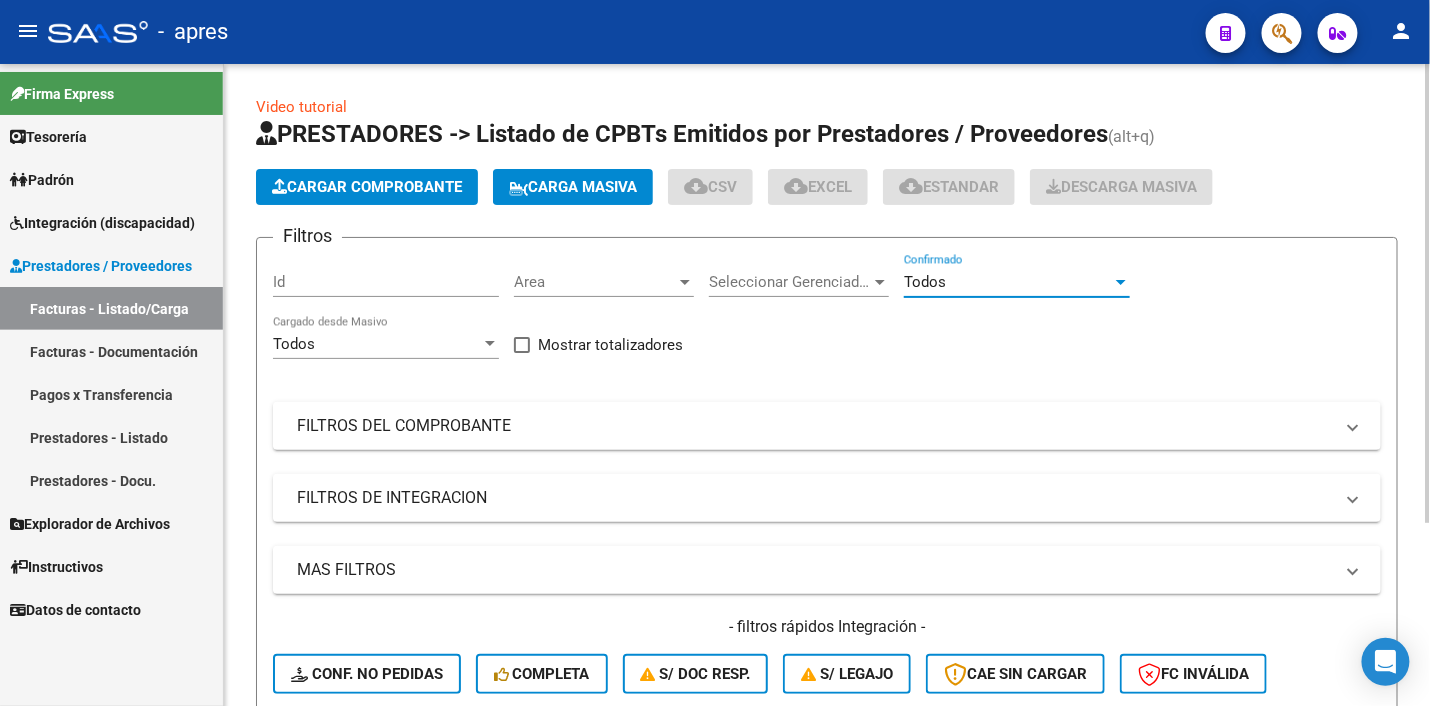 click on "Seleccionar Gerenciador" at bounding box center (790, 282) 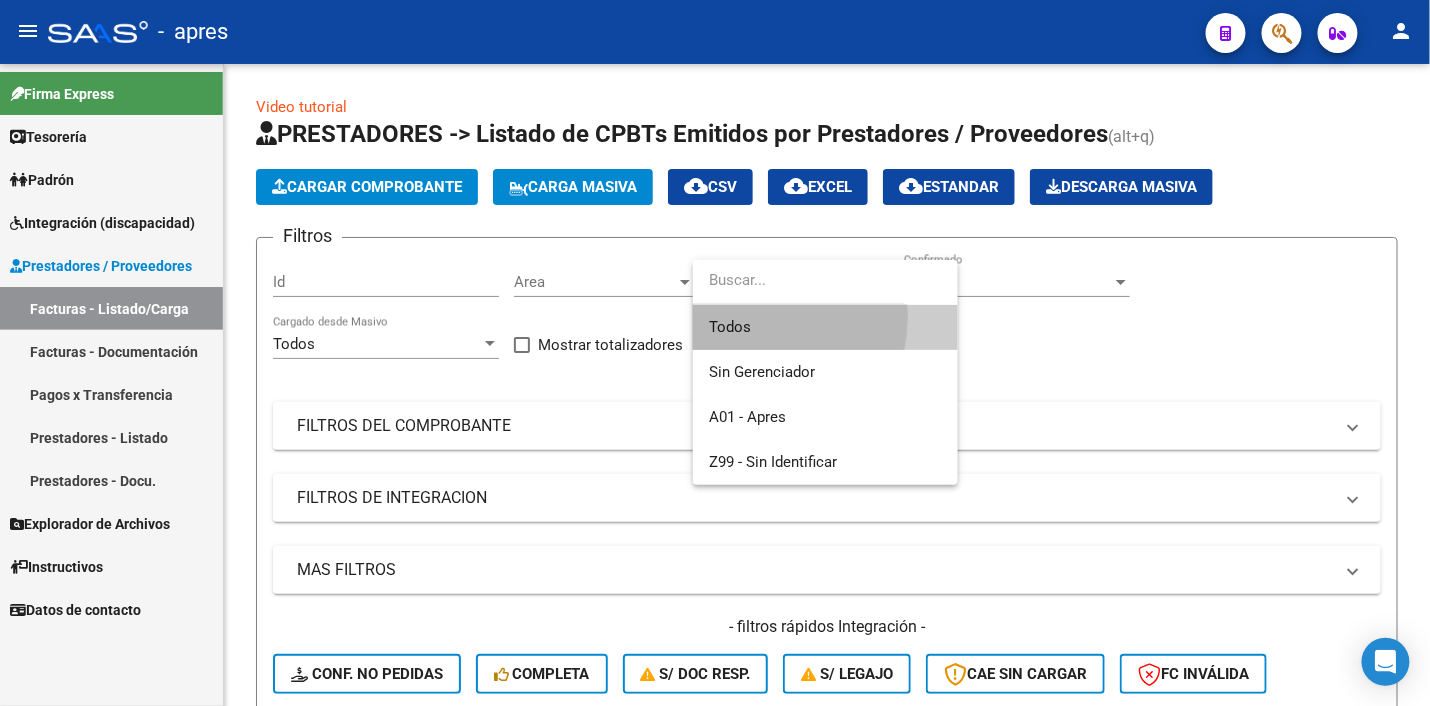 click on "Todos" at bounding box center (825, 327) 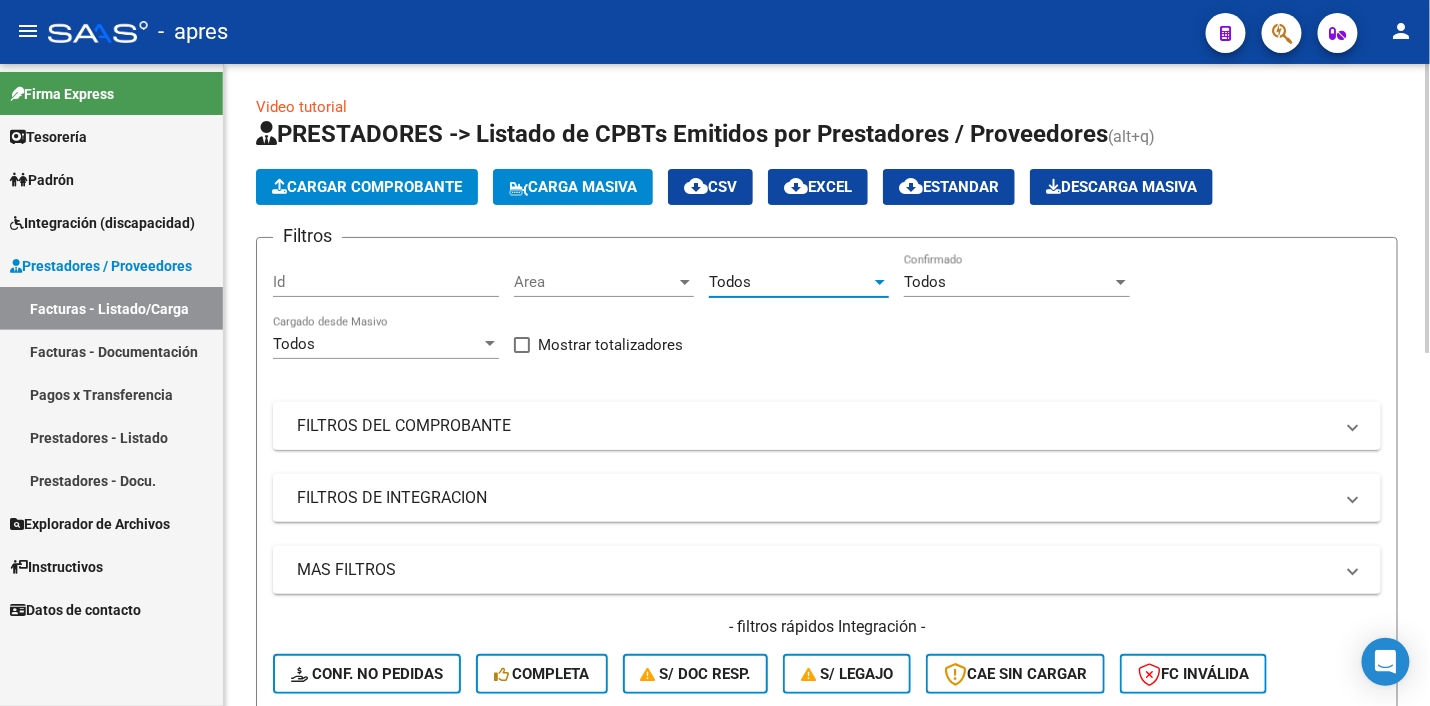 click on "FILTROS DEL COMPROBANTE" at bounding box center [815, 426] 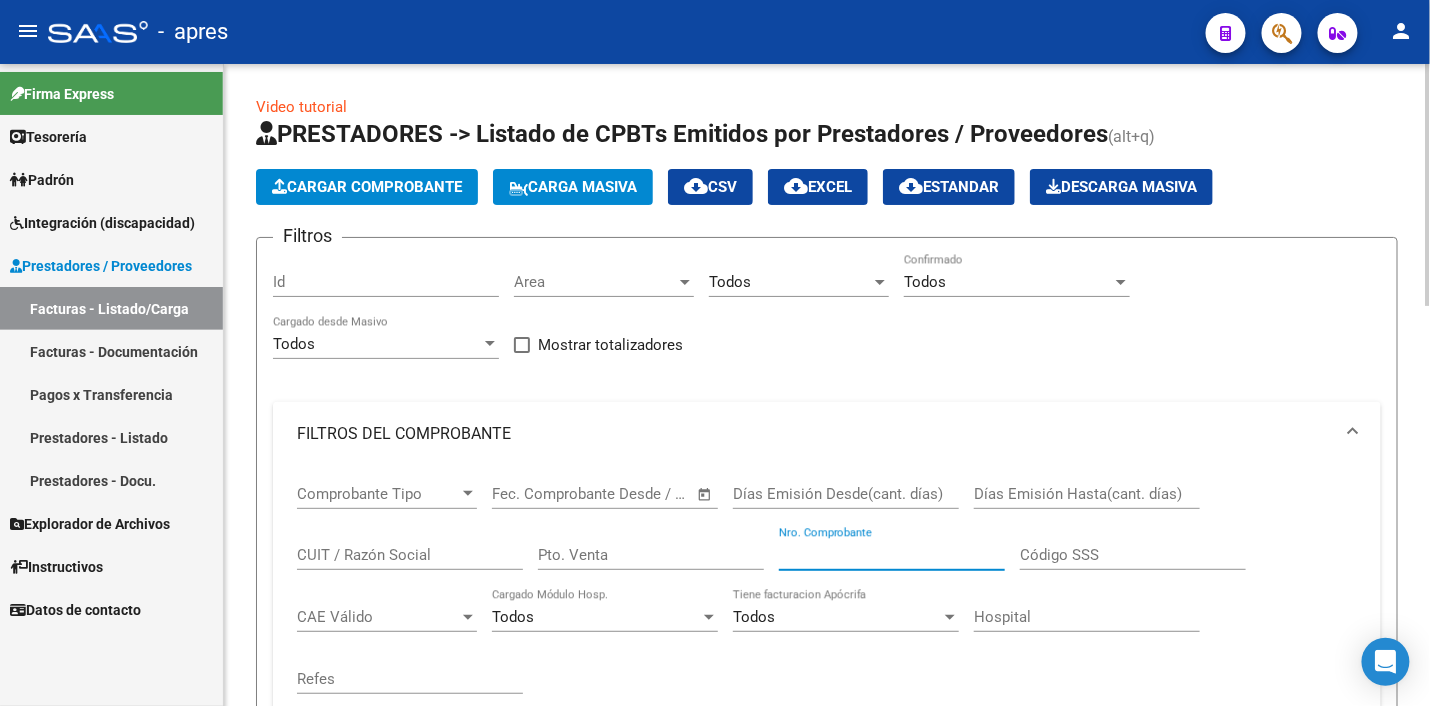 click on "Nro. Comprobante" at bounding box center [892, 555] 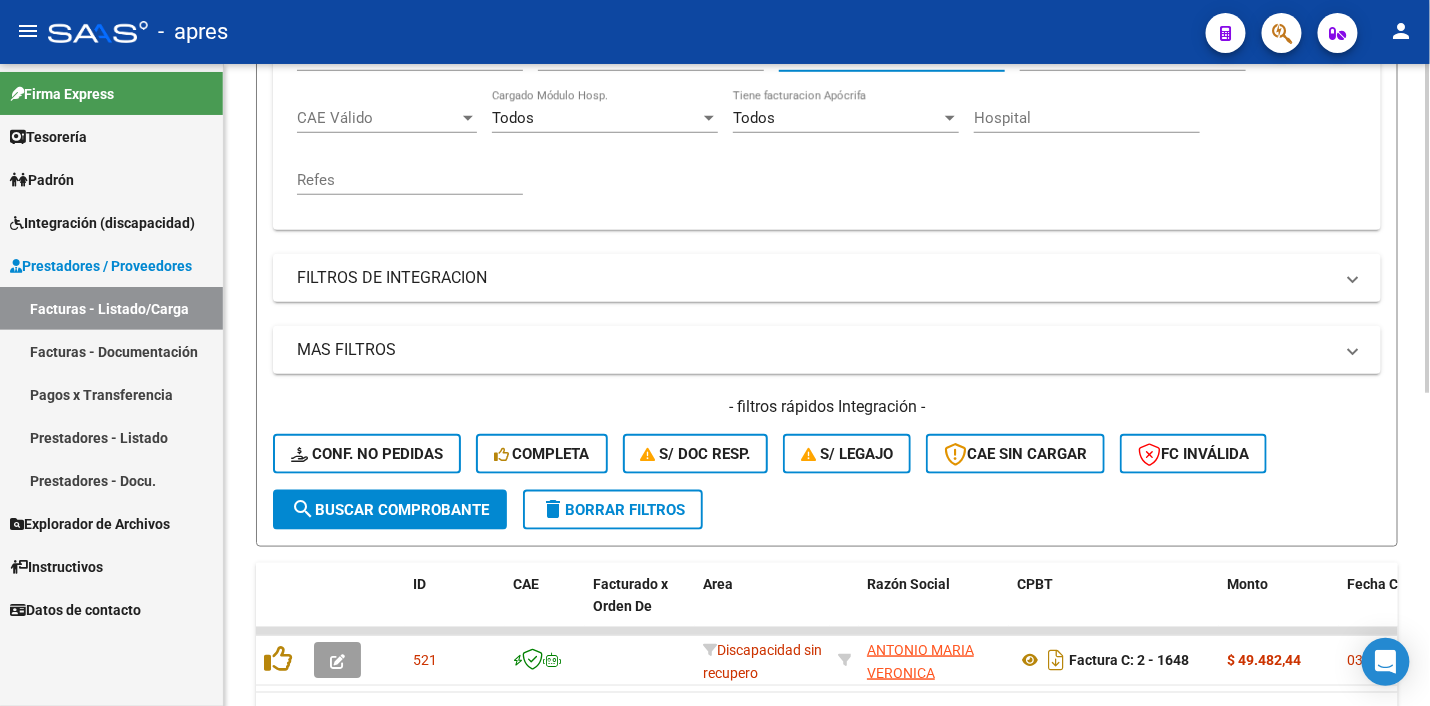 scroll, scrollTop: 611, scrollLeft: 0, axis: vertical 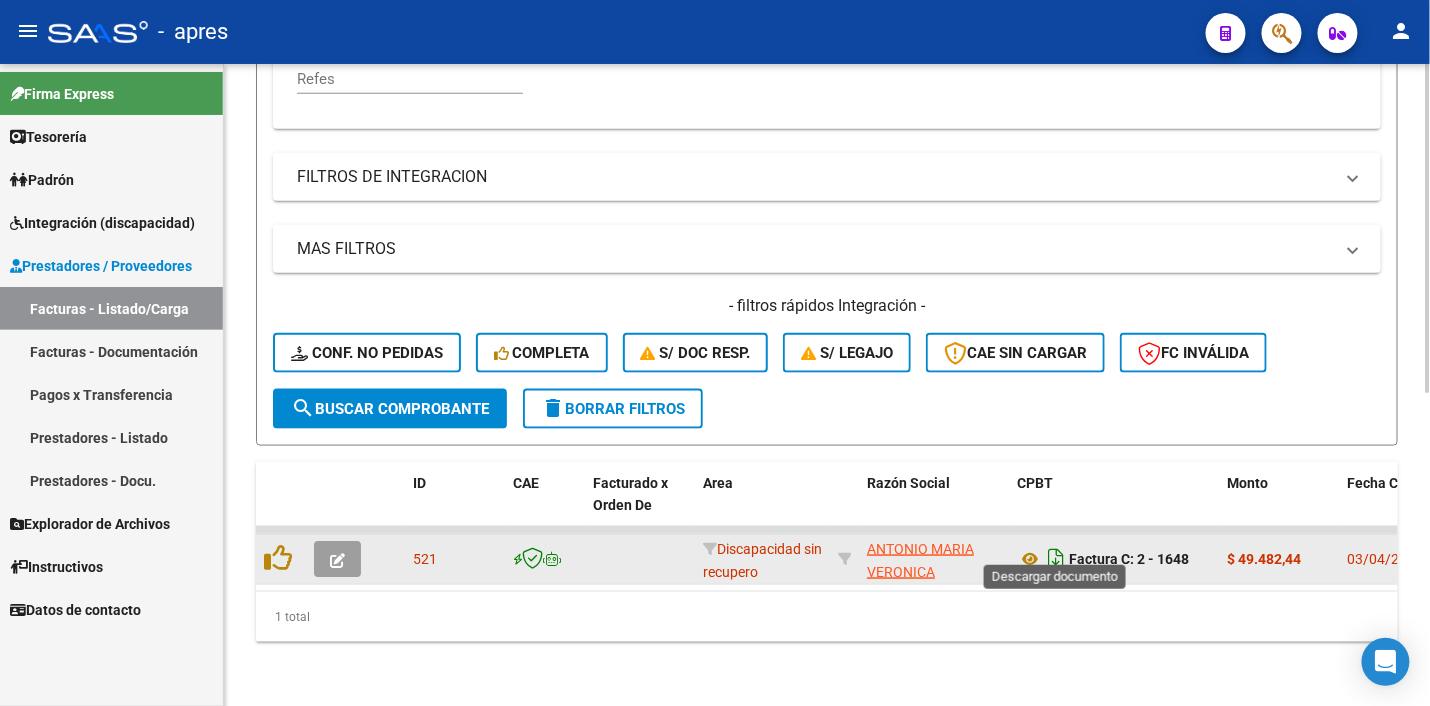 click 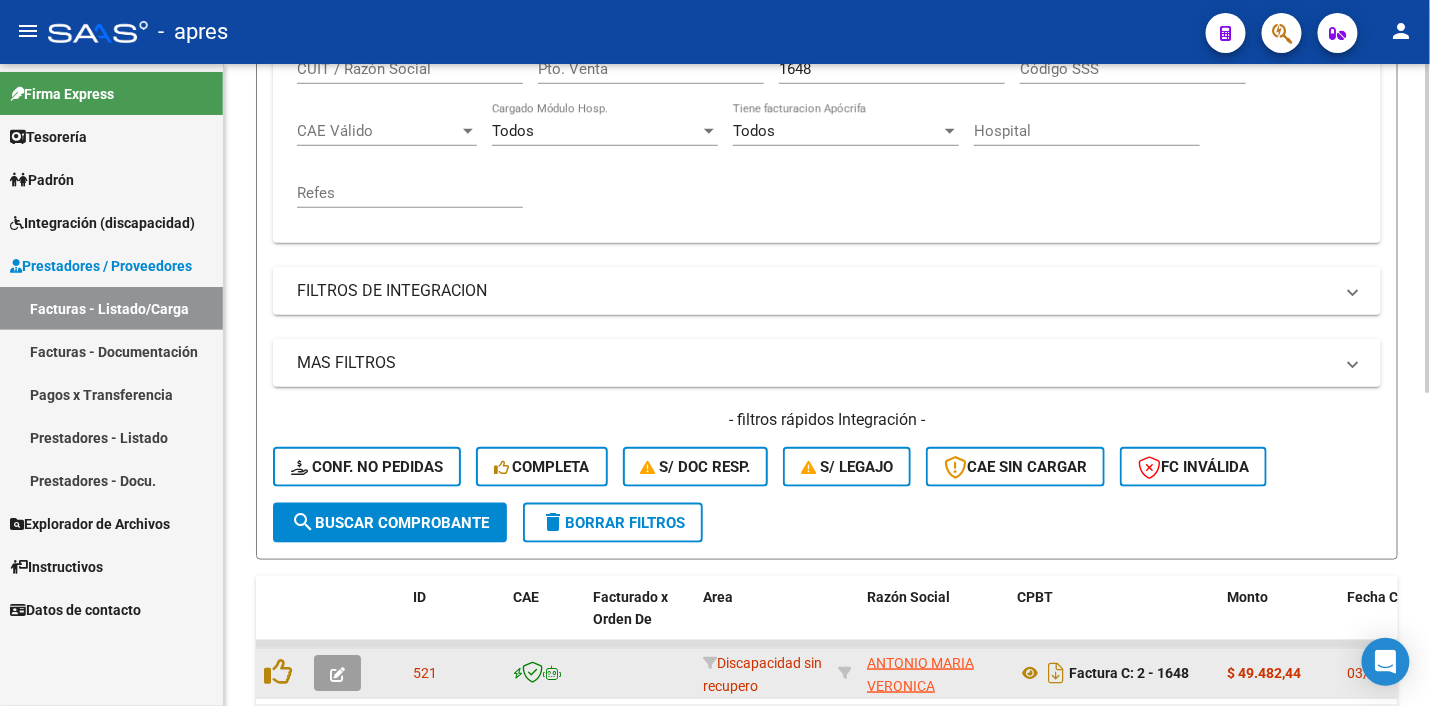 scroll, scrollTop: 236, scrollLeft: 0, axis: vertical 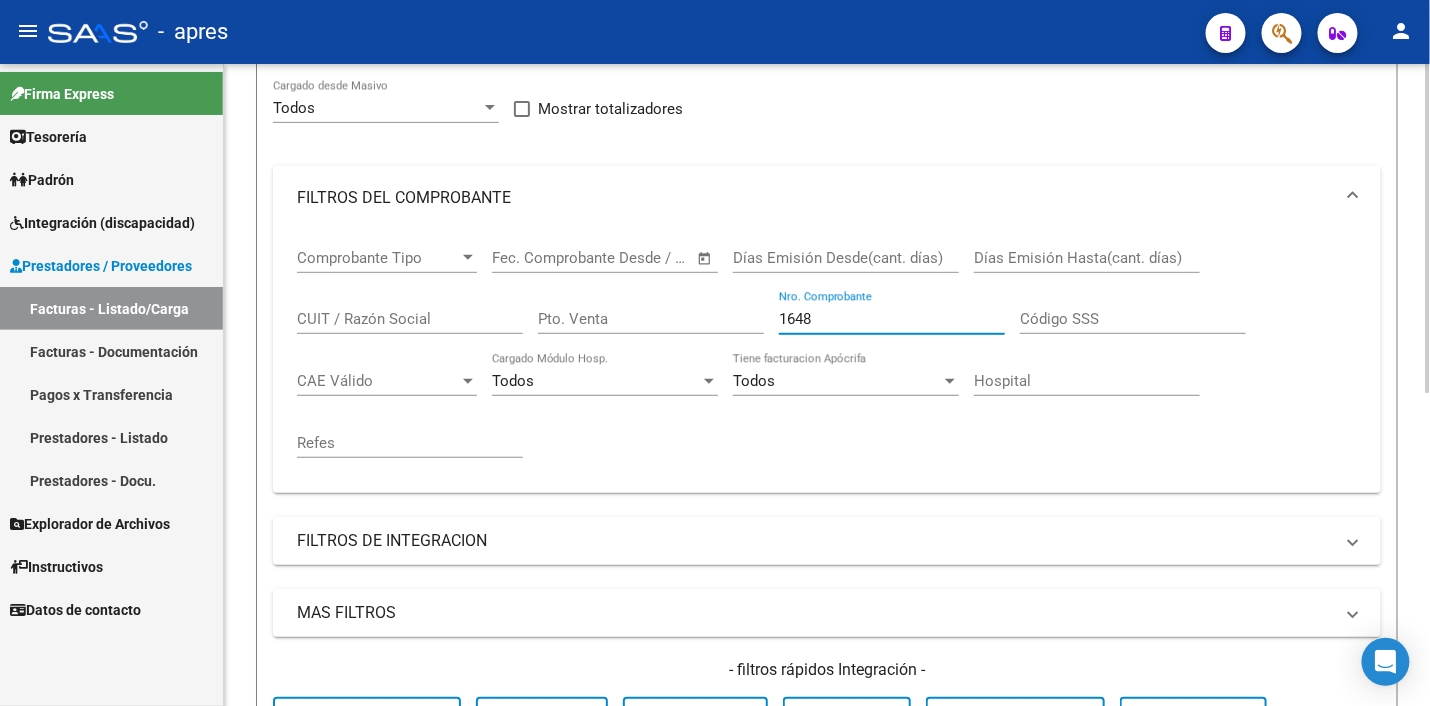 drag, startPoint x: 844, startPoint y: 313, endPoint x: 733, endPoint y: 313, distance: 111 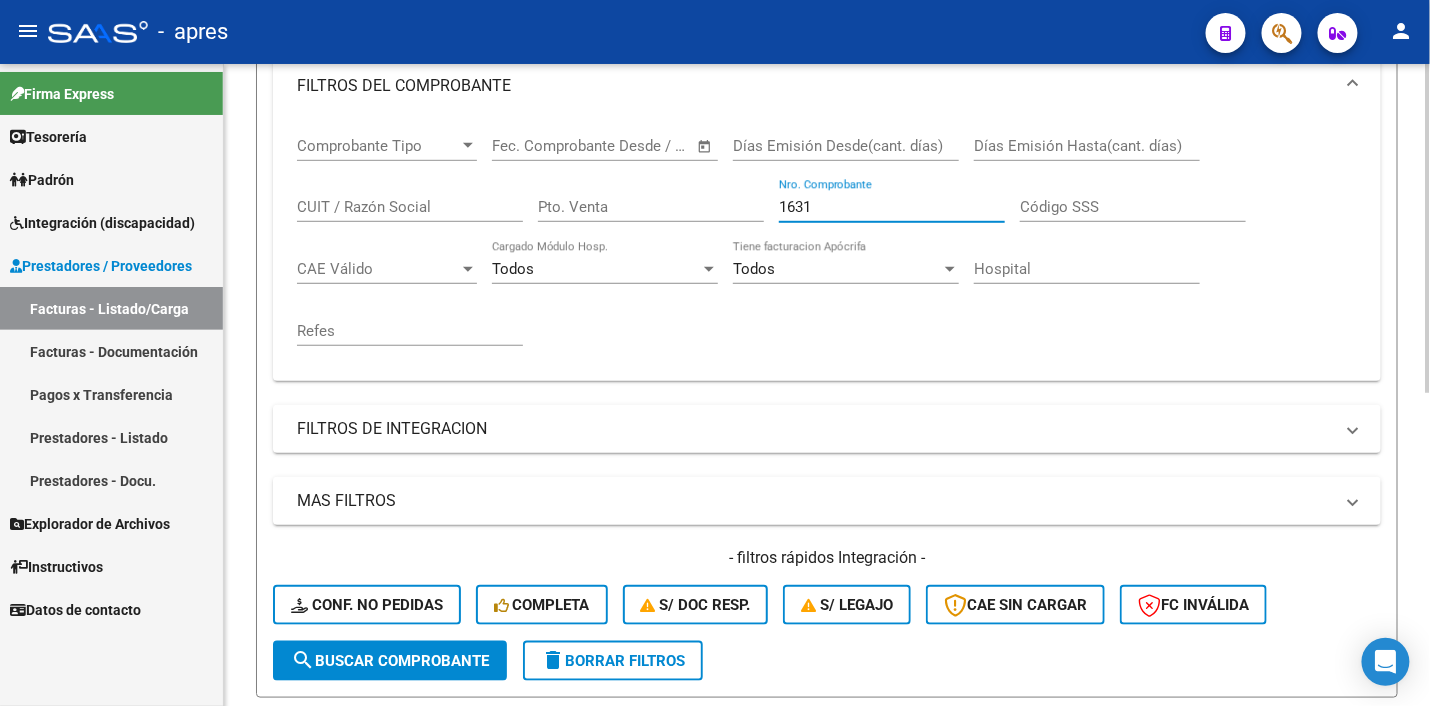 scroll, scrollTop: 486, scrollLeft: 0, axis: vertical 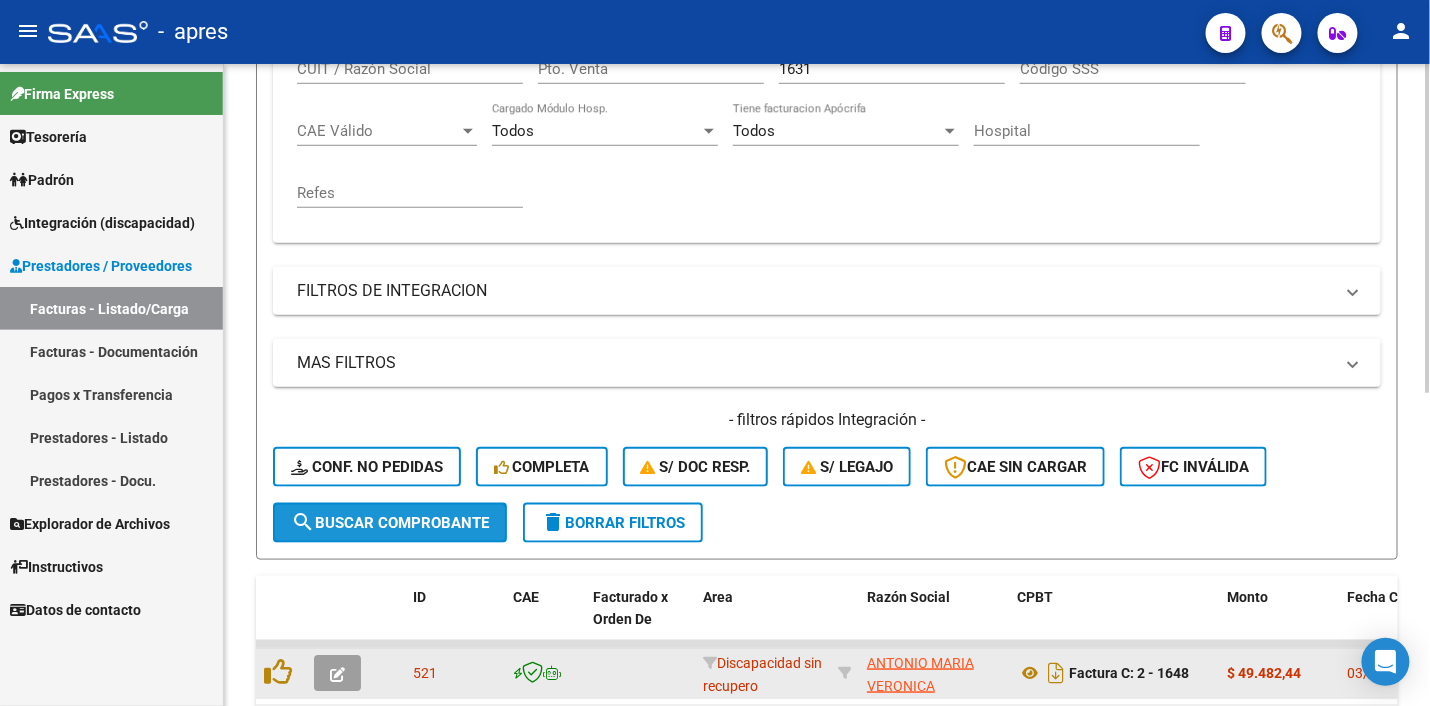 click on "search  Buscar Comprobante" 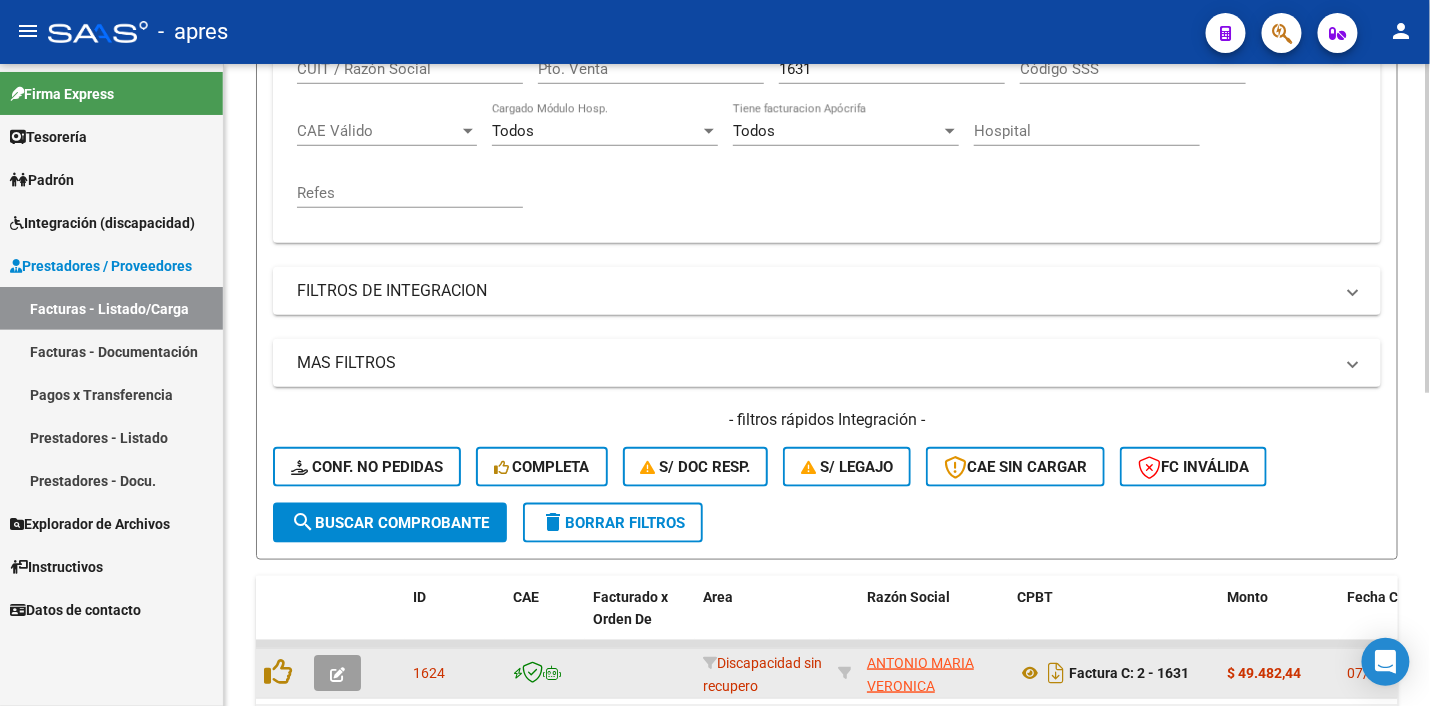 scroll, scrollTop: 611, scrollLeft: 0, axis: vertical 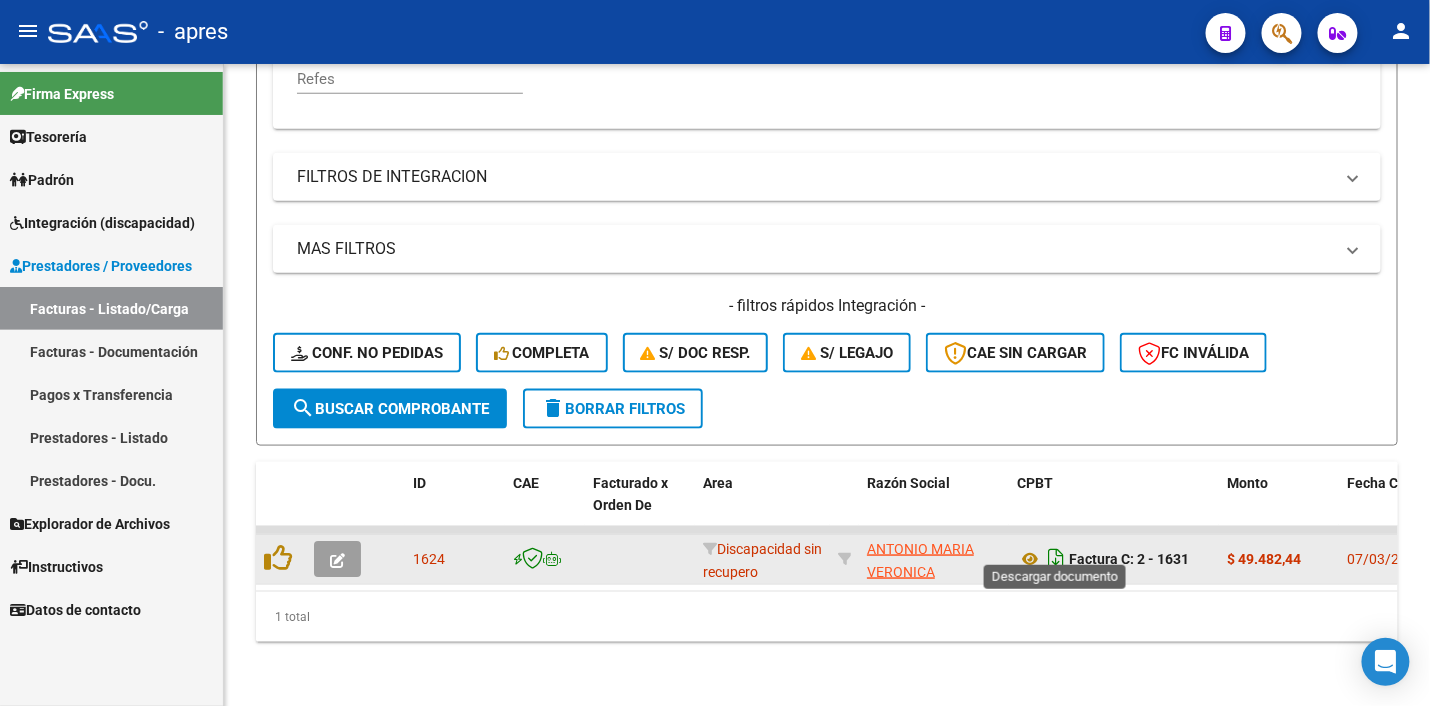 click 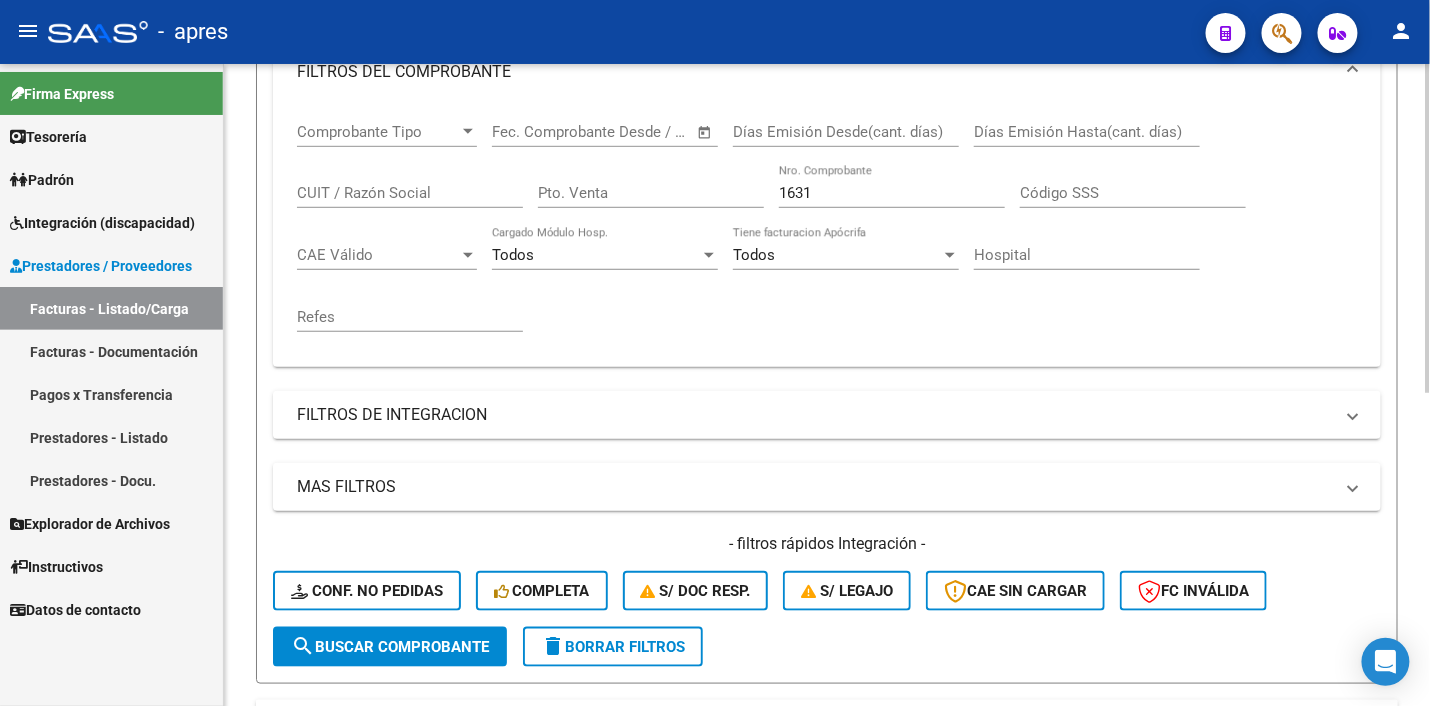 scroll, scrollTop: 361, scrollLeft: 0, axis: vertical 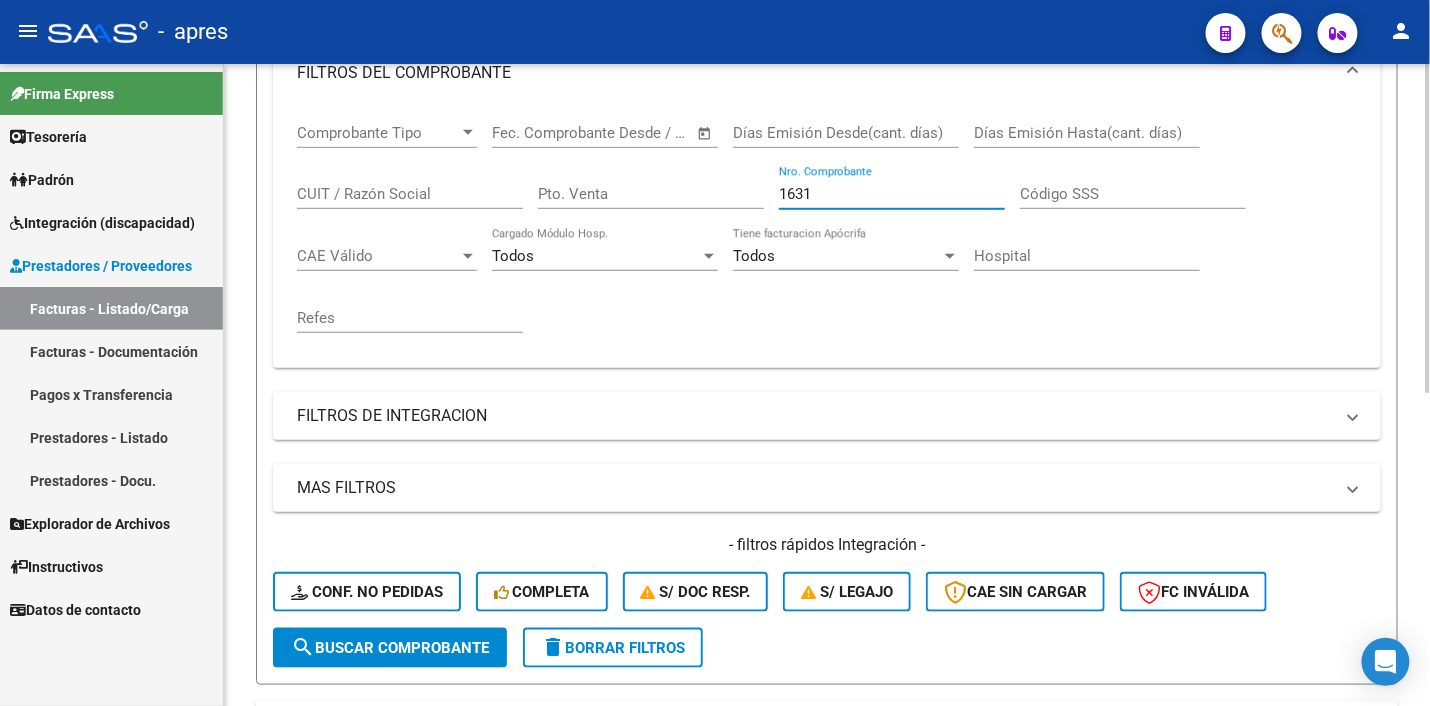 drag, startPoint x: 855, startPoint y: 193, endPoint x: 714, endPoint y: 198, distance: 141.08862 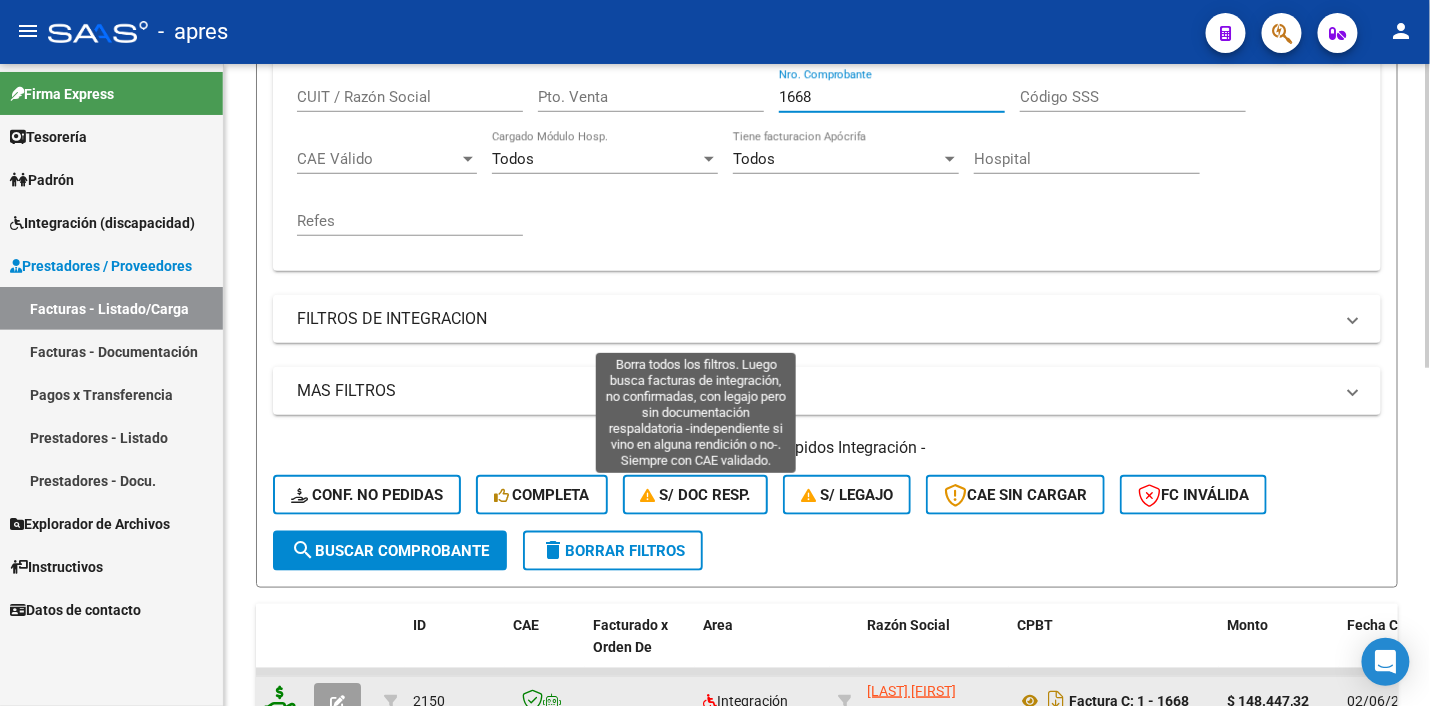 scroll, scrollTop: 711, scrollLeft: 0, axis: vertical 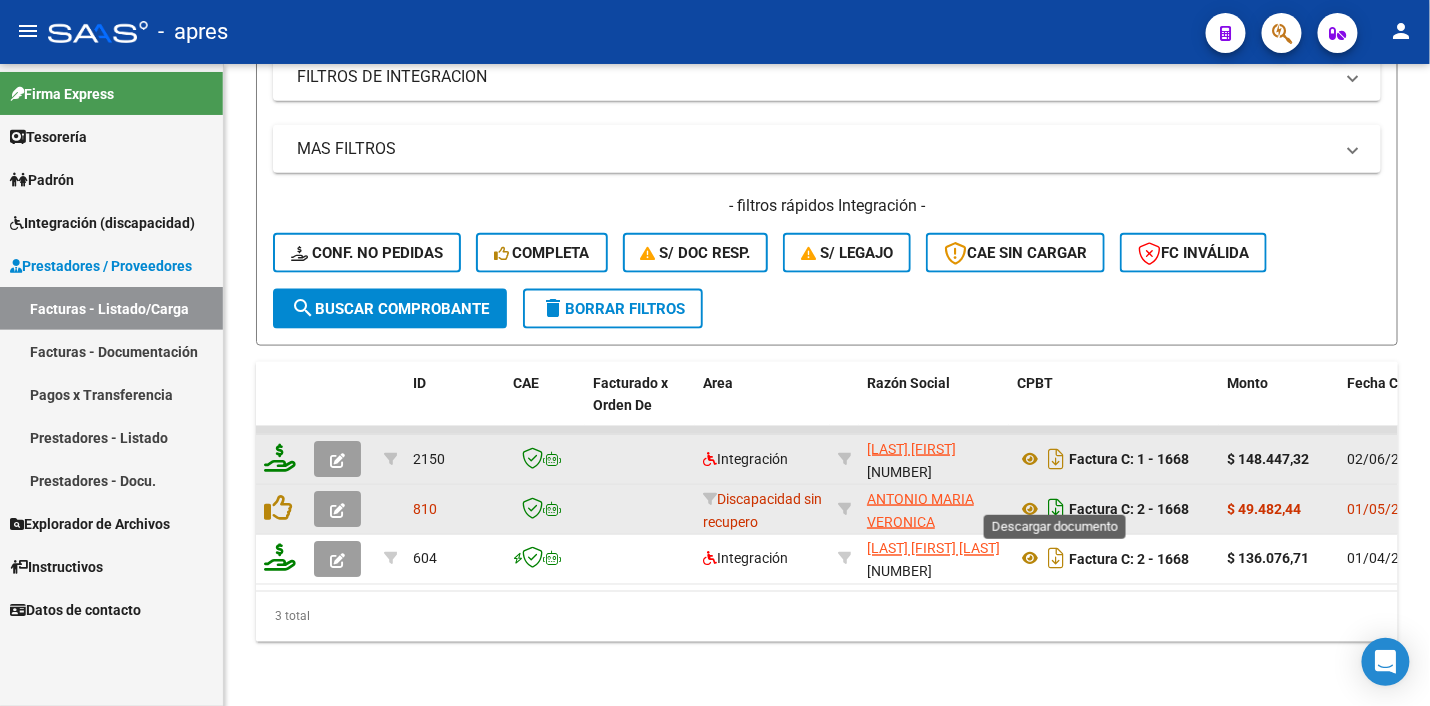 click 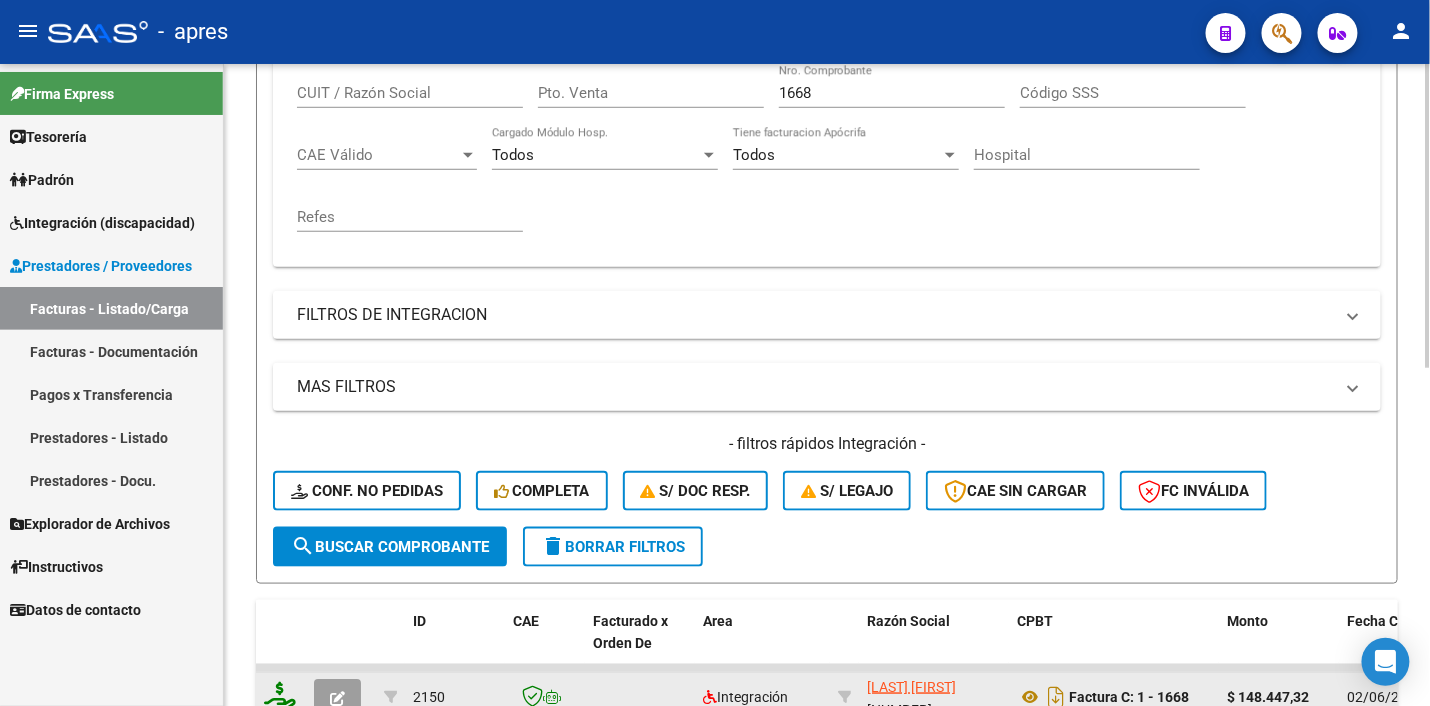 scroll, scrollTop: 461, scrollLeft: 0, axis: vertical 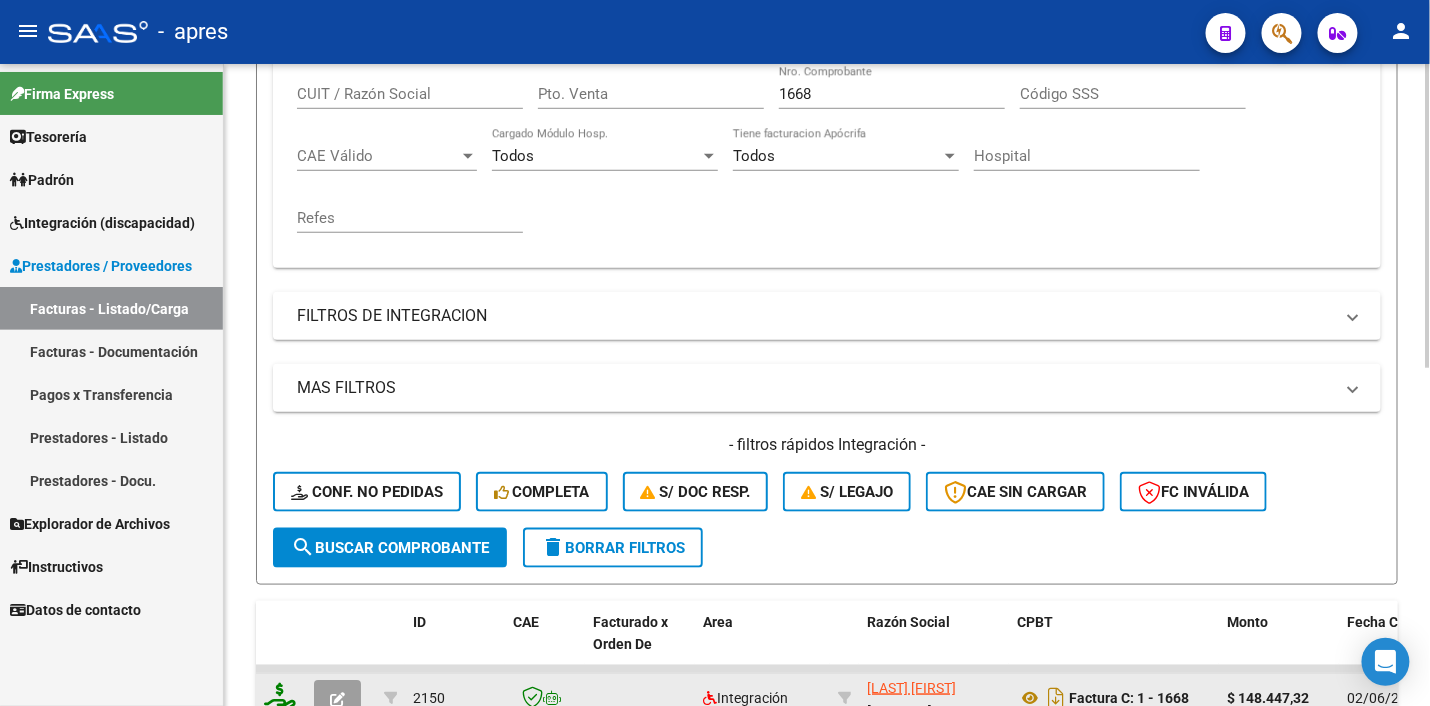 click on "Comprobante Tipo Comprobante Tipo Start date – End date Fec. Comprobante Desde / Hasta Días Emisión Desde(cant. días) Días Emisión Hasta(cant. días) CUIT / Razón Social Pto. Venta 1668 Nro. Comprobante Código SSS CAE Válido CAE Válido Todos Cargado Módulo Hosp. Todos Tiene facturacion Apócrifa Hospital Refes" at bounding box center (827, 128) 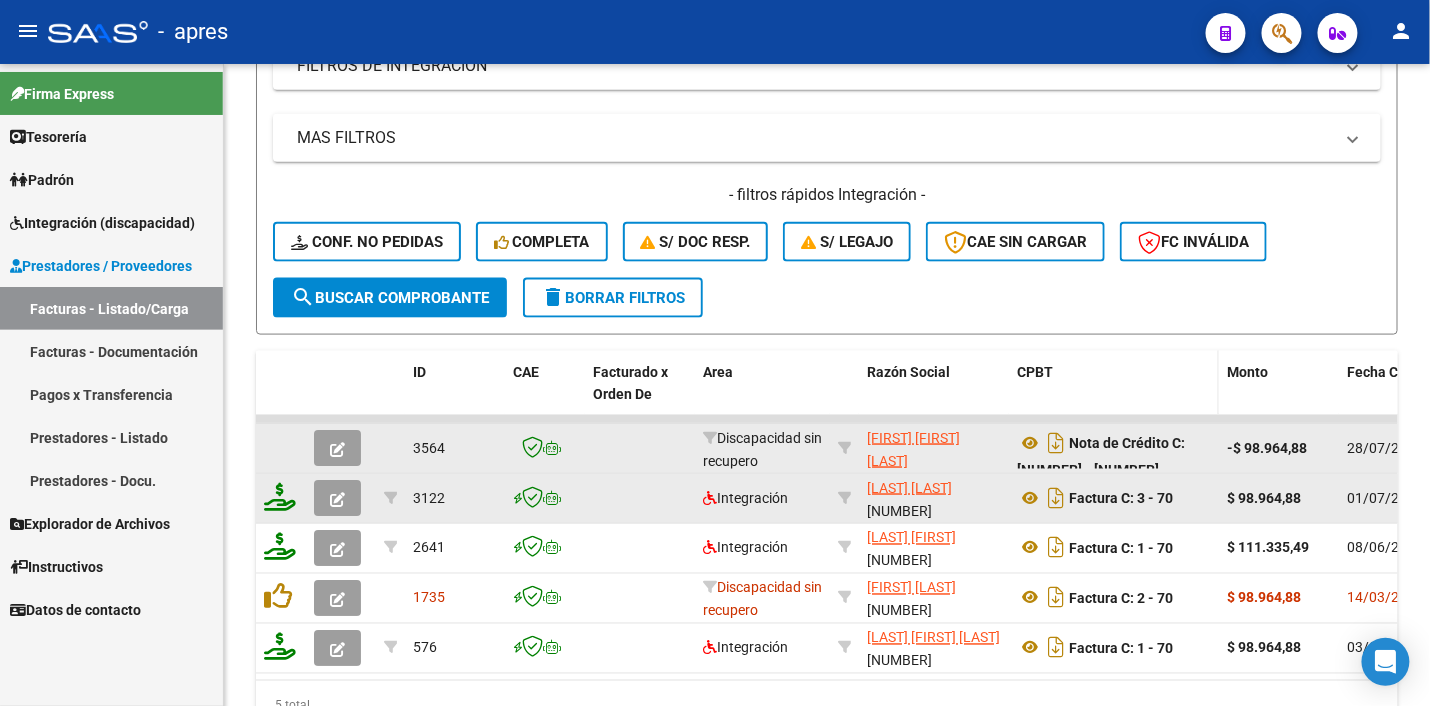 scroll, scrollTop: 810, scrollLeft: 0, axis: vertical 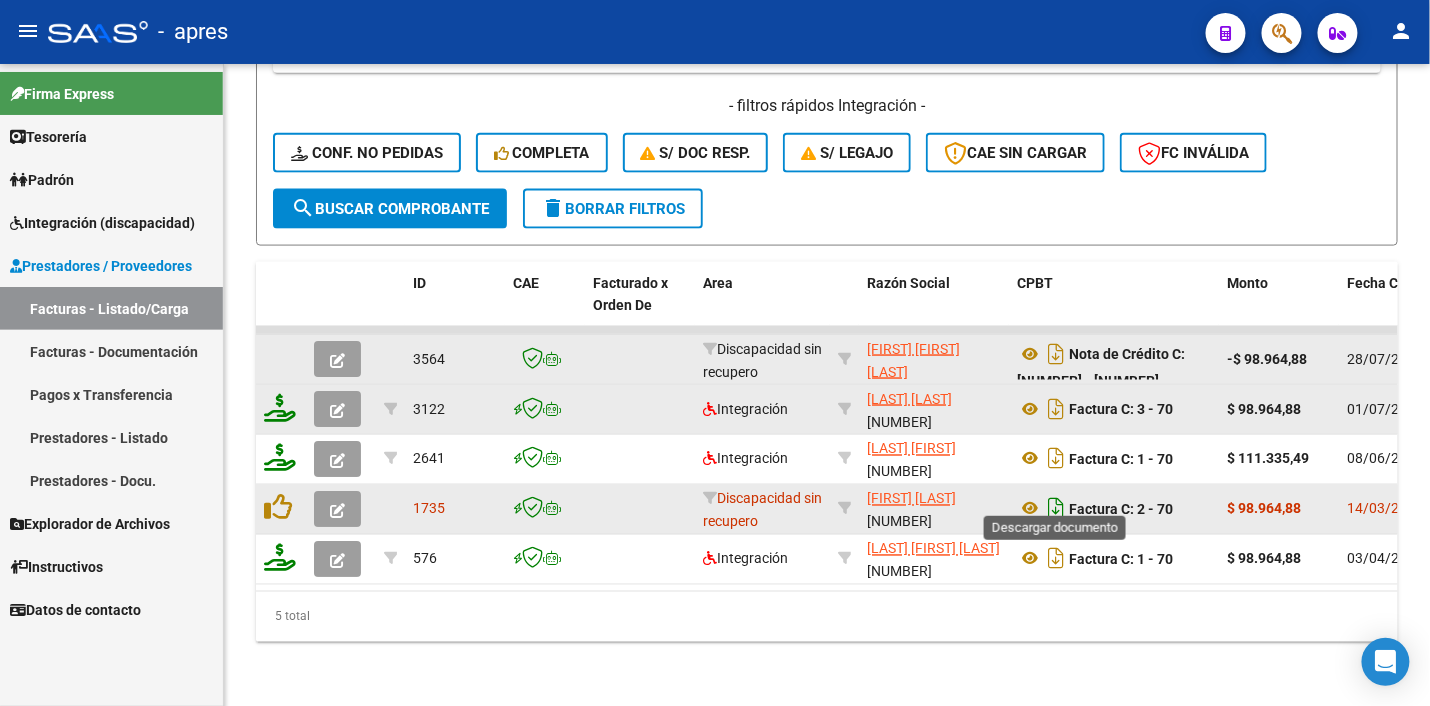 click 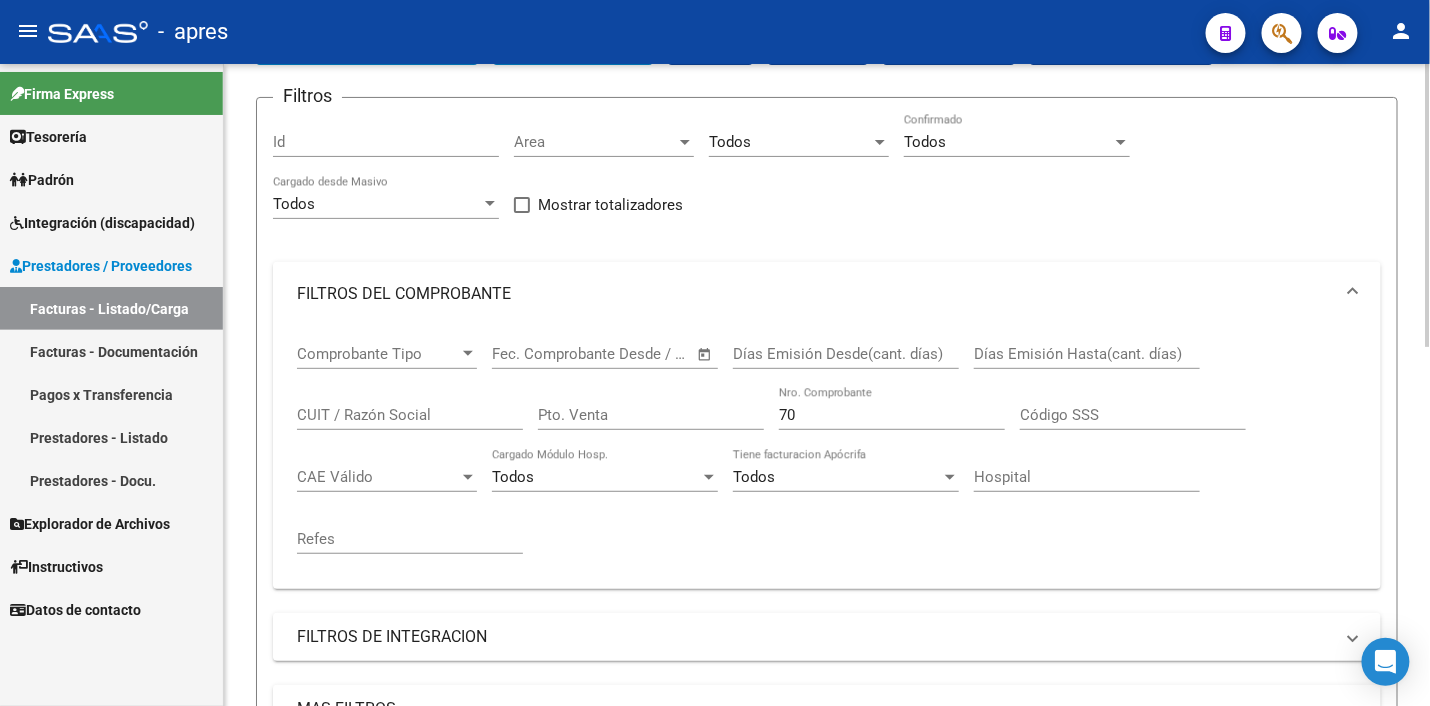 scroll, scrollTop: 250, scrollLeft: 0, axis: vertical 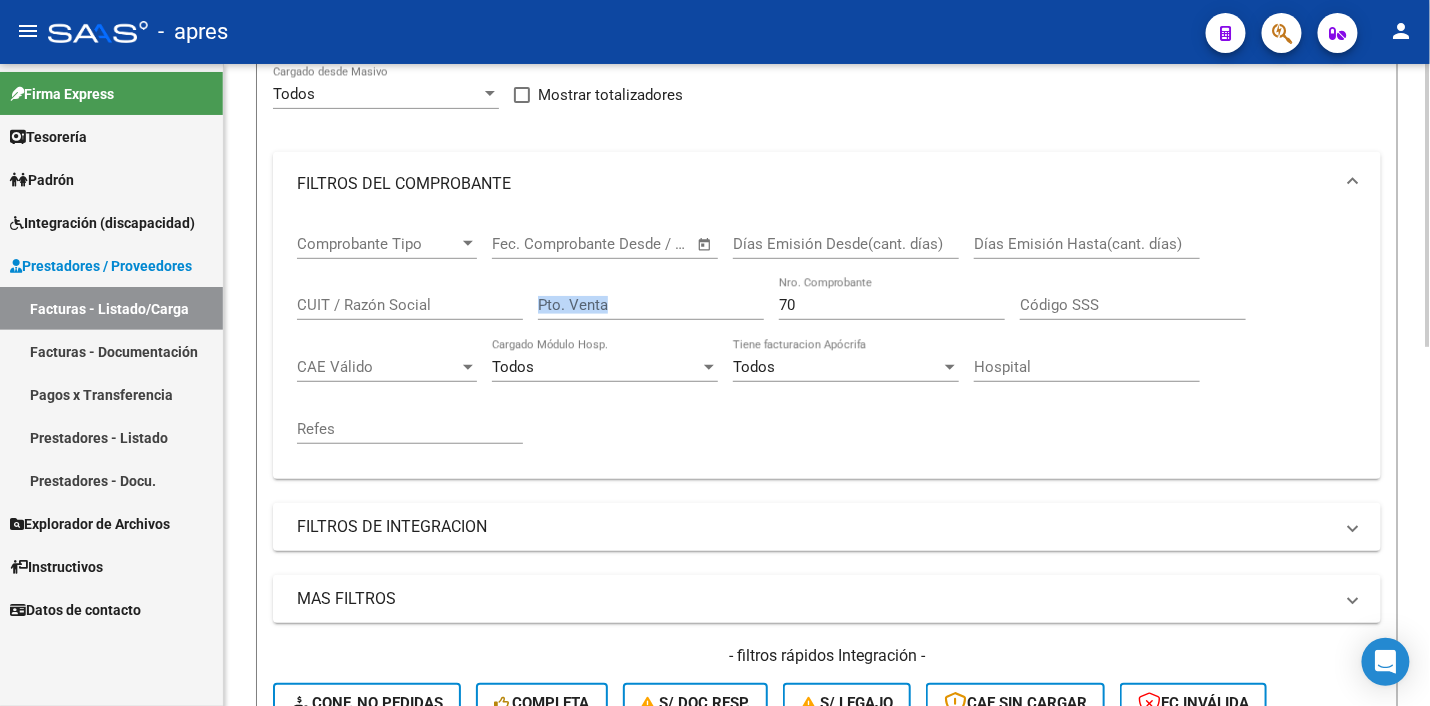 drag, startPoint x: 817, startPoint y: 290, endPoint x: 689, endPoint y: 314, distance: 130.23056 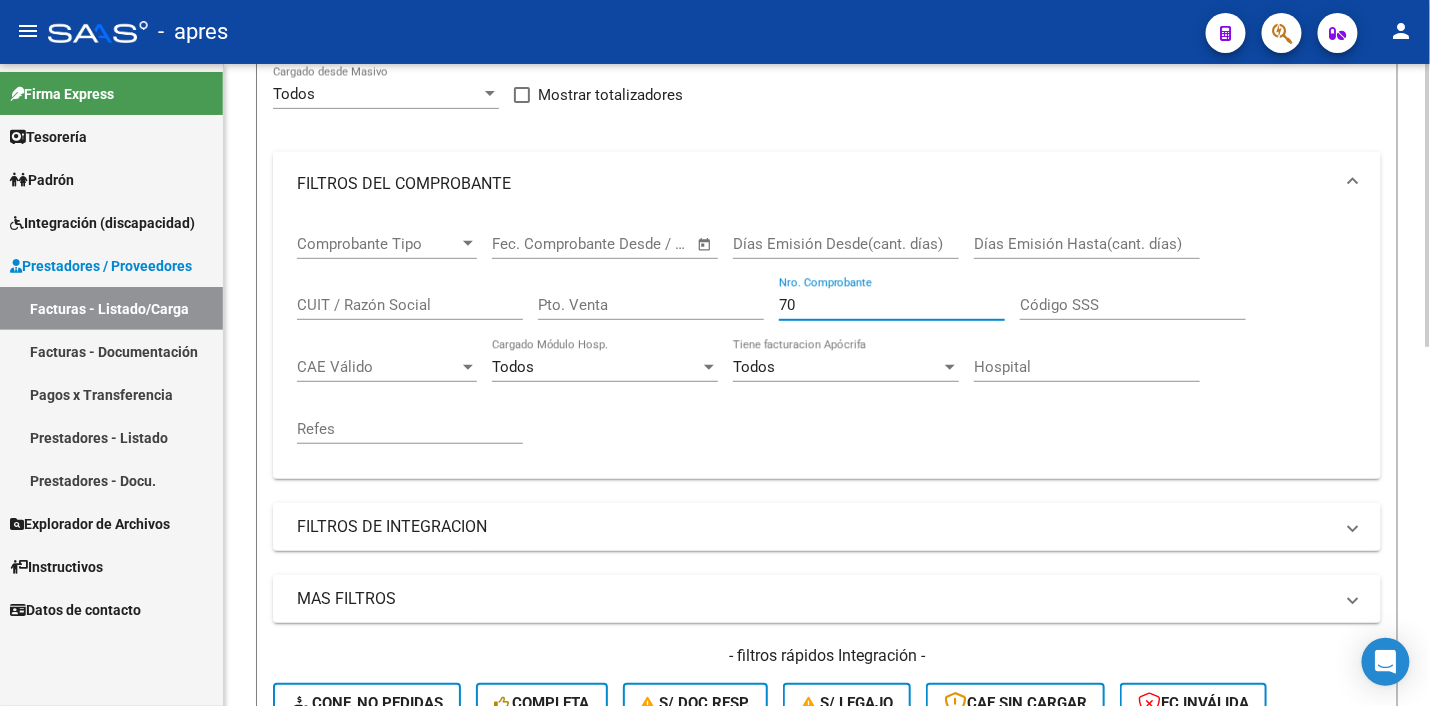 drag, startPoint x: 808, startPoint y: 306, endPoint x: 736, endPoint y: 299, distance: 72.33948 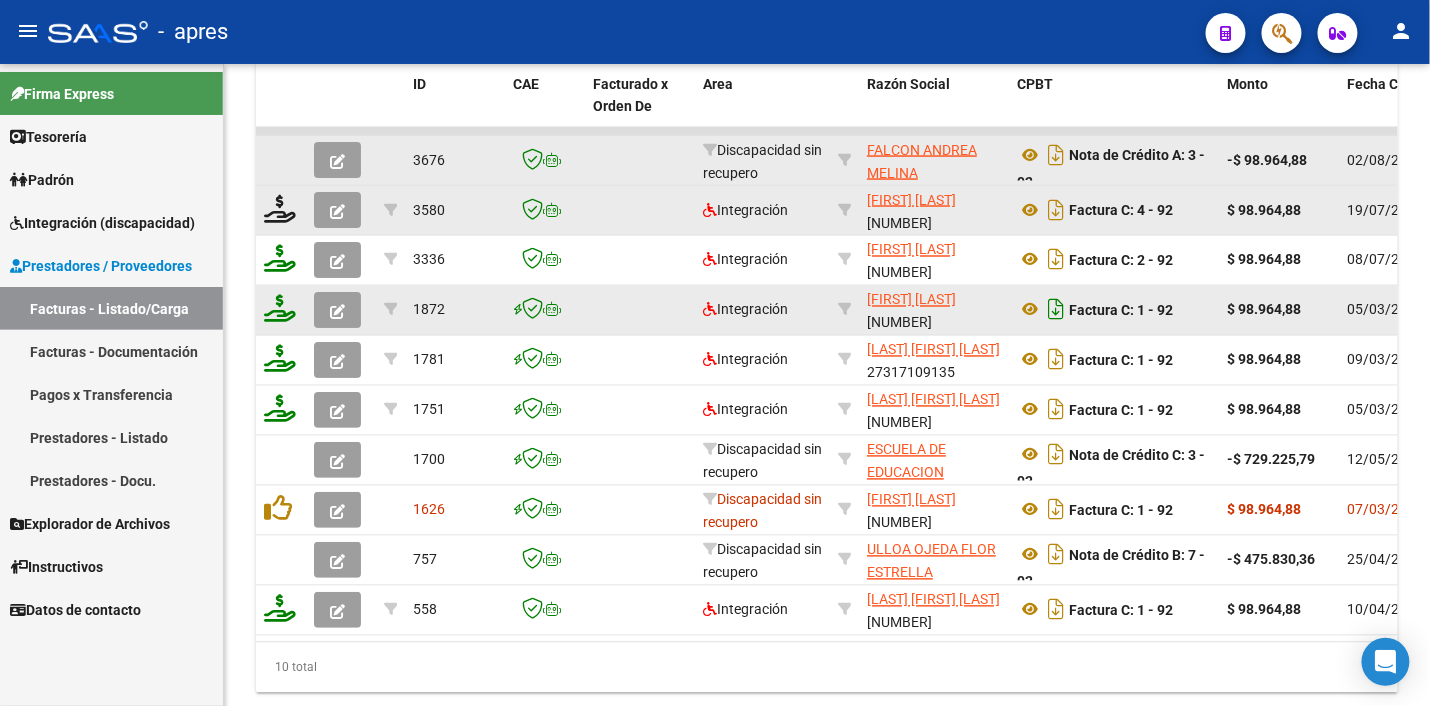 scroll, scrollTop: 1061, scrollLeft: 0, axis: vertical 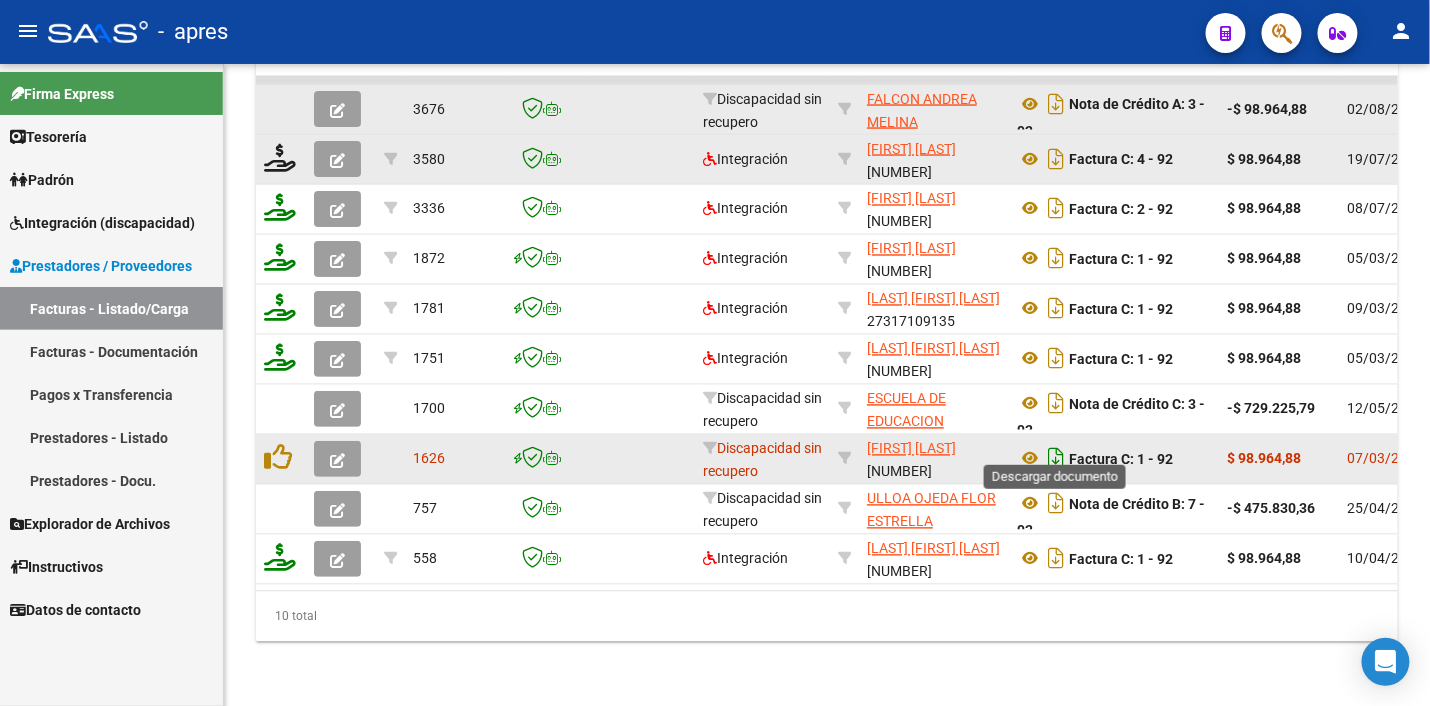 click 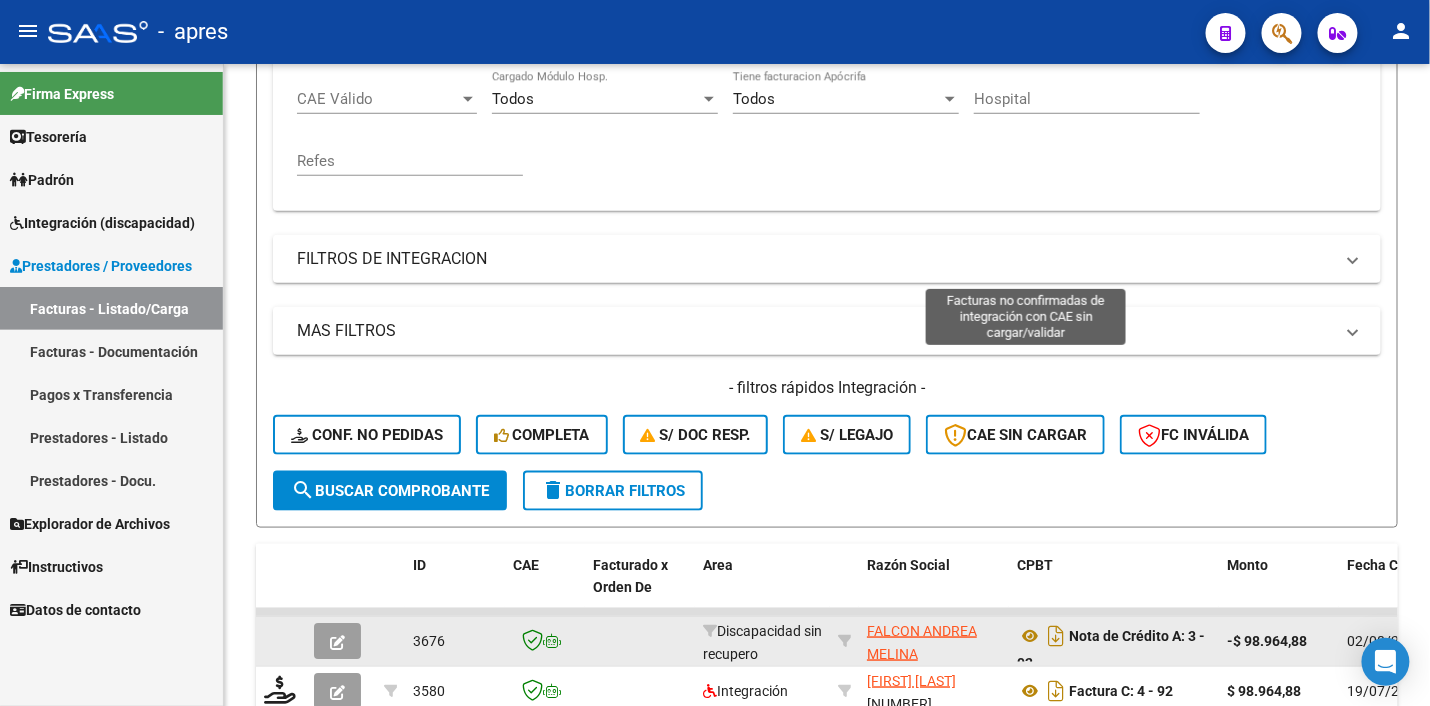 scroll, scrollTop: 310, scrollLeft: 0, axis: vertical 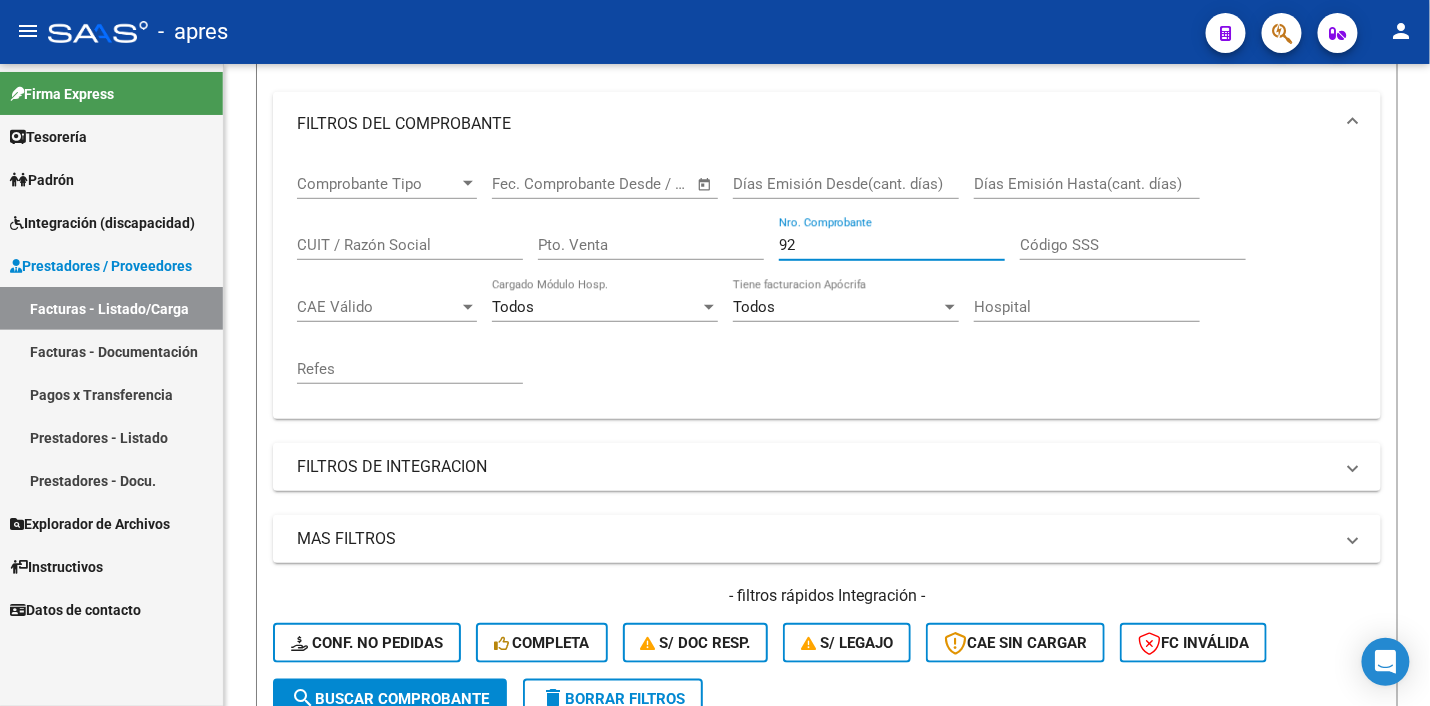 drag, startPoint x: 847, startPoint y: 241, endPoint x: 681, endPoint y: 249, distance: 166.19266 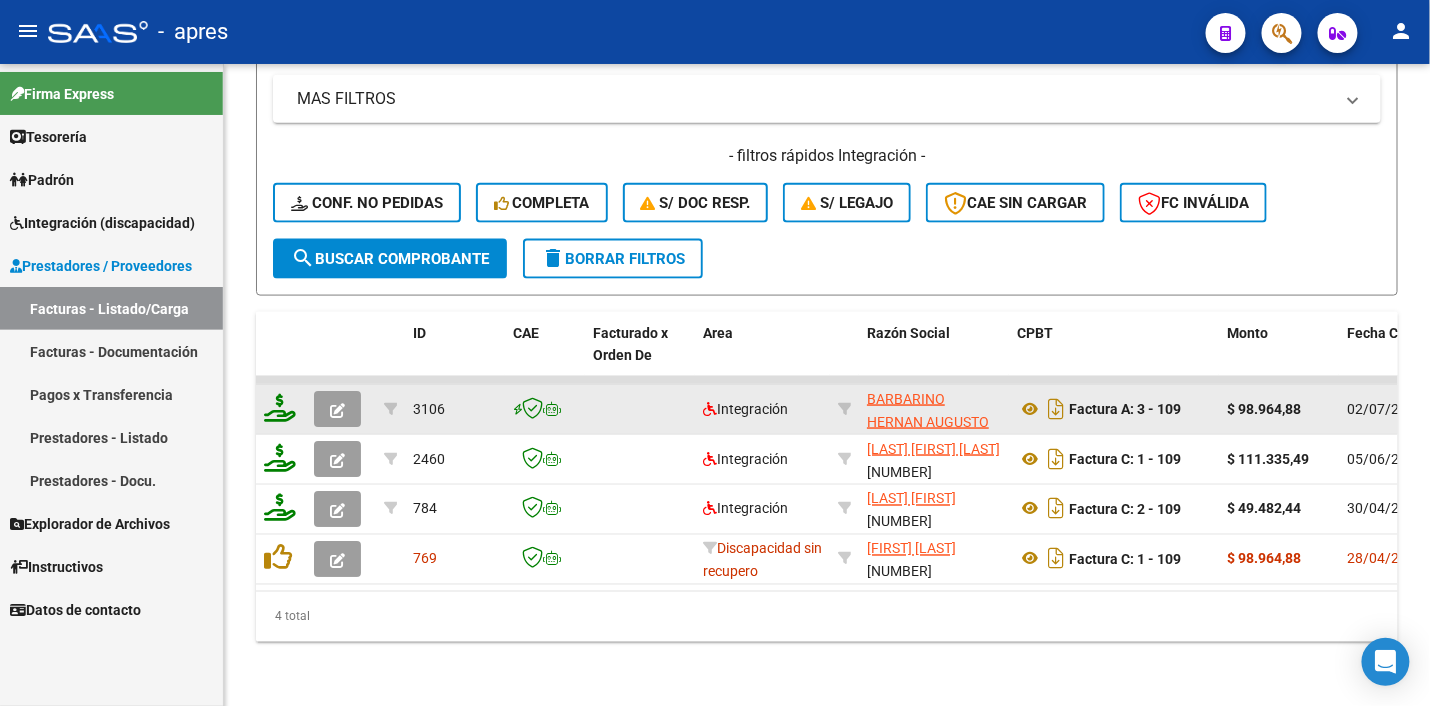 scroll, scrollTop: 761, scrollLeft: 0, axis: vertical 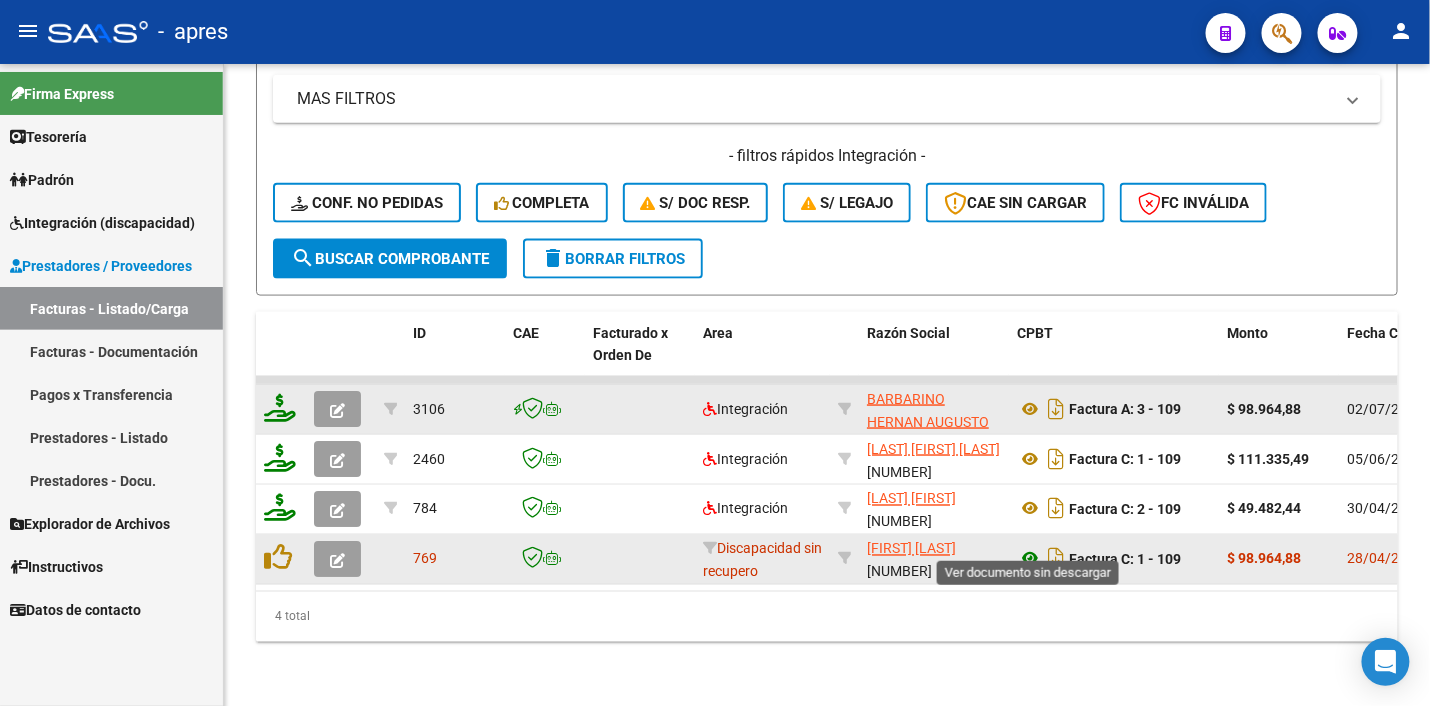 click 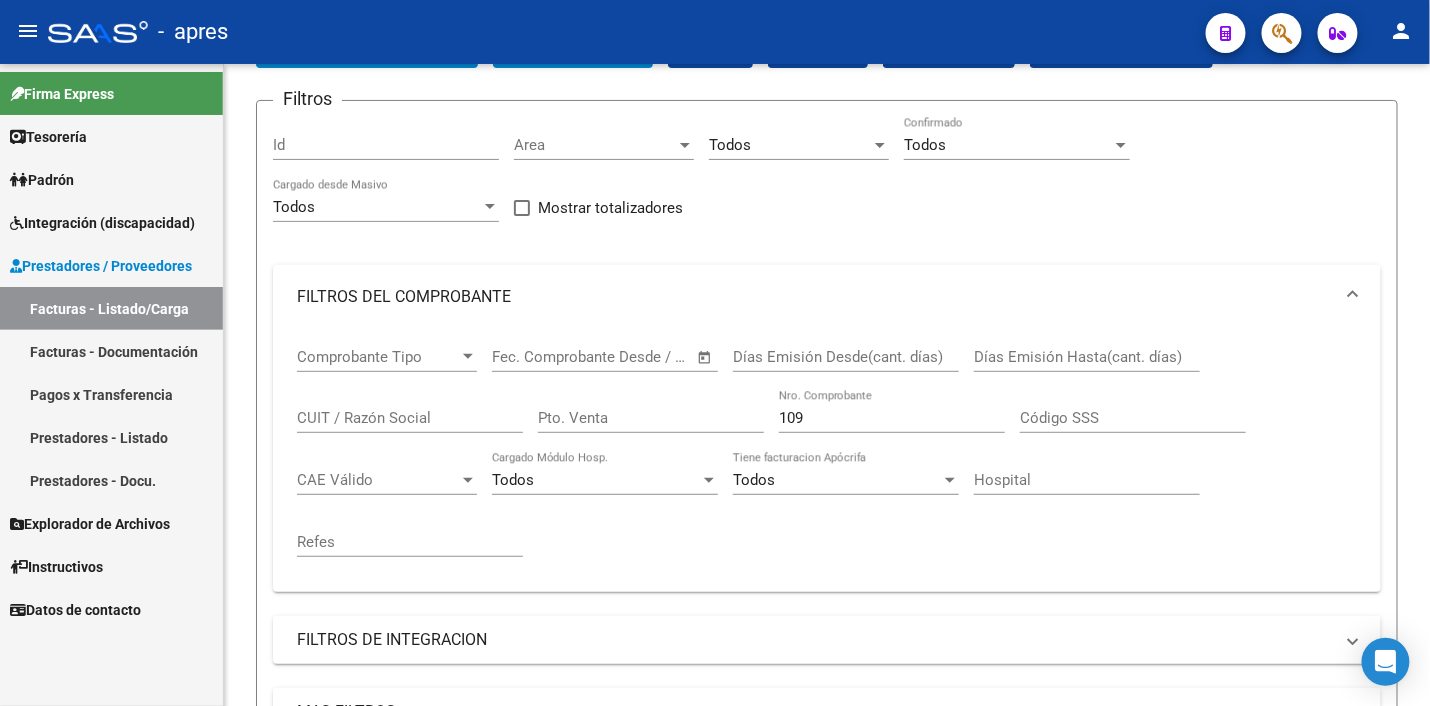 scroll, scrollTop: 0, scrollLeft: 0, axis: both 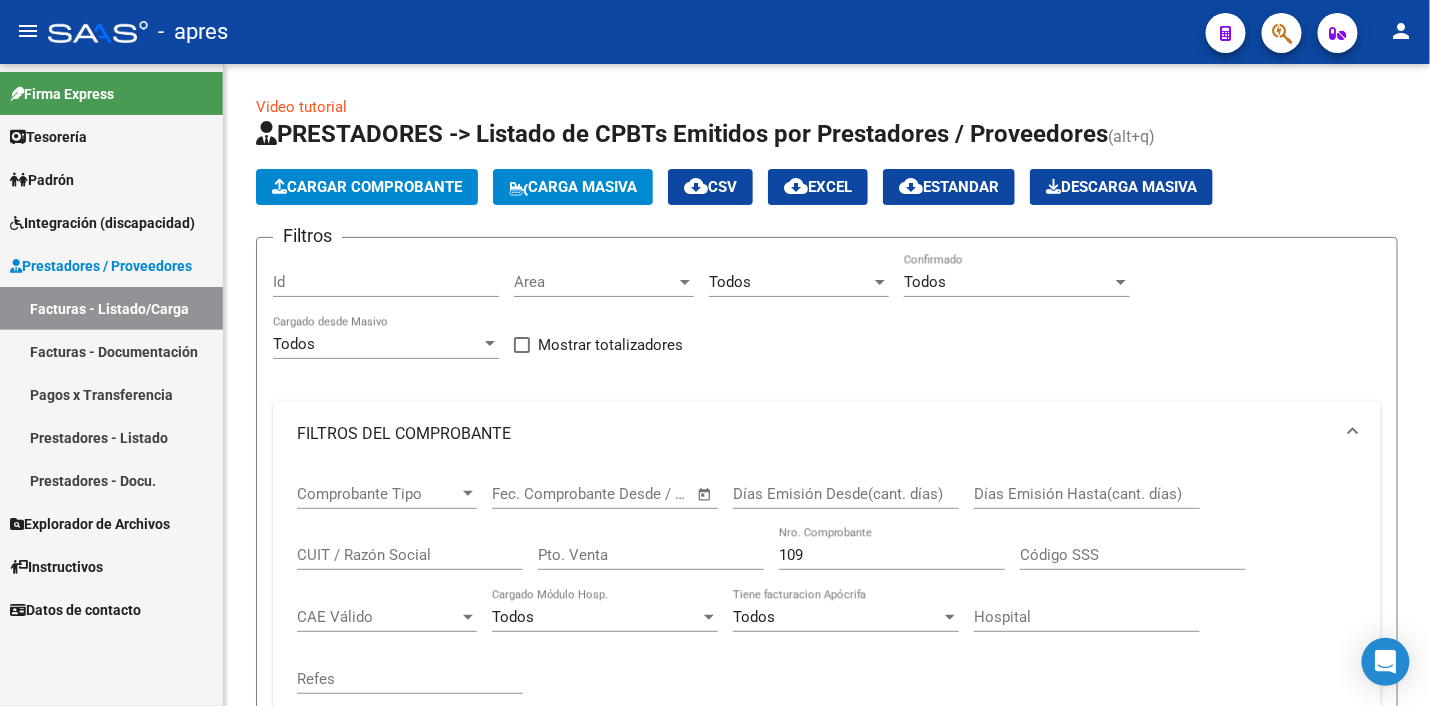 drag, startPoint x: 820, startPoint y: 550, endPoint x: 782, endPoint y: 559, distance: 39.051247 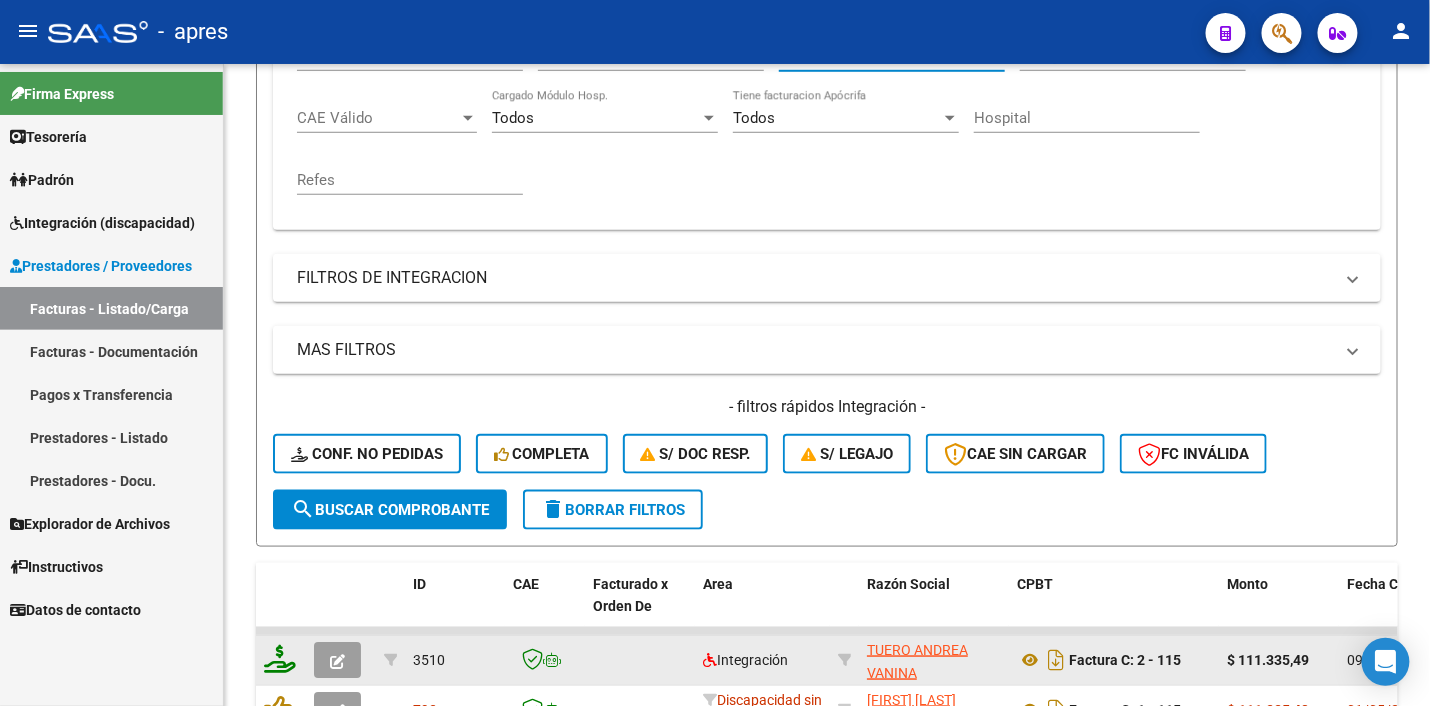 scroll, scrollTop: 661, scrollLeft: 0, axis: vertical 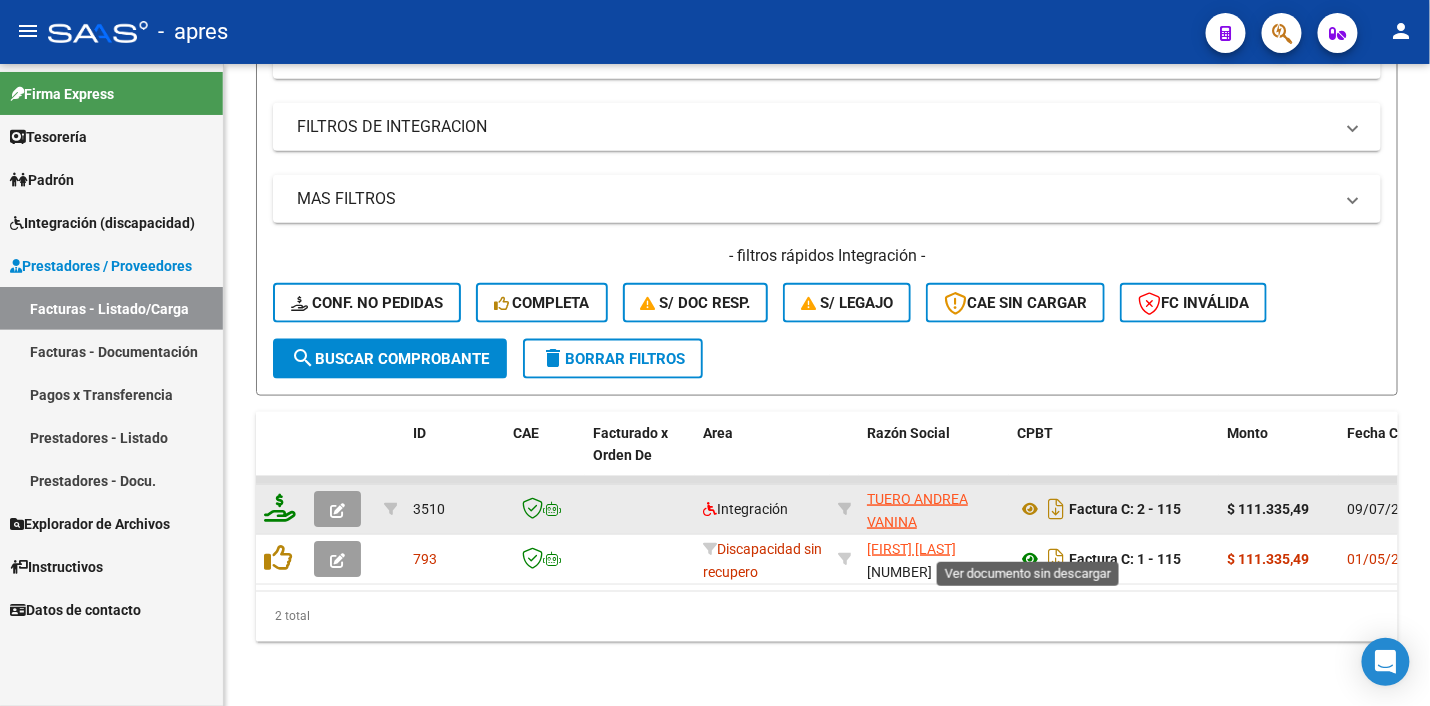 click 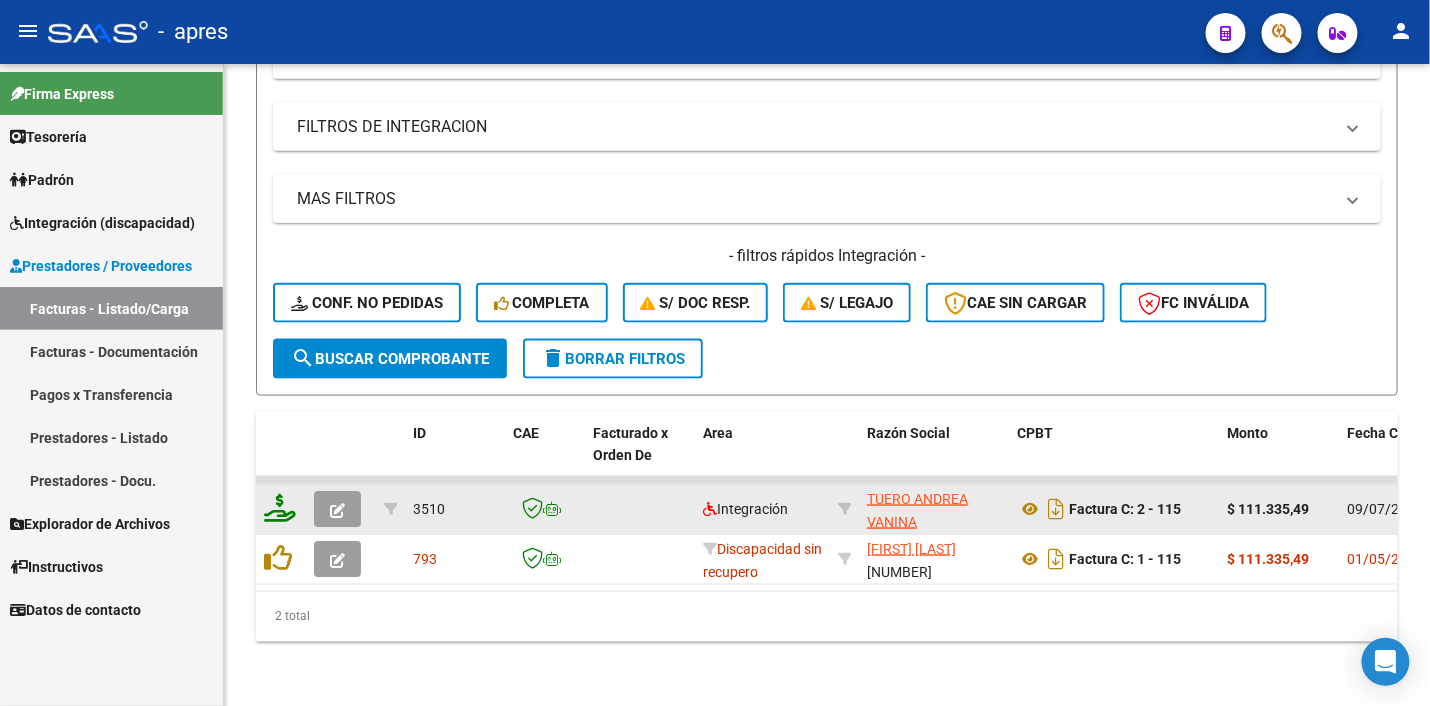scroll, scrollTop: 411, scrollLeft: 0, axis: vertical 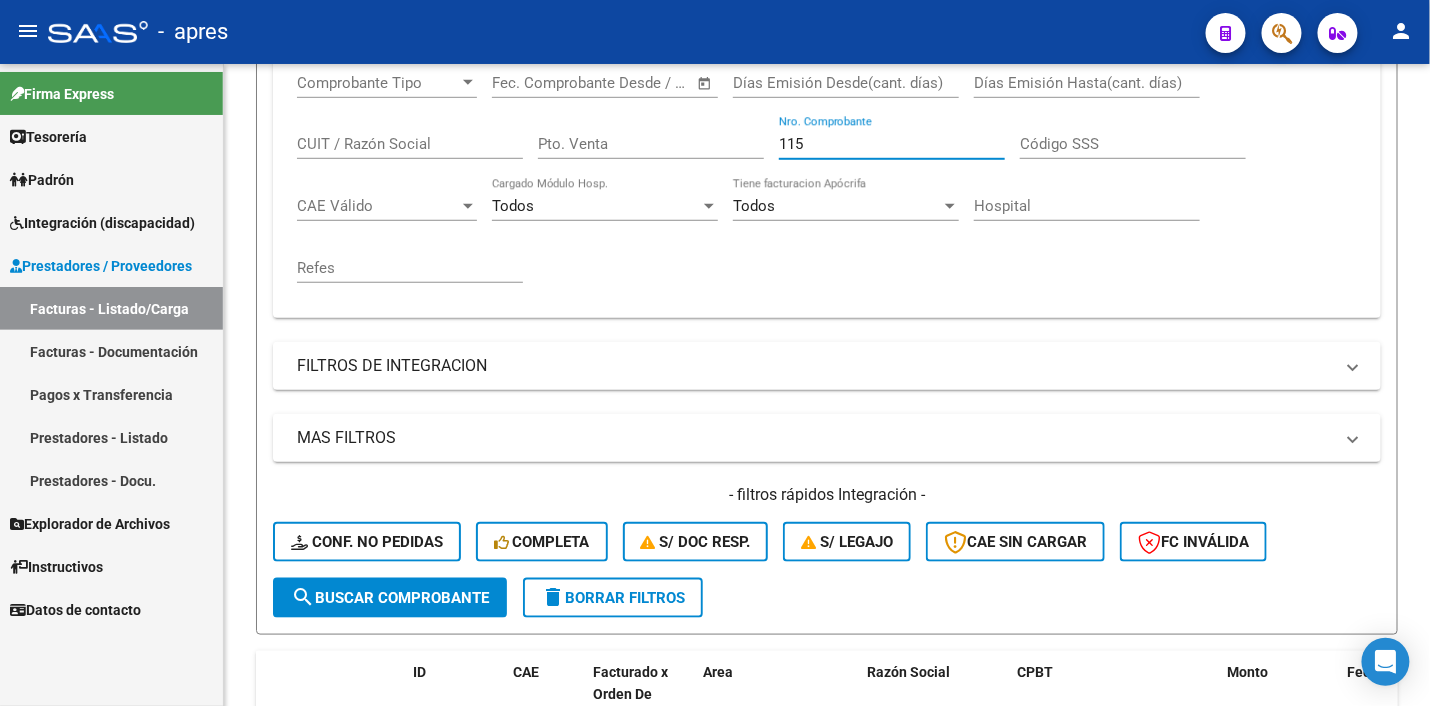 drag, startPoint x: 810, startPoint y: 147, endPoint x: 734, endPoint y: 133, distance: 77.27872 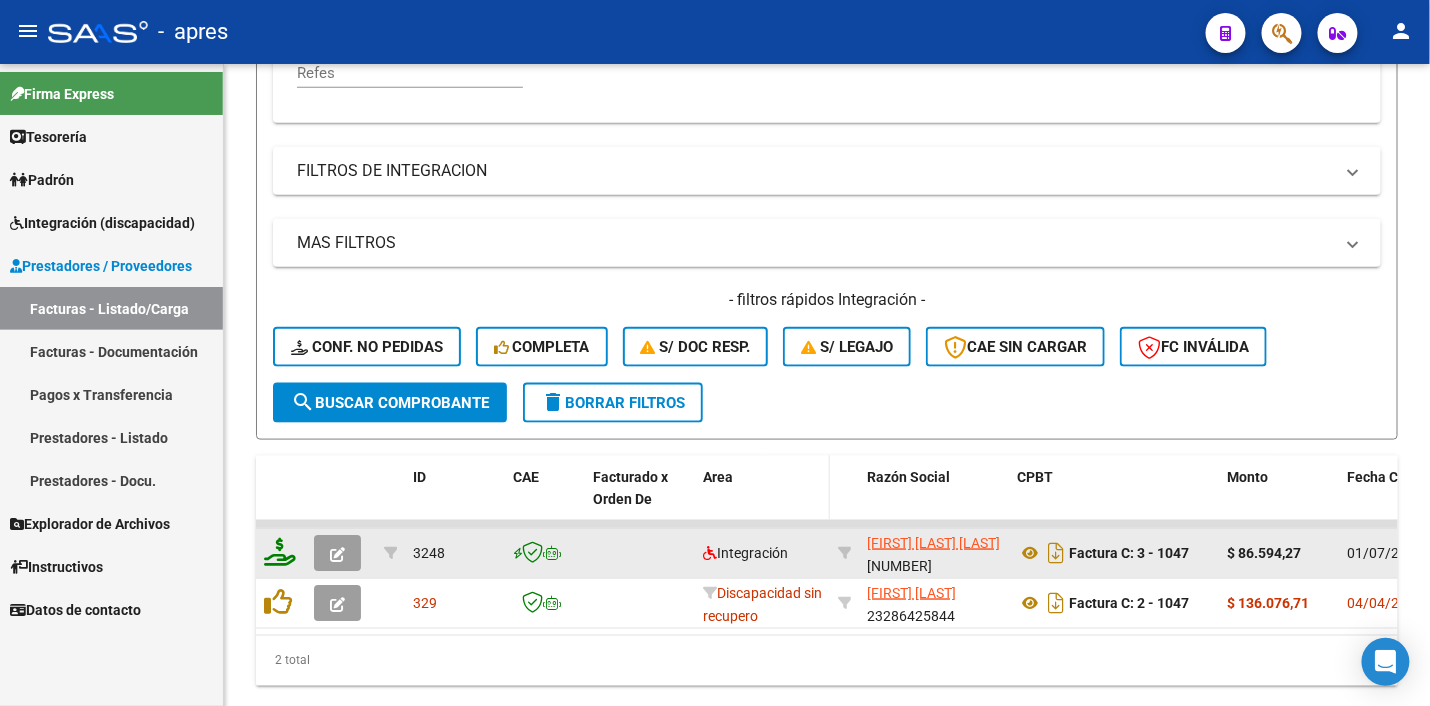 scroll, scrollTop: 661, scrollLeft: 0, axis: vertical 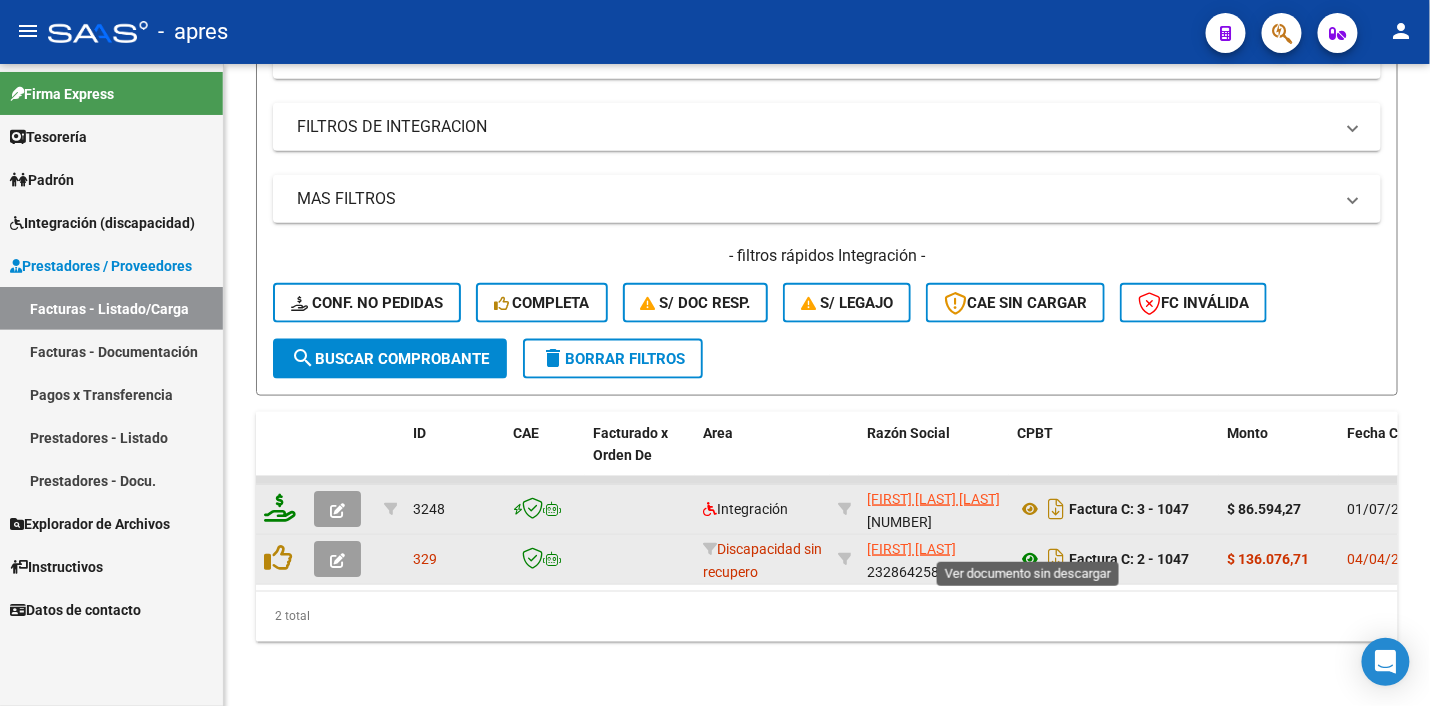 click 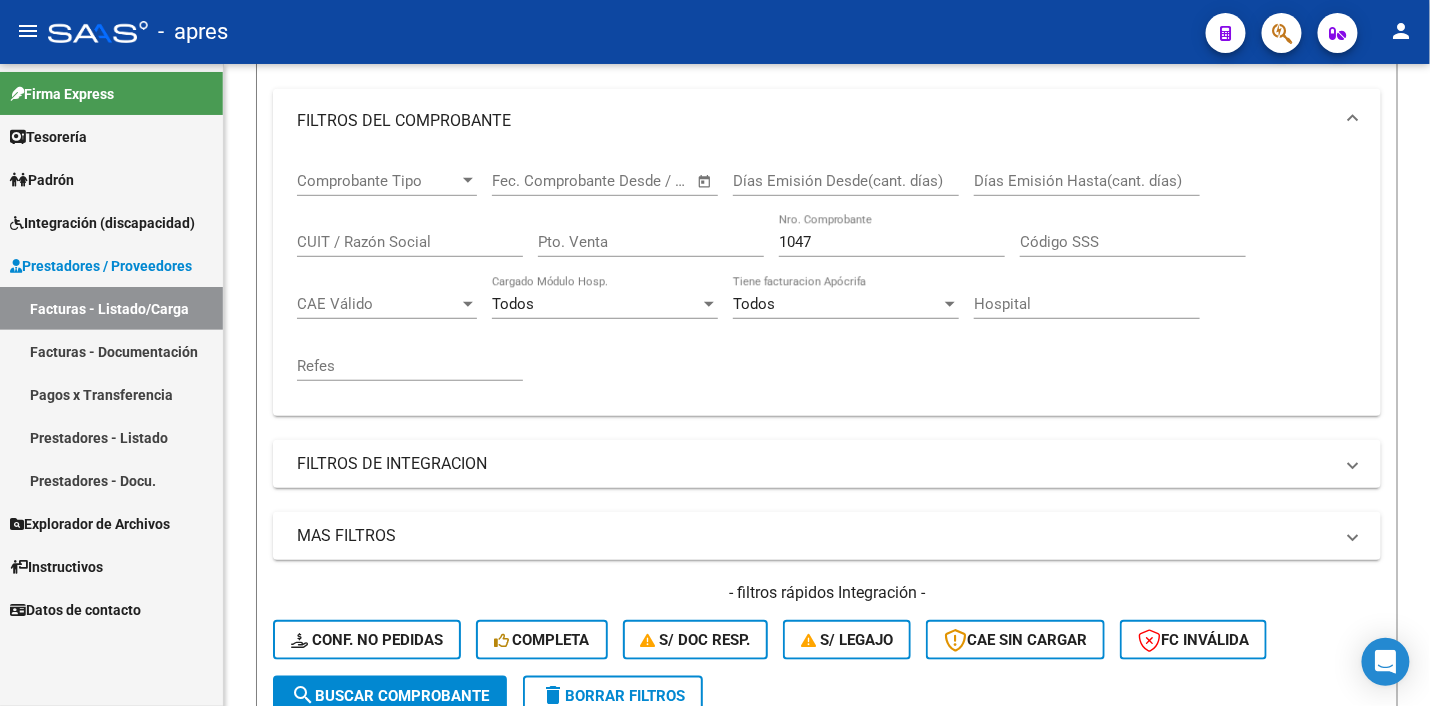 scroll, scrollTop: 286, scrollLeft: 0, axis: vertical 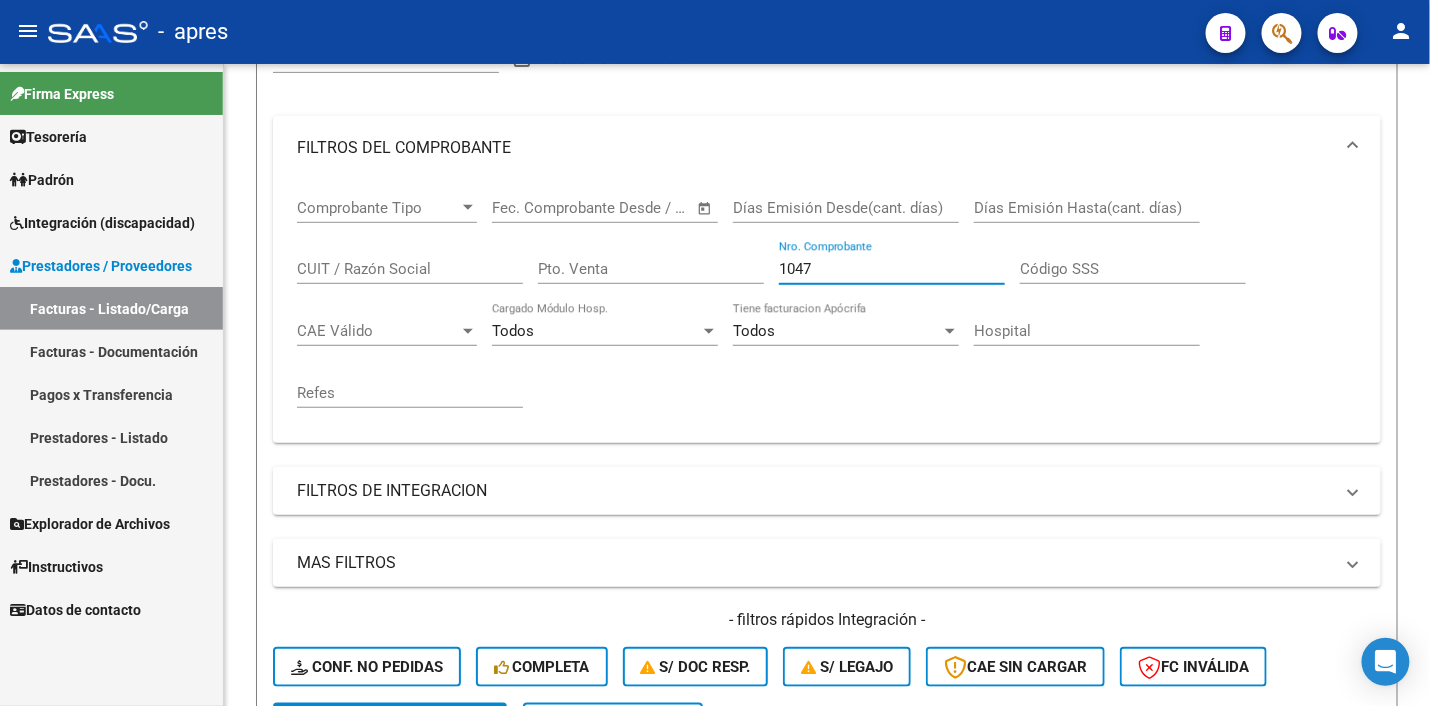 drag, startPoint x: 809, startPoint y: 266, endPoint x: 702, endPoint y: 266, distance: 107 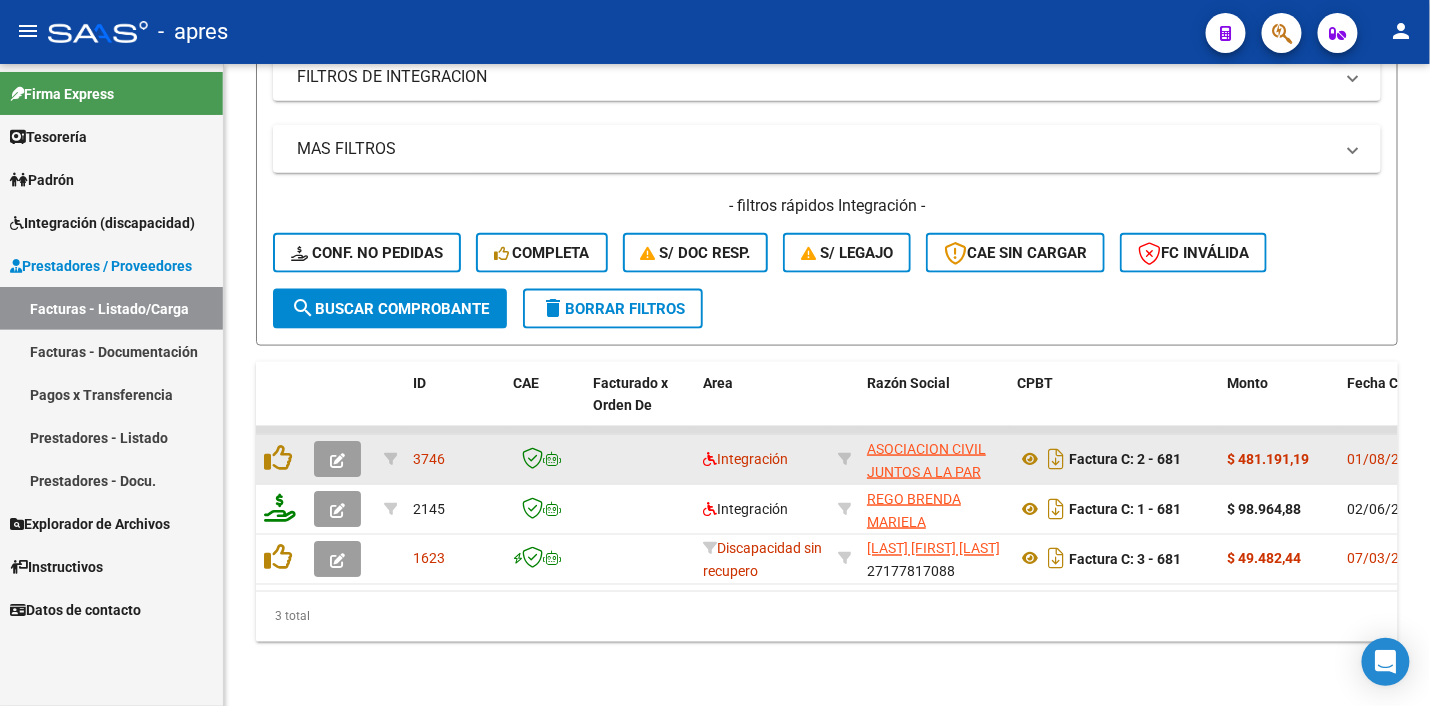 scroll, scrollTop: 711, scrollLeft: 0, axis: vertical 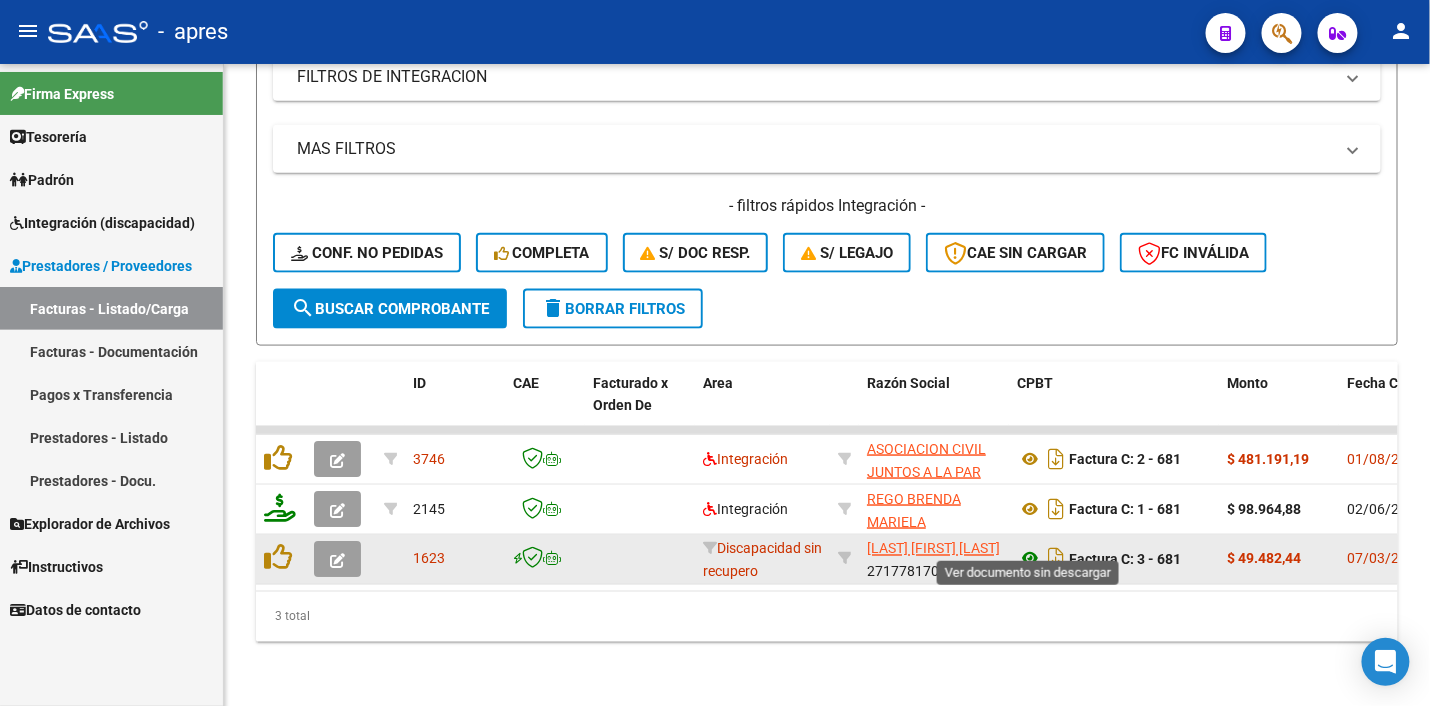 click 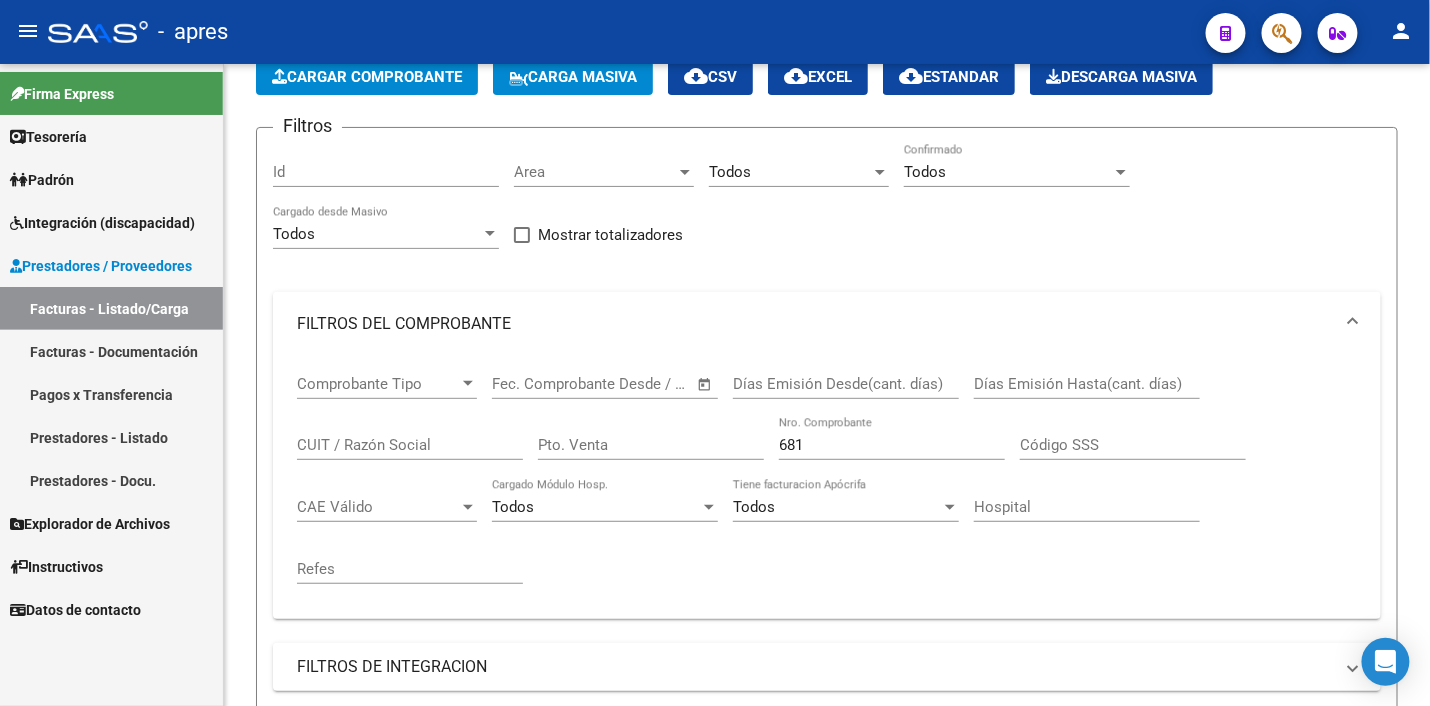 scroll, scrollTop: 86, scrollLeft: 0, axis: vertical 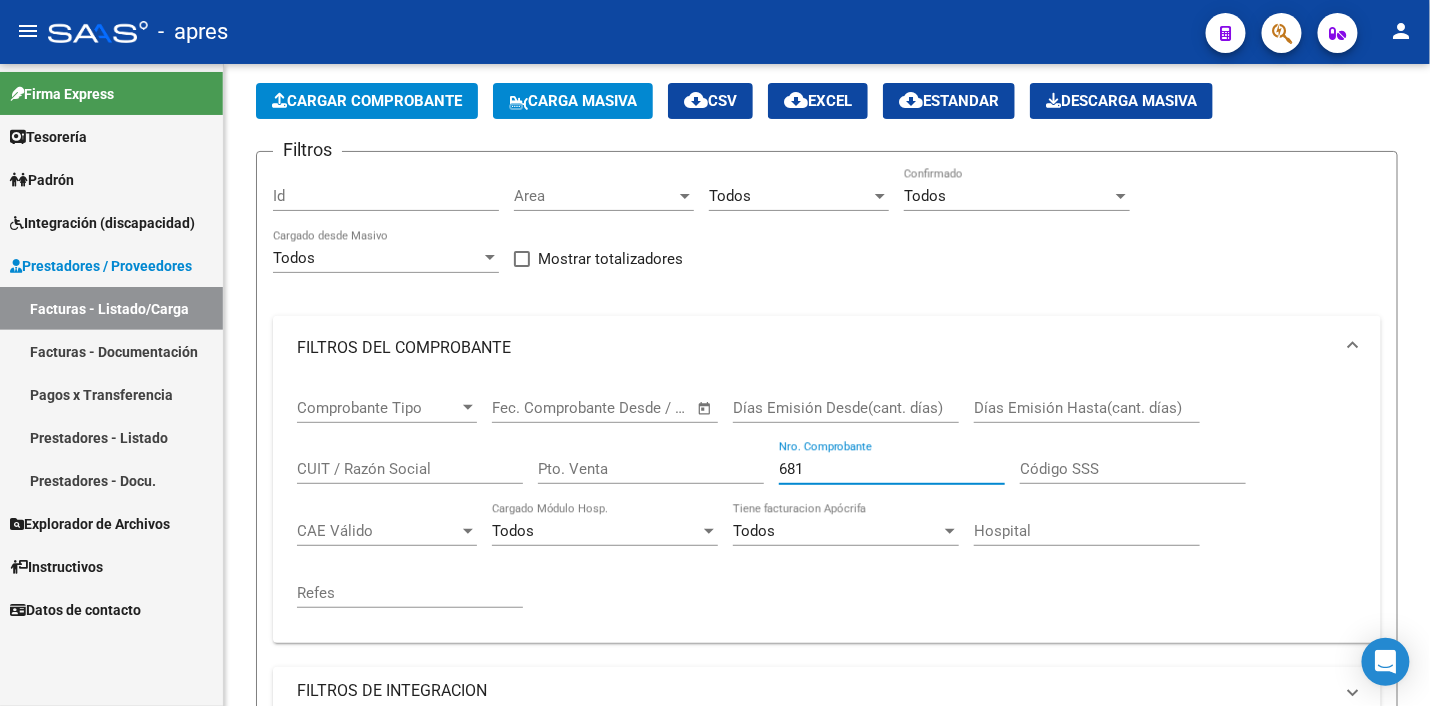 drag, startPoint x: 830, startPoint y: 466, endPoint x: 731, endPoint y: 450, distance: 100.28459 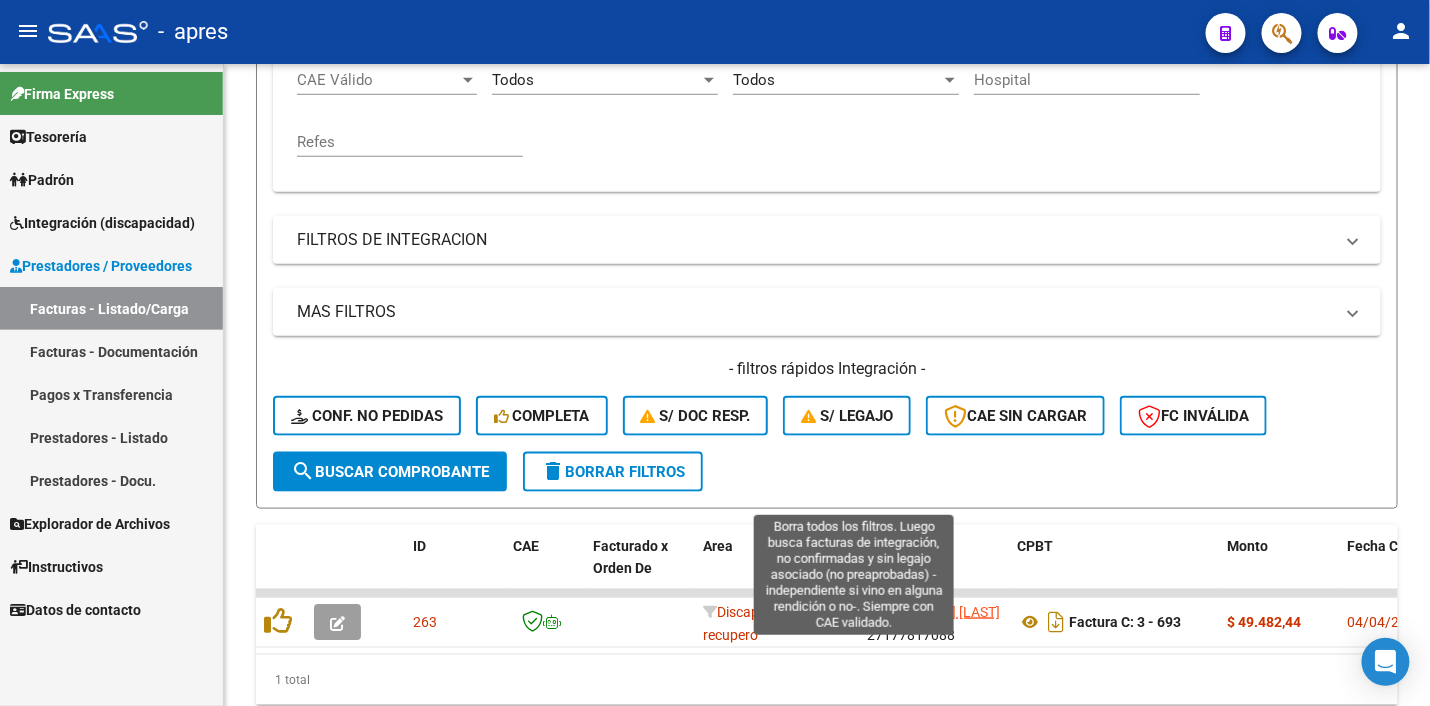 scroll, scrollTop: 611, scrollLeft: 0, axis: vertical 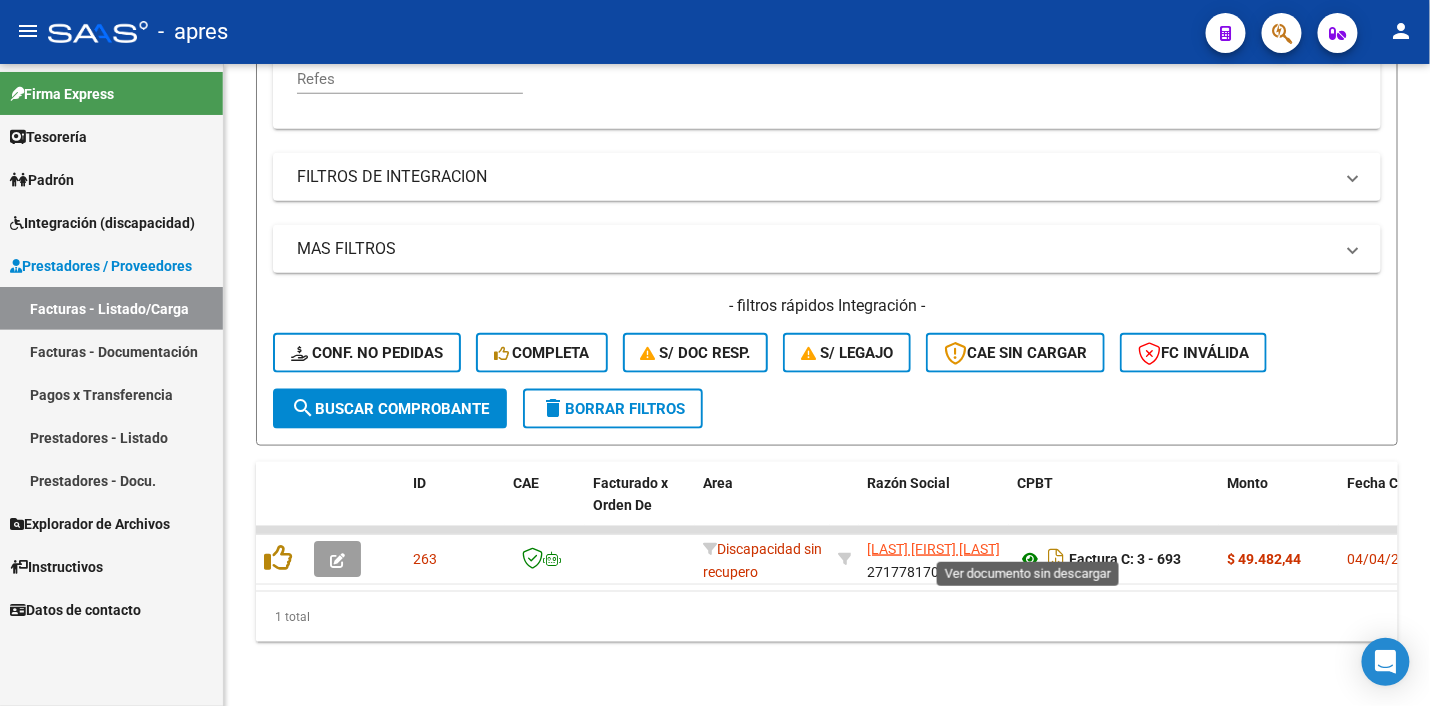 click 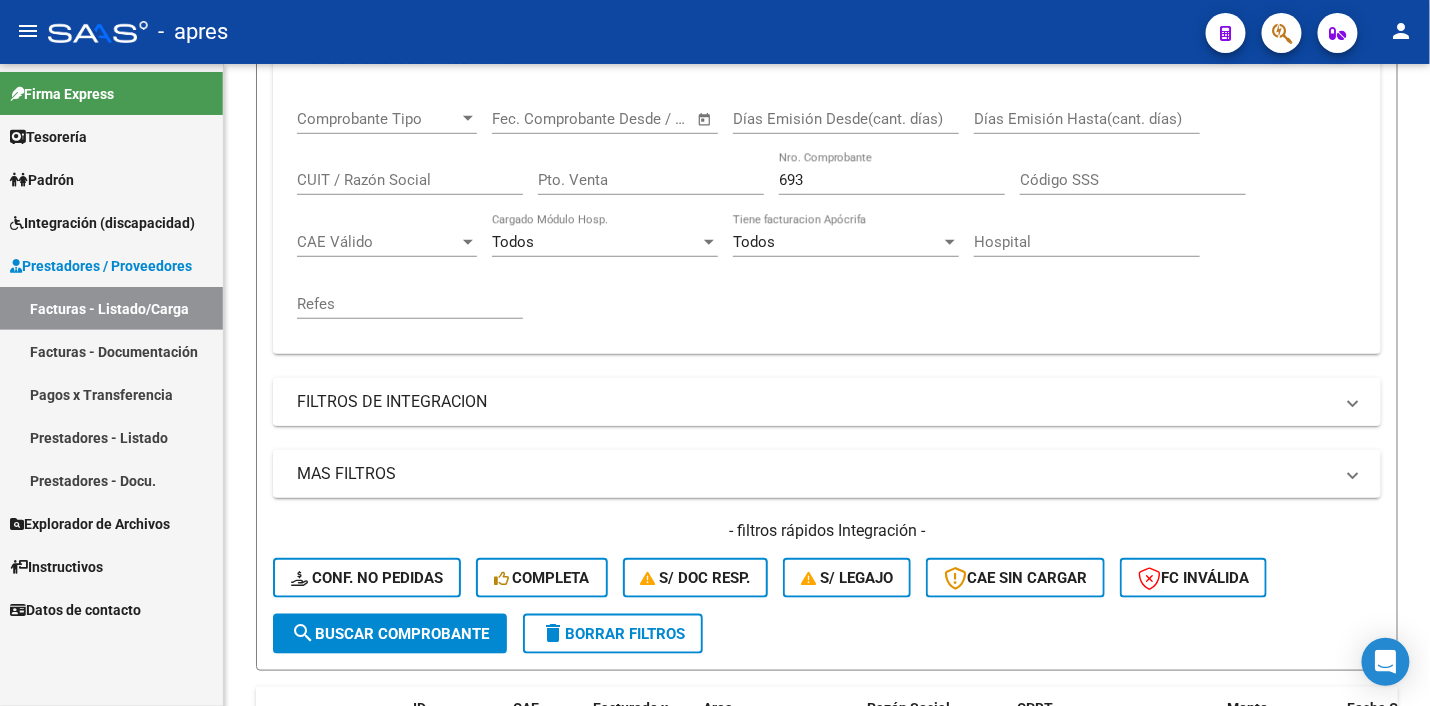 scroll, scrollTop: 361, scrollLeft: 0, axis: vertical 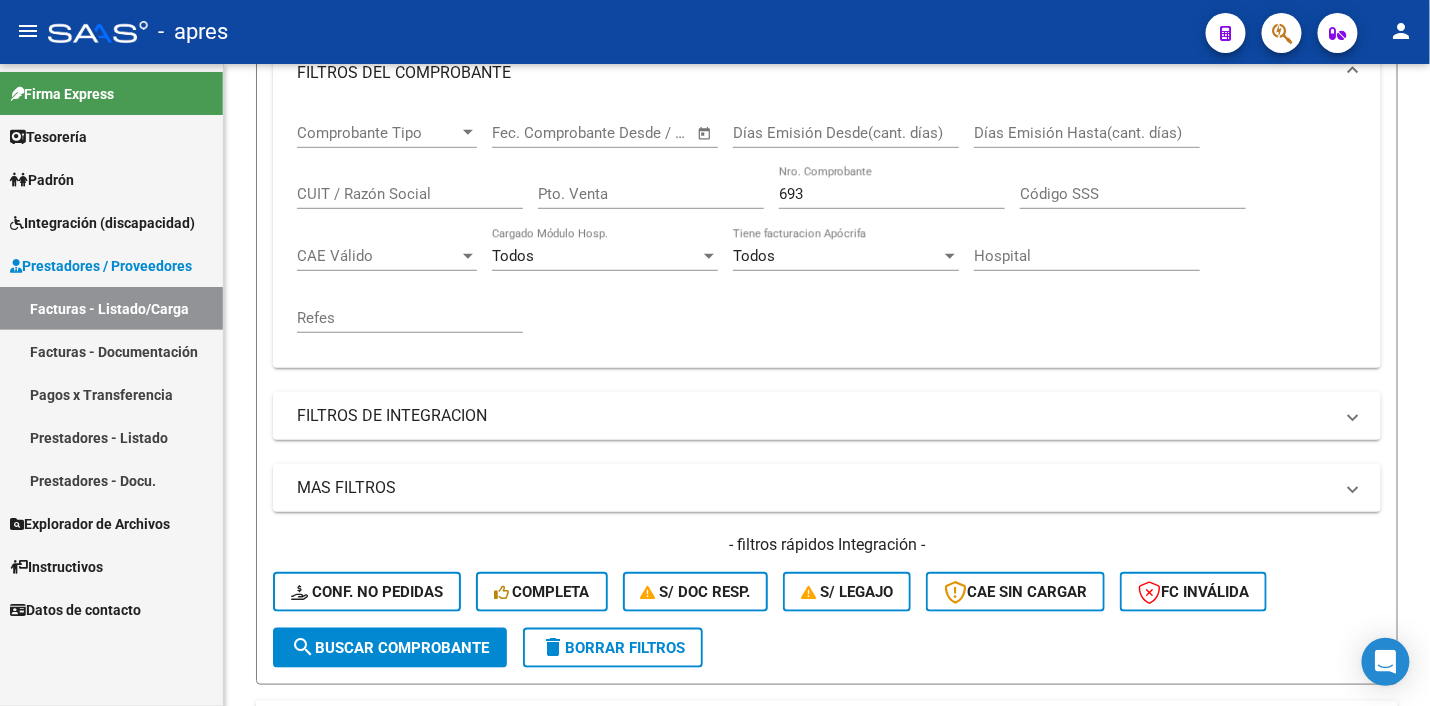 drag, startPoint x: 794, startPoint y: 185, endPoint x: 708, endPoint y: 185, distance: 86 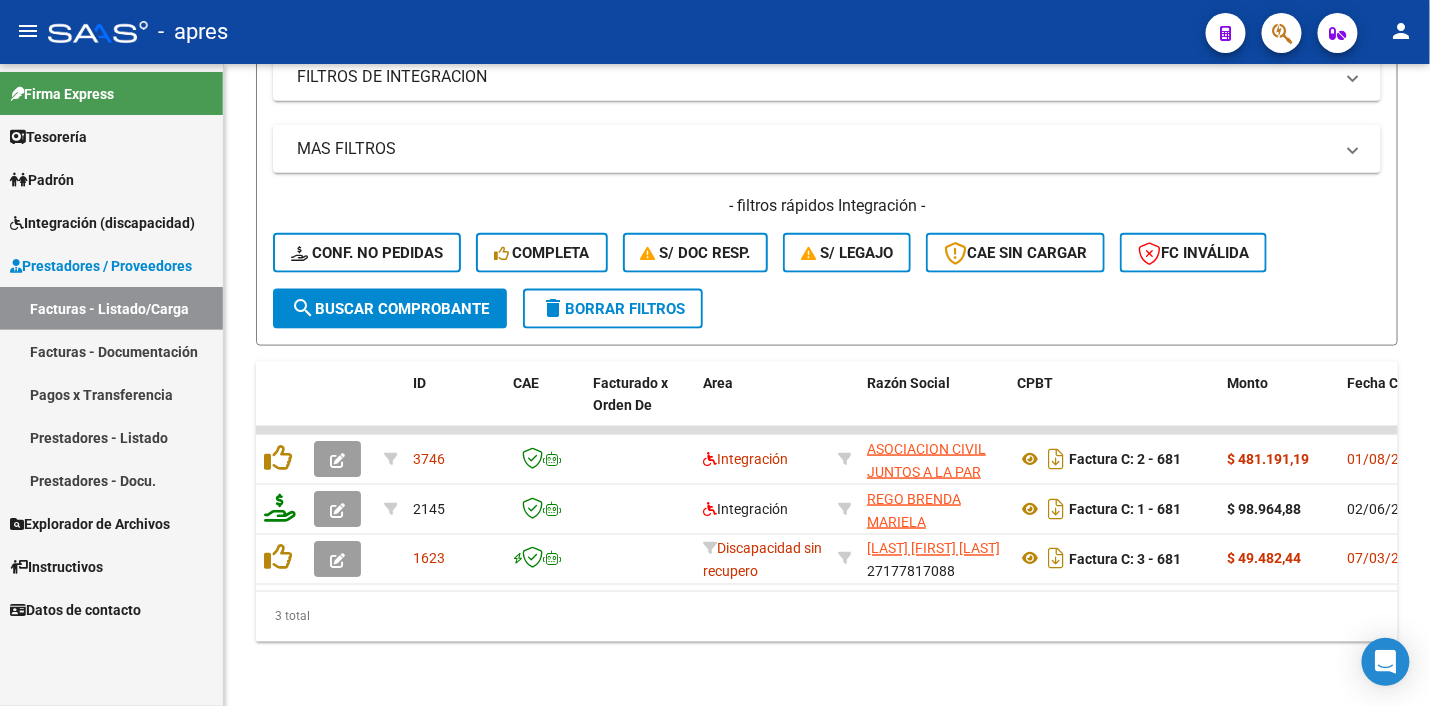 scroll, scrollTop: 711, scrollLeft: 0, axis: vertical 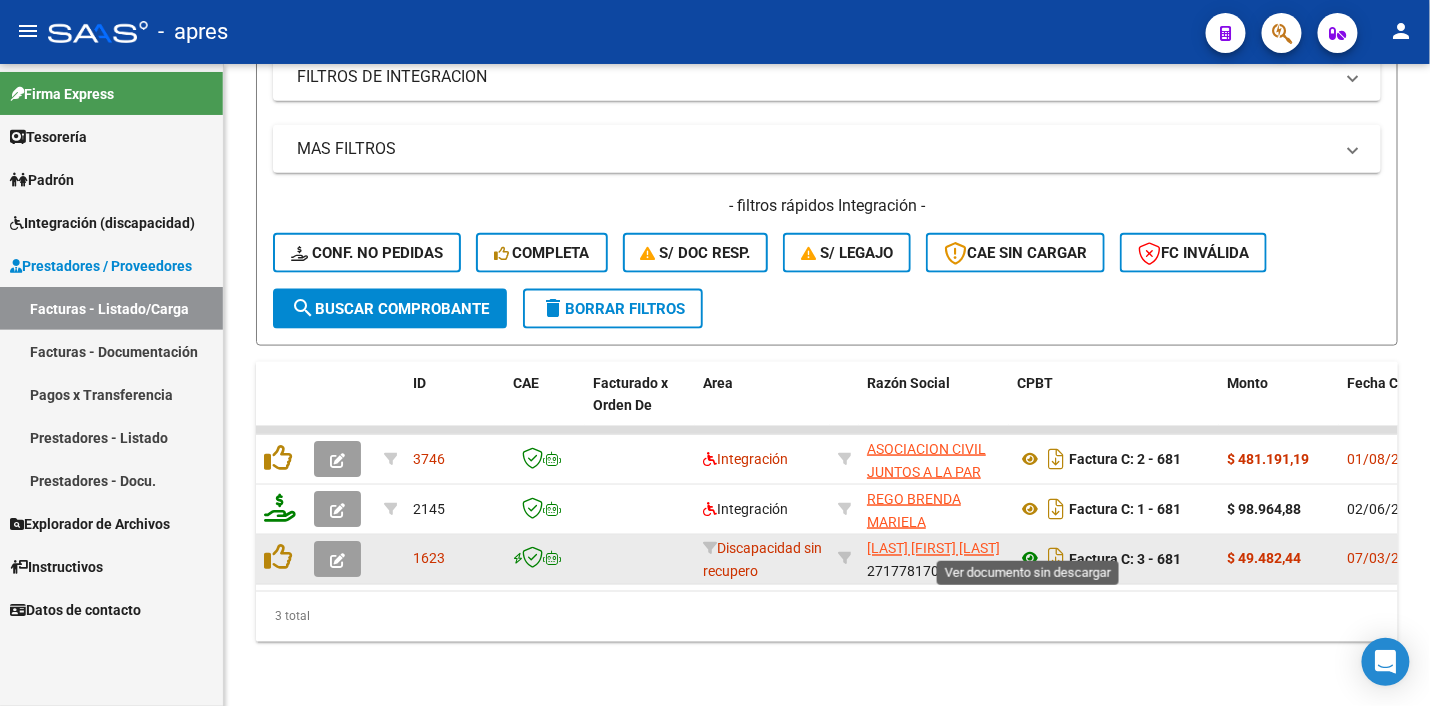 click 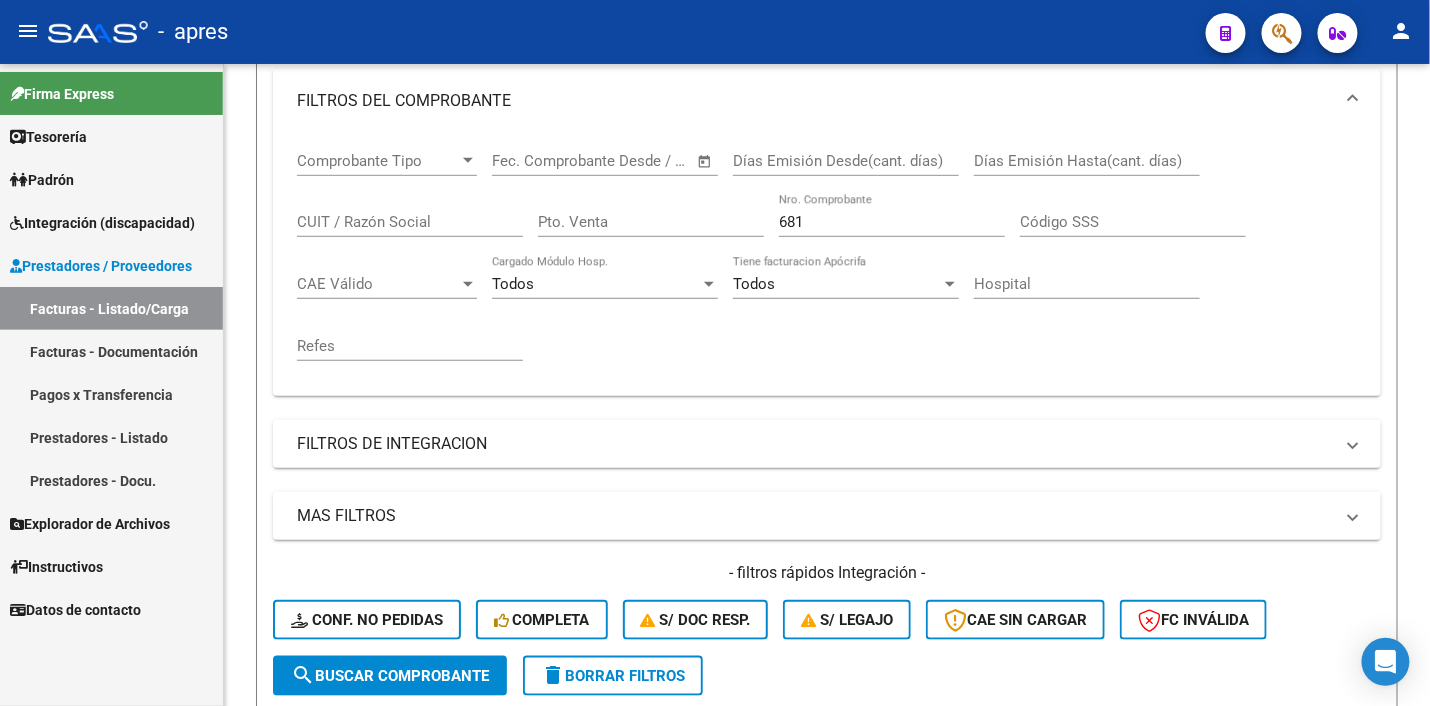 scroll, scrollTop: 86, scrollLeft: 0, axis: vertical 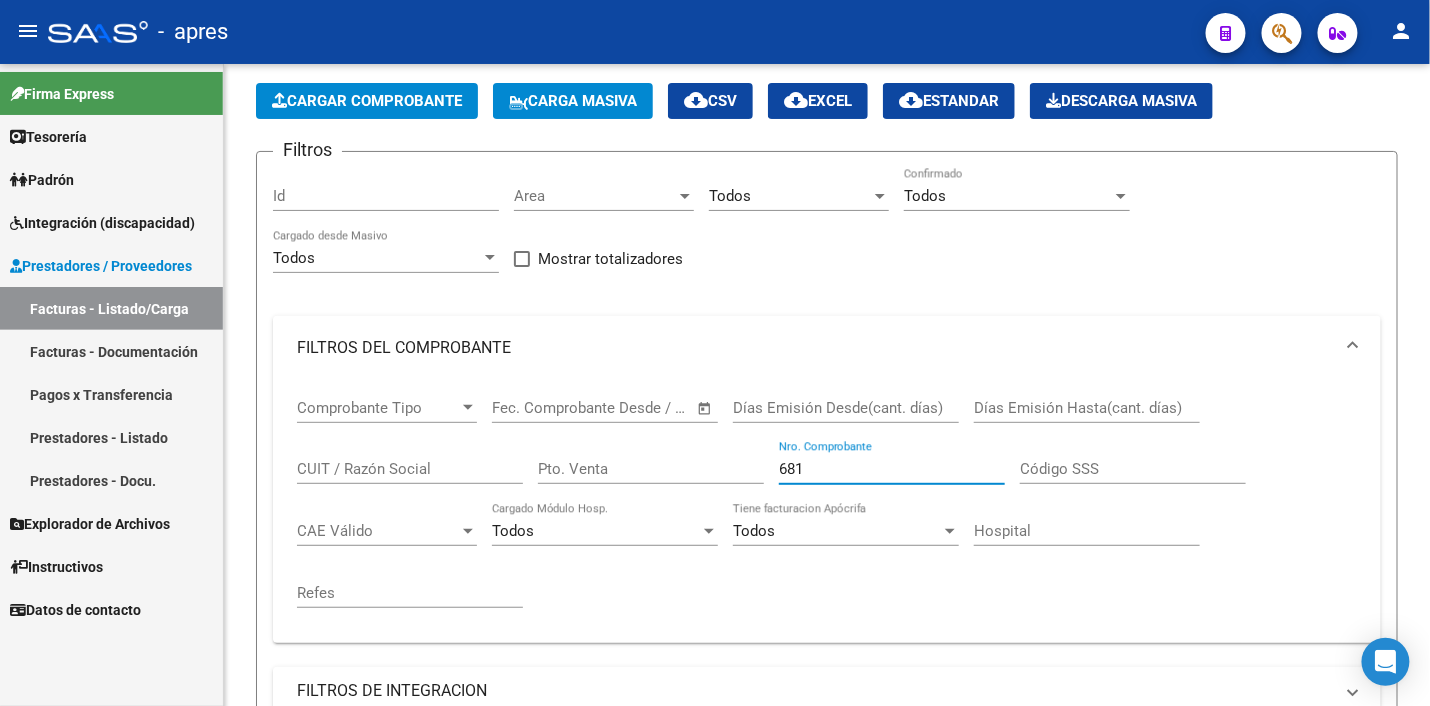 drag, startPoint x: 816, startPoint y: 474, endPoint x: 714, endPoint y: 454, distance: 103.94229 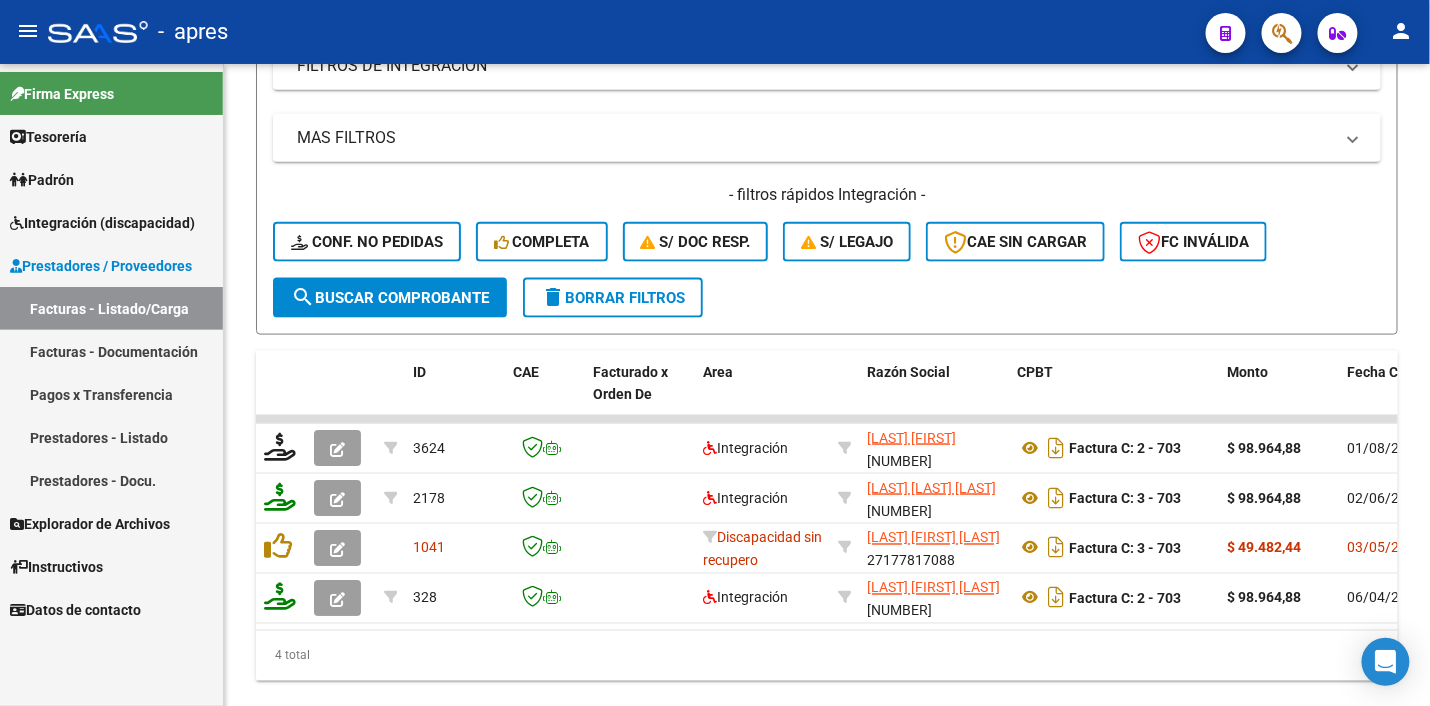 scroll, scrollTop: 761, scrollLeft: 0, axis: vertical 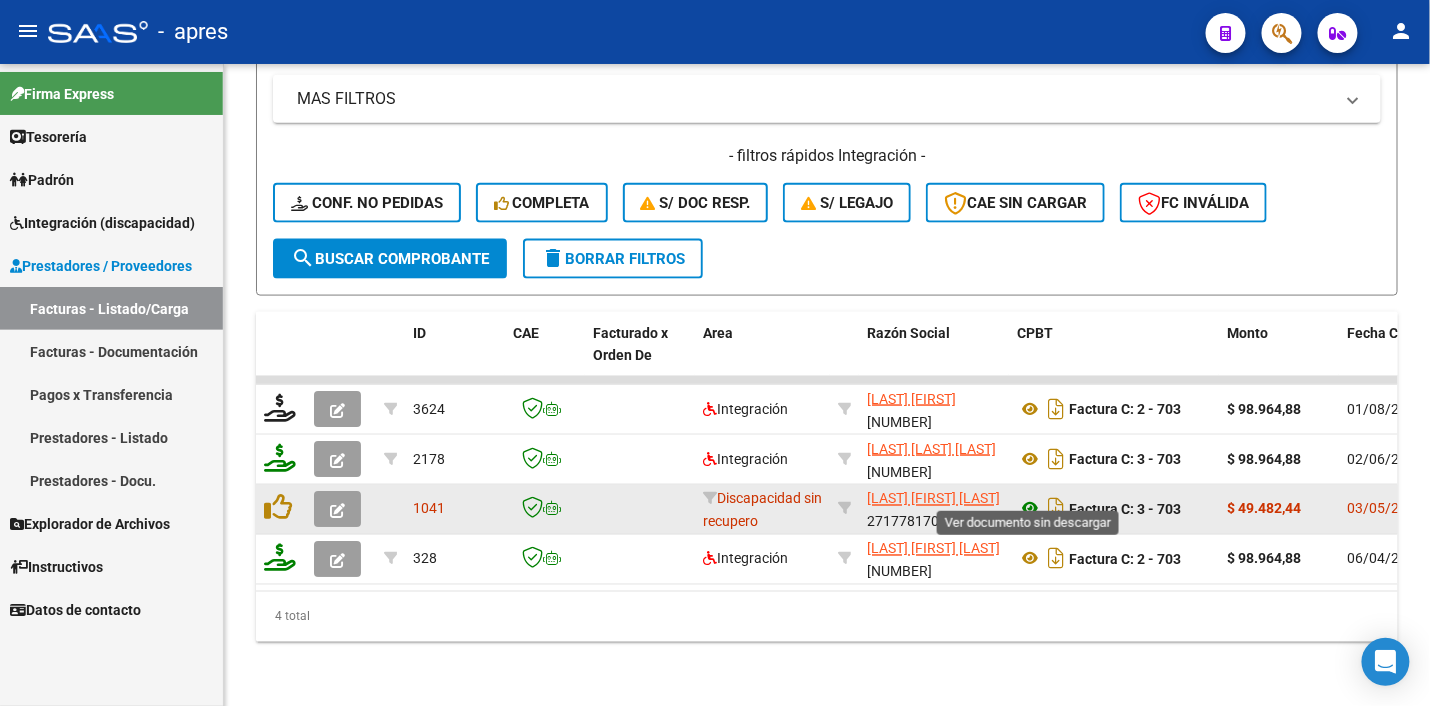 click 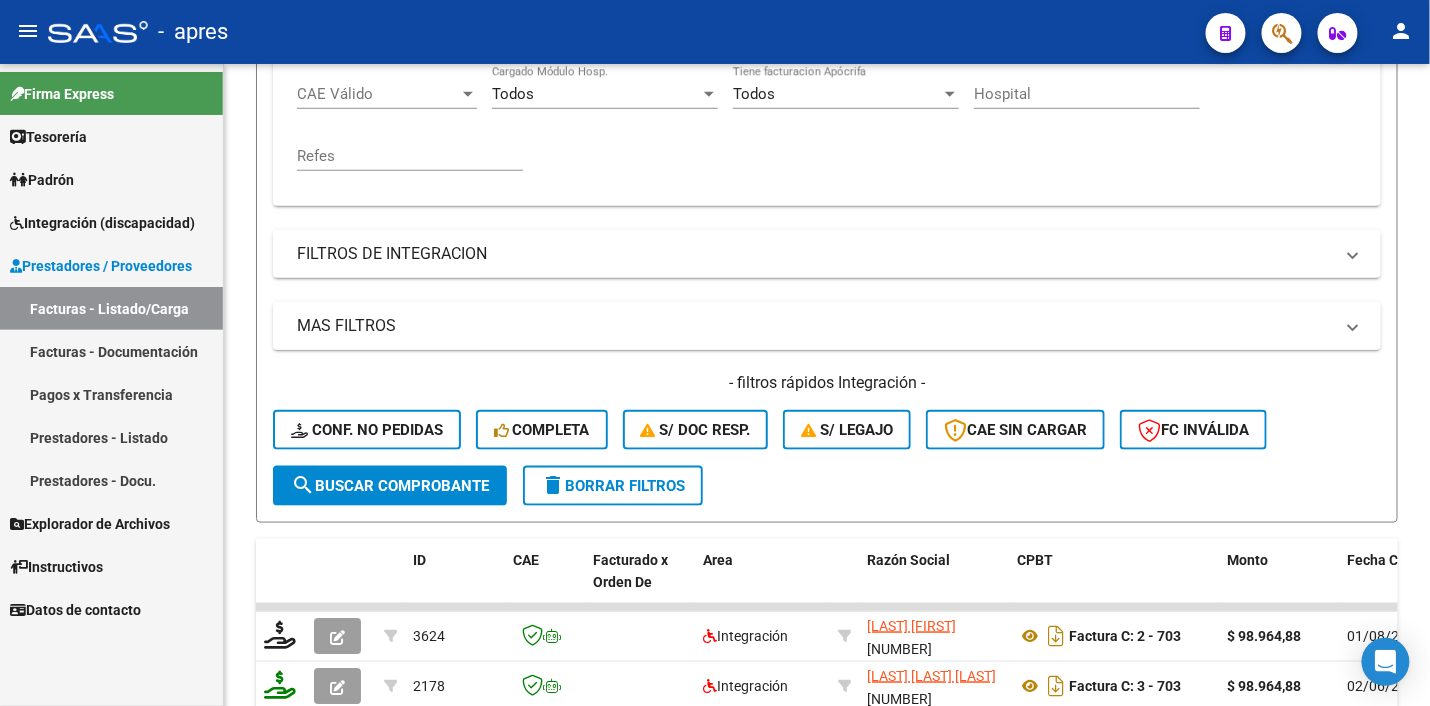 scroll, scrollTop: 387, scrollLeft: 0, axis: vertical 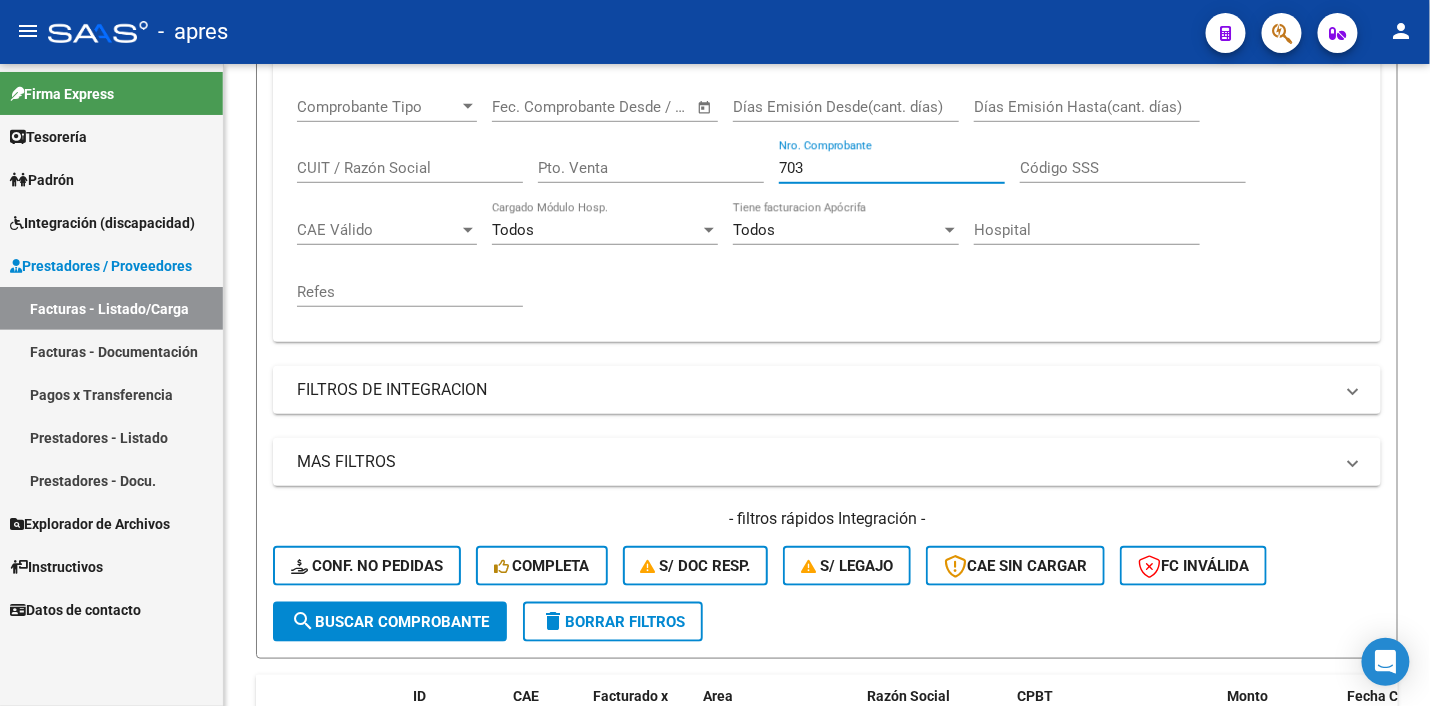 drag, startPoint x: 859, startPoint y: 163, endPoint x: 716, endPoint y: 172, distance: 143.28294 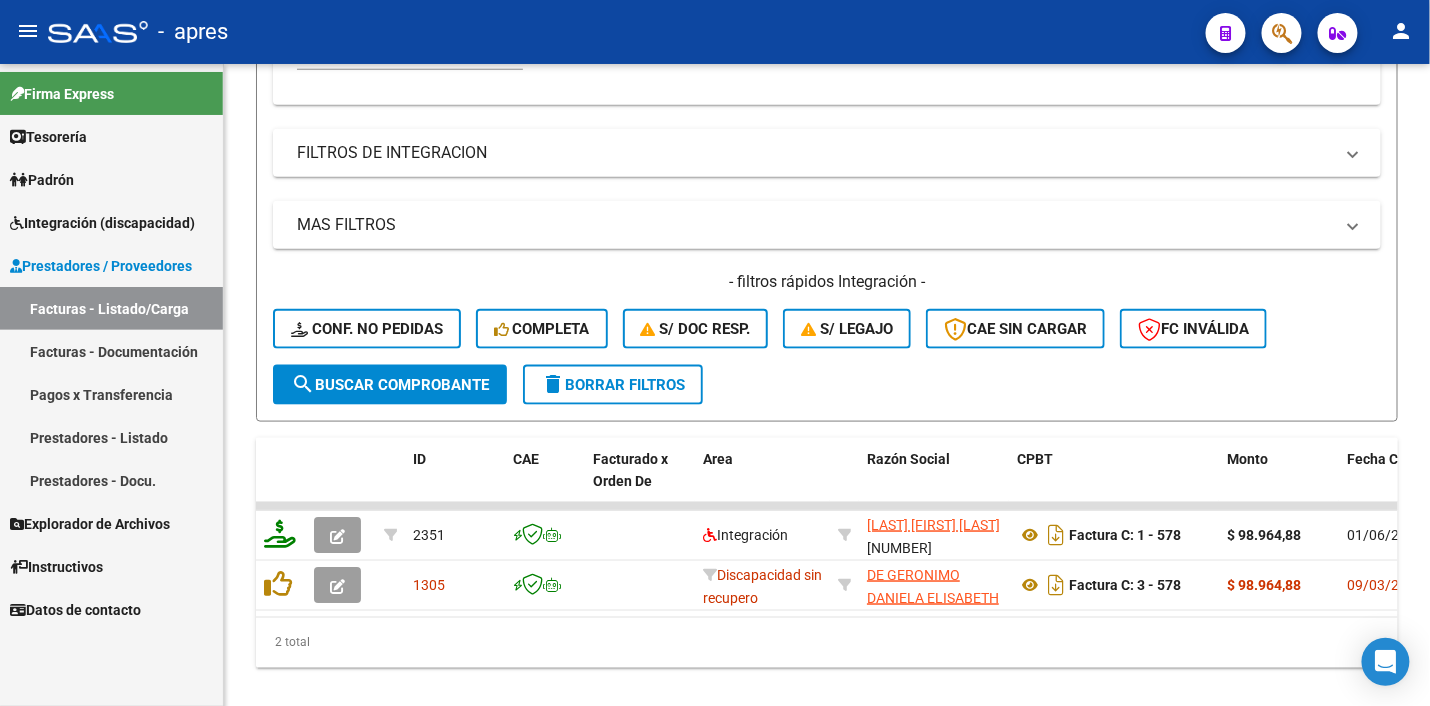 scroll, scrollTop: 661, scrollLeft: 0, axis: vertical 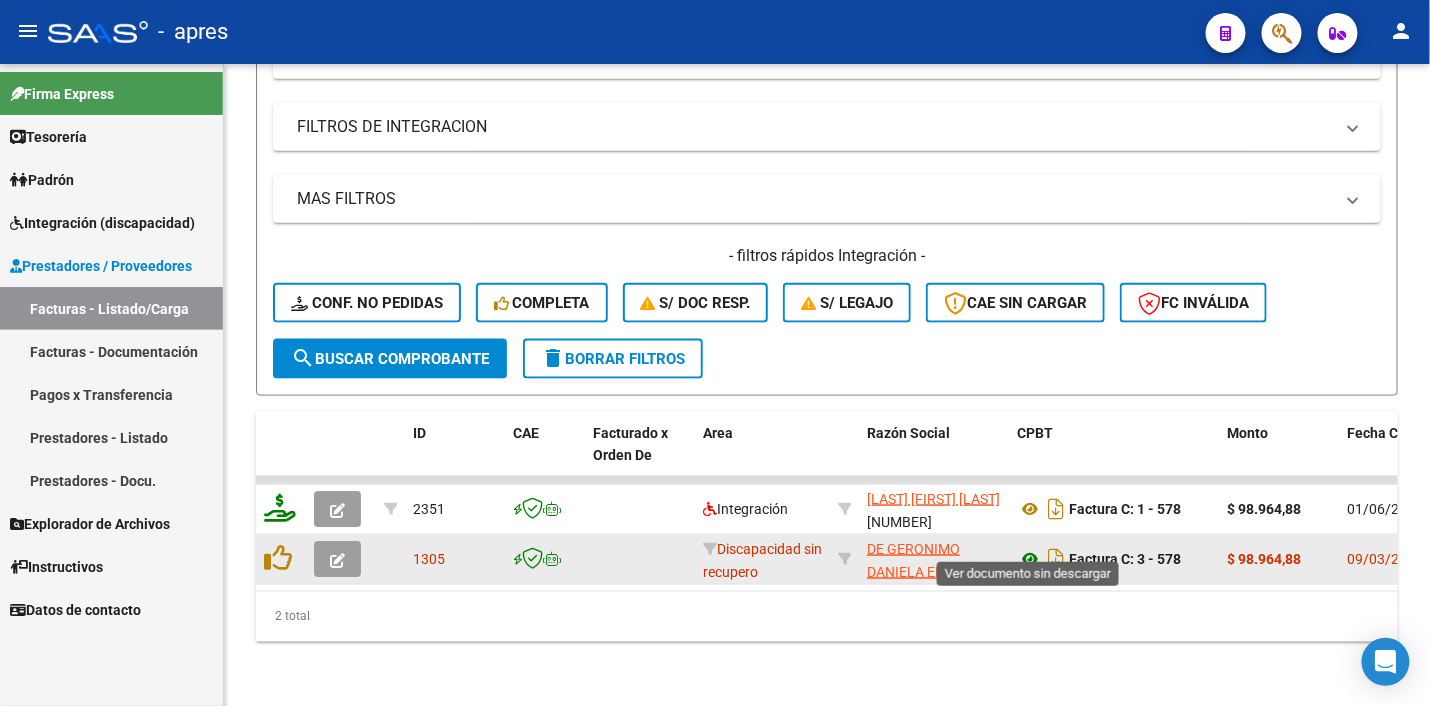 click 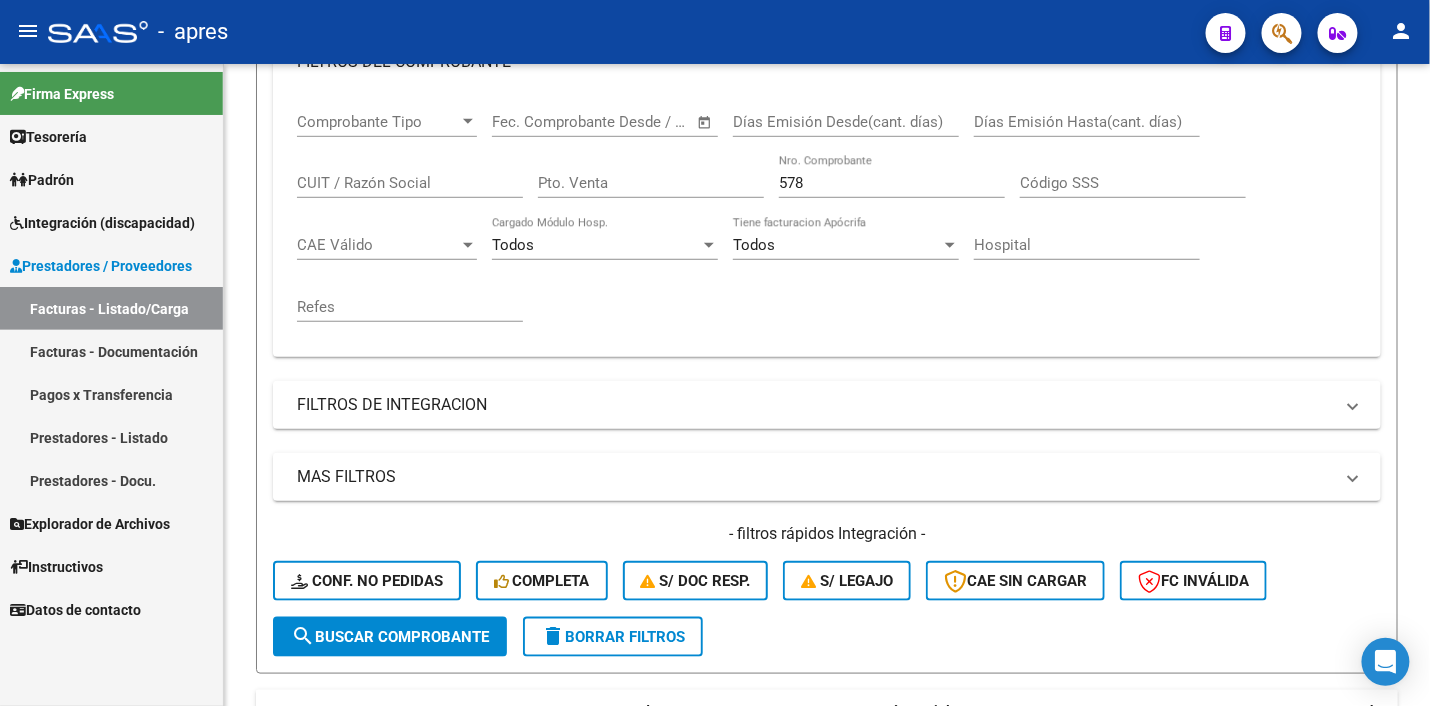 scroll, scrollTop: 286, scrollLeft: 0, axis: vertical 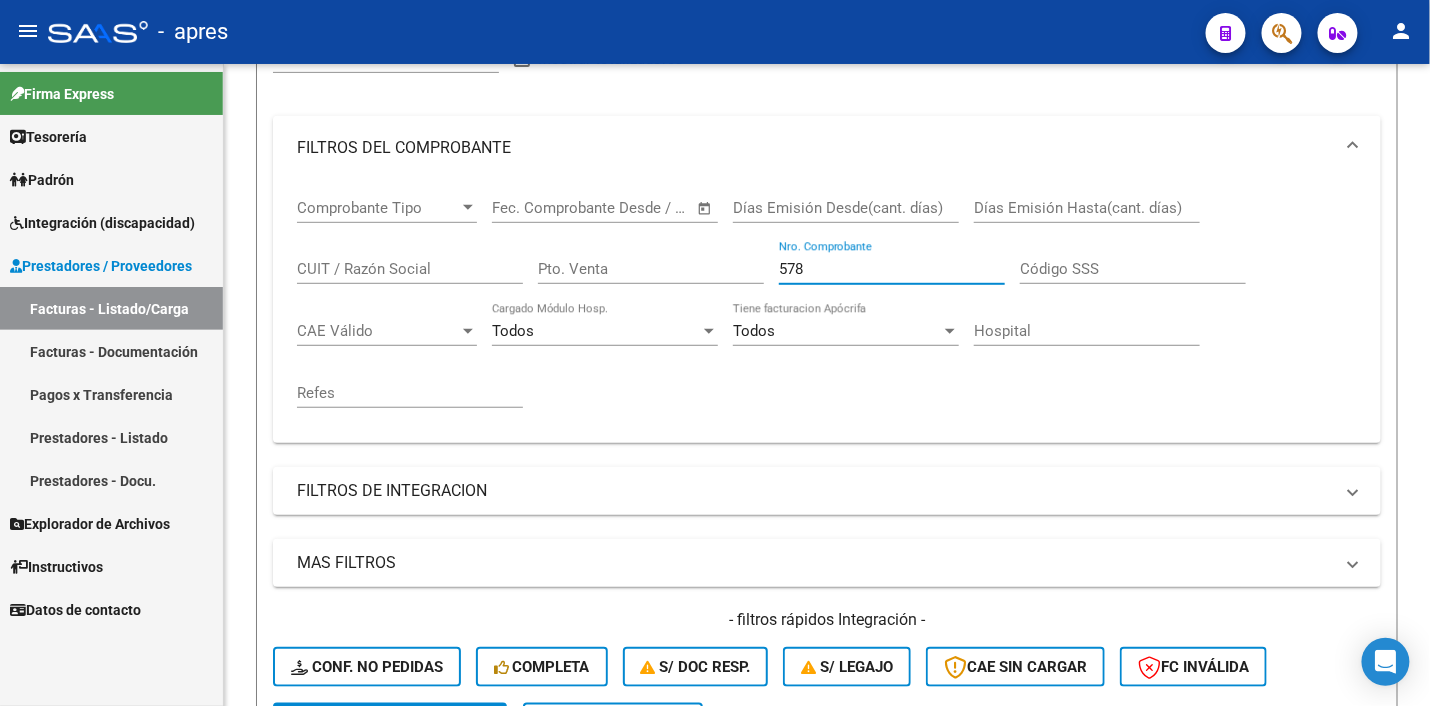 drag, startPoint x: 836, startPoint y: 257, endPoint x: 673, endPoint y: 262, distance: 163.07668 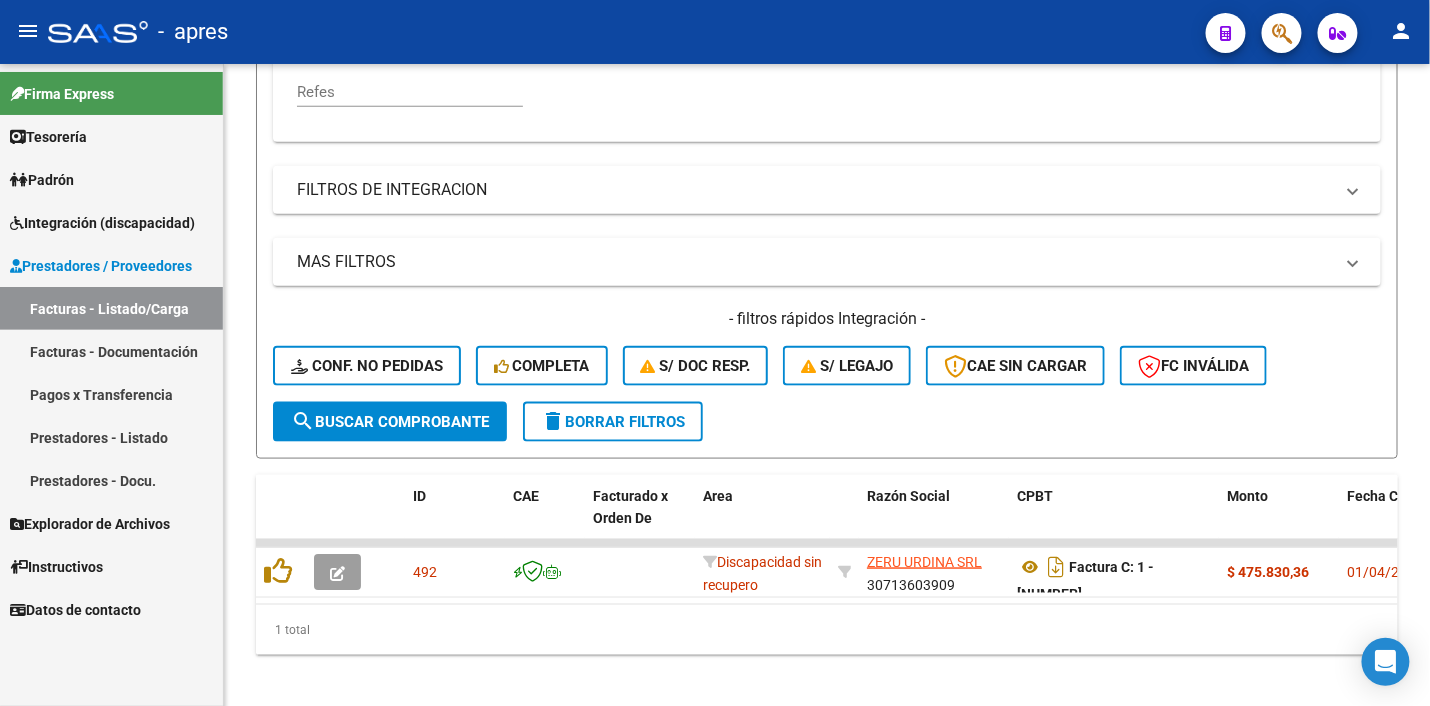 scroll, scrollTop: 611, scrollLeft: 0, axis: vertical 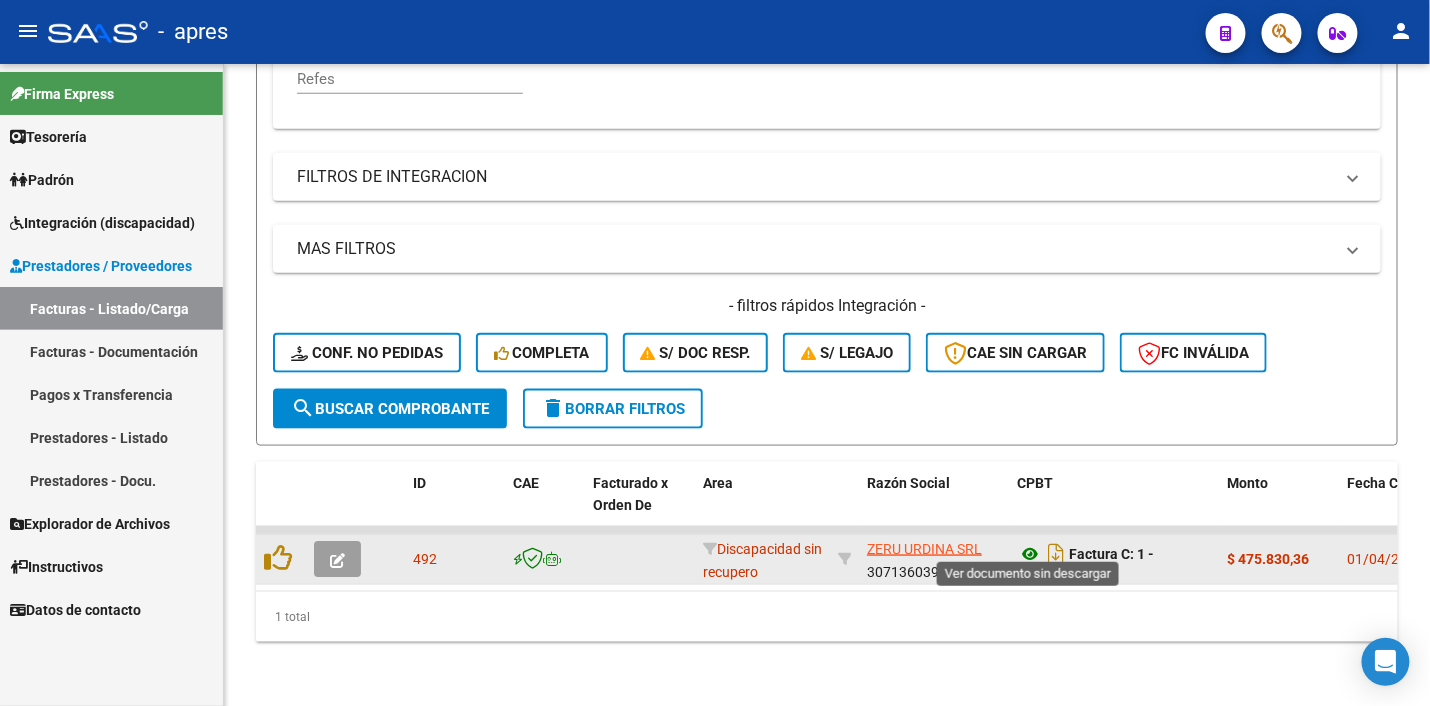 click 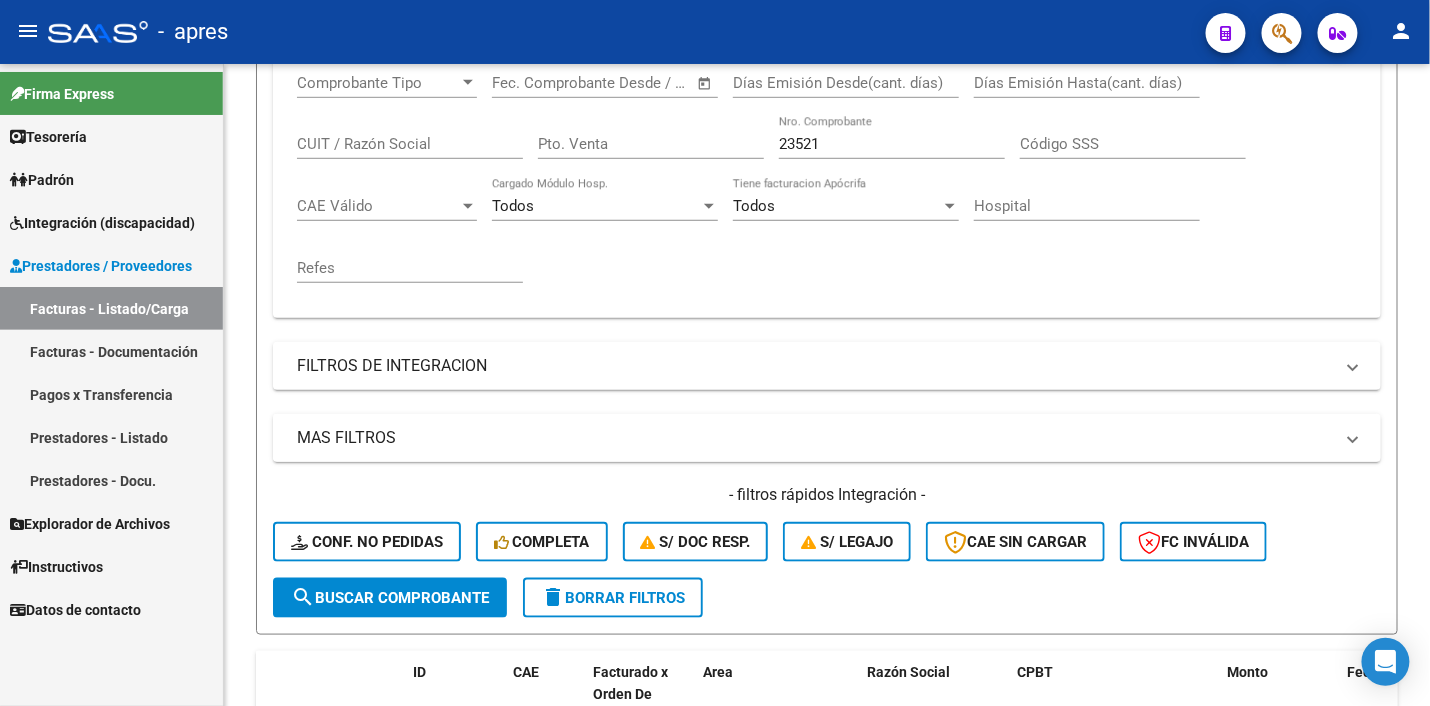 scroll, scrollTop: 236, scrollLeft: 0, axis: vertical 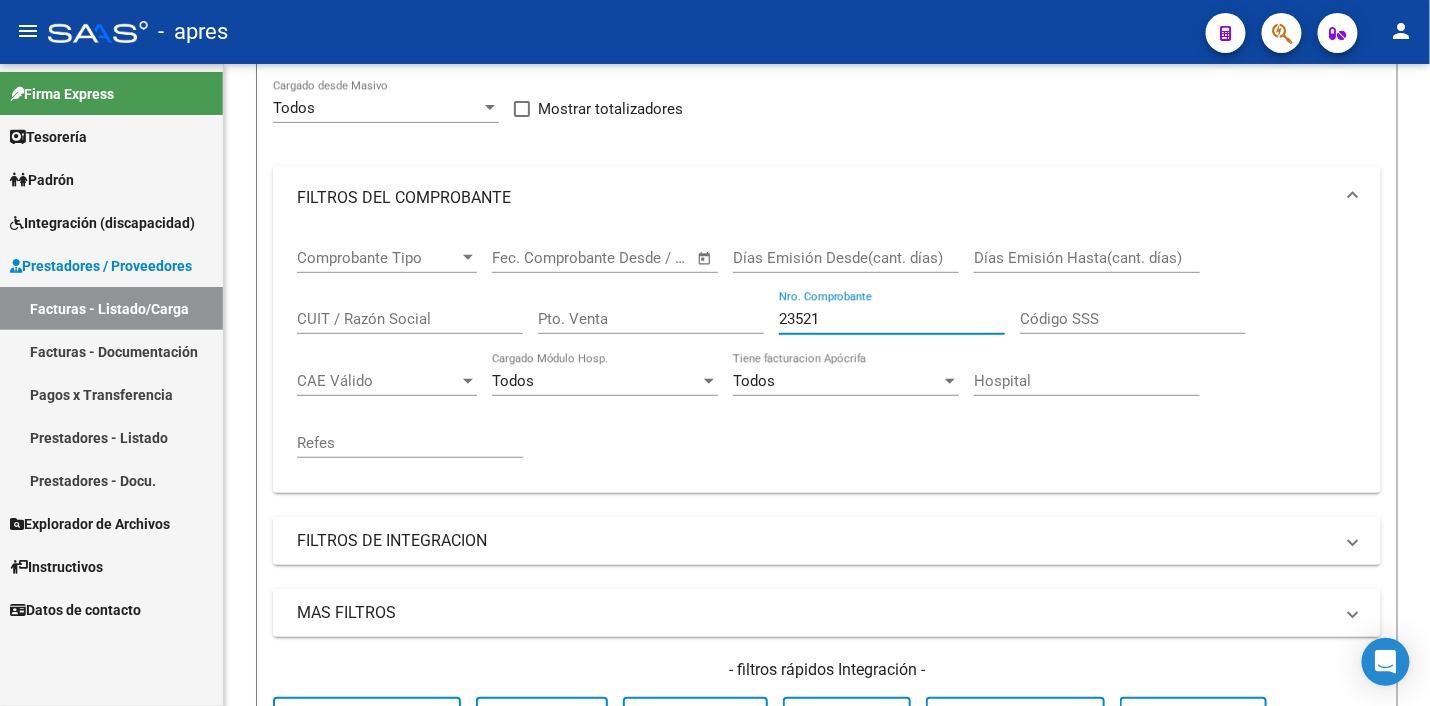 drag, startPoint x: 858, startPoint y: 313, endPoint x: 721, endPoint y: 303, distance: 137.36447 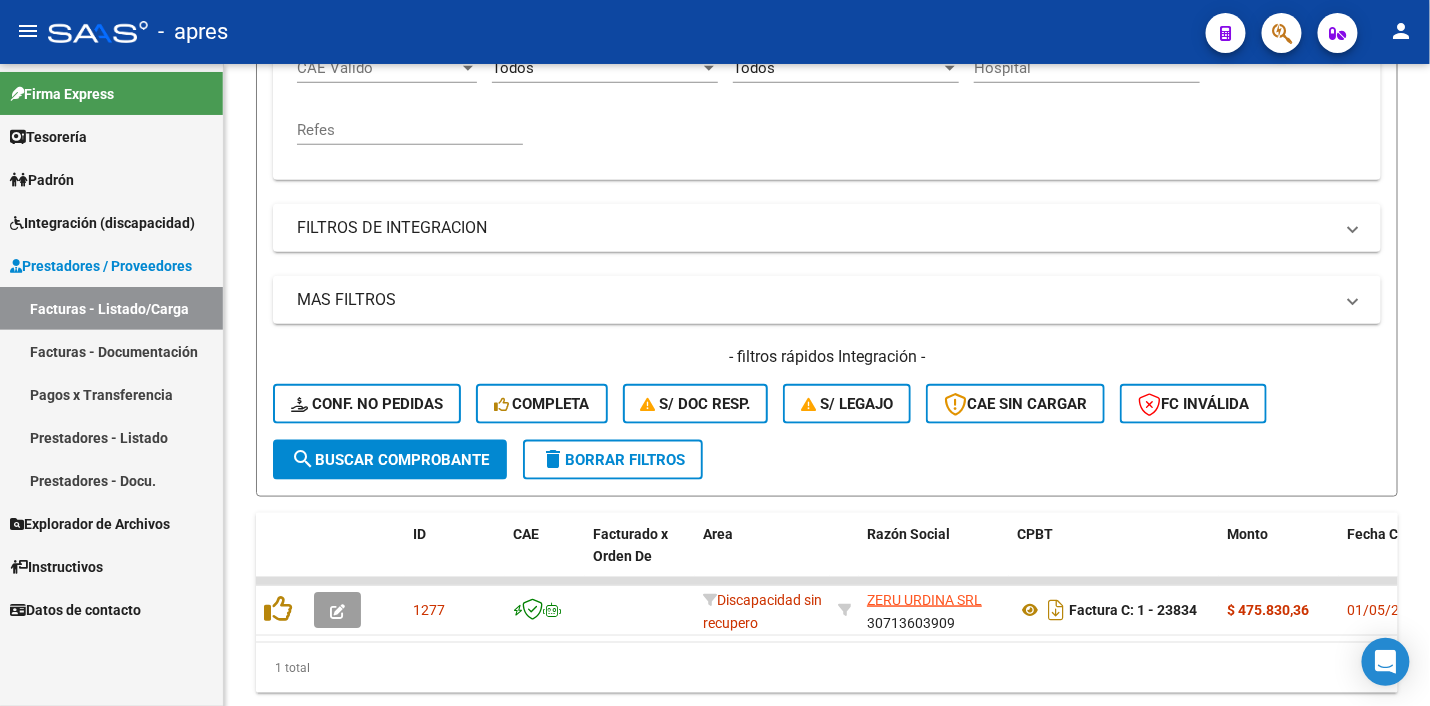 scroll, scrollTop: 611, scrollLeft: 0, axis: vertical 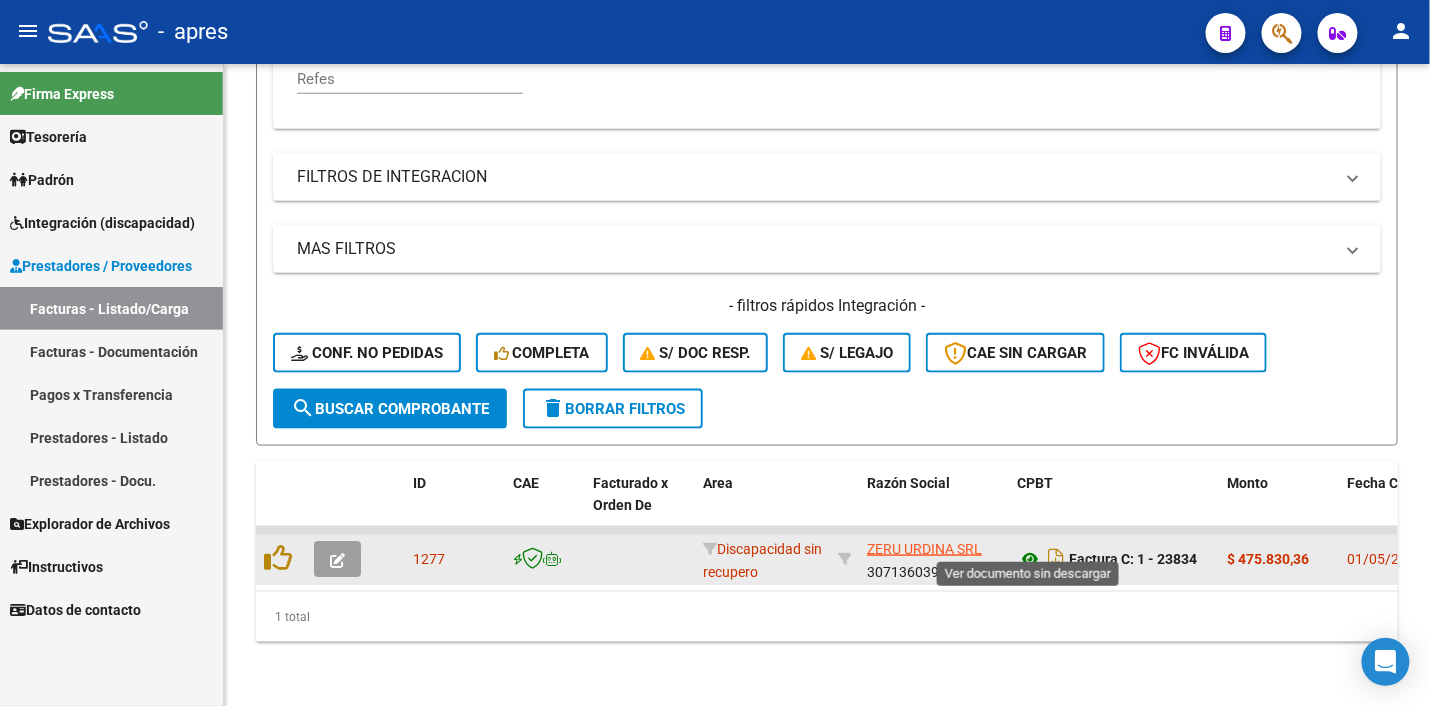 click 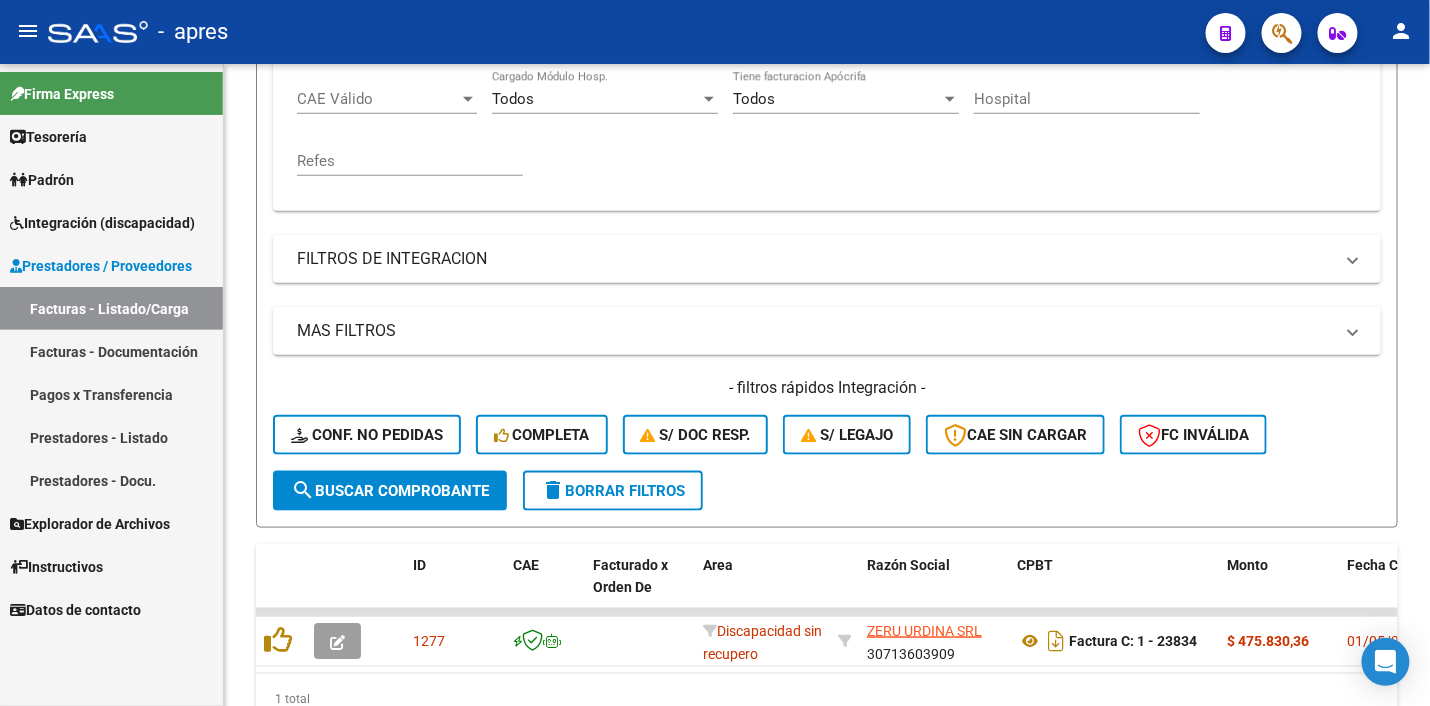 scroll, scrollTop: 361, scrollLeft: 0, axis: vertical 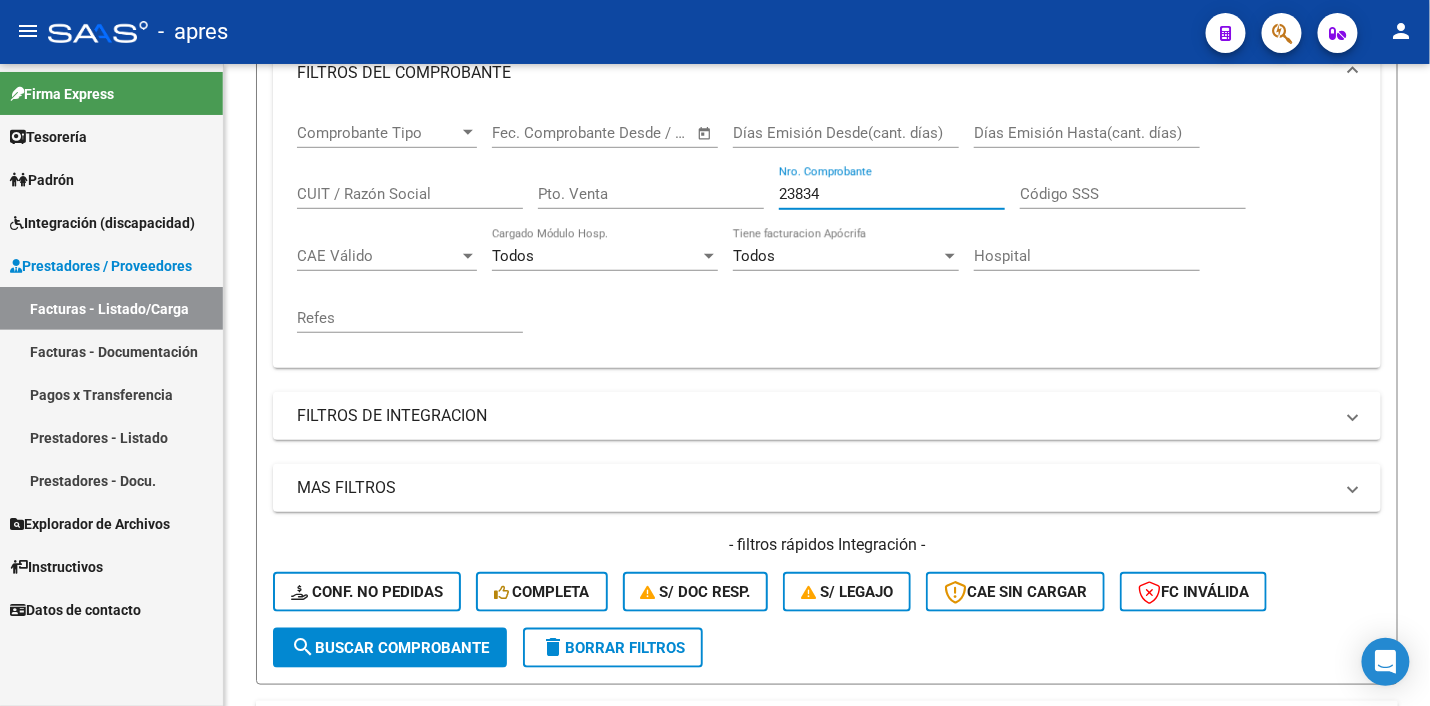 drag, startPoint x: 841, startPoint y: 194, endPoint x: 651, endPoint y: 177, distance: 190.759 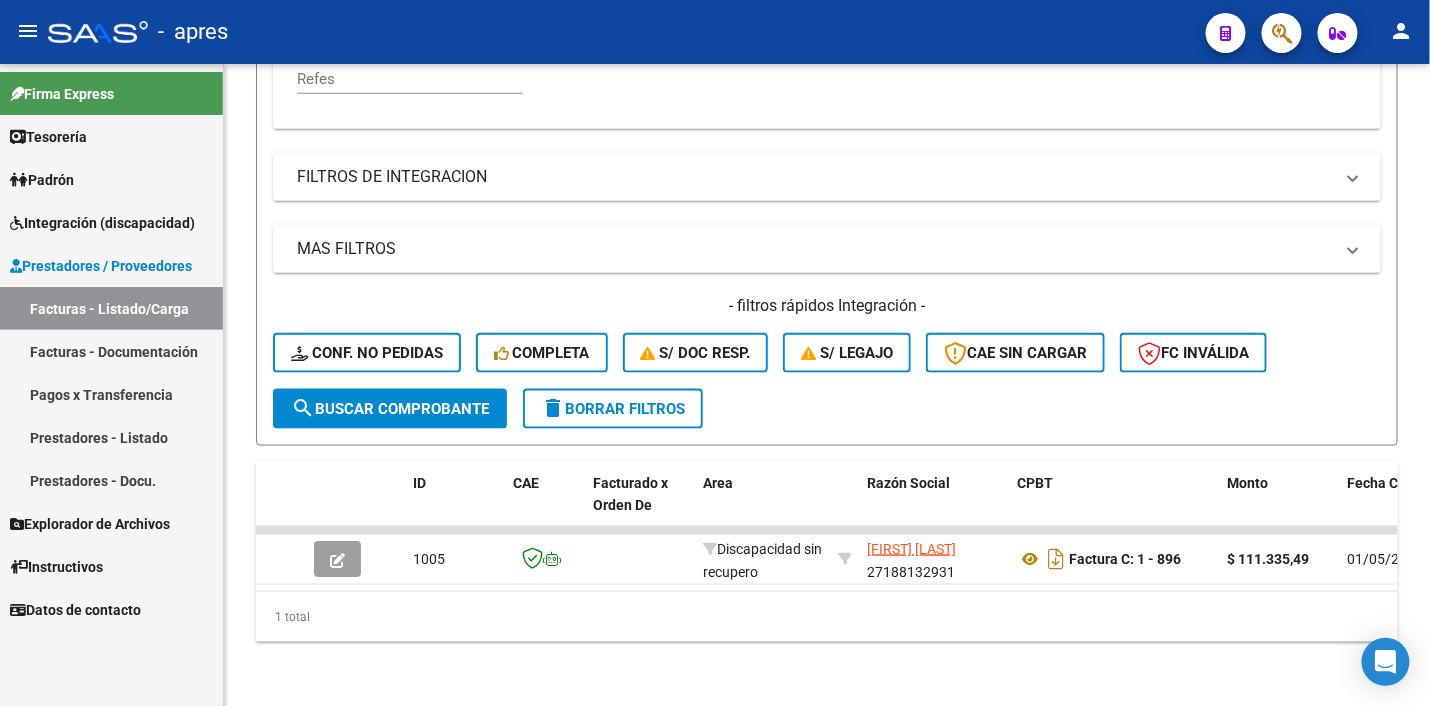 scroll, scrollTop: 611, scrollLeft: 0, axis: vertical 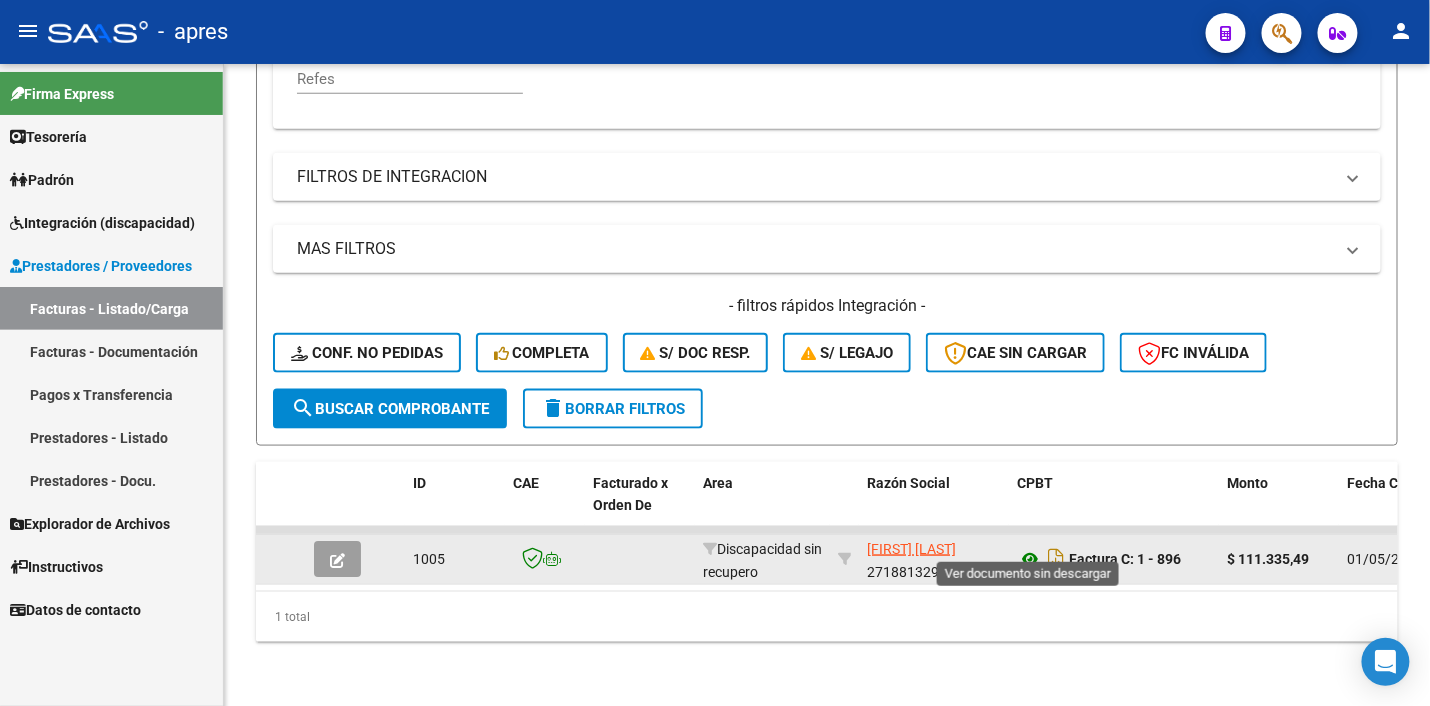 click 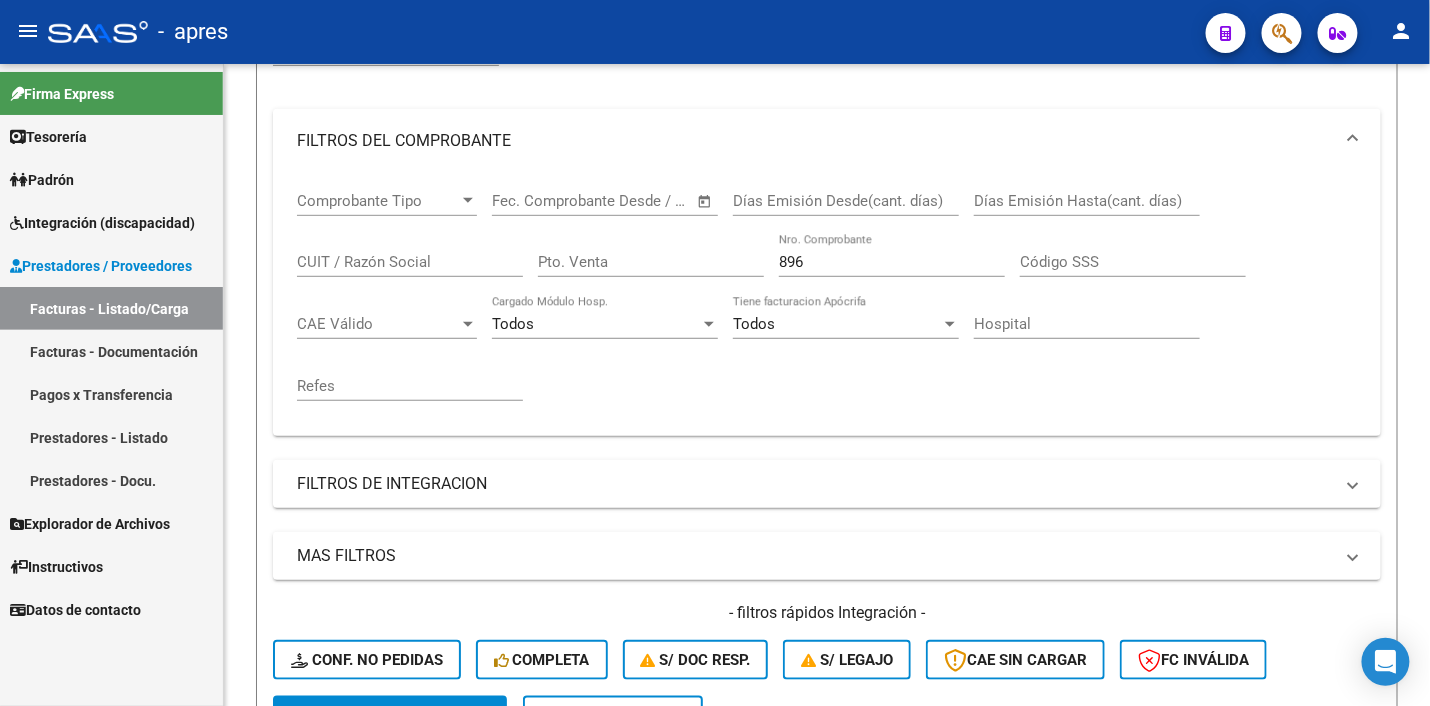 scroll, scrollTop: 236, scrollLeft: 0, axis: vertical 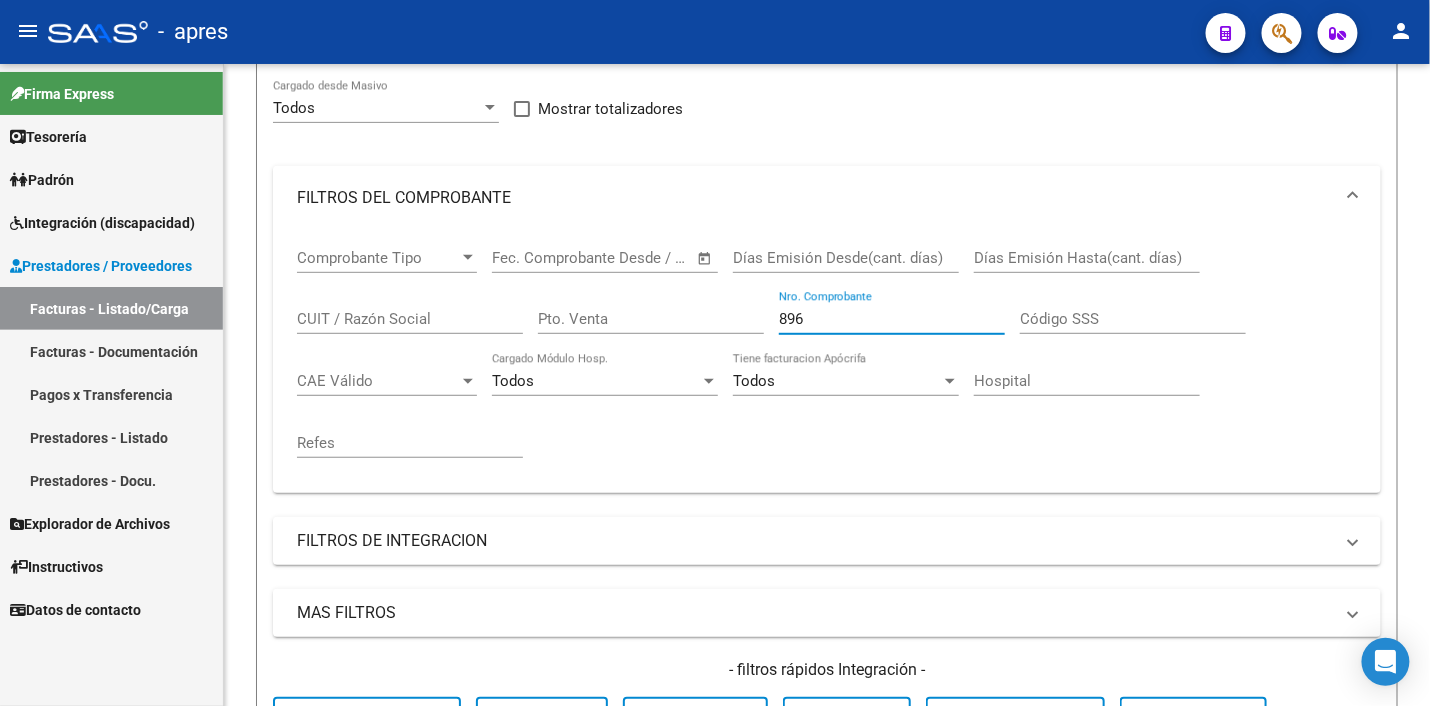 drag, startPoint x: 809, startPoint y: 313, endPoint x: 728, endPoint y: 305, distance: 81.394104 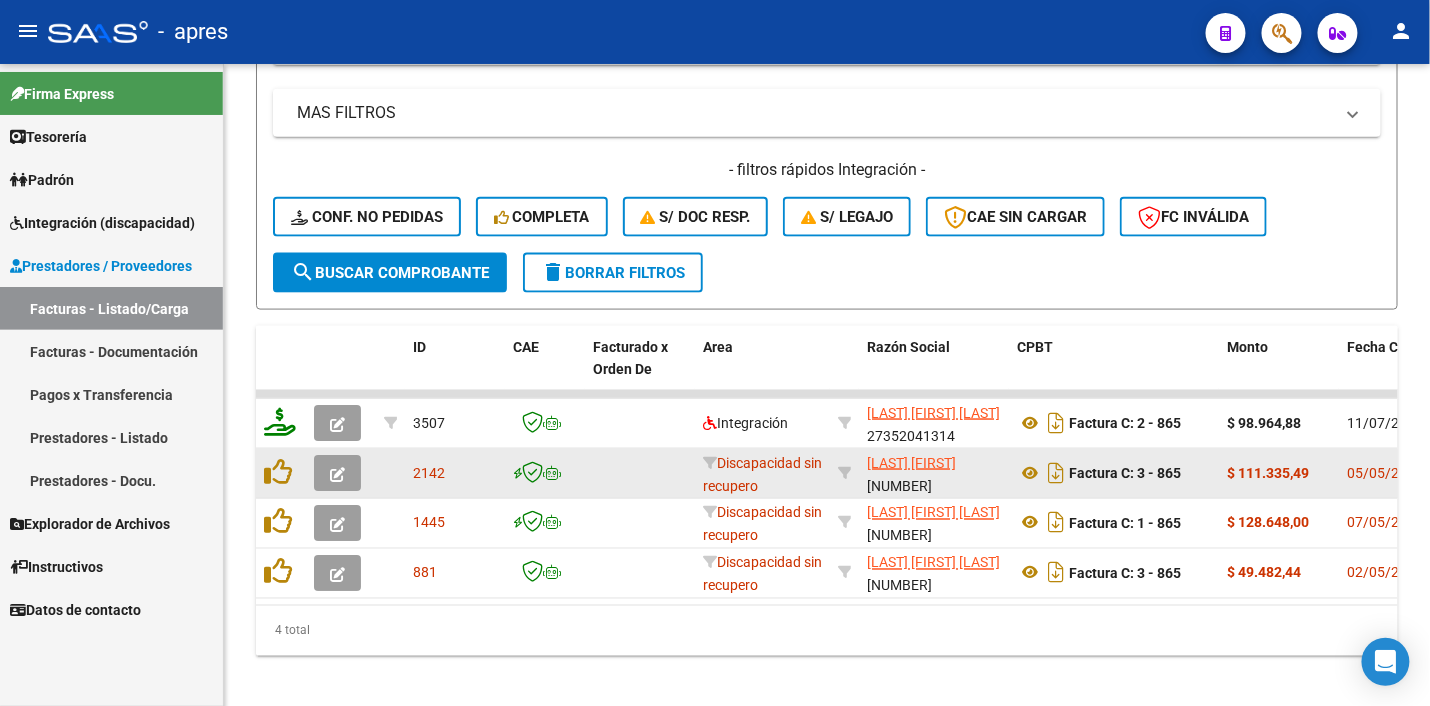 scroll, scrollTop: 761, scrollLeft: 0, axis: vertical 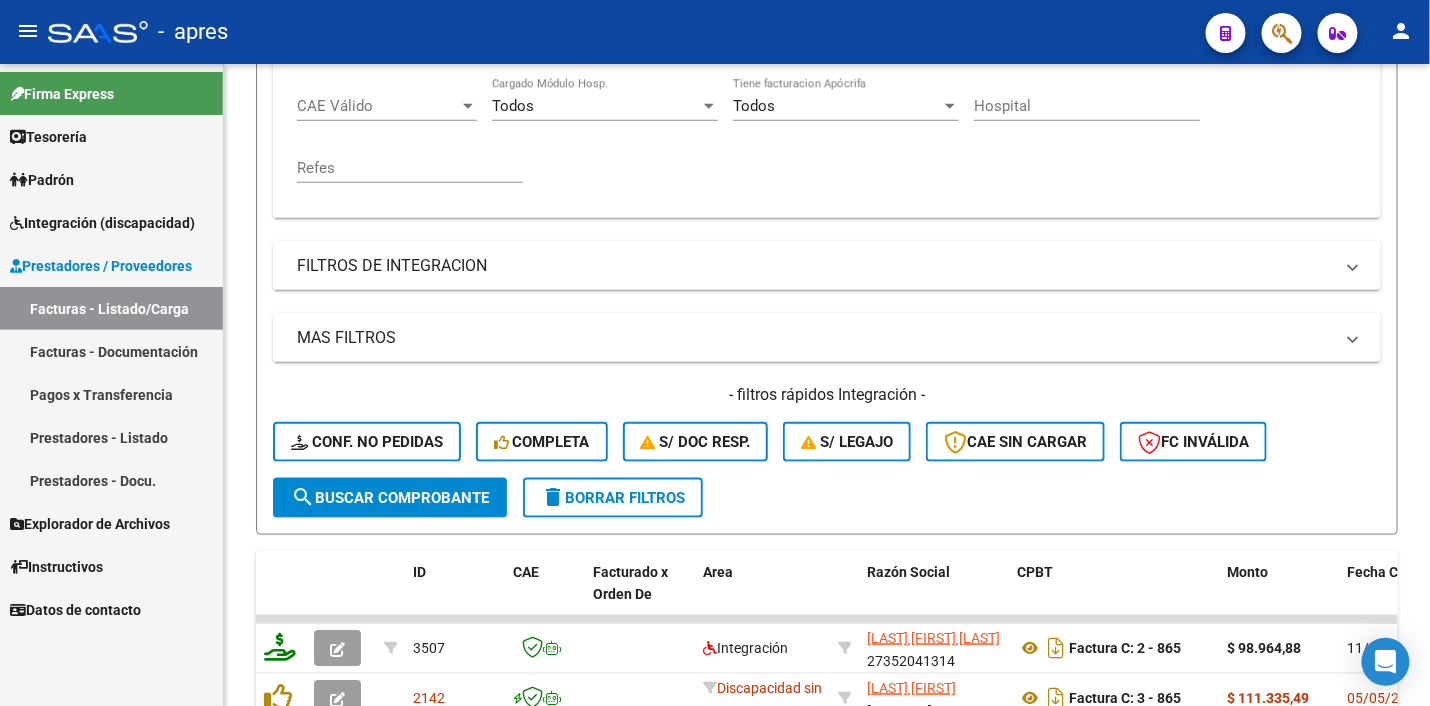 click on "search  Buscar Comprobante" 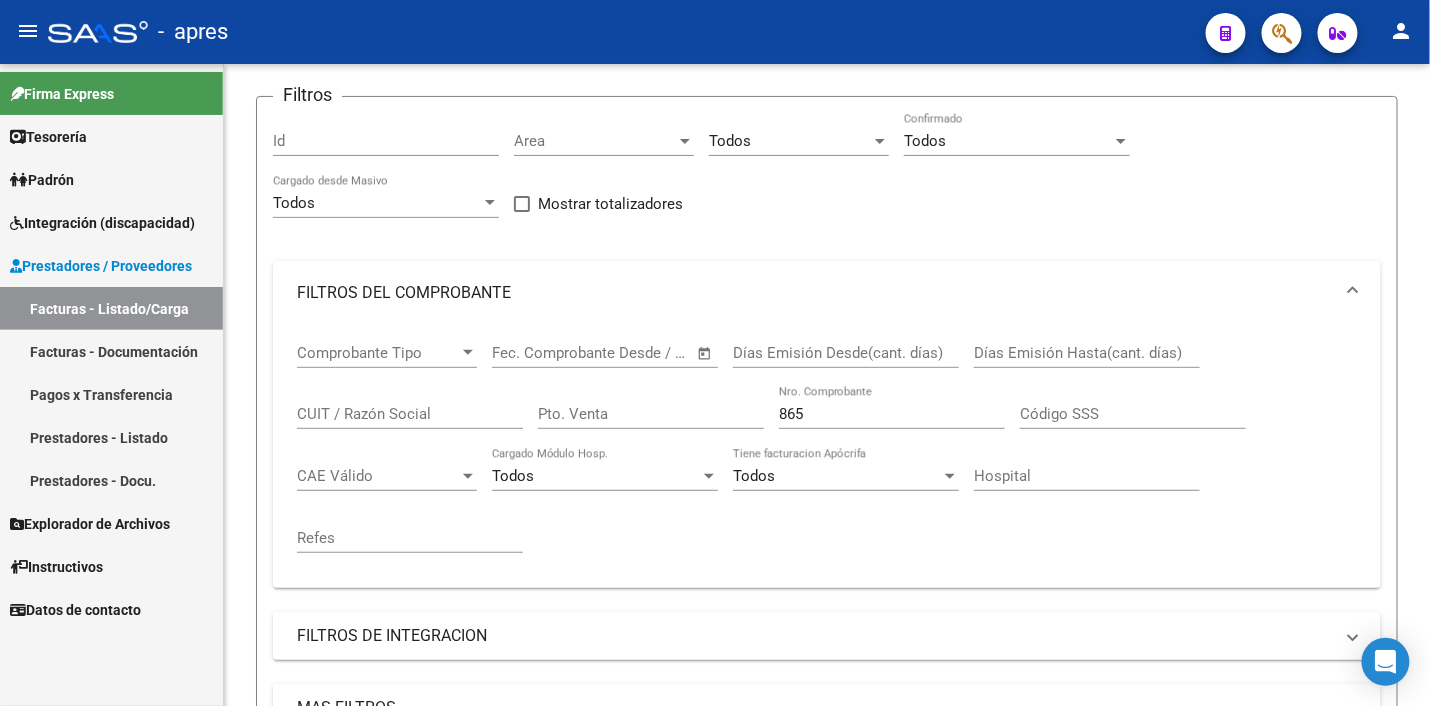 scroll, scrollTop: 136, scrollLeft: 0, axis: vertical 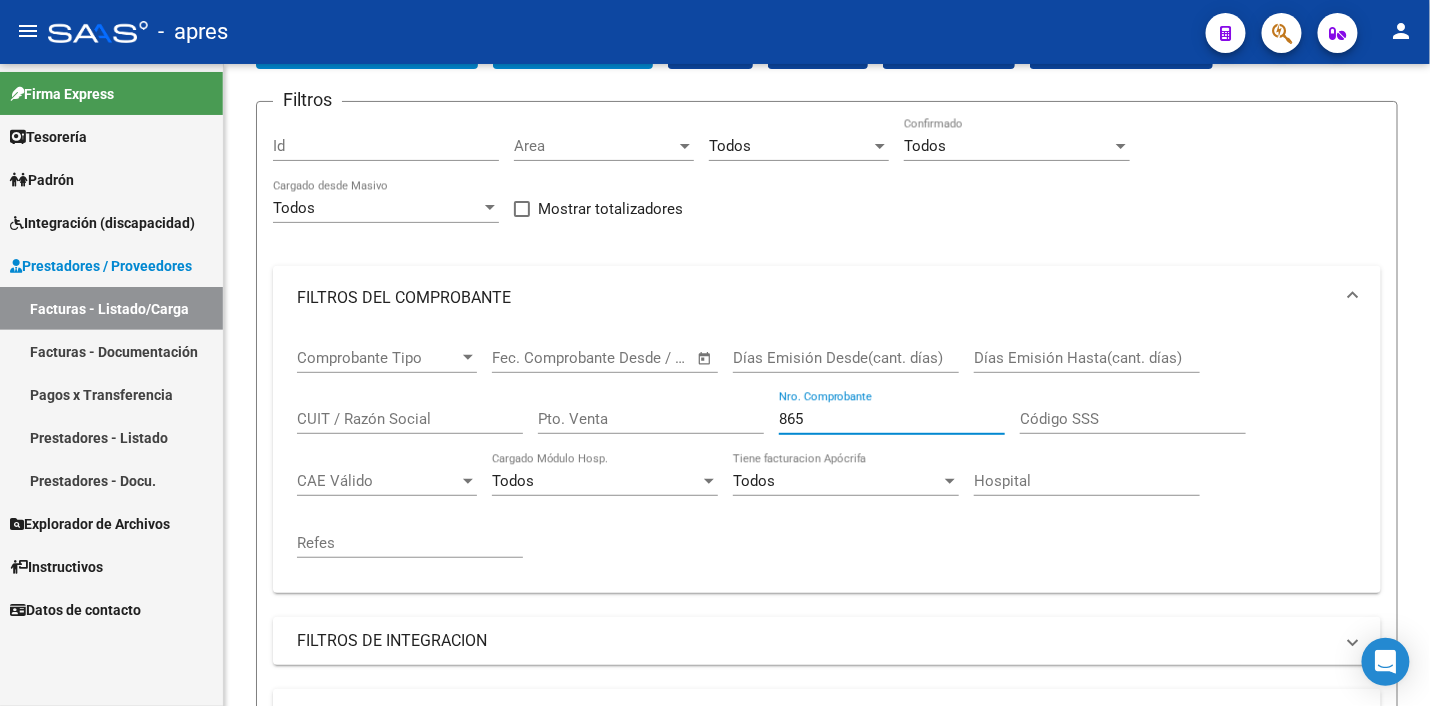 drag, startPoint x: 818, startPoint y: 409, endPoint x: 716, endPoint y: 397, distance: 102.70345 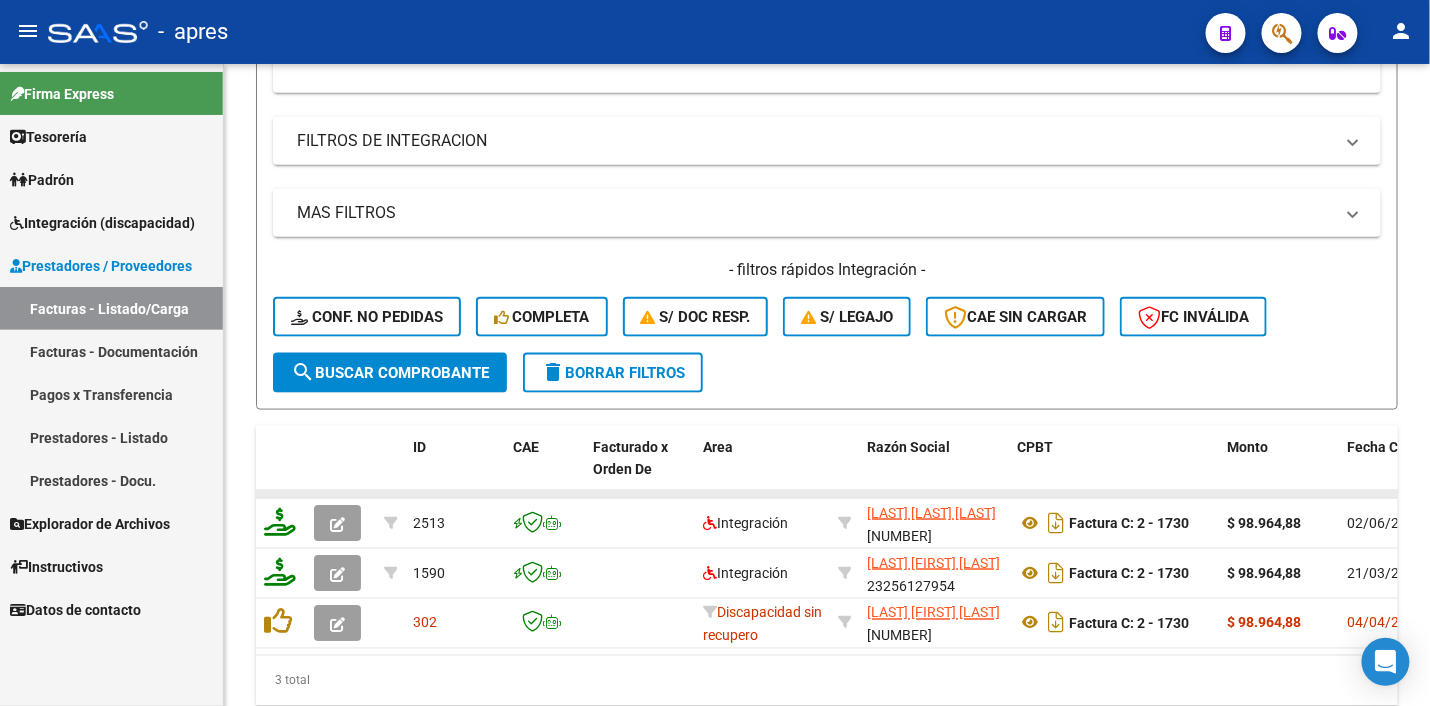 scroll, scrollTop: 711, scrollLeft: 0, axis: vertical 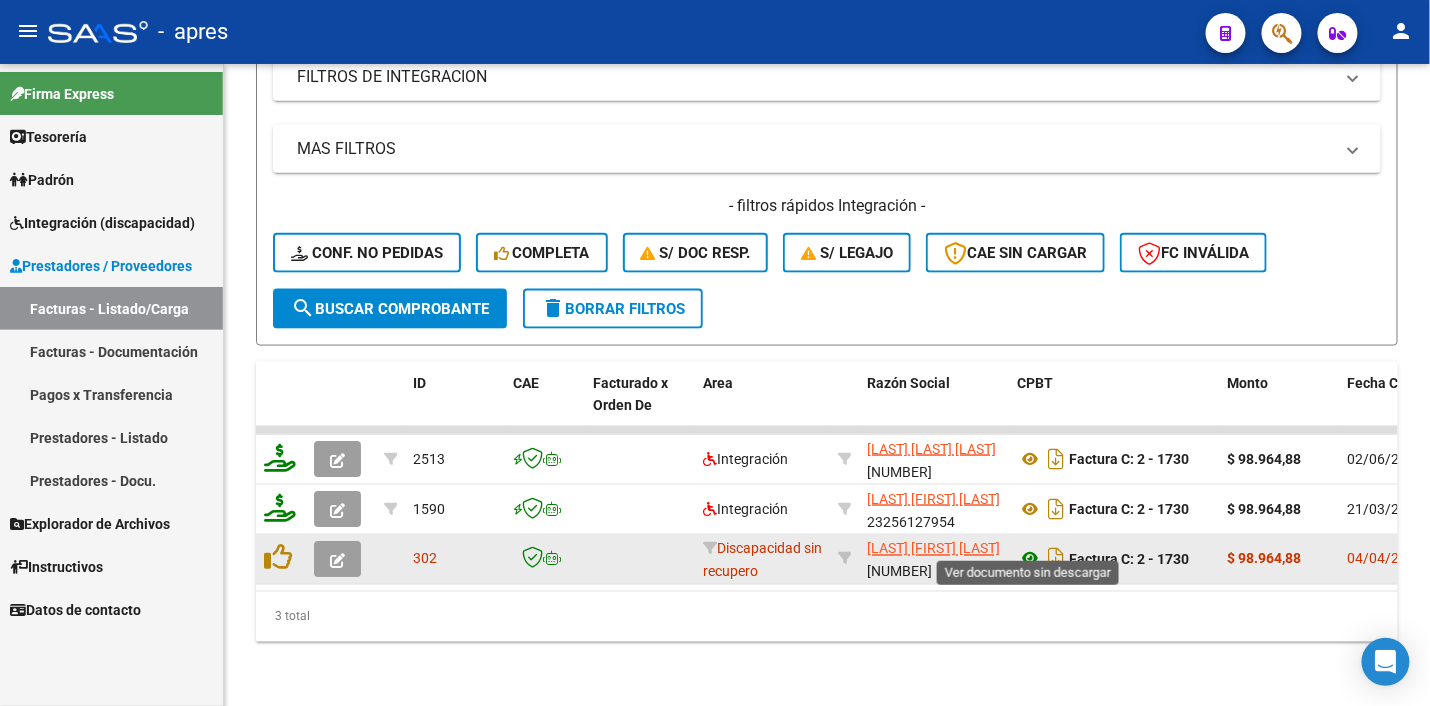 click 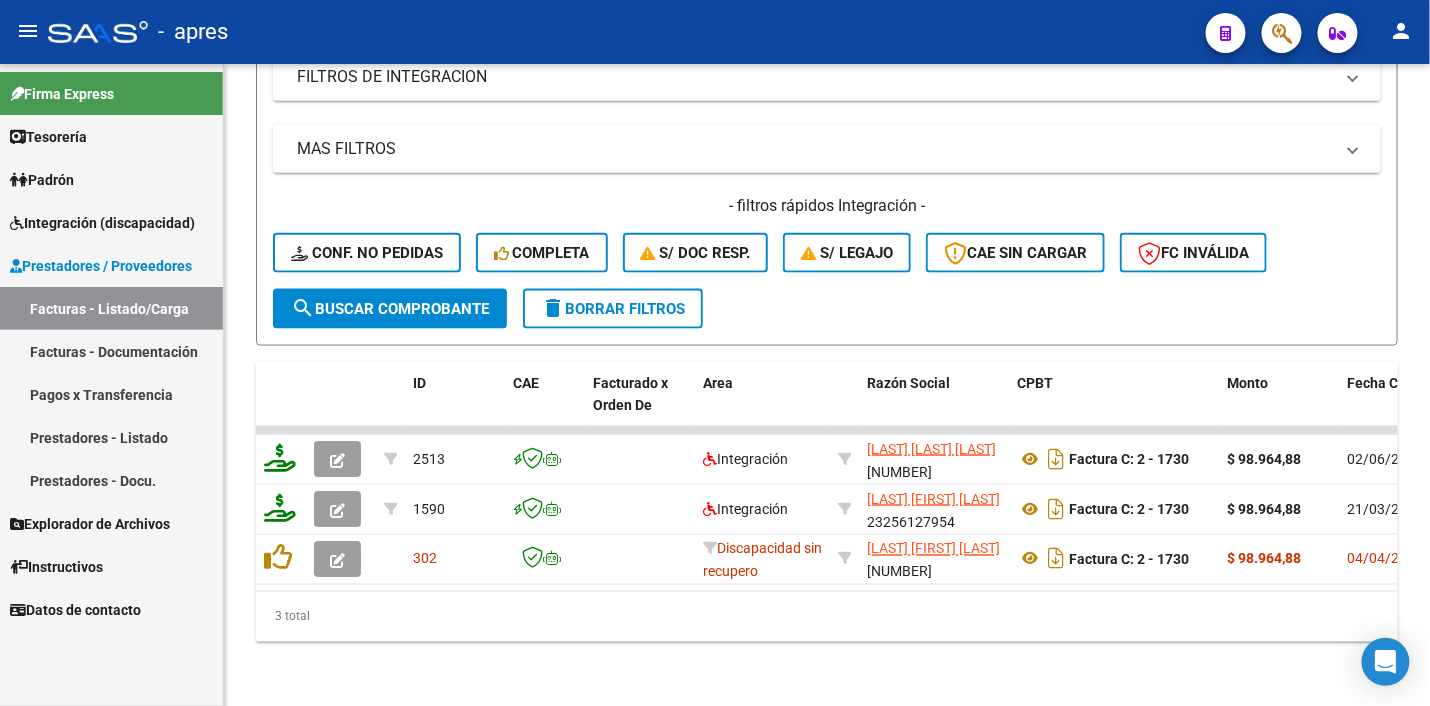 scroll, scrollTop: 461, scrollLeft: 0, axis: vertical 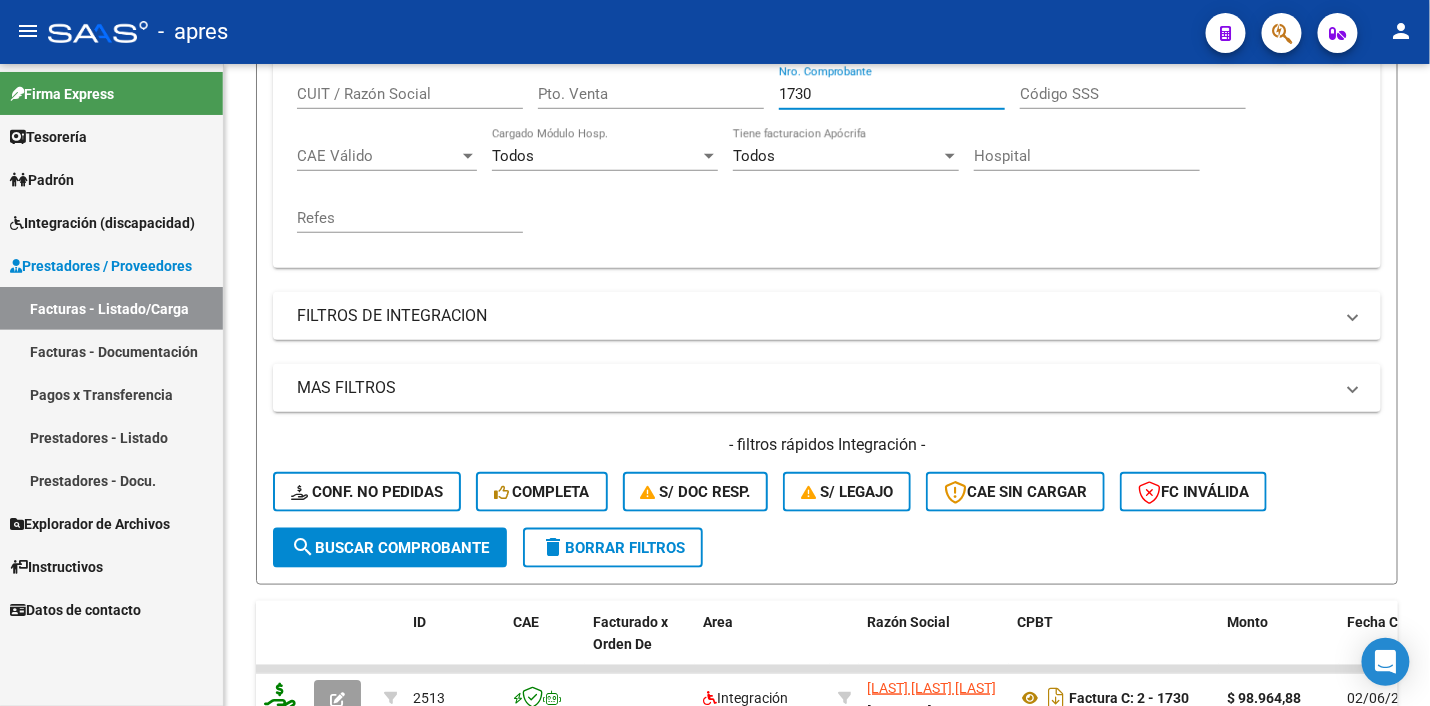 drag, startPoint x: 837, startPoint y: 93, endPoint x: 756, endPoint y: 92, distance: 81.00617 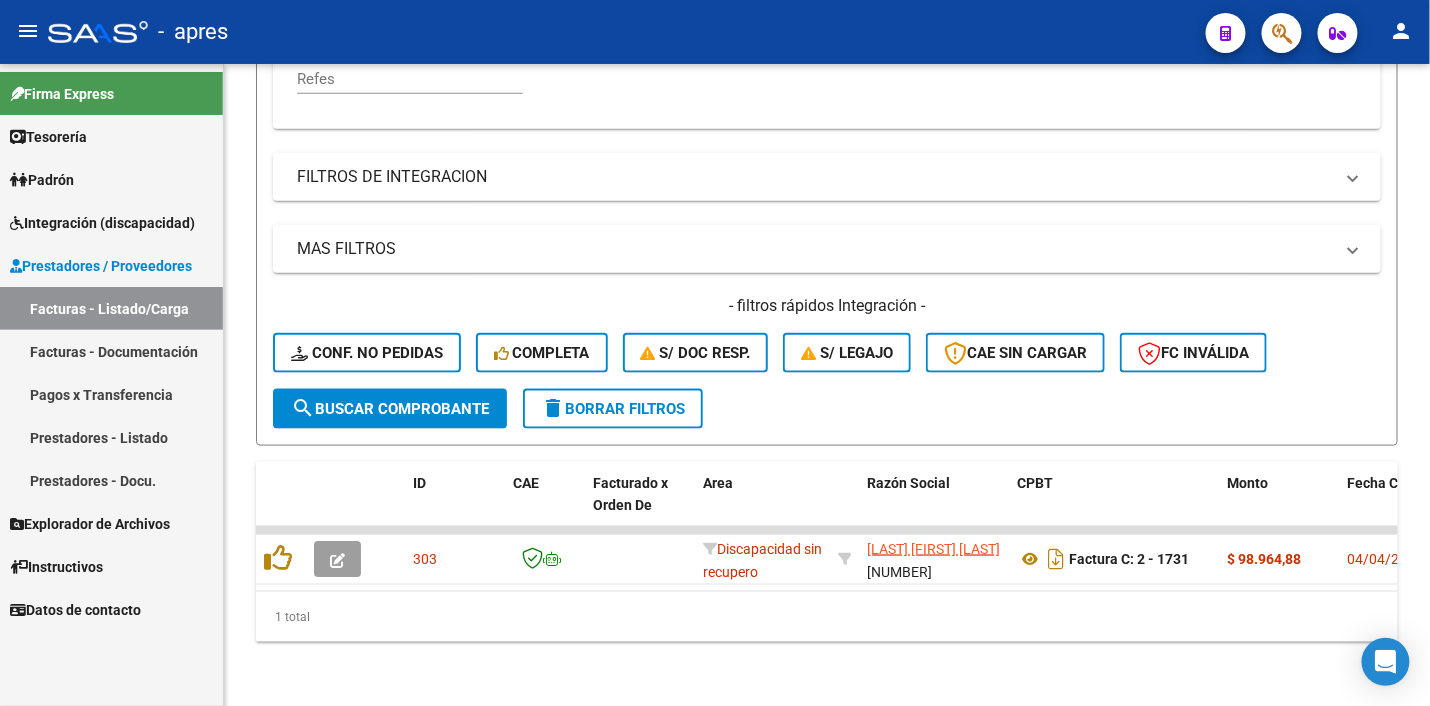 scroll, scrollTop: 611, scrollLeft: 0, axis: vertical 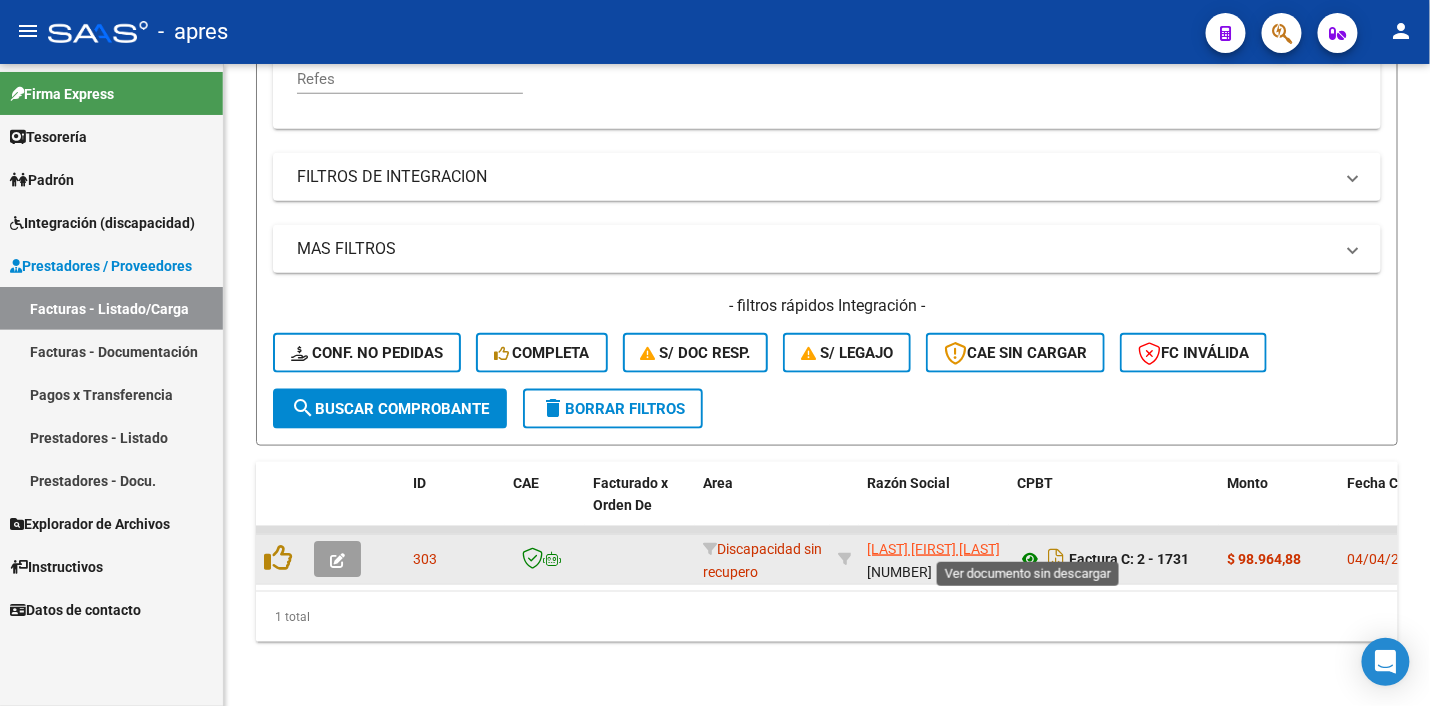click 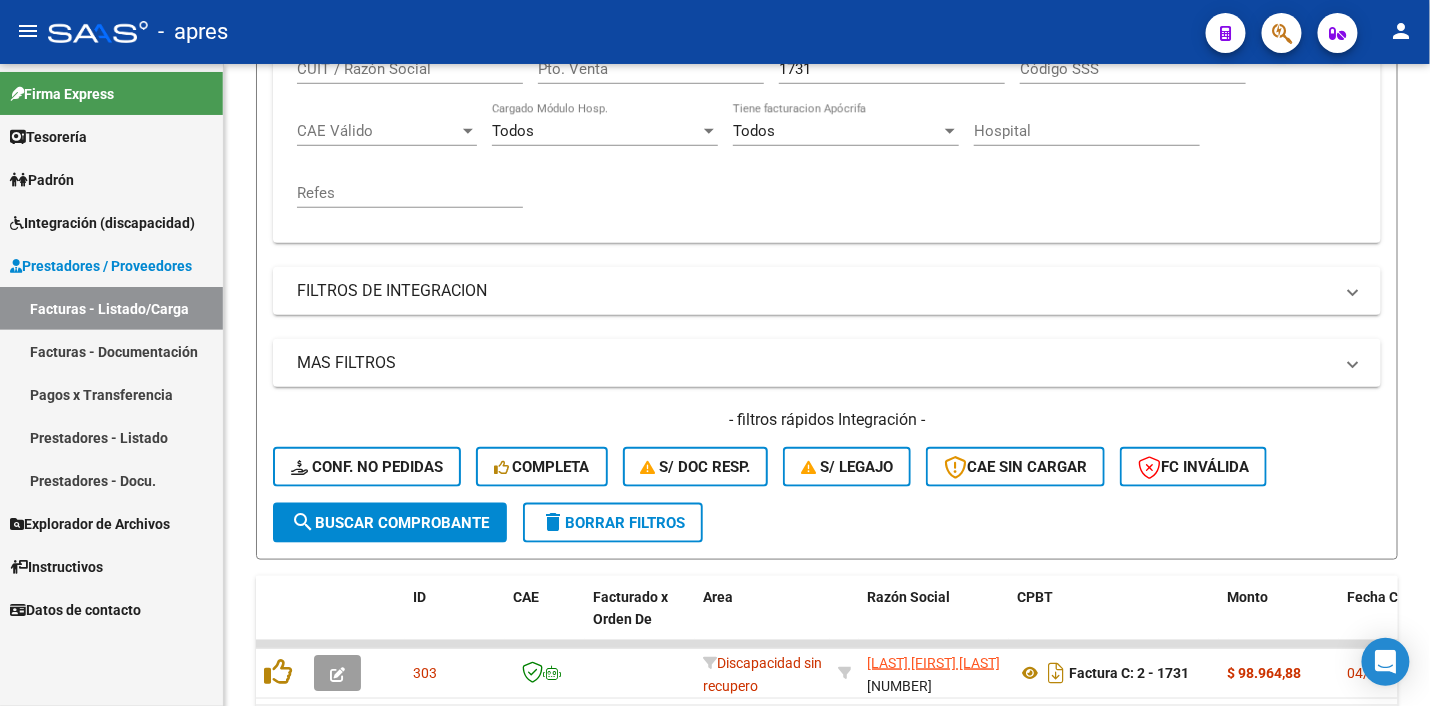 scroll, scrollTop: 361, scrollLeft: 0, axis: vertical 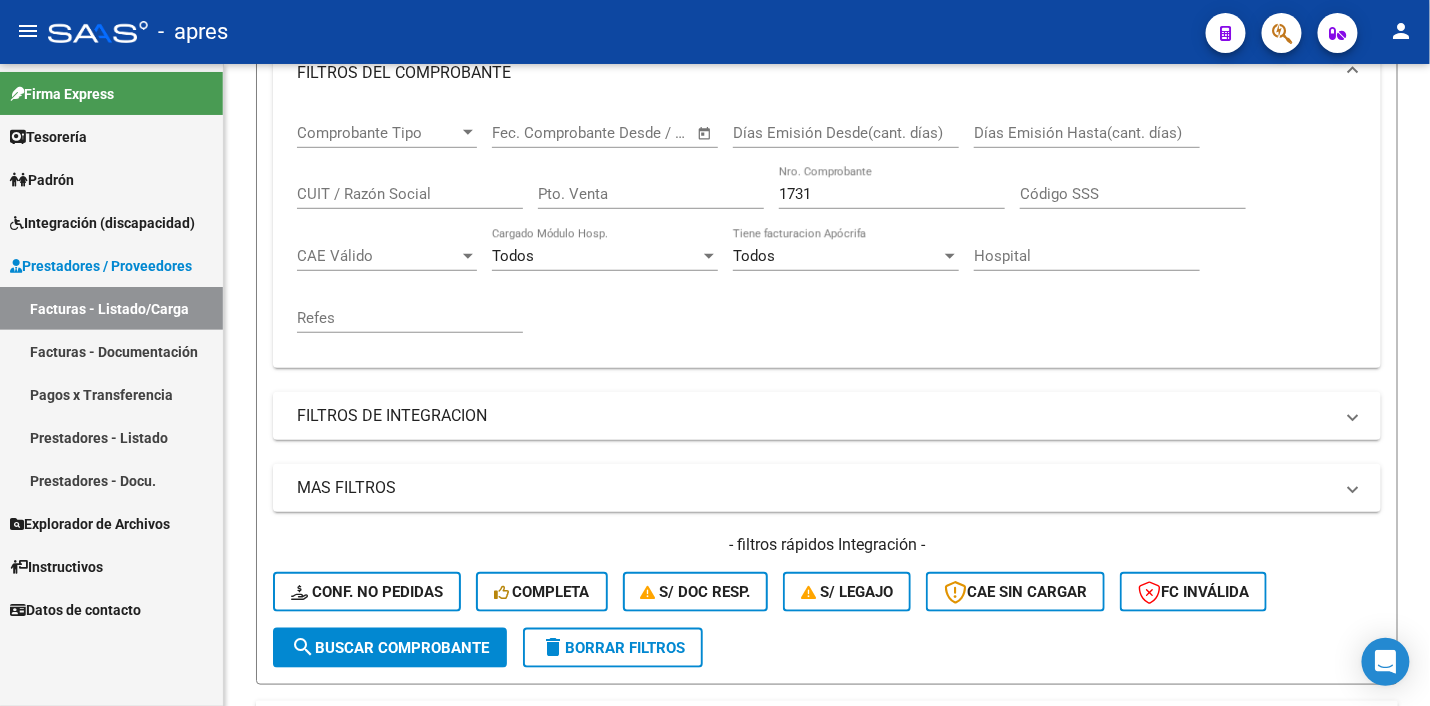 drag, startPoint x: 825, startPoint y: 190, endPoint x: 750, endPoint y: 190, distance: 75 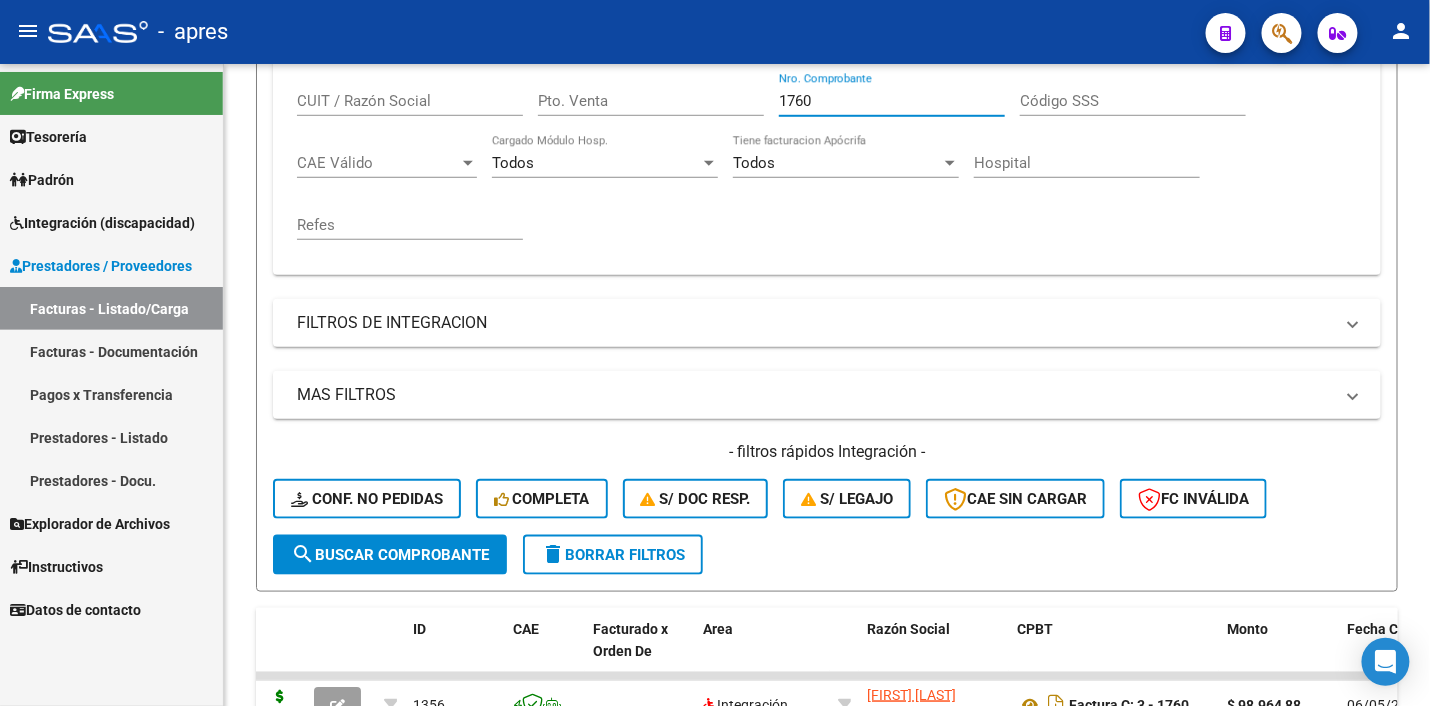 scroll, scrollTop: 661, scrollLeft: 0, axis: vertical 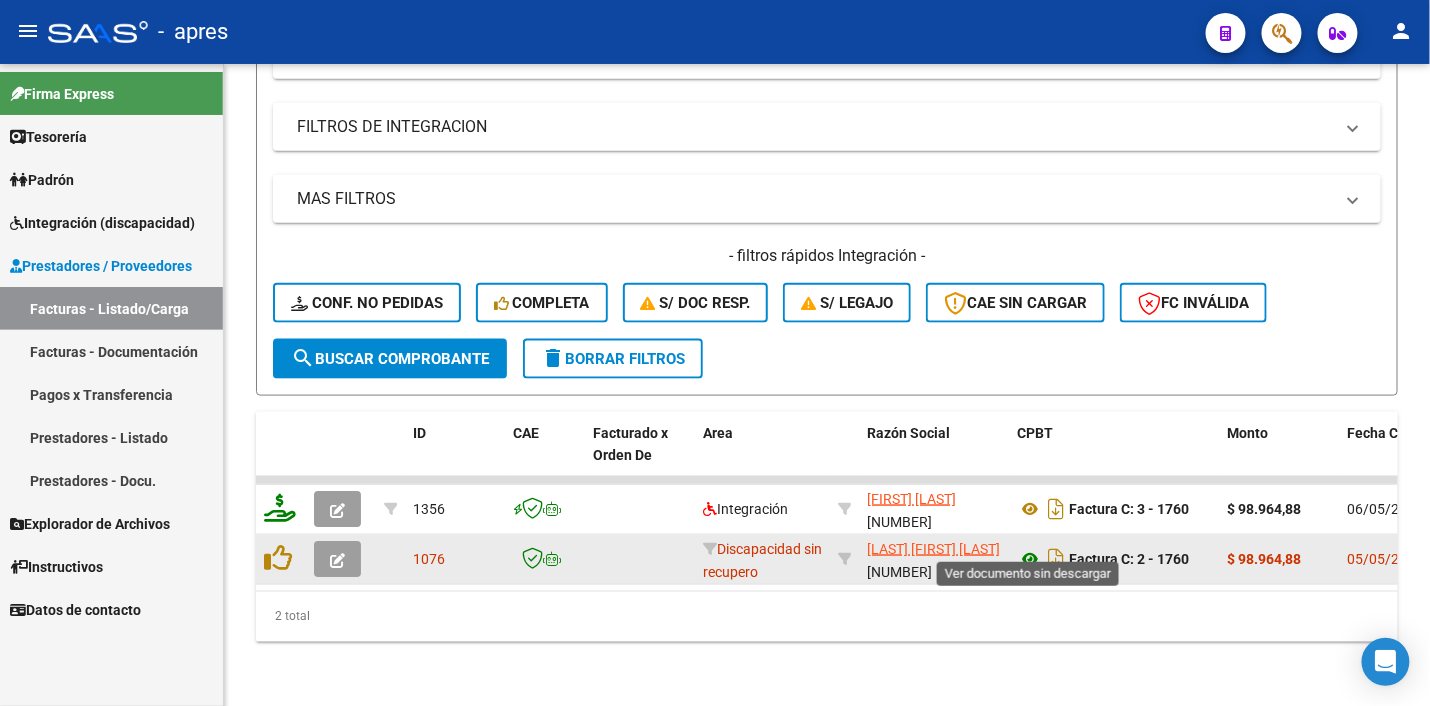 click 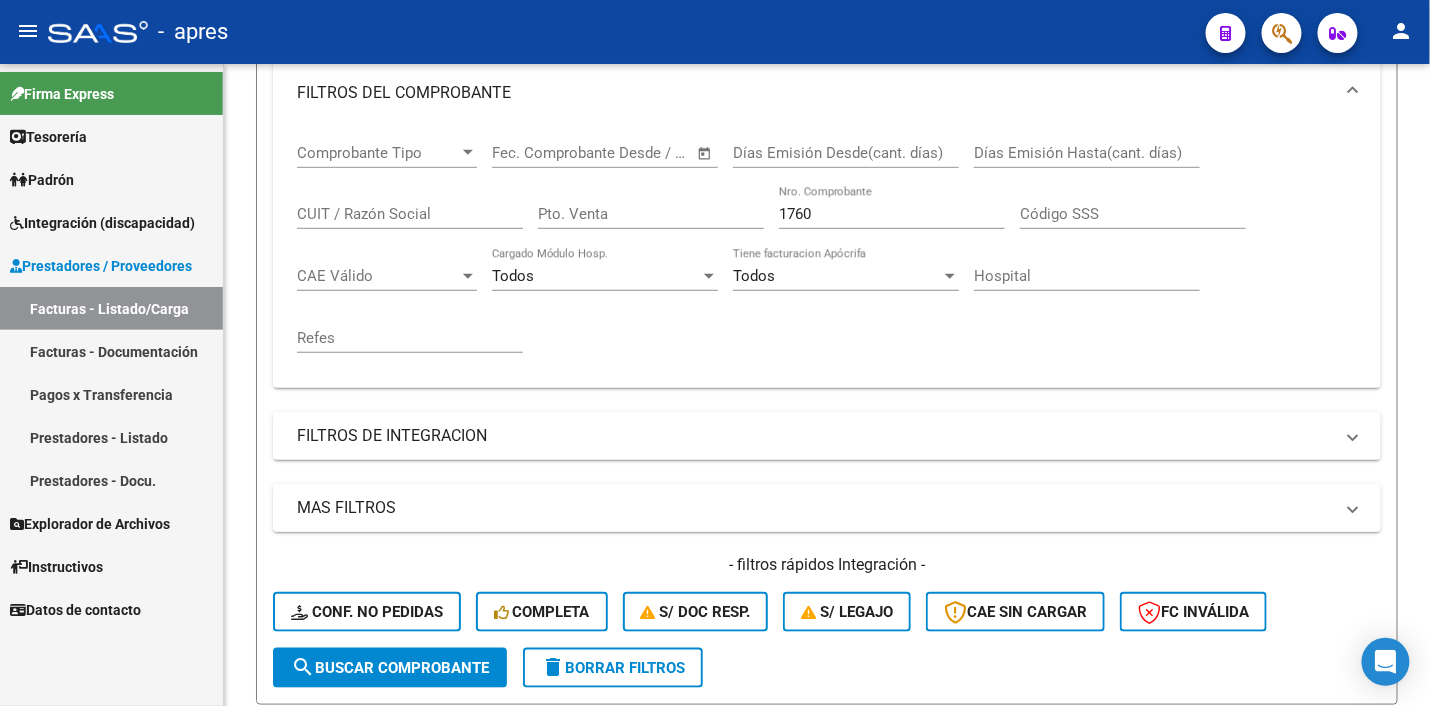 scroll, scrollTop: 286, scrollLeft: 0, axis: vertical 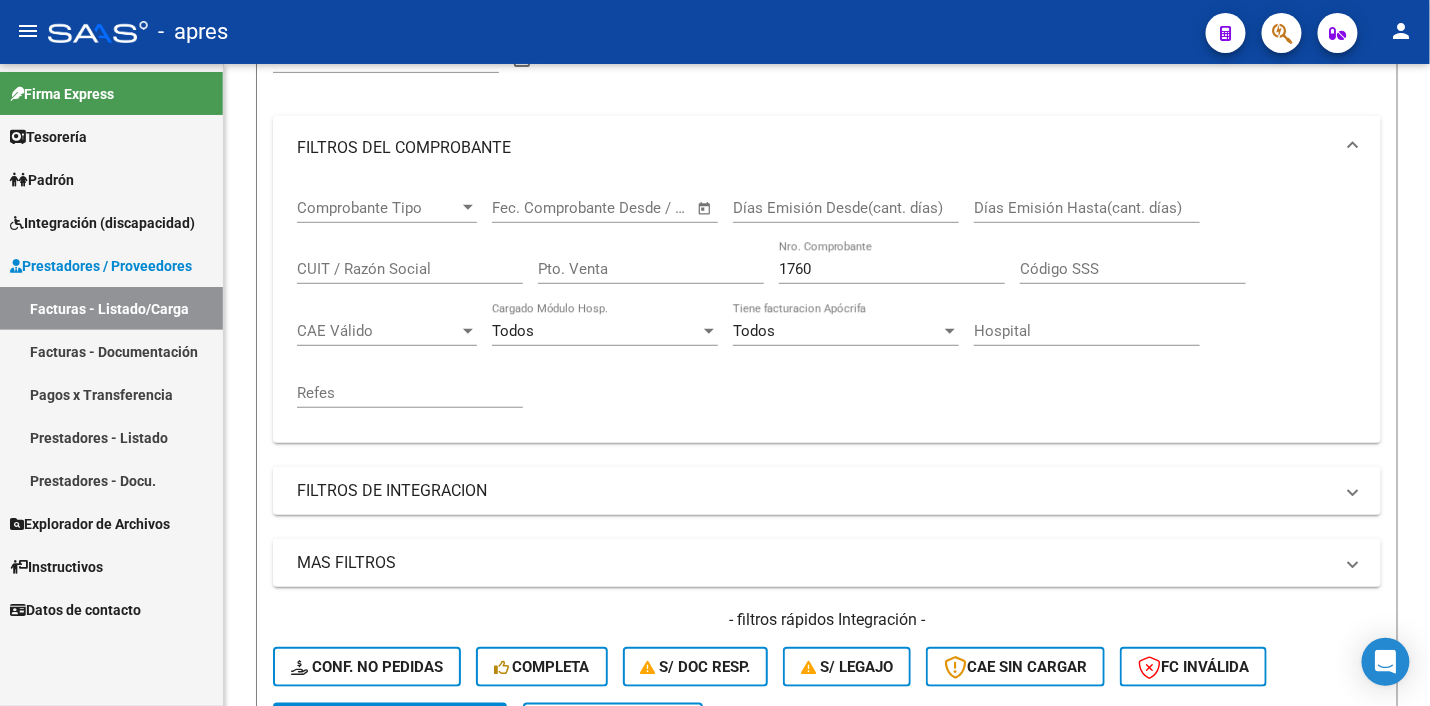 drag, startPoint x: 828, startPoint y: 255, endPoint x: 810, endPoint y: 258, distance: 18.248287 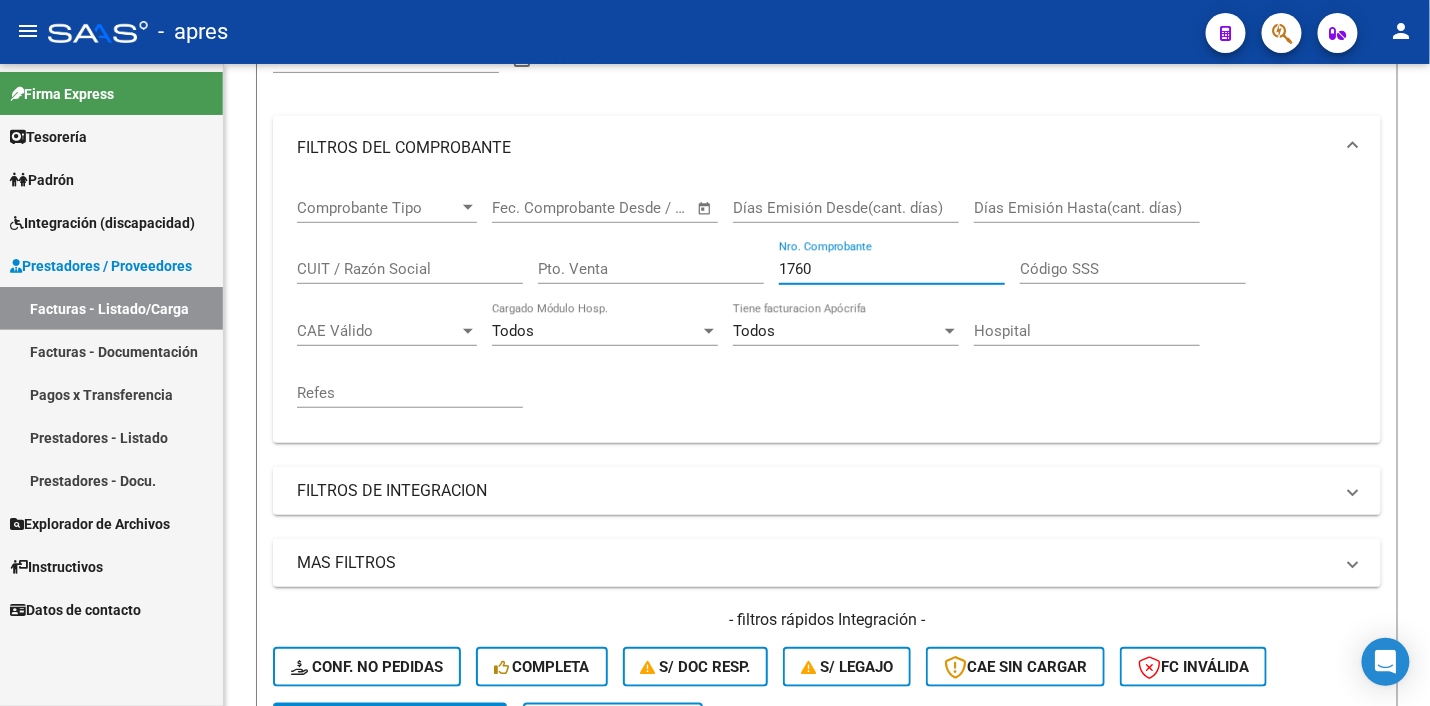 drag, startPoint x: 835, startPoint y: 264, endPoint x: 669, endPoint y: 267, distance: 166.0271 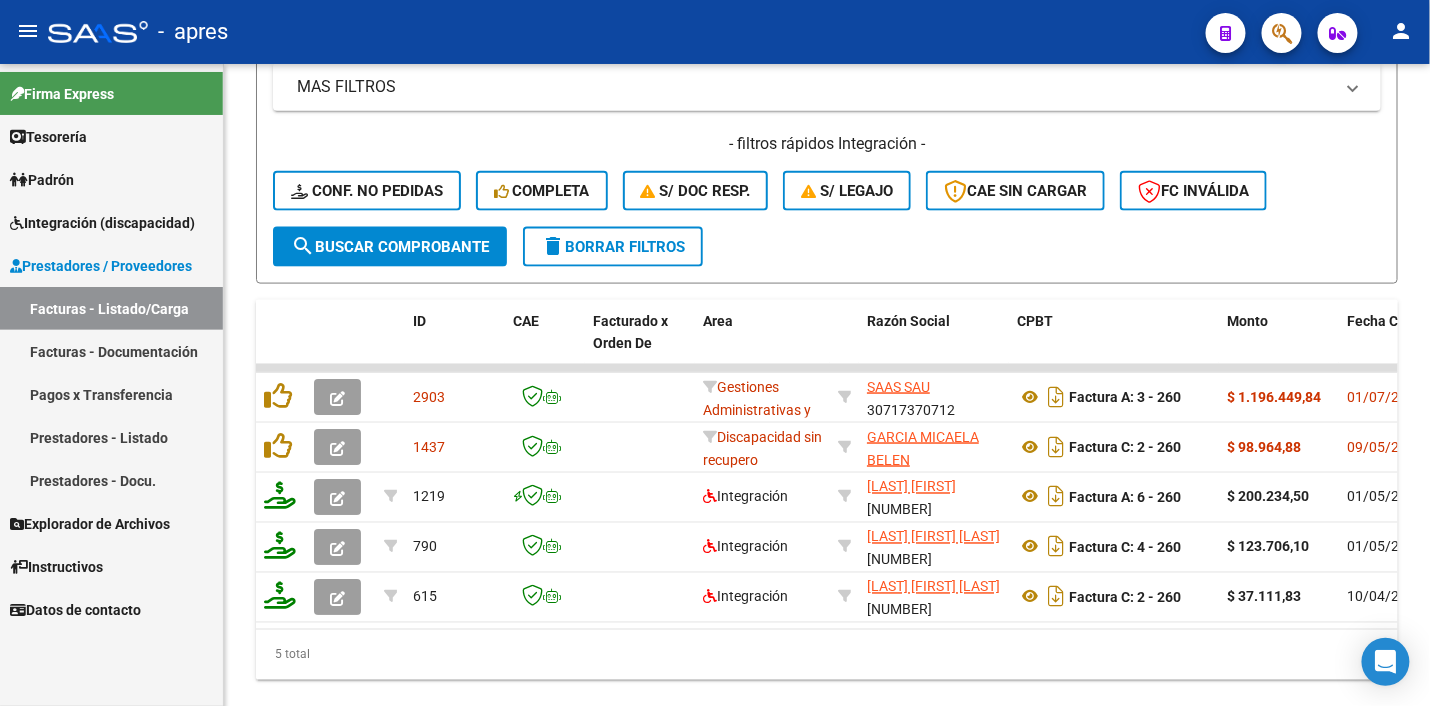 scroll, scrollTop: 810, scrollLeft: 0, axis: vertical 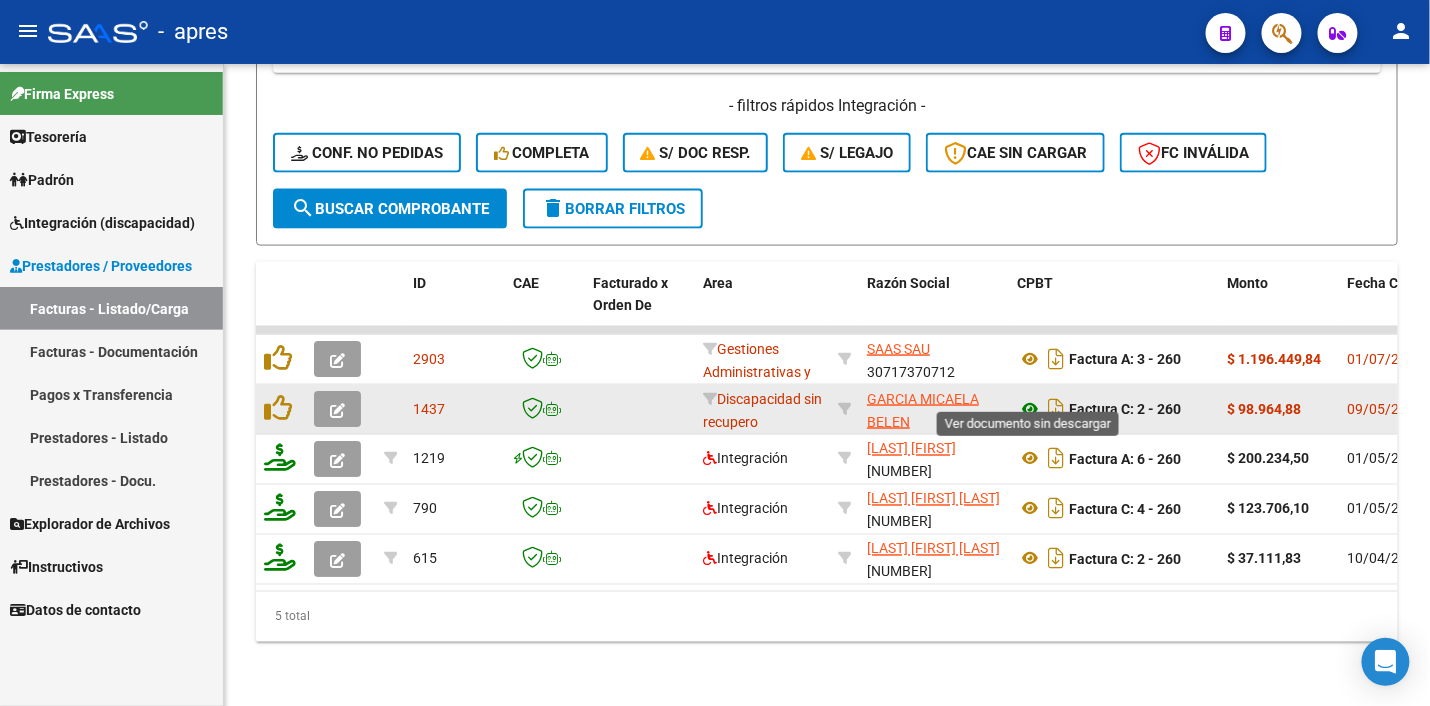 click 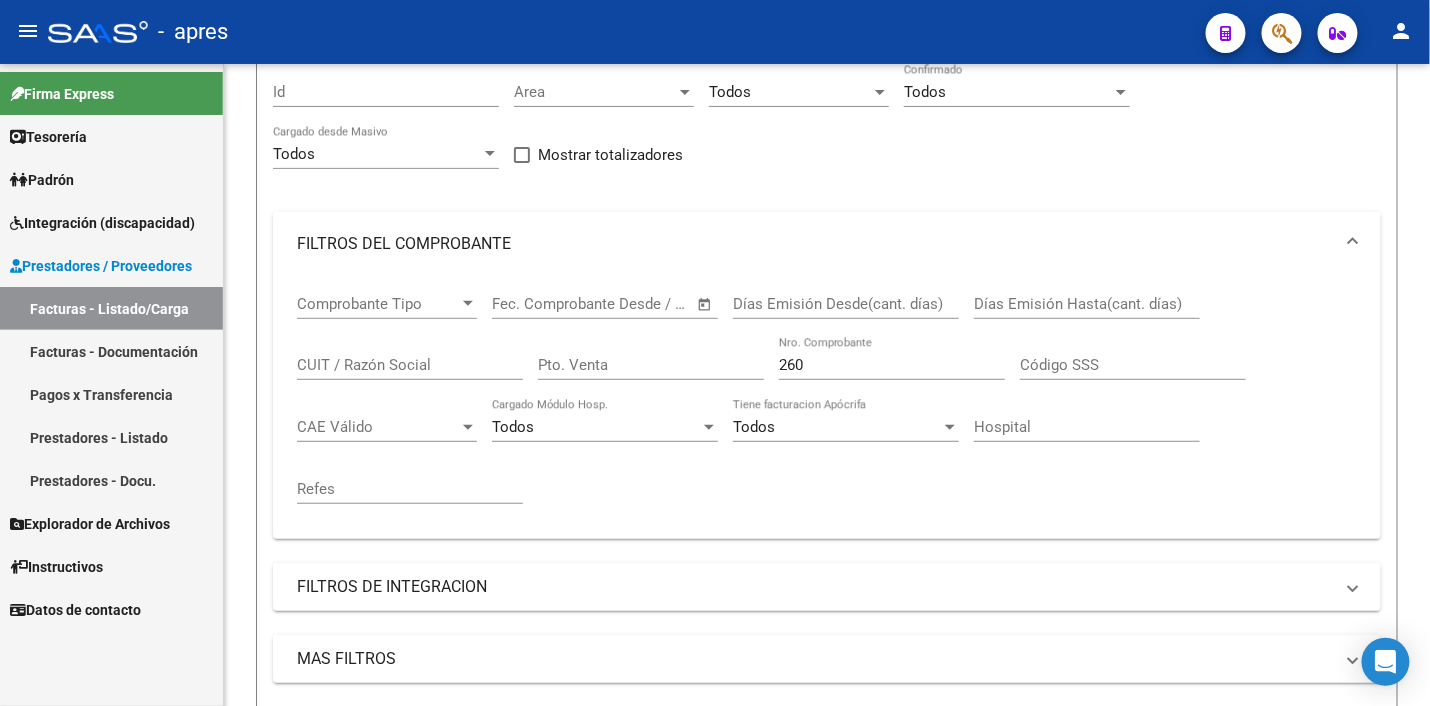 scroll, scrollTop: 185, scrollLeft: 0, axis: vertical 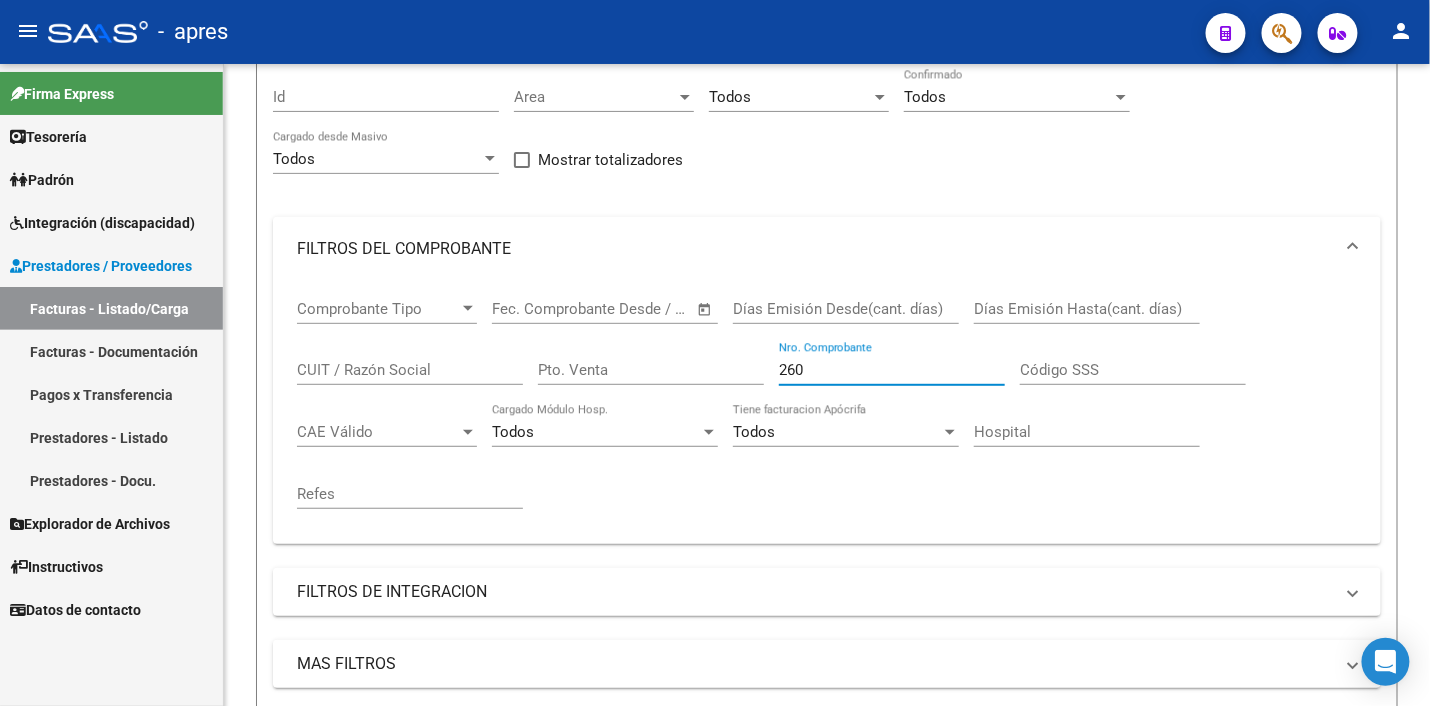 drag, startPoint x: 821, startPoint y: 364, endPoint x: 694, endPoint y: 359, distance: 127.09839 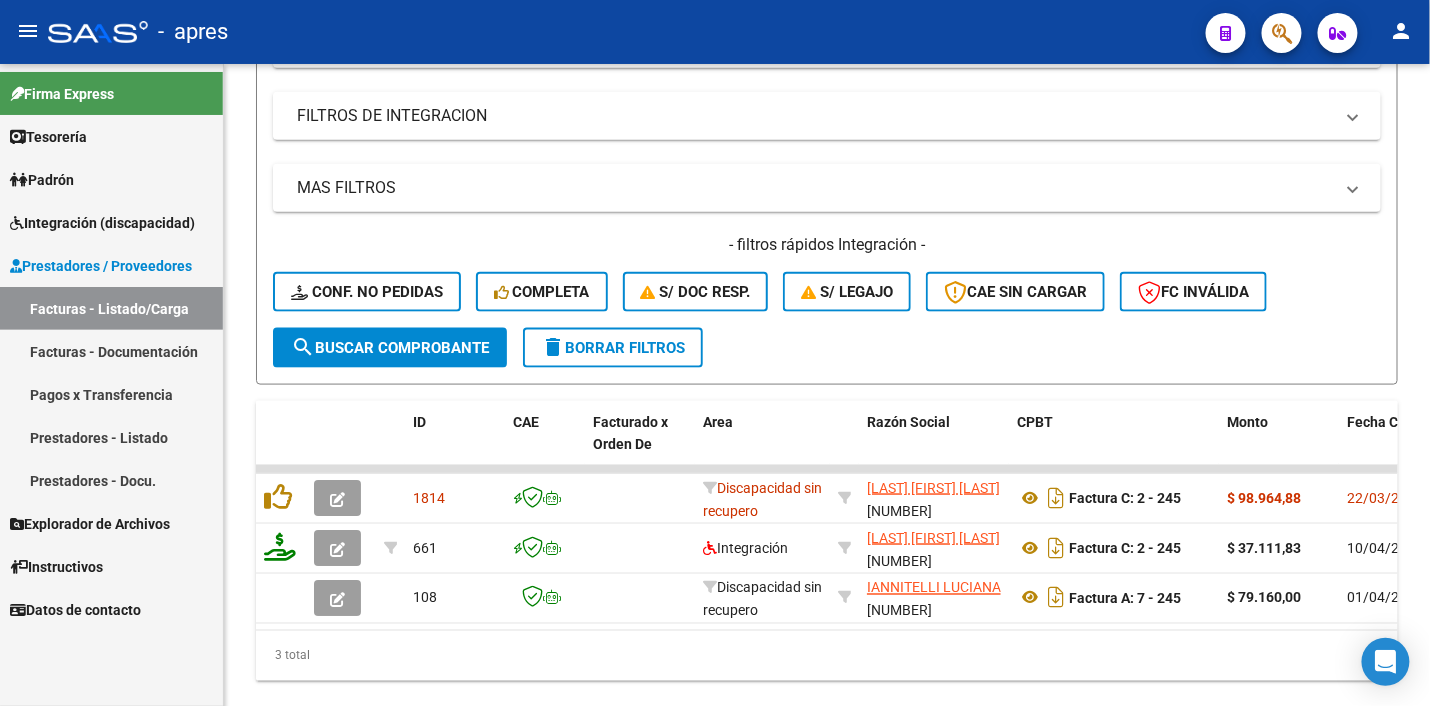scroll, scrollTop: 711, scrollLeft: 0, axis: vertical 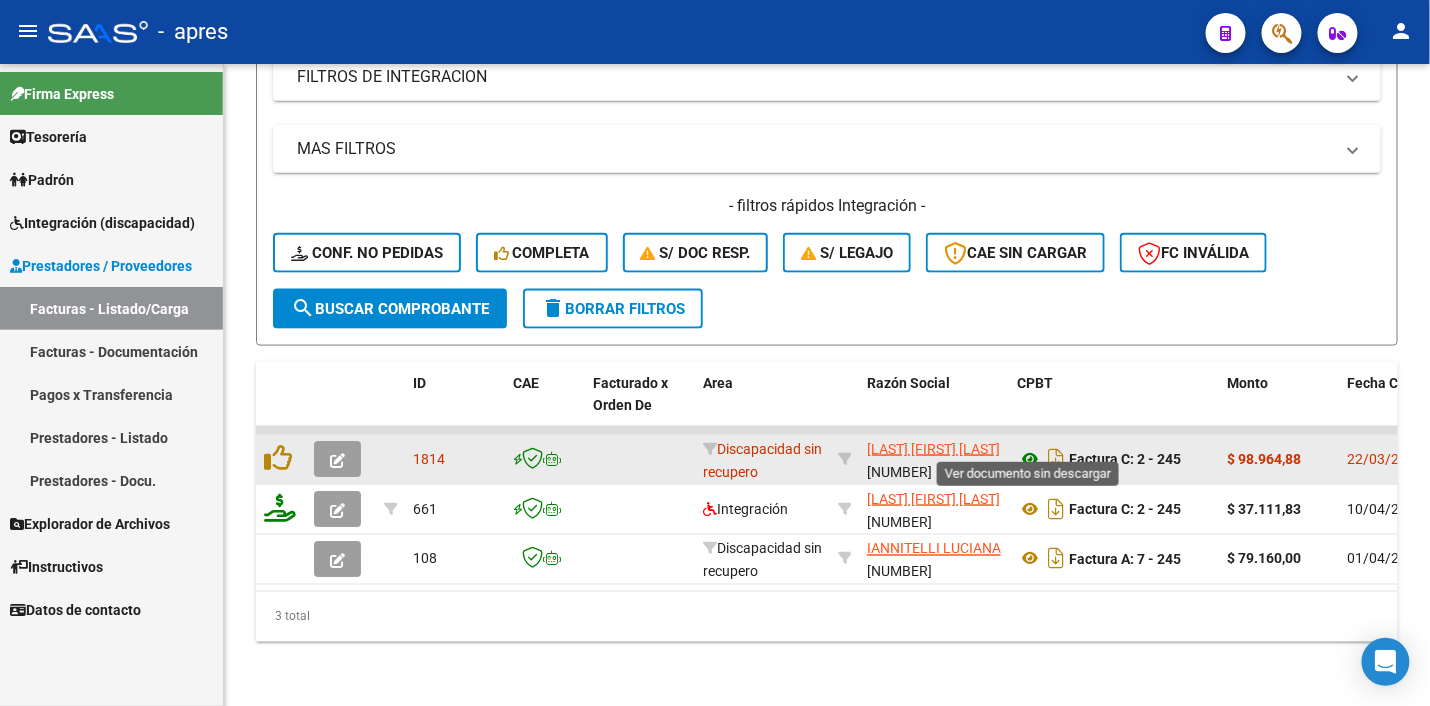 click 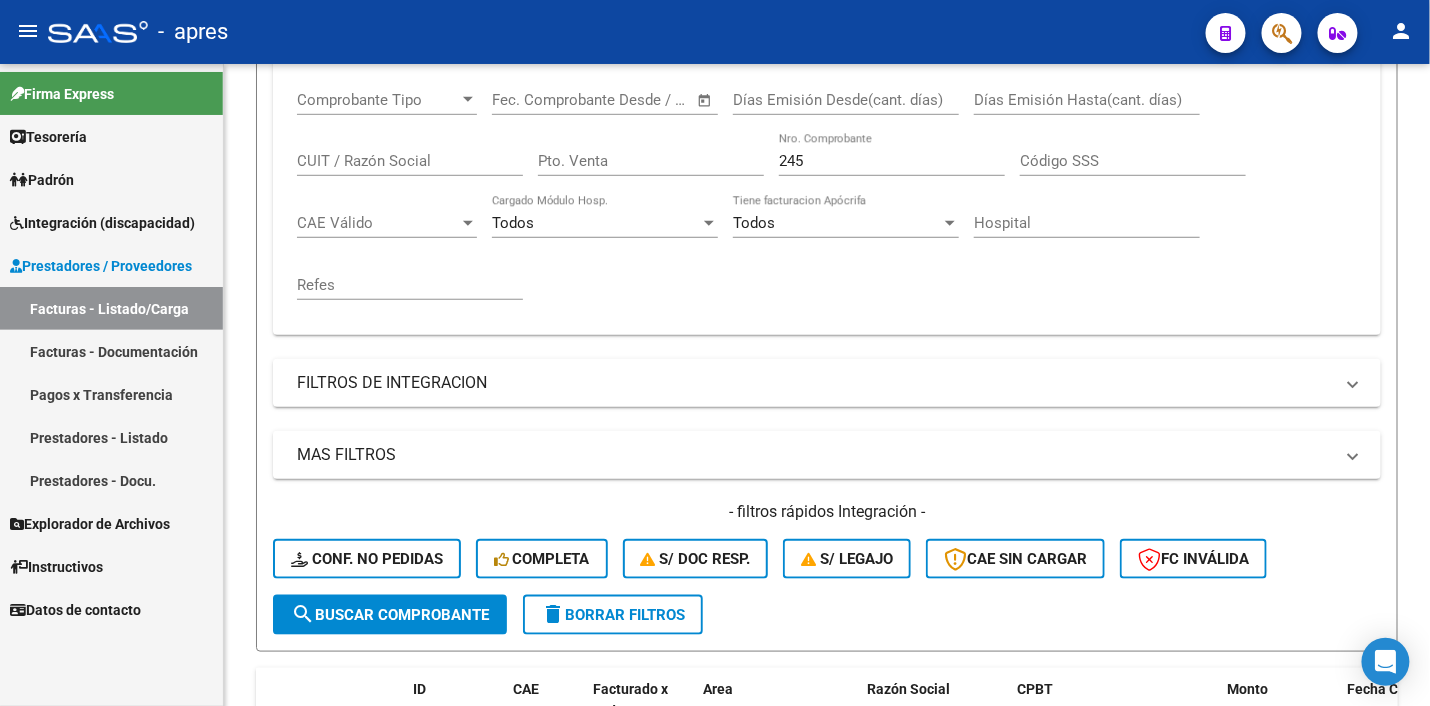 scroll, scrollTop: 211, scrollLeft: 0, axis: vertical 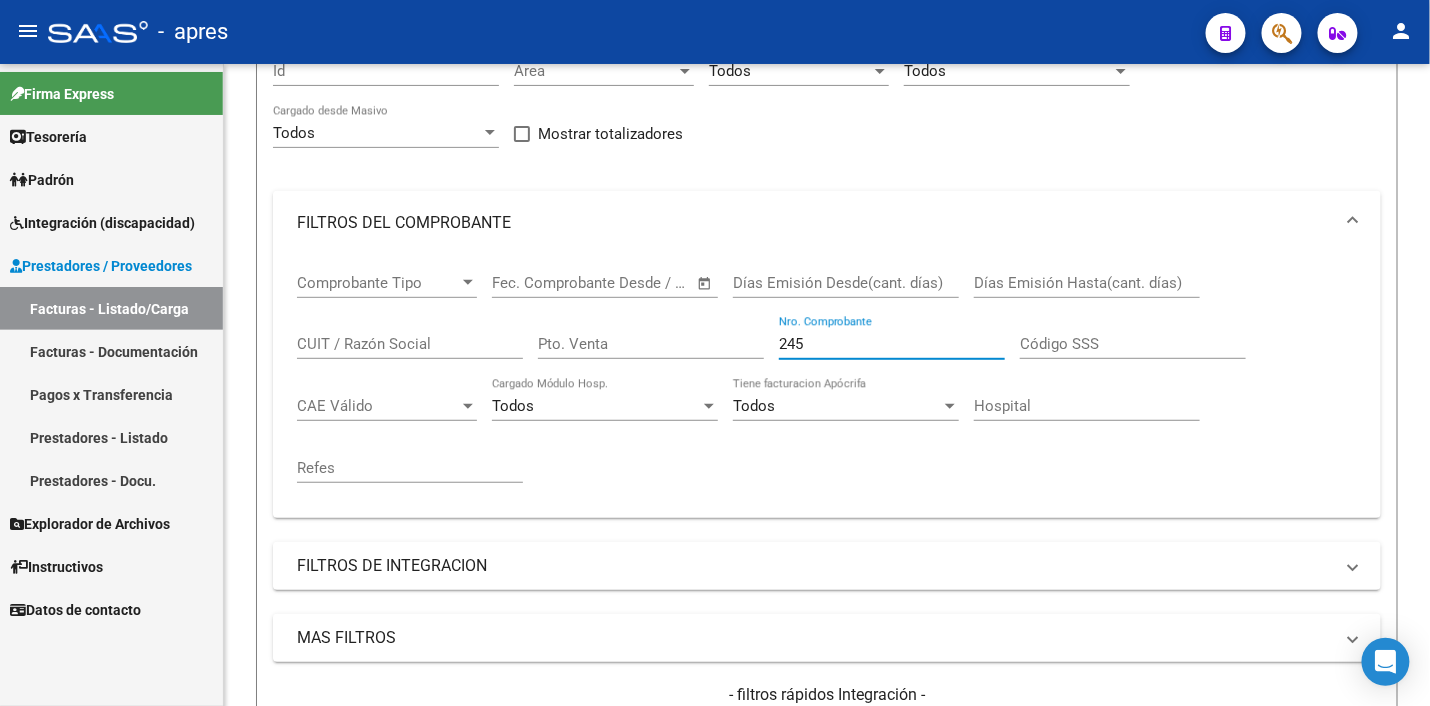 drag, startPoint x: 834, startPoint y: 331, endPoint x: 752, endPoint y: 331, distance: 82 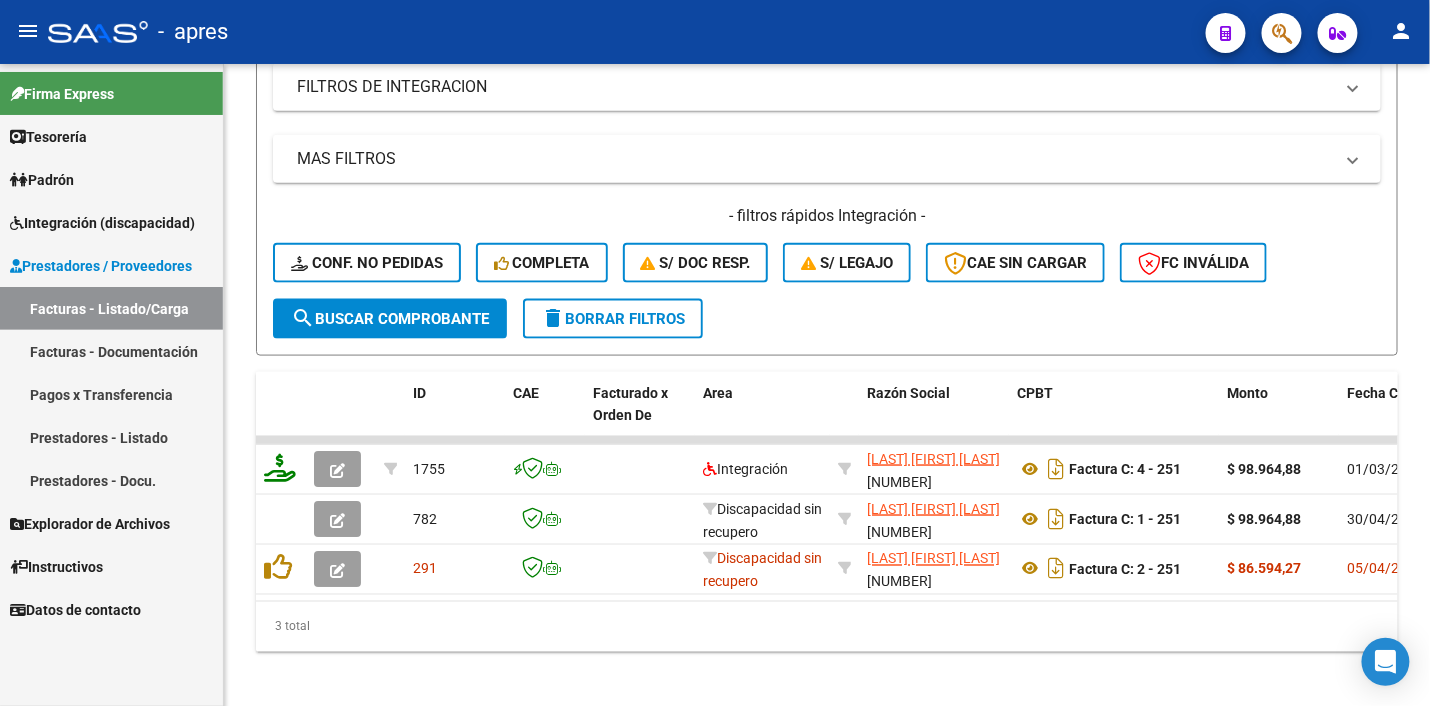 scroll, scrollTop: 711, scrollLeft: 0, axis: vertical 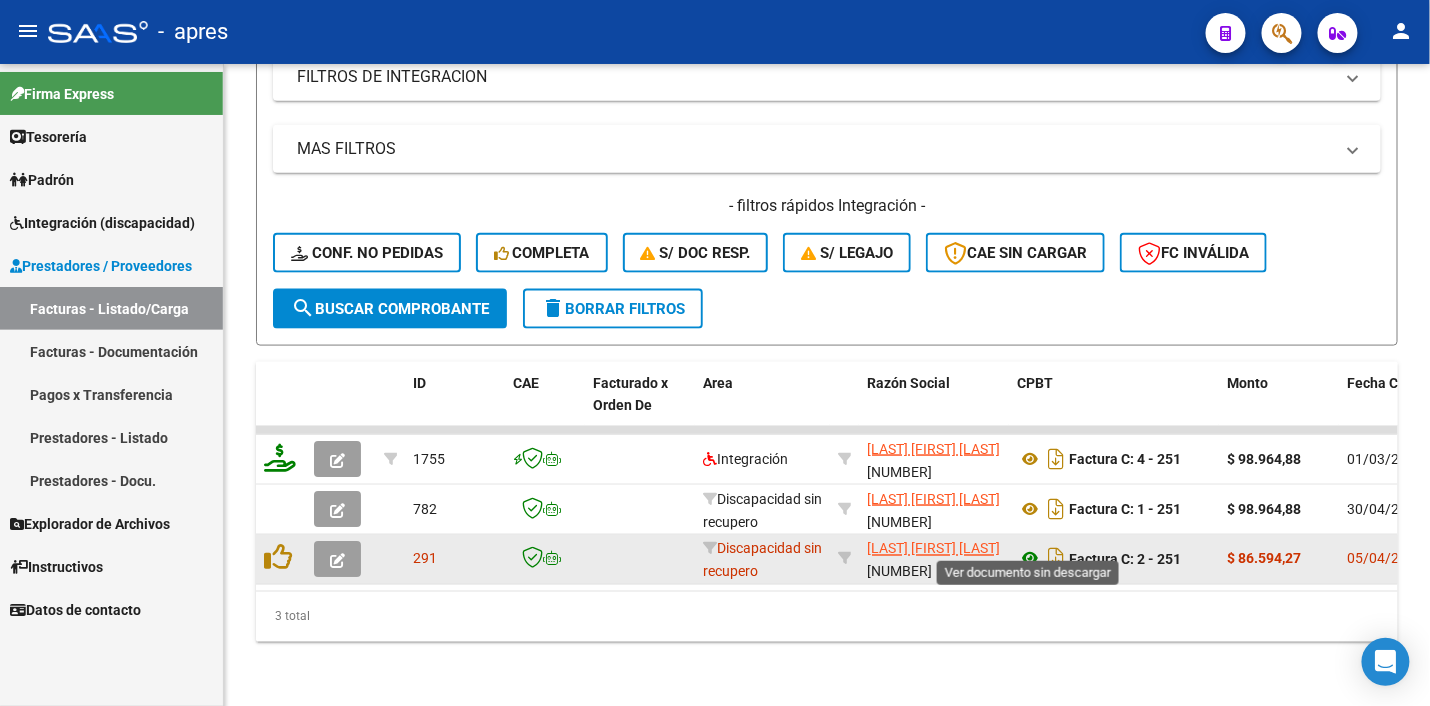 click 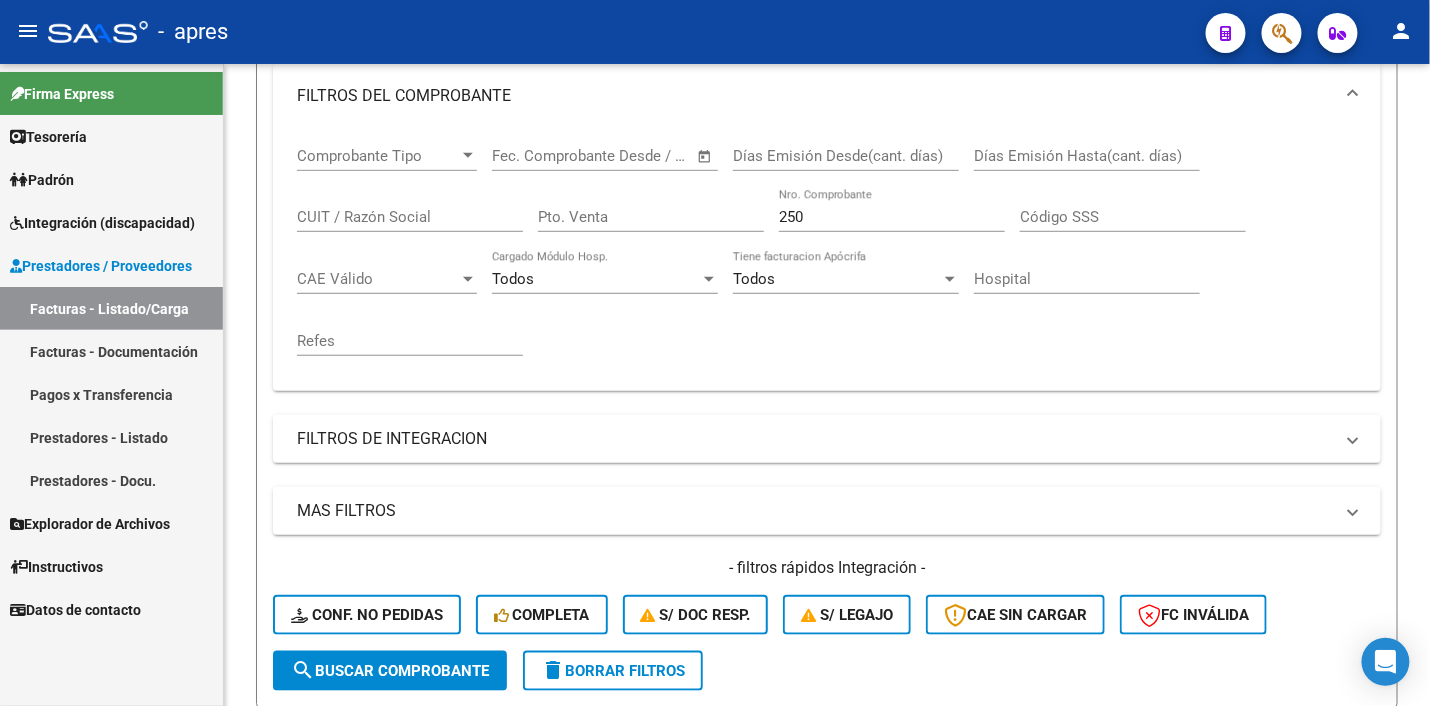 scroll, scrollTop: 337, scrollLeft: 0, axis: vertical 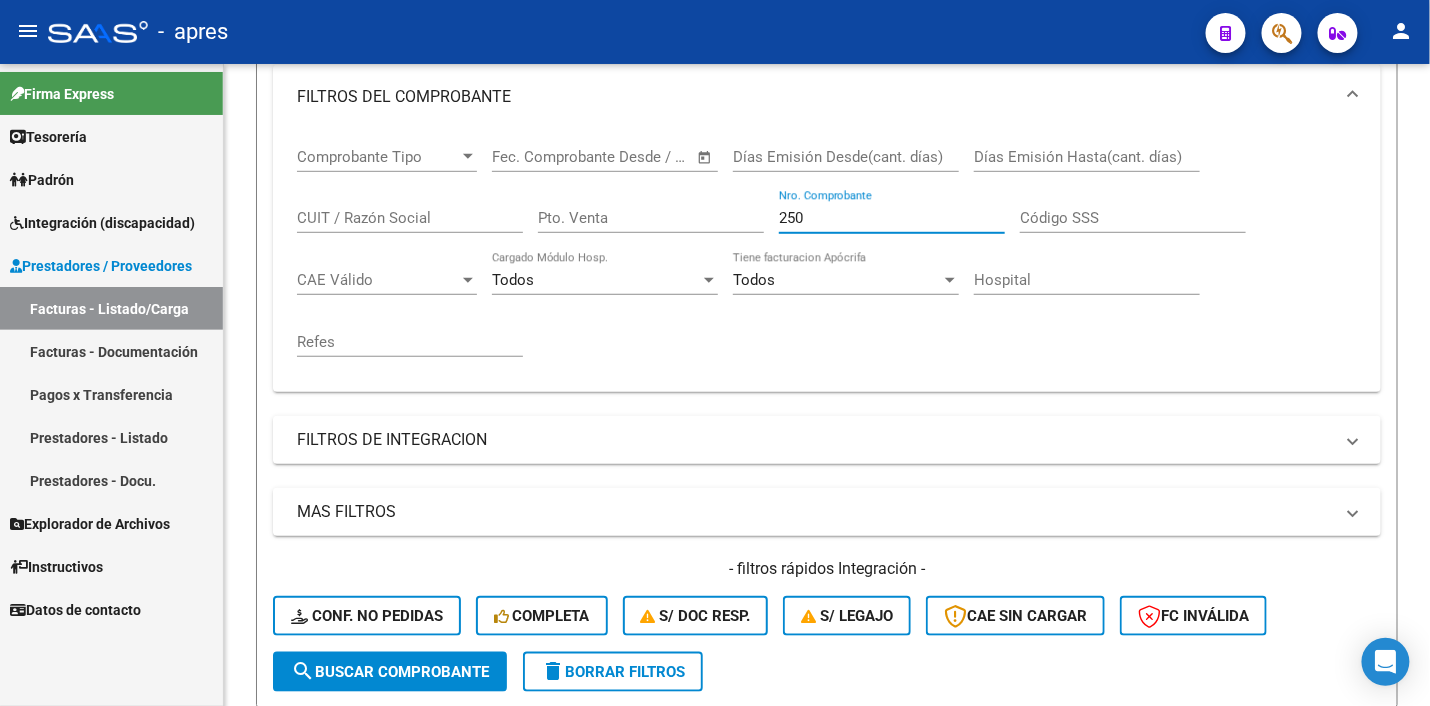 drag, startPoint x: 816, startPoint y: 217, endPoint x: 728, endPoint y: 214, distance: 88.051125 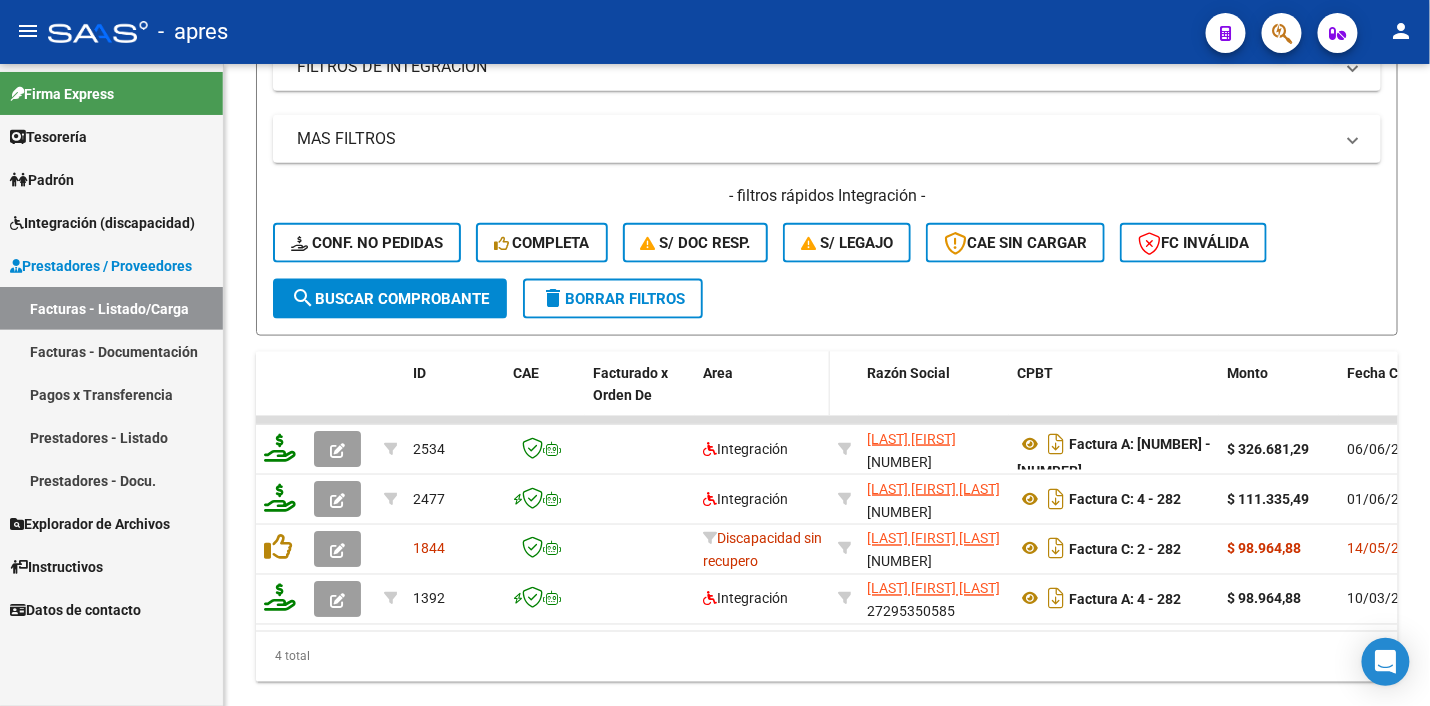 scroll, scrollTop: 711, scrollLeft: 0, axis: vertical 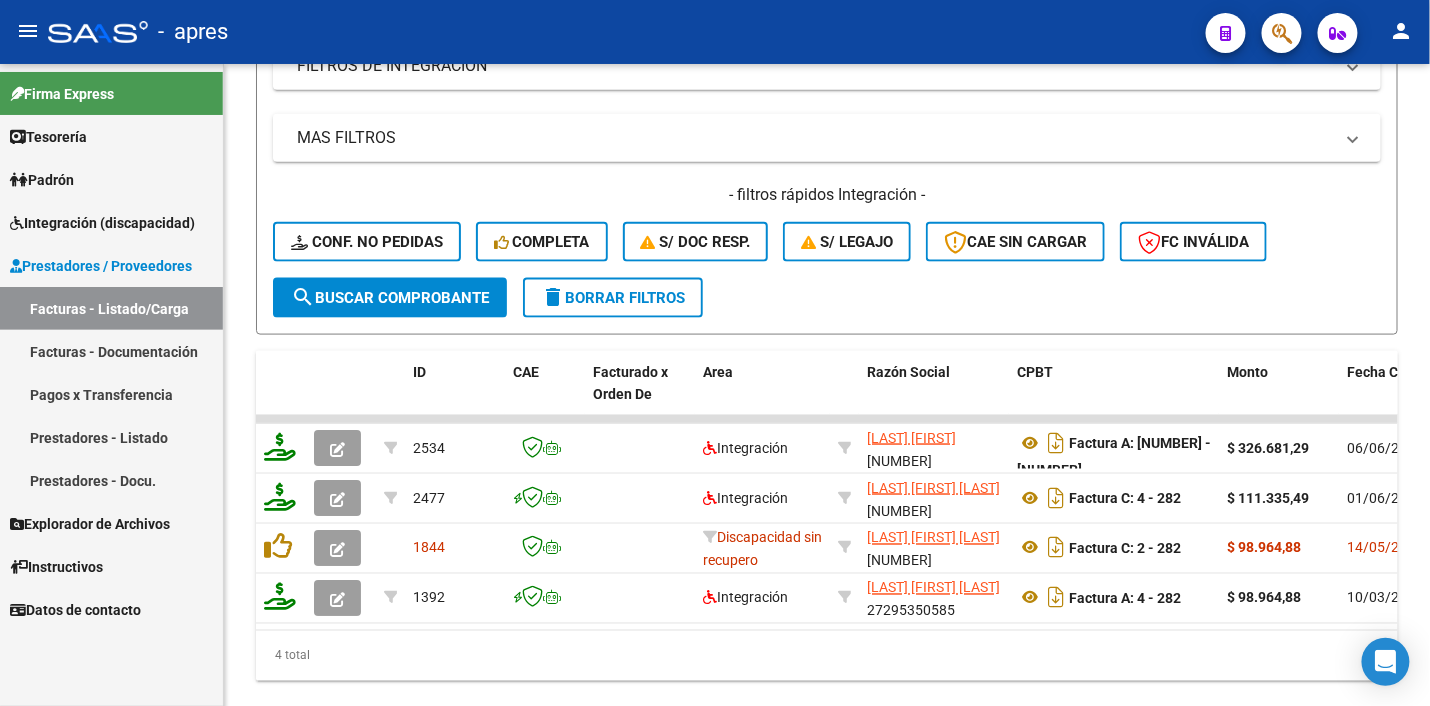 click on "Filtros Id Area Area Todos Seleccionar Gerenciador Todos Confirmado Todos Cargado desde Masivo   Mostrar totalizadores   FILTROS DEL COMPROBANTE  Comprobante Tipo Comprobante Tipo Start date – End date Fec. Comprobante Desde / Hasta Días Emisión Desde(cant. días) Días Emisión Hasta(cant. días) CUIT / Razón Social Pto. Venta 282 Nro. Comprobante Código SSS CAE Válido CAE Válido Todos Cargado Módulo Hosp. Todos Tiene facturacion Apócrifa Hospital Refes  FILTROS DE INTEGRACION  Todos Cargado en Para Enviar SSS Período De Prestación Campos del Archivo de Rendición Devuelto x SSS (dr_envio) Todos Rendido x SSS (dr_envio) Tipo de Registro Tipo de Registro Período Presentación Período Presentación Campos del Legajo Asociado (preaprobación) Afiliado Legajo (cuil/nombre) Todos Solo facturas preaprobadas  MAS FILTROS  Todos Con Doc. Respaldatoria Todos Con Trazabilidad Todos Asociado a Expediente Sur Auditoría Auditoría Auditoría Id Start date – End date Auditoría Confirmada Desde / Hasta" 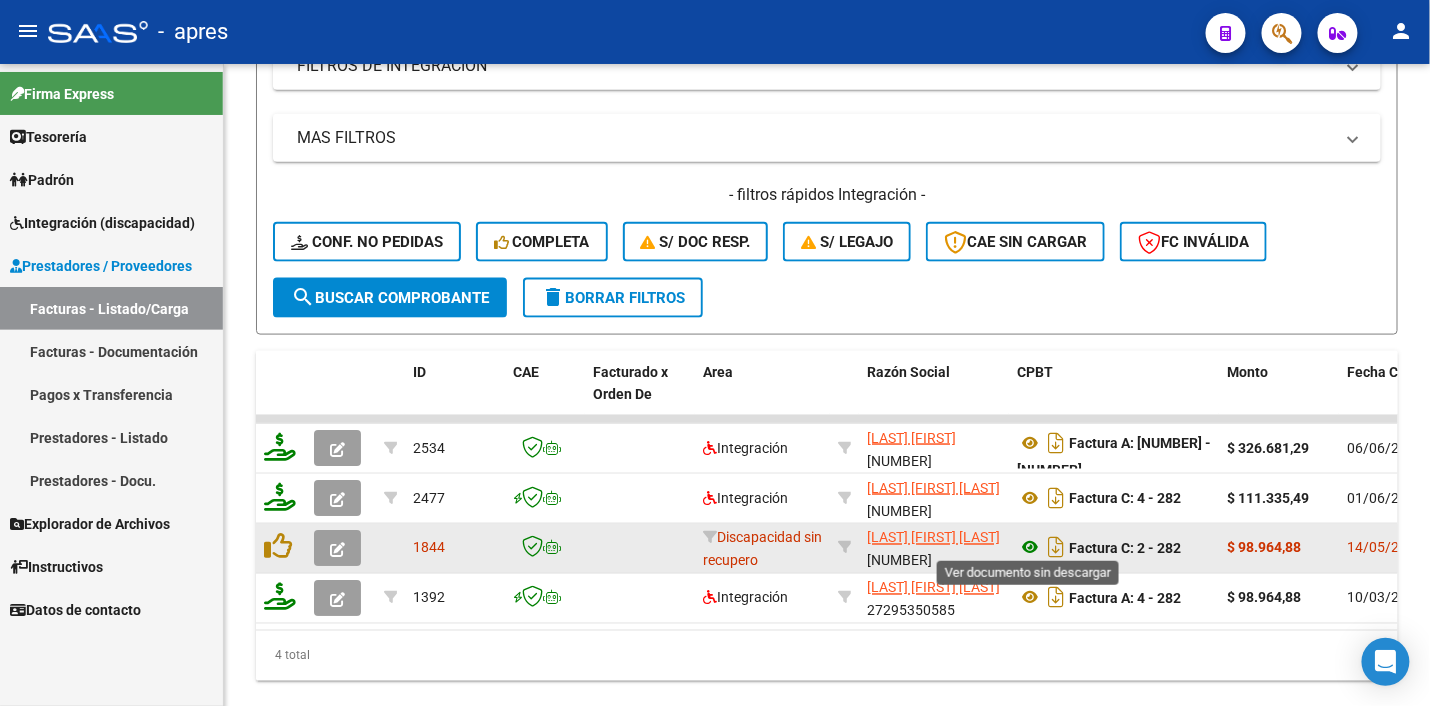 click 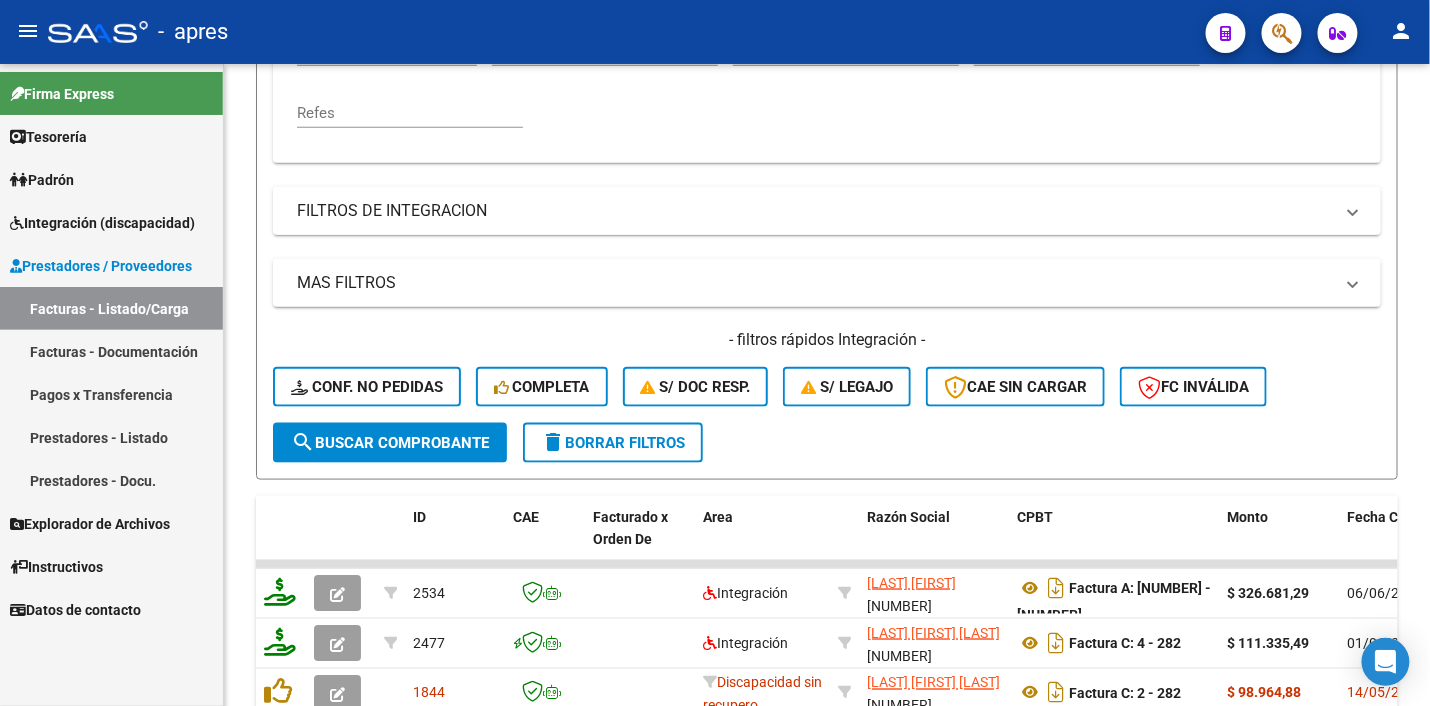 scroll, scrollTop: 461, scrollLeft: 0, axis: vertical 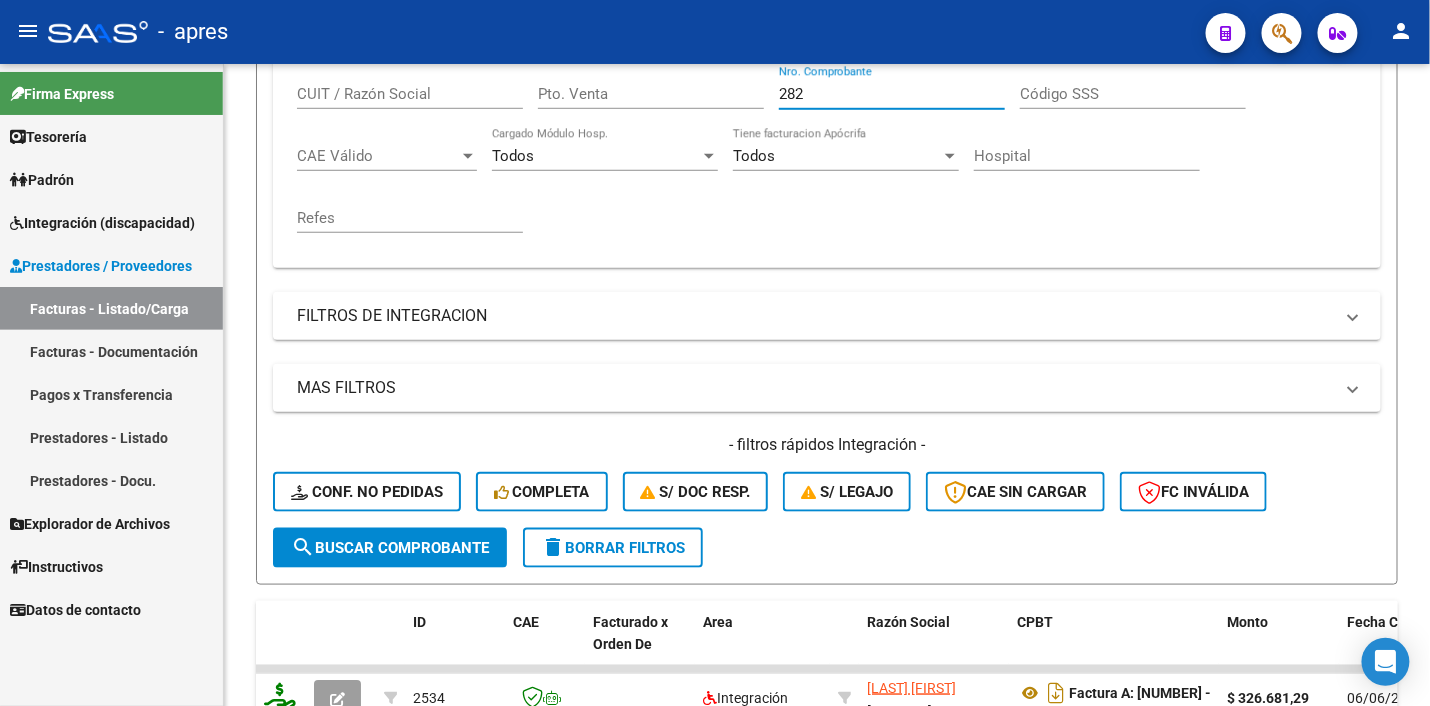 drag, startPoint x: 822, startPoint y: 95, endPoint x: 738, endPoint y: 95, distance: 84 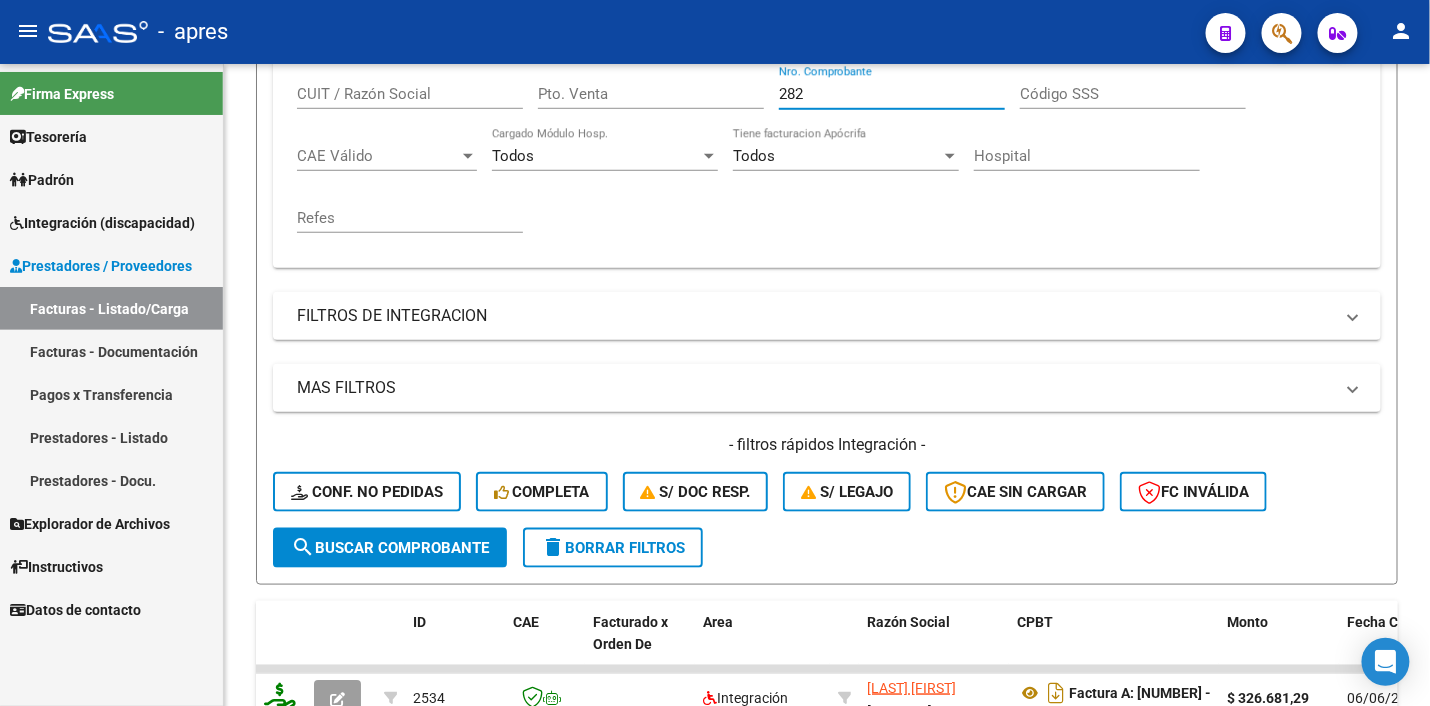 type on "2" 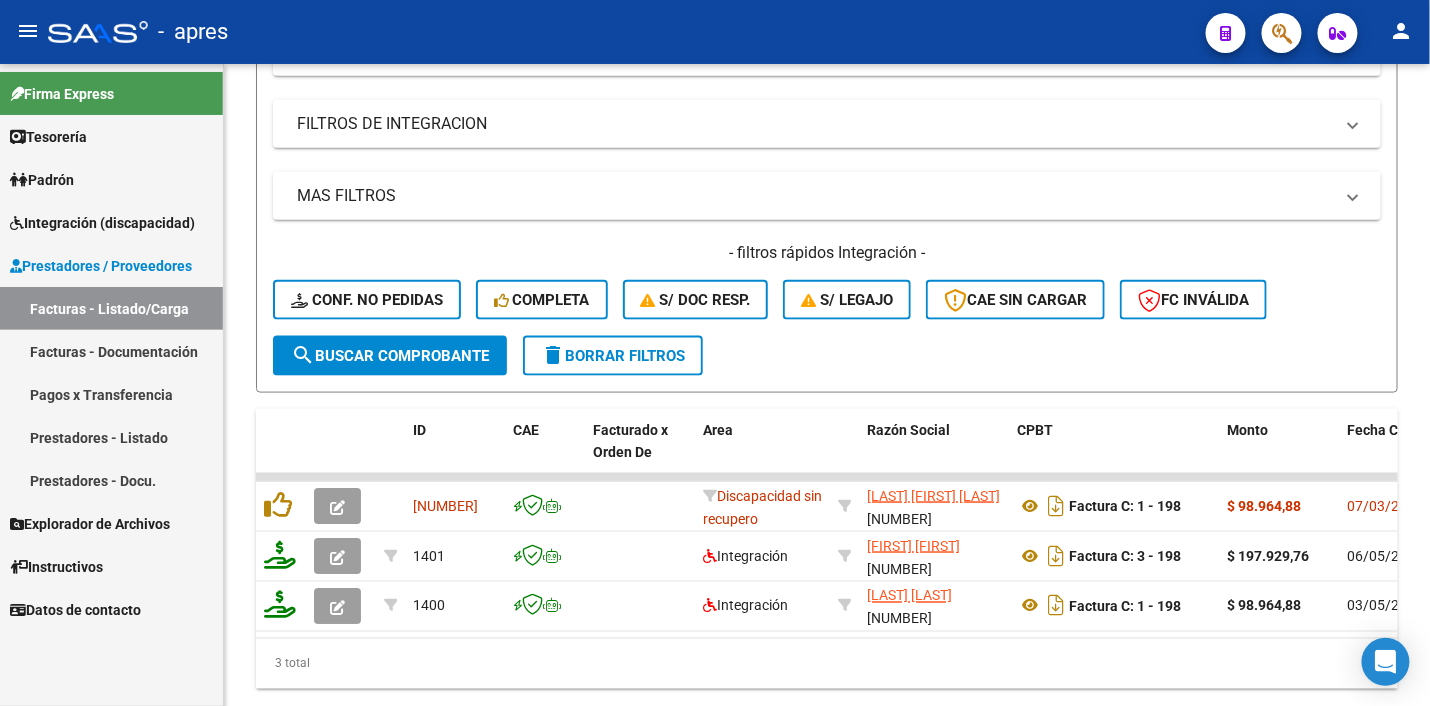 scroll, scrollTop: 711, scrollLeft: 0, axis: vertical 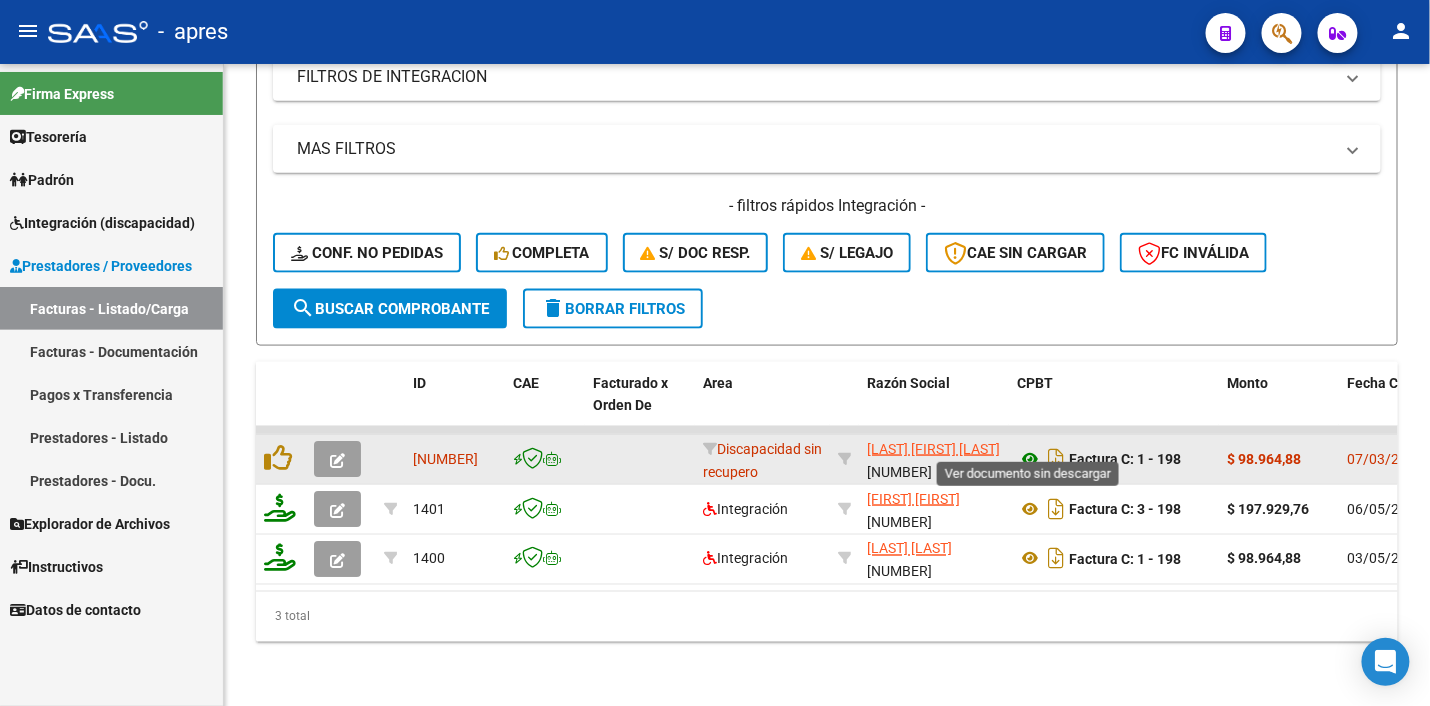 click 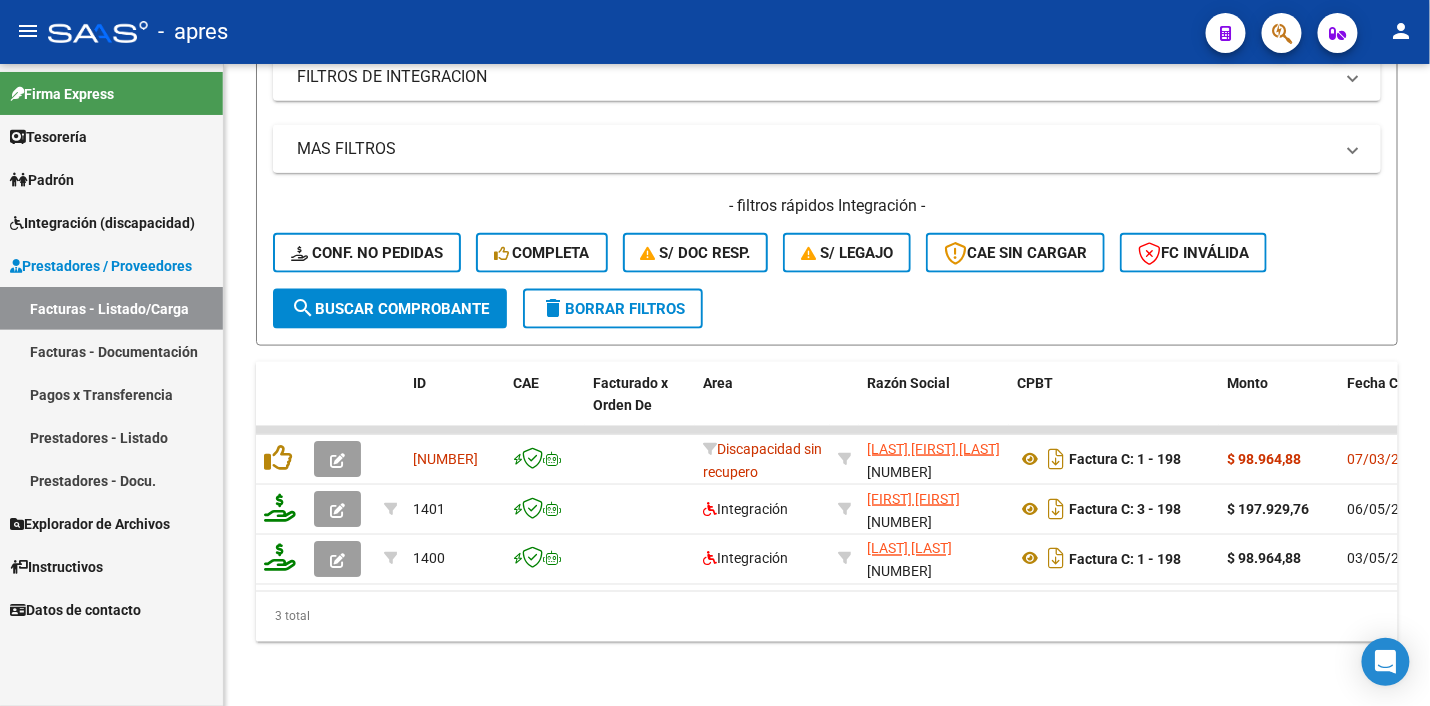 scroll, scrollTop: 461, scrollLeft: 0, axis: vertical 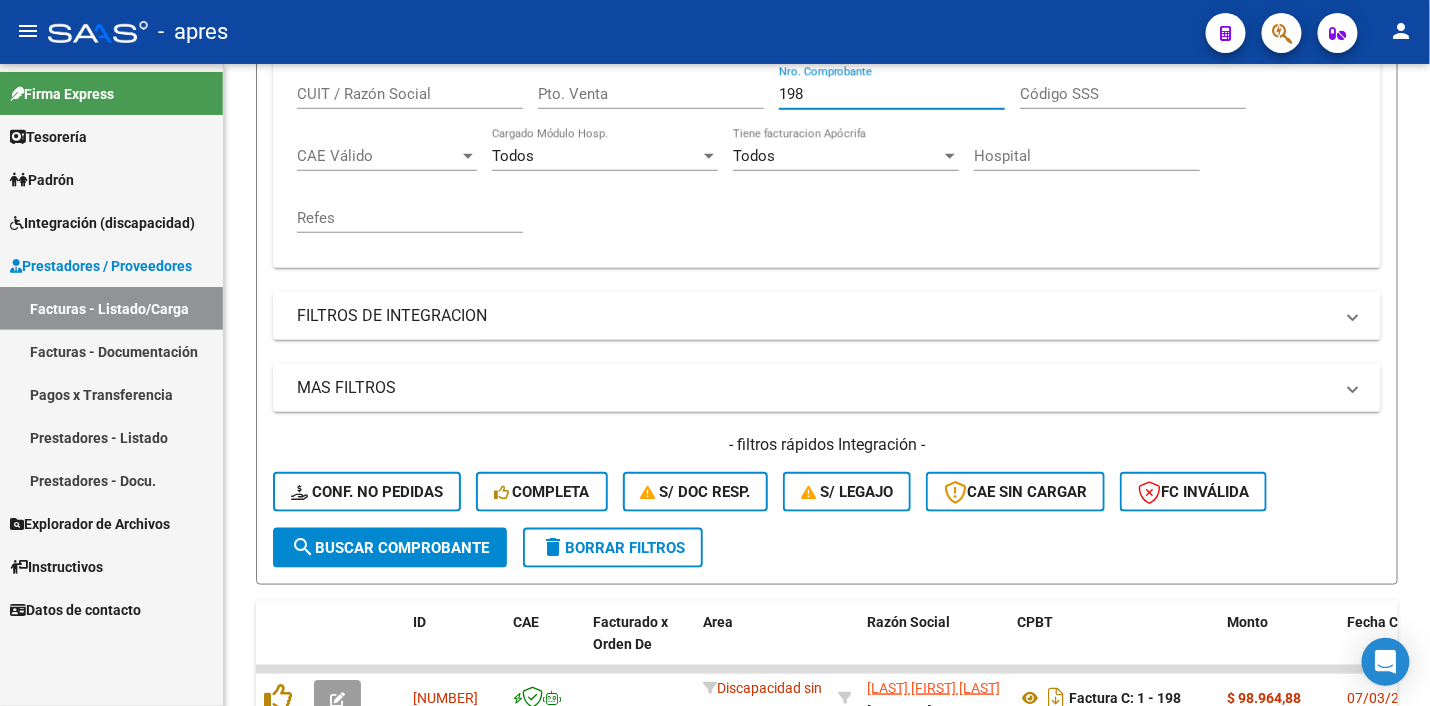 drag, startPoint x: 846, startPoint y: 94, endPoint x: 749, endPoint y: 86, distance: 97.32934 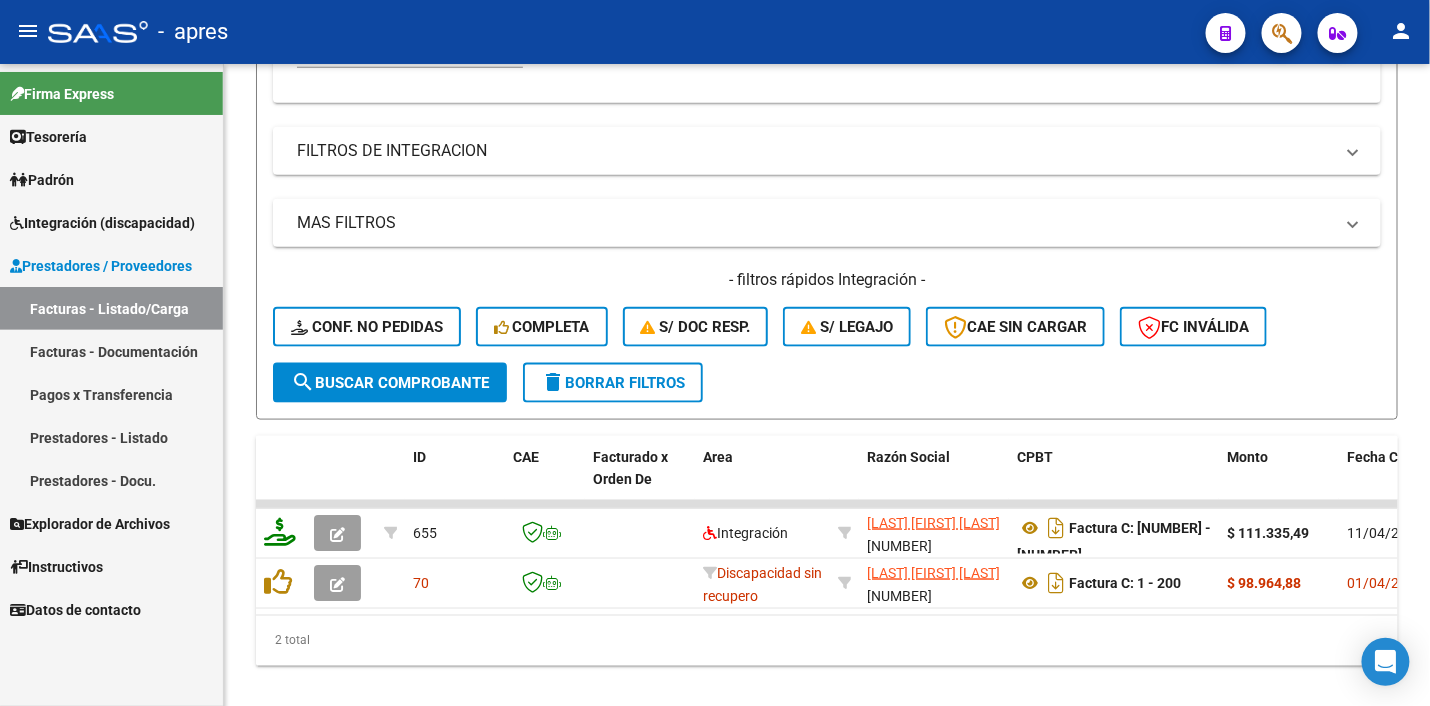 scroll, scrollTop: 661, scrollLeft: 0, axis: vertical 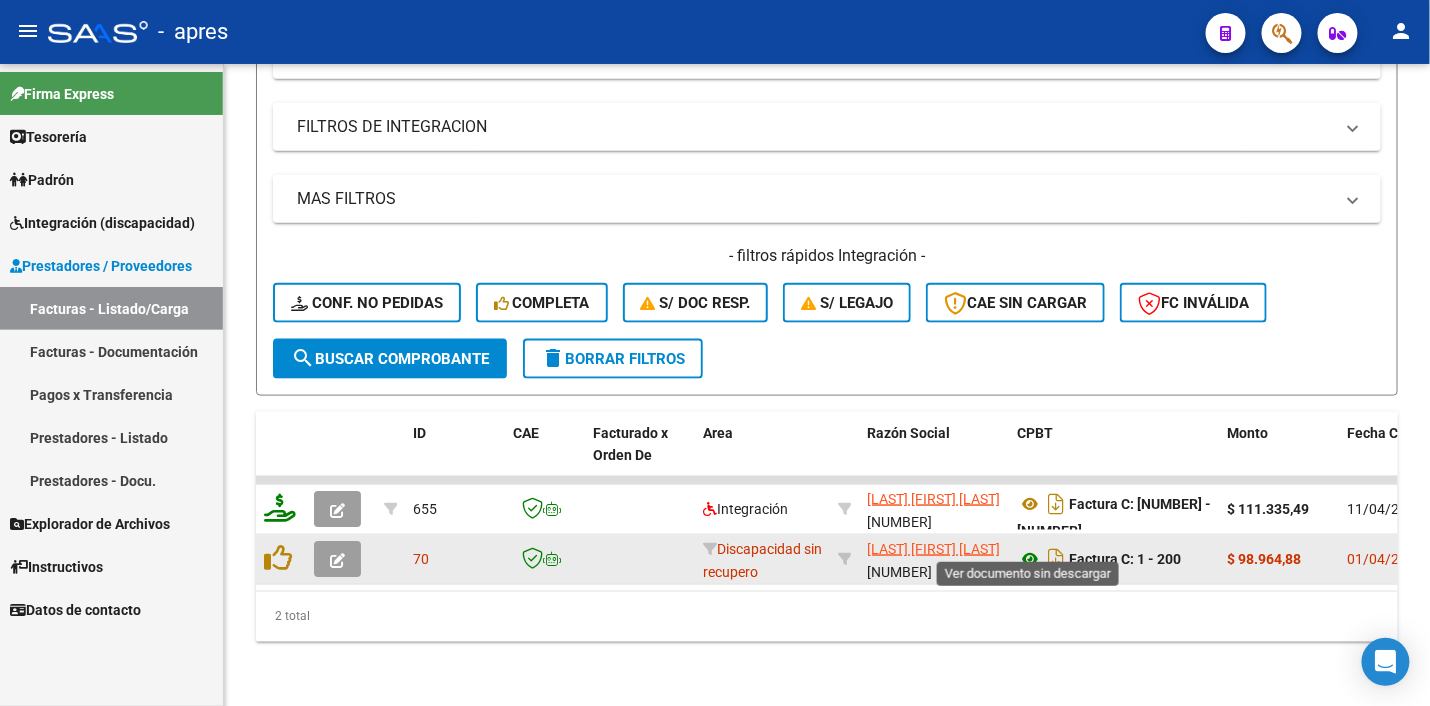 click 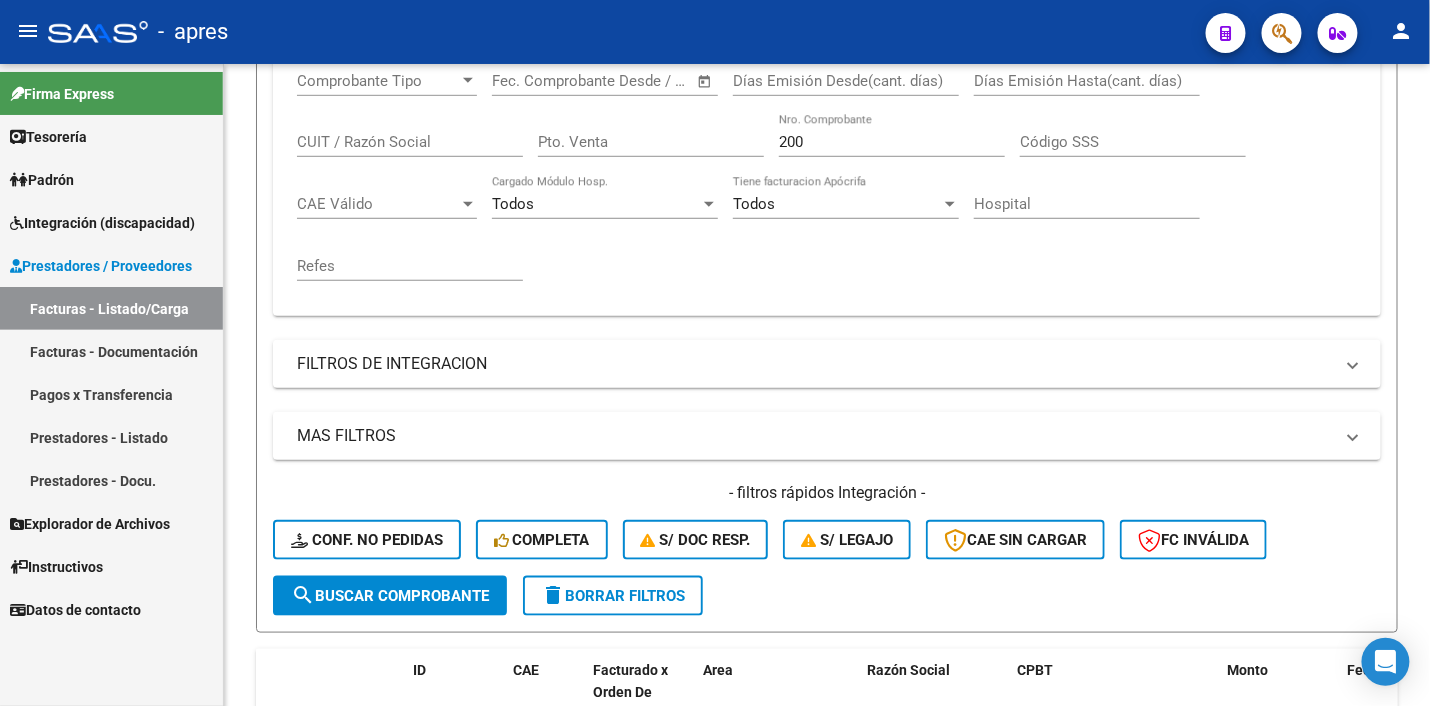 scroll, scrollTop: 411, scrollLeft: 0, axis: vertical 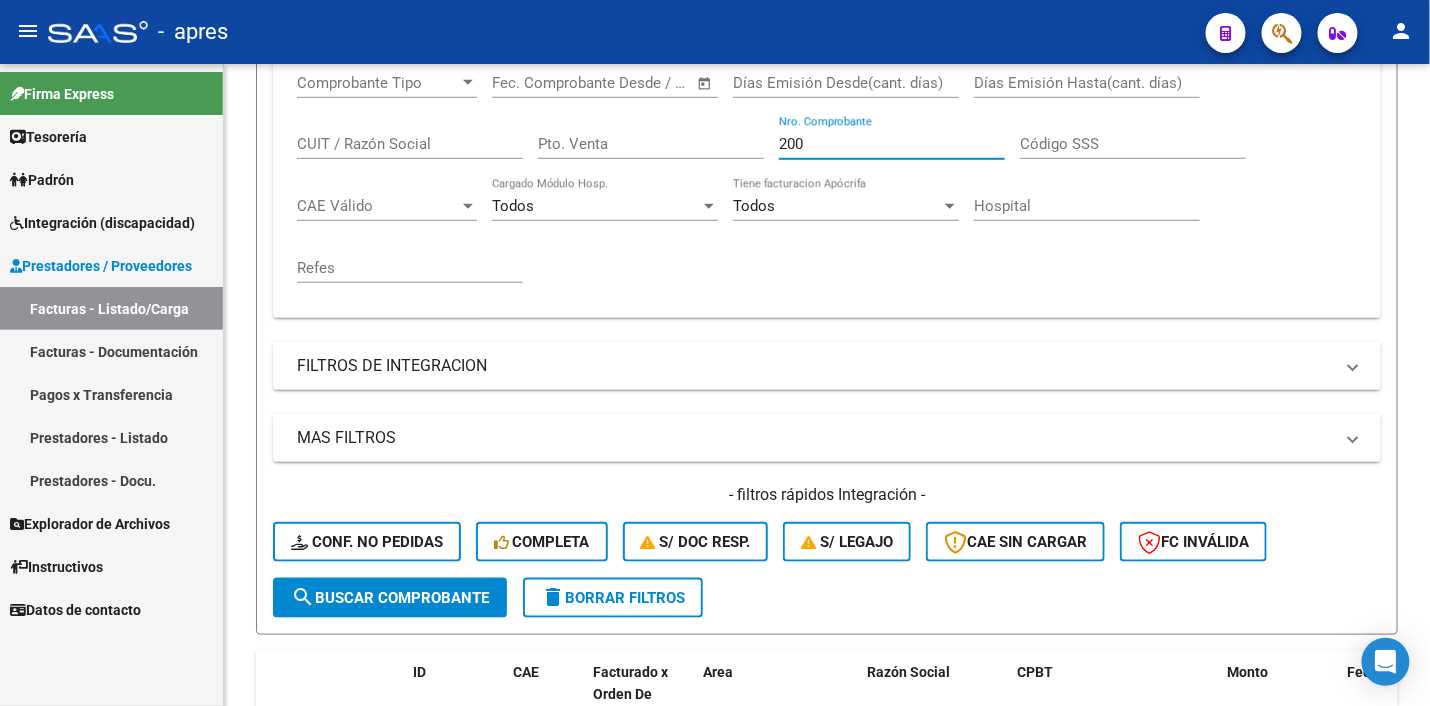 drag, startPoint x: 807, startPoint y: 143, endPoint x: 760, endPoint y: 143, distance: 47 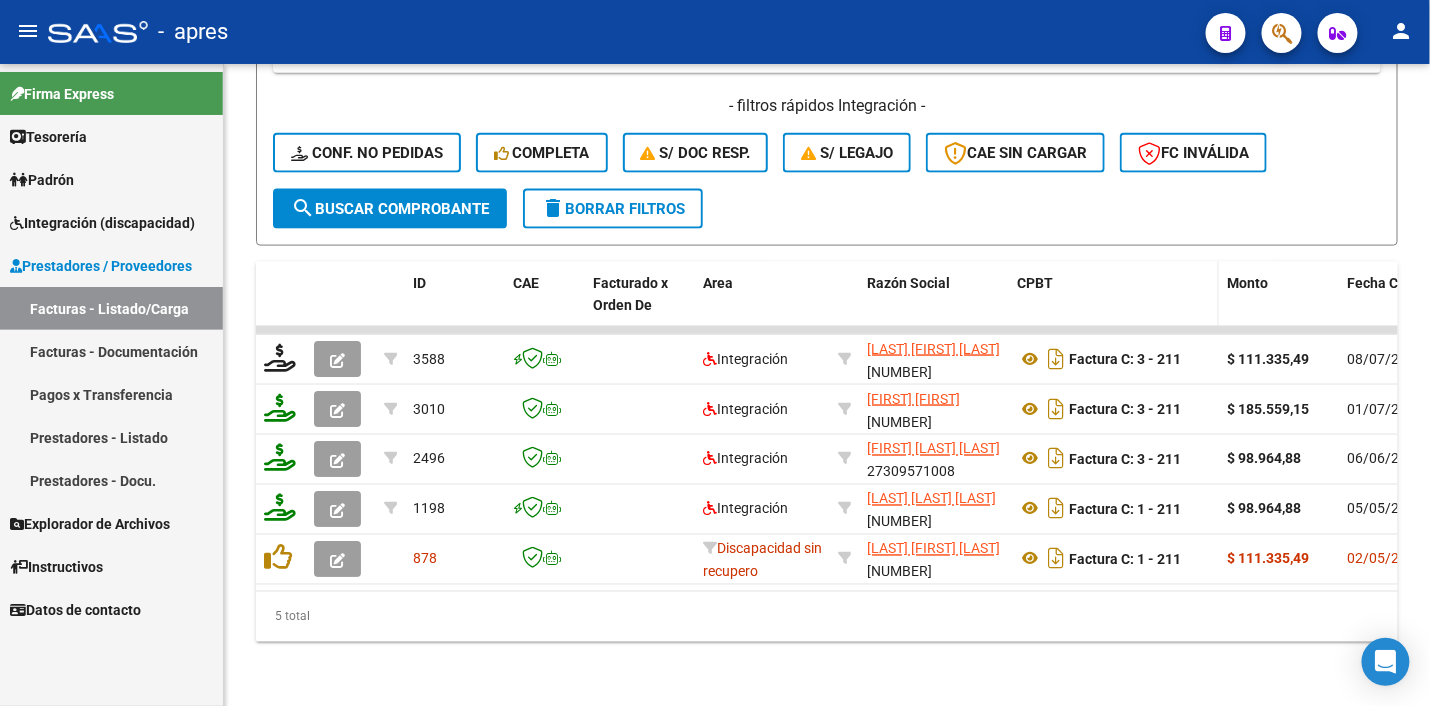 scroll, scrollTop: 810, scrollLeft: 0, axis: vertical 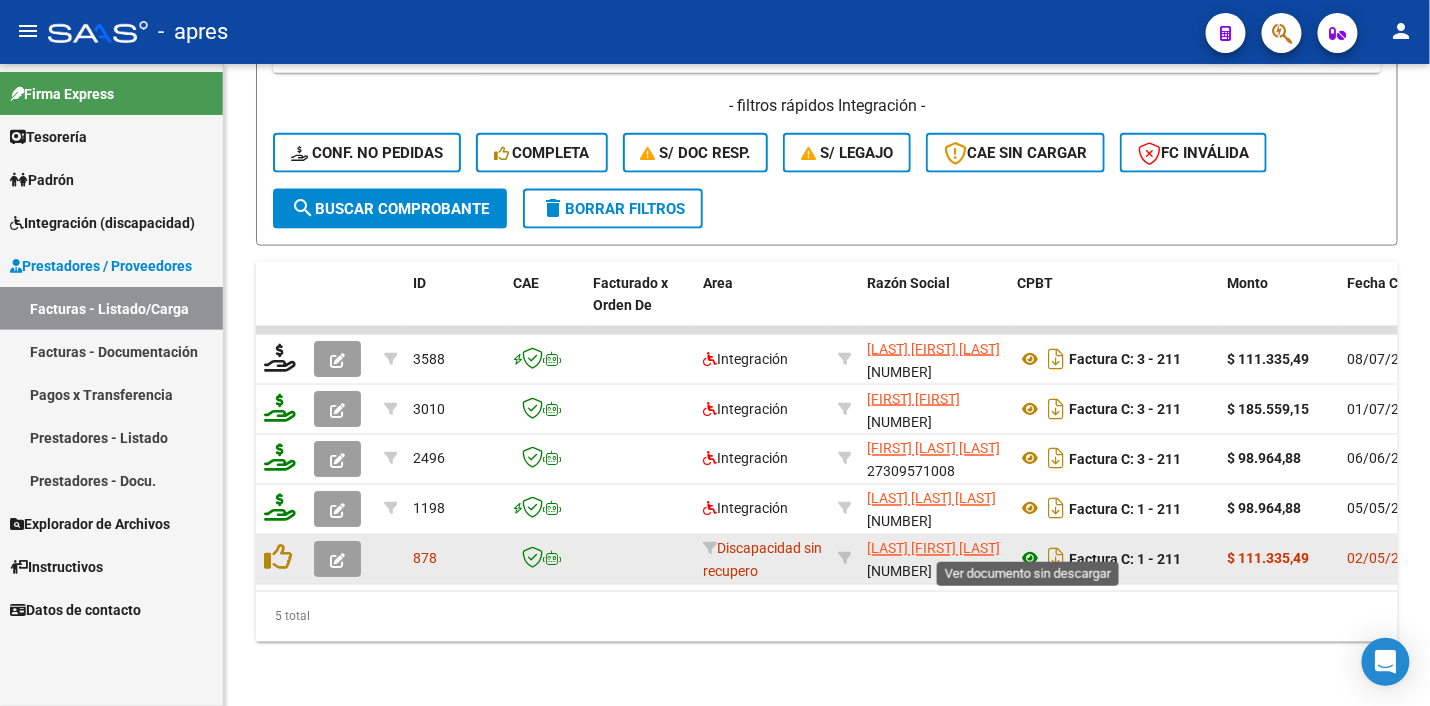 click 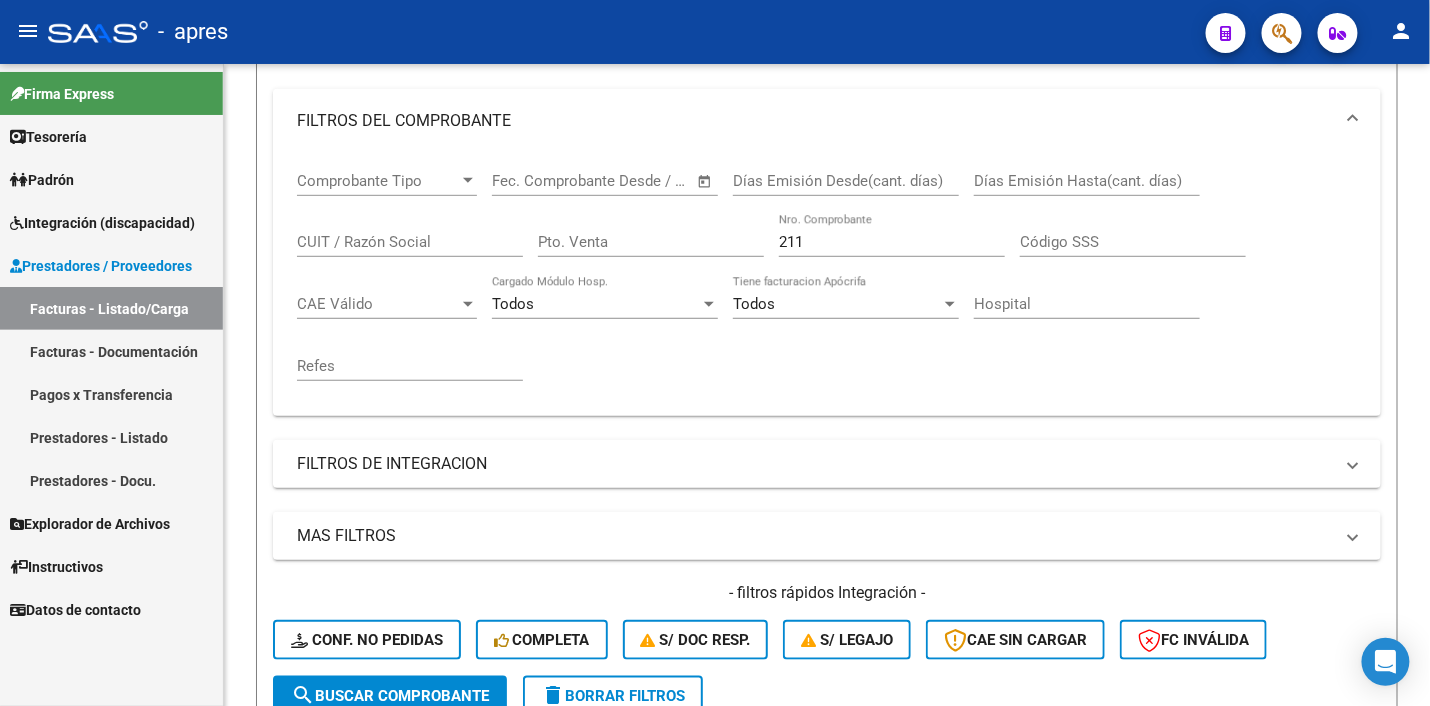 scroll, scrollTop: 310, scrollLeft: 0, axis: vertical 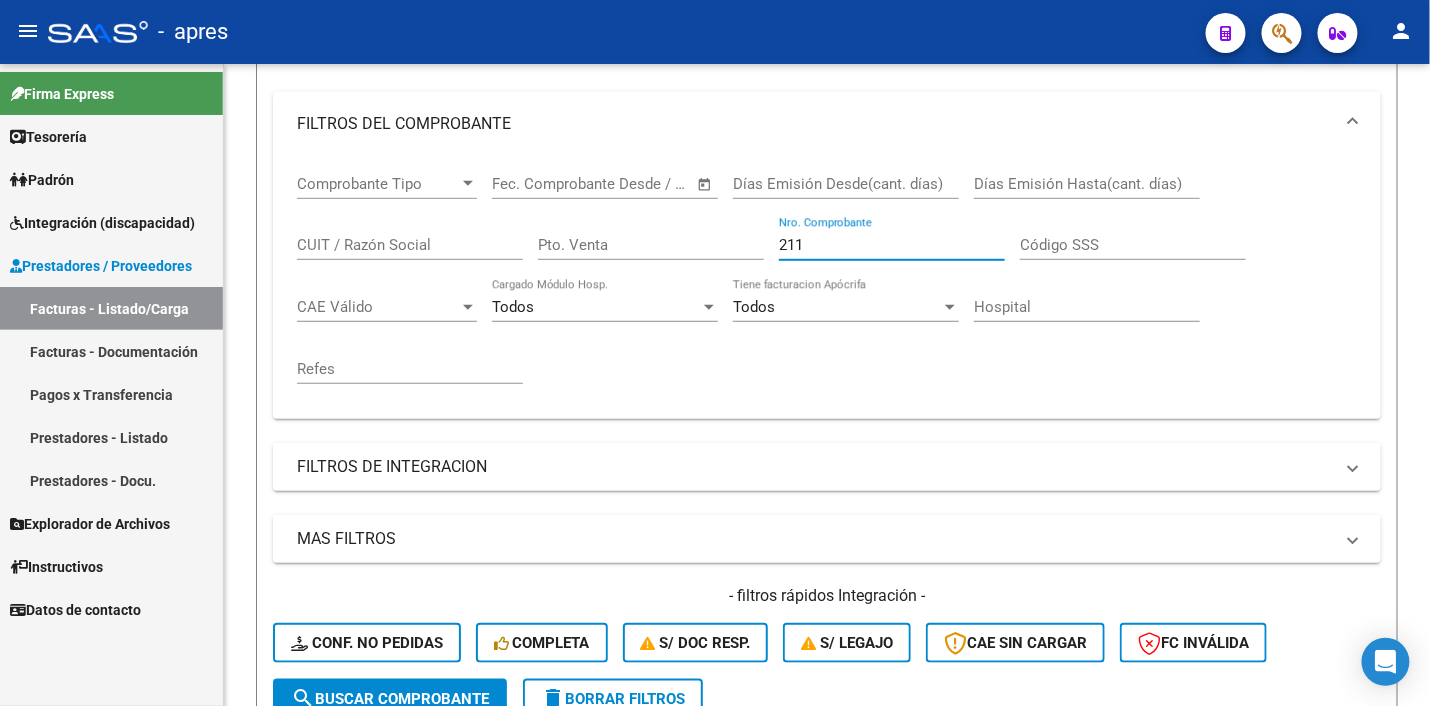 drag, startPoint x: 809, startPoint y: 243, endPoint x: 660, endPoint y: 233, distance: 149.33519 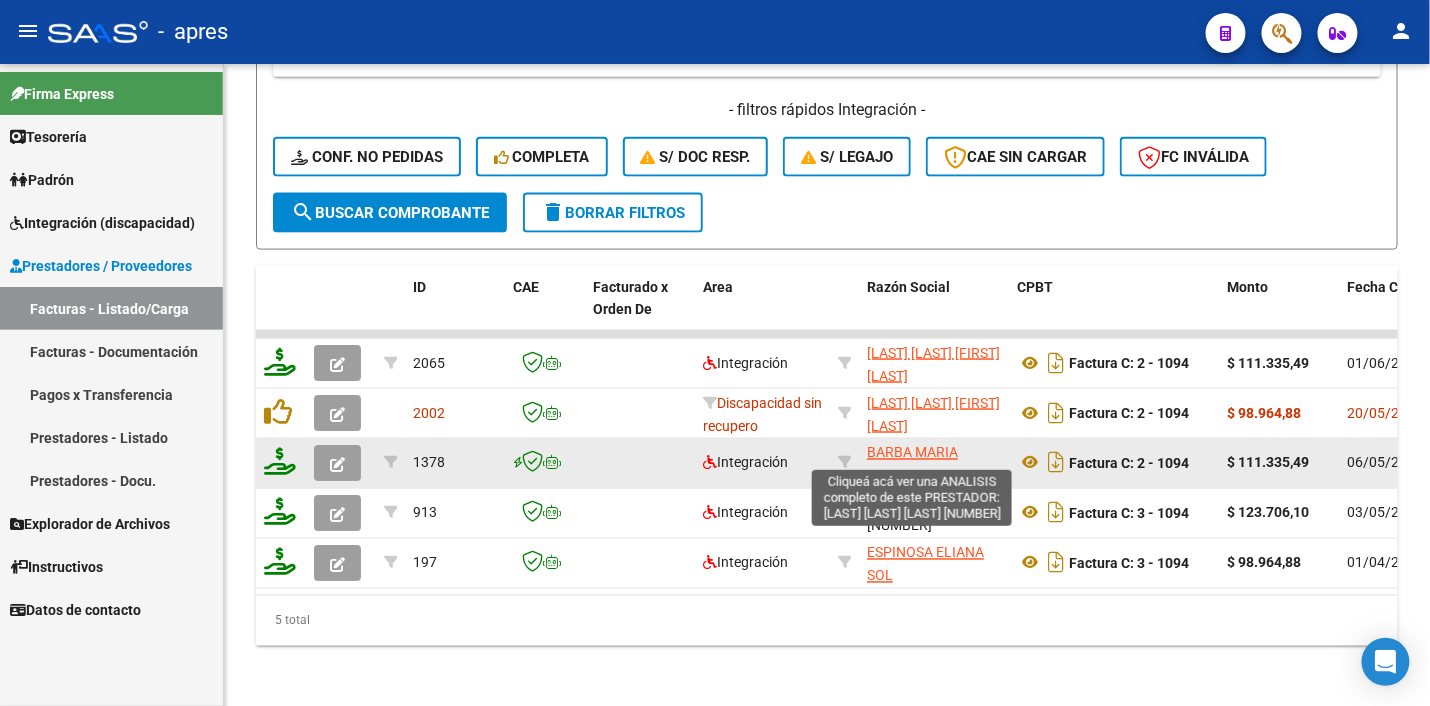 scroll, scrollTop: 810, scrollLeft: 0, axis: vertical 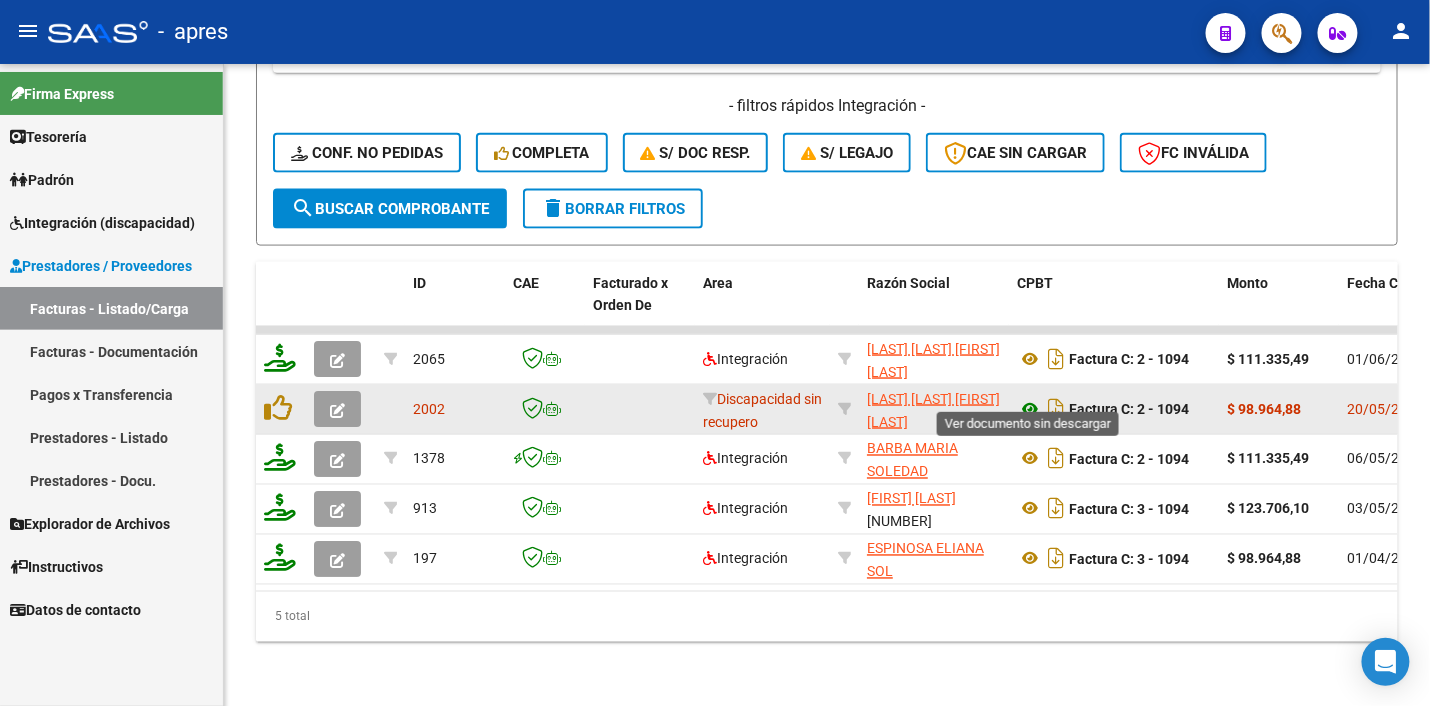 click 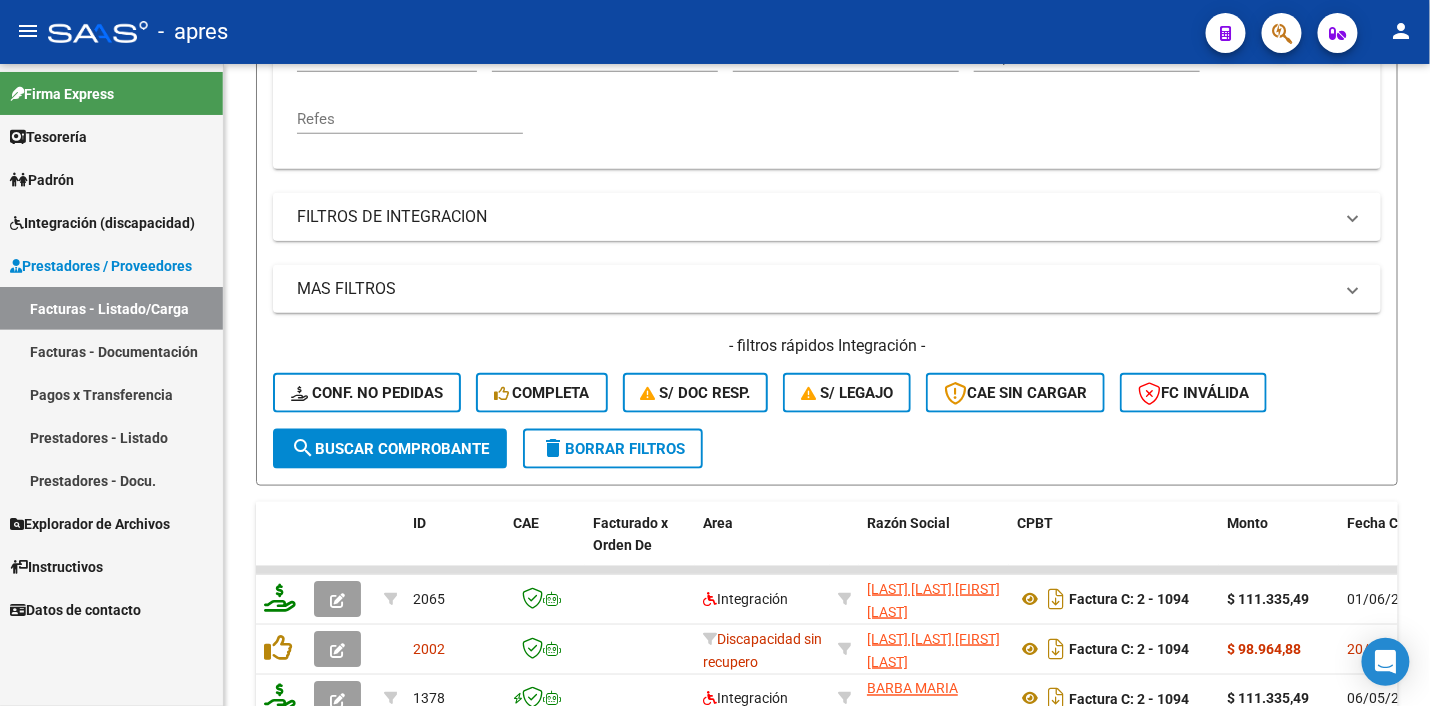 scroll, scrollTop: 310, scrollLeft: 0, axis: vertical 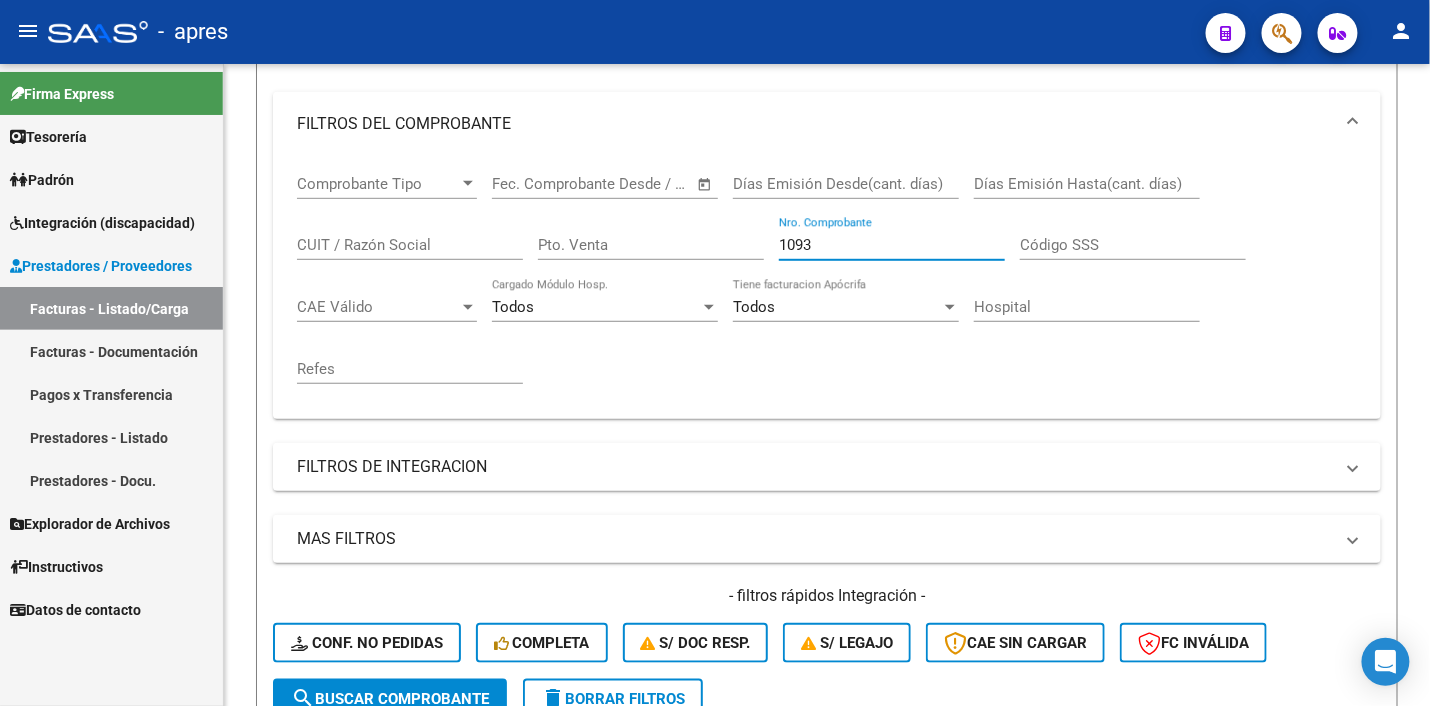 drag, startPoint x: 828, startPoint y: 243, endPoint x: 696, endPoint y: 237, distance: 132.13629 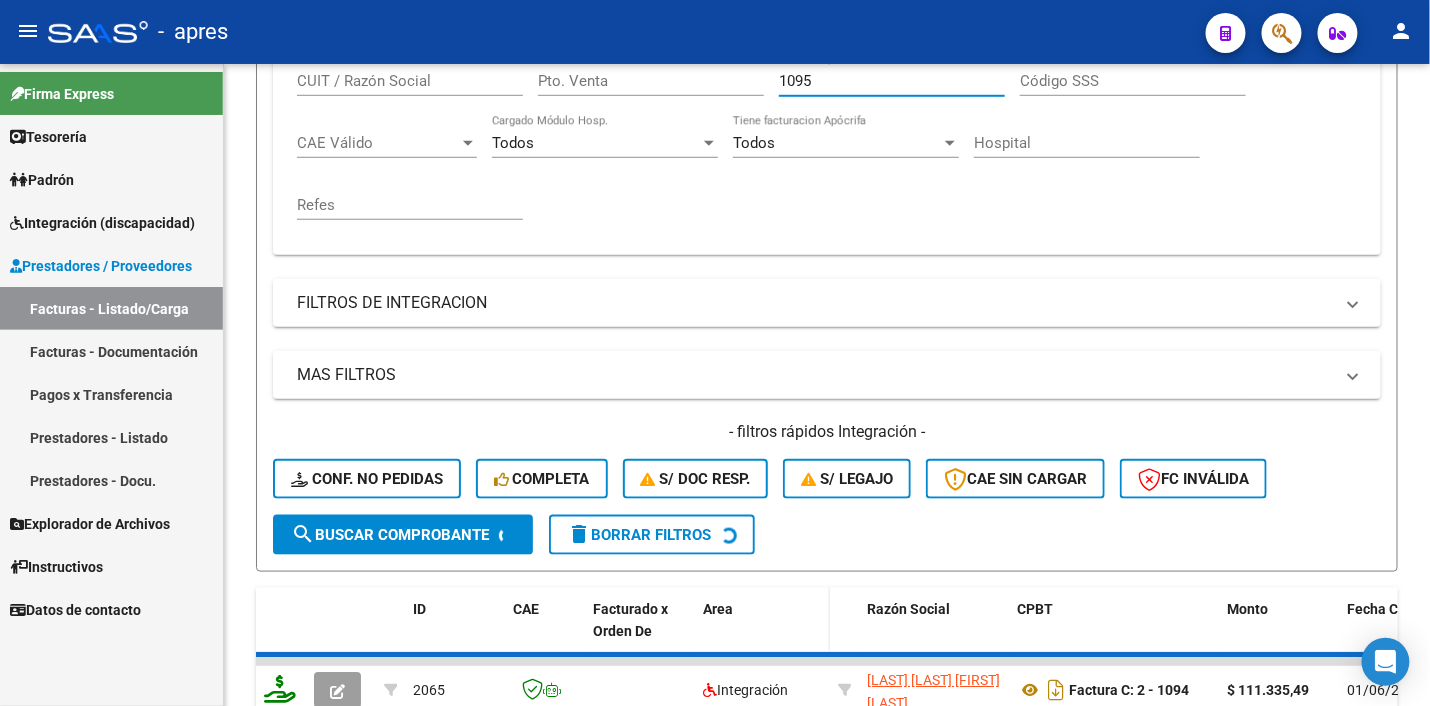 scroll, scrollTop: 810, scrollLeft: 0, axis: vertical 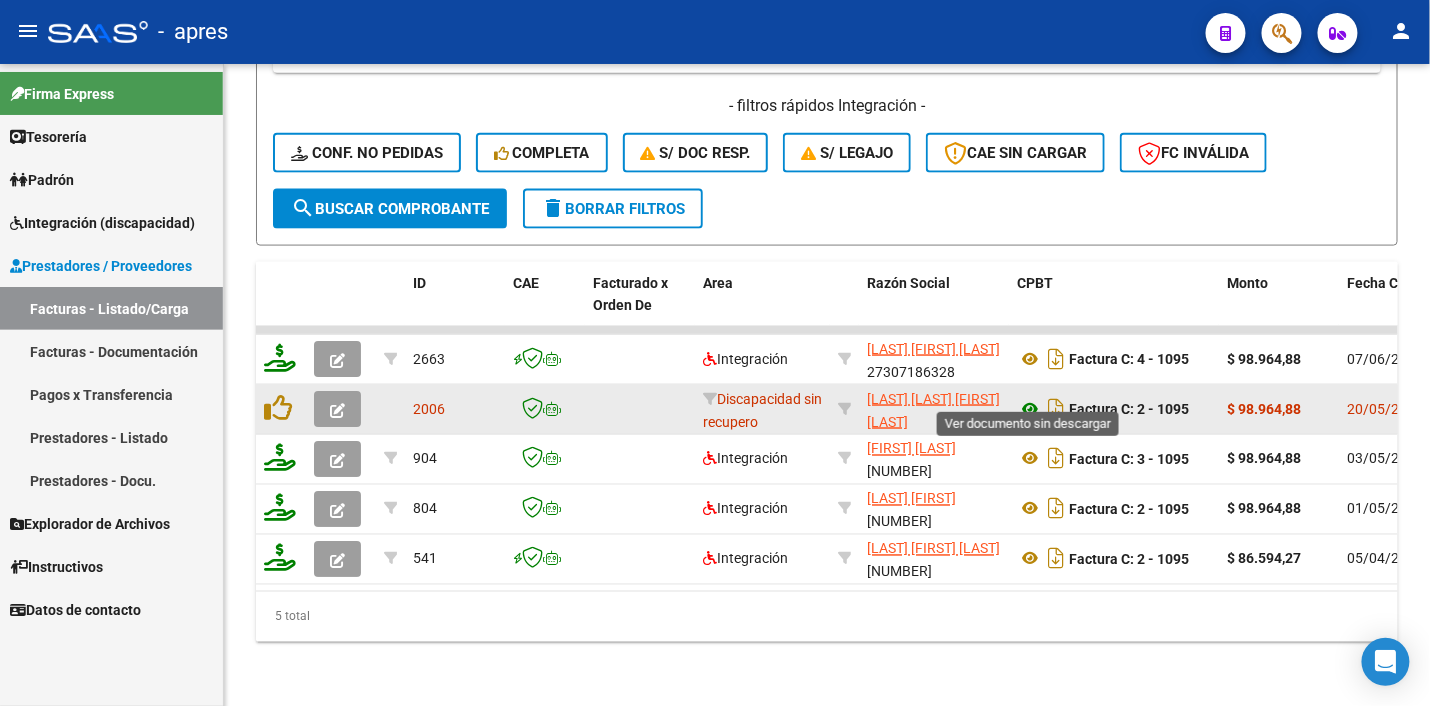click 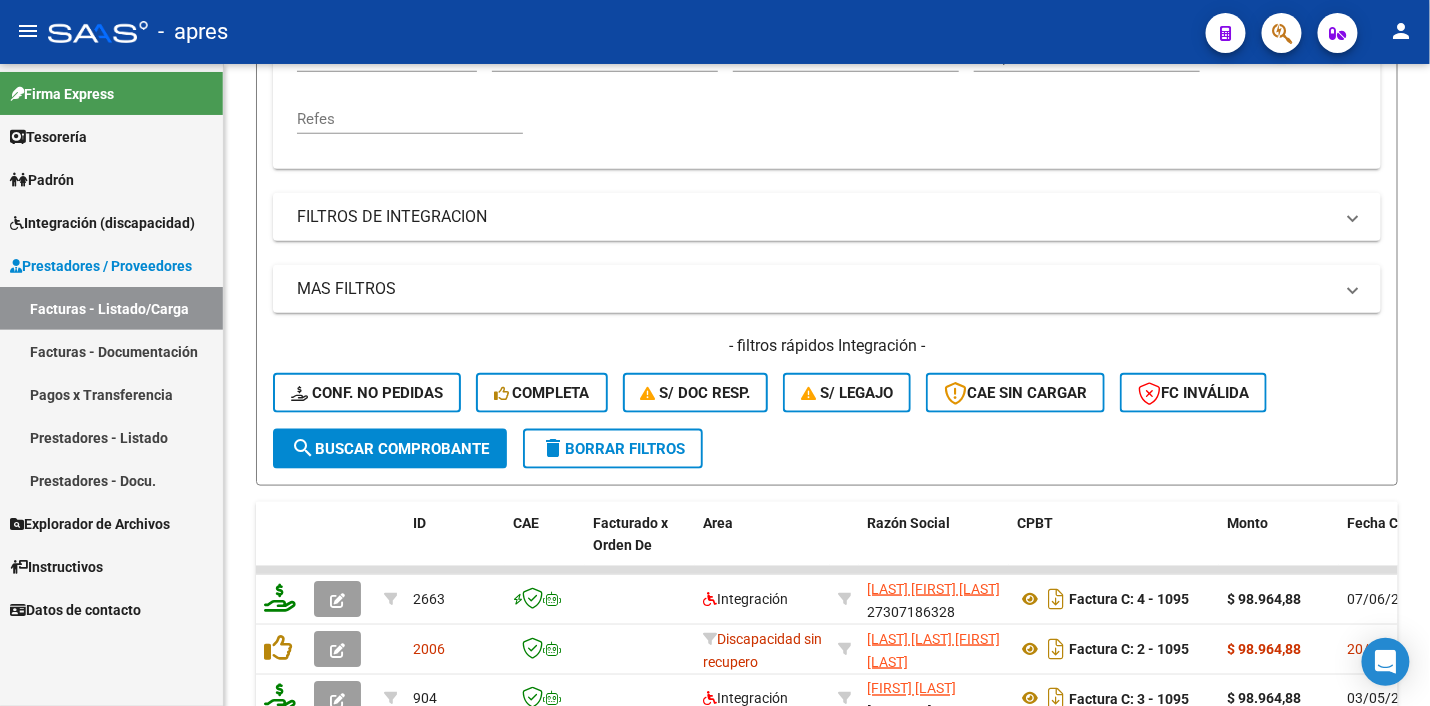 scroll, scrollTop: 310, scrollLeft: 0, axis: vertical 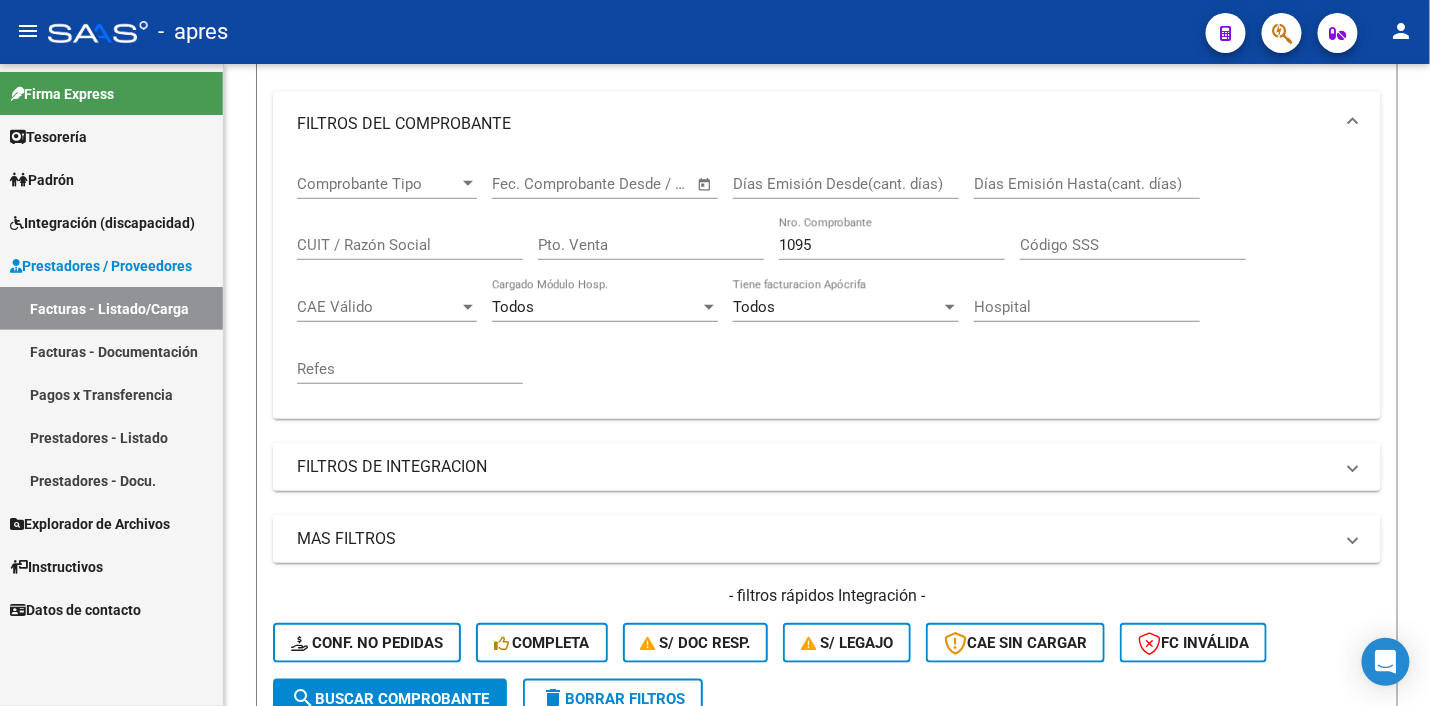 drag, startPoint x: 846, startPoint y: 239, endPoint x: 521, endPoint y: 240, distance: 325.00153 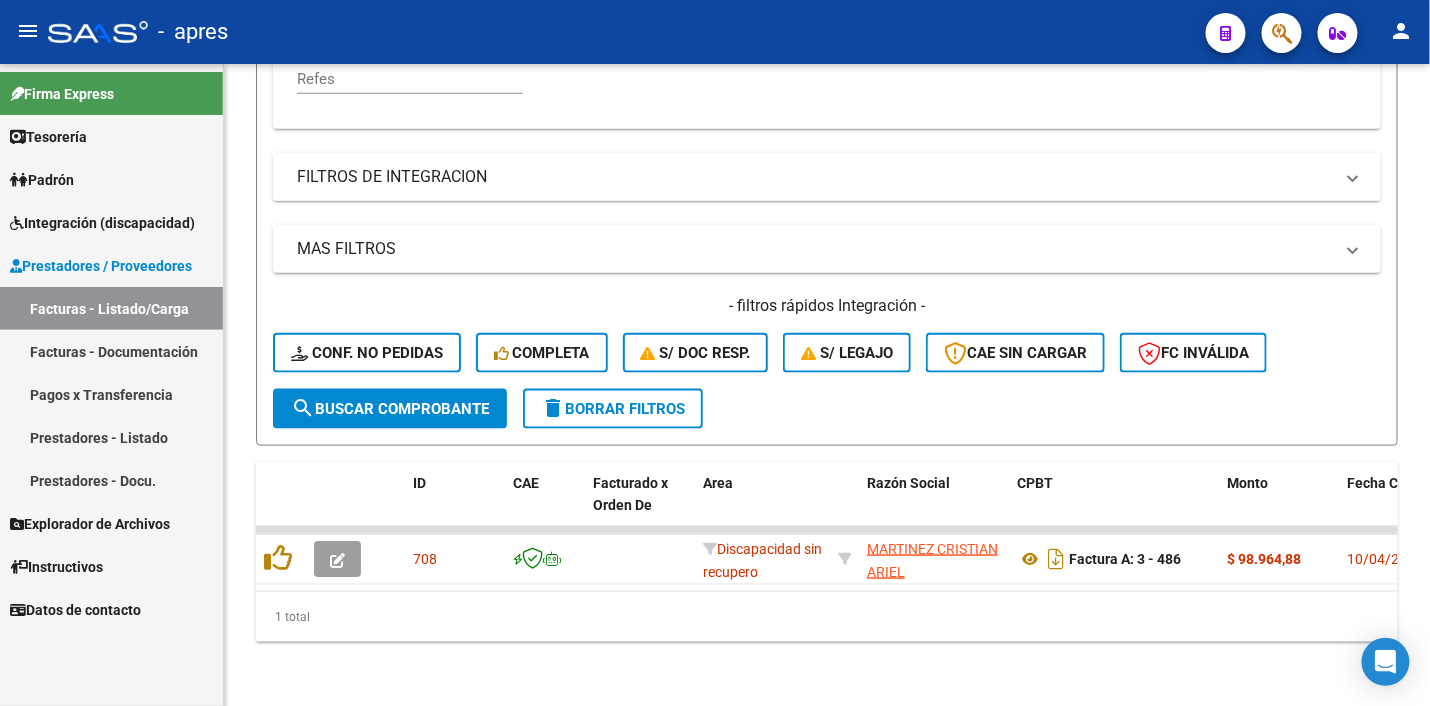 scroll, scrollTop: 611, scrollLeft: 0, axis: vertical 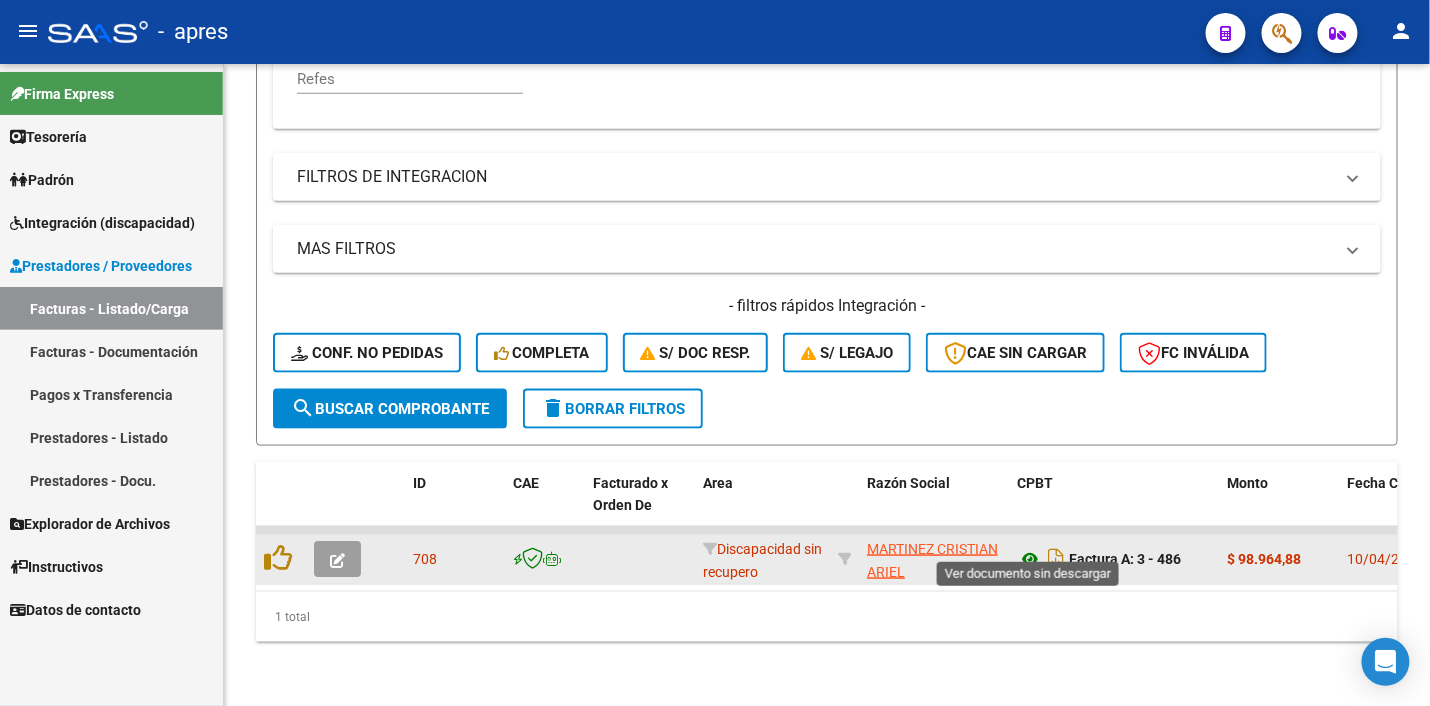 click 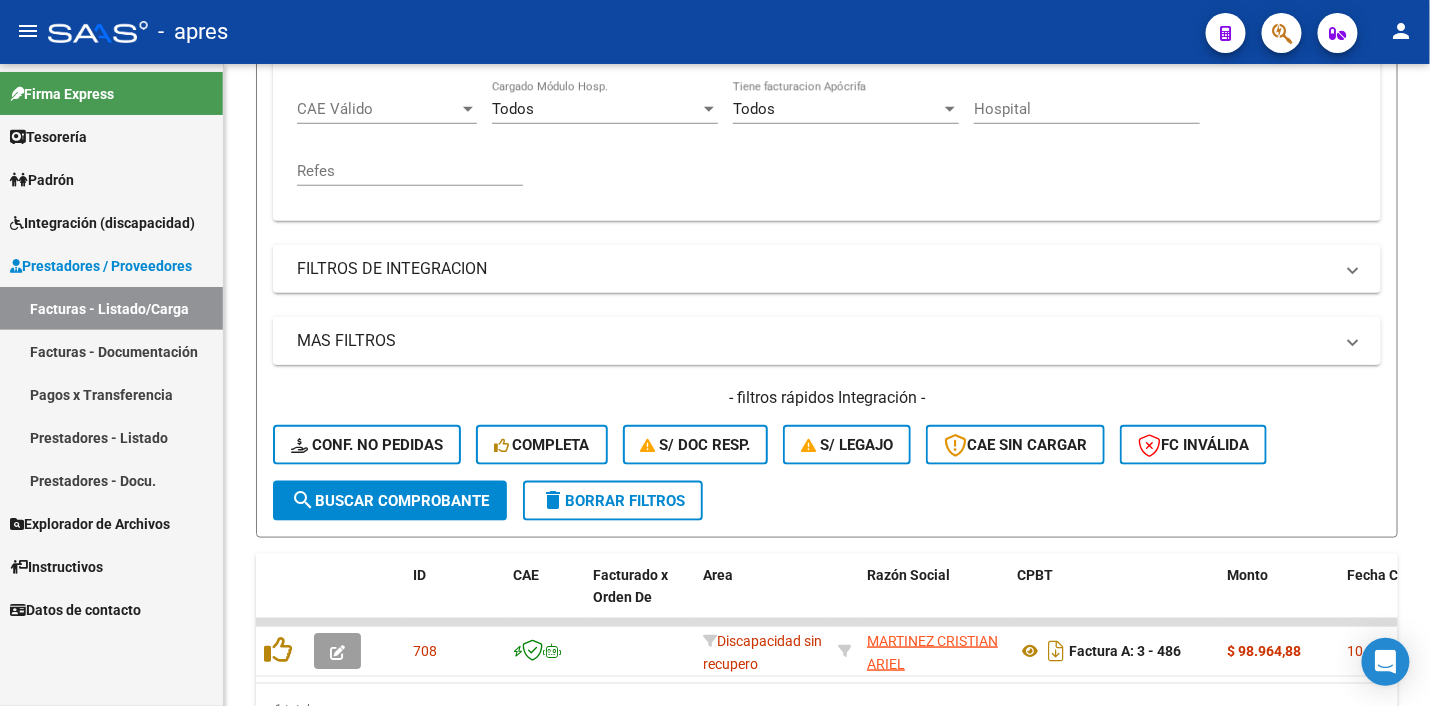 scroll, scrollTop: 361, scrollLeft: 0, axis: vertical 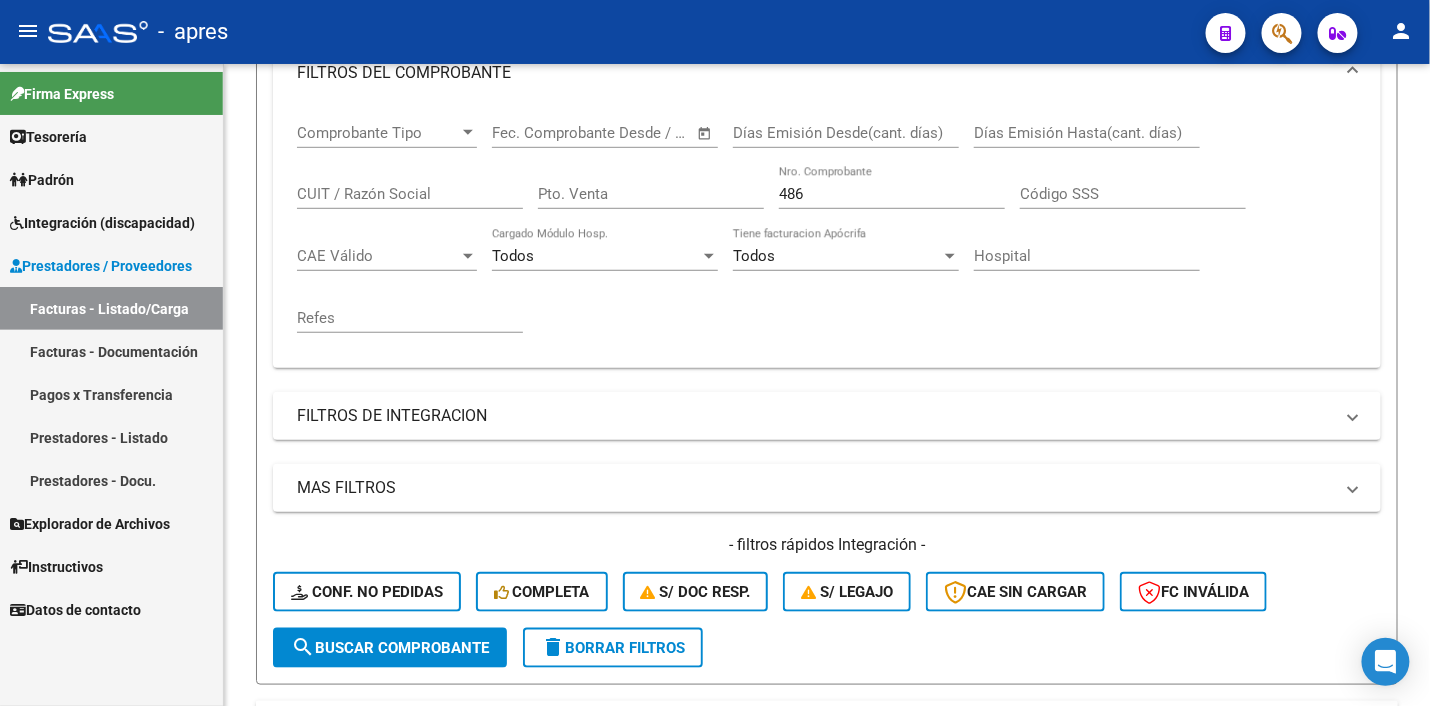 drag, startPoint x: 861, startPoint y: 196, endPoint x: 653, endPoint y: 187, distance: 208.19463 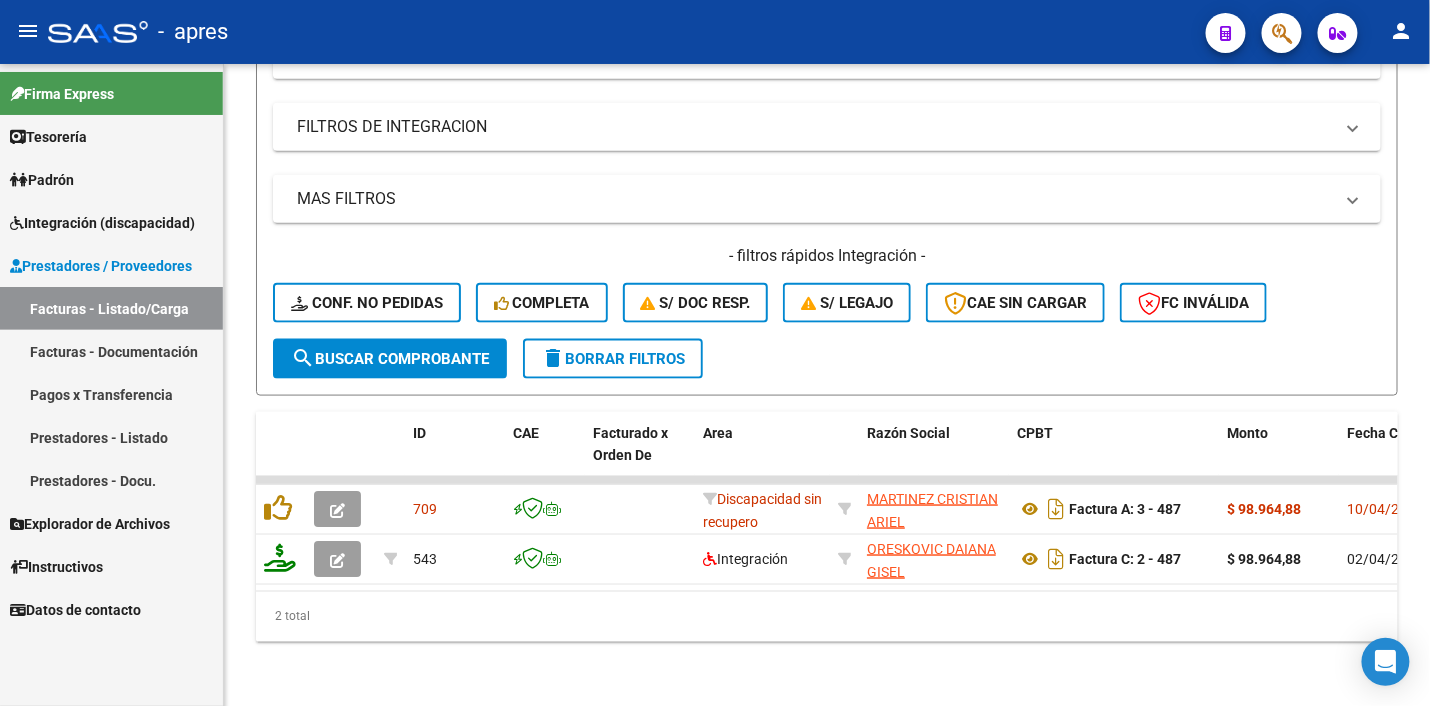 scroll, scrollTop: 661, scrollLeft: 0, axis: vertical 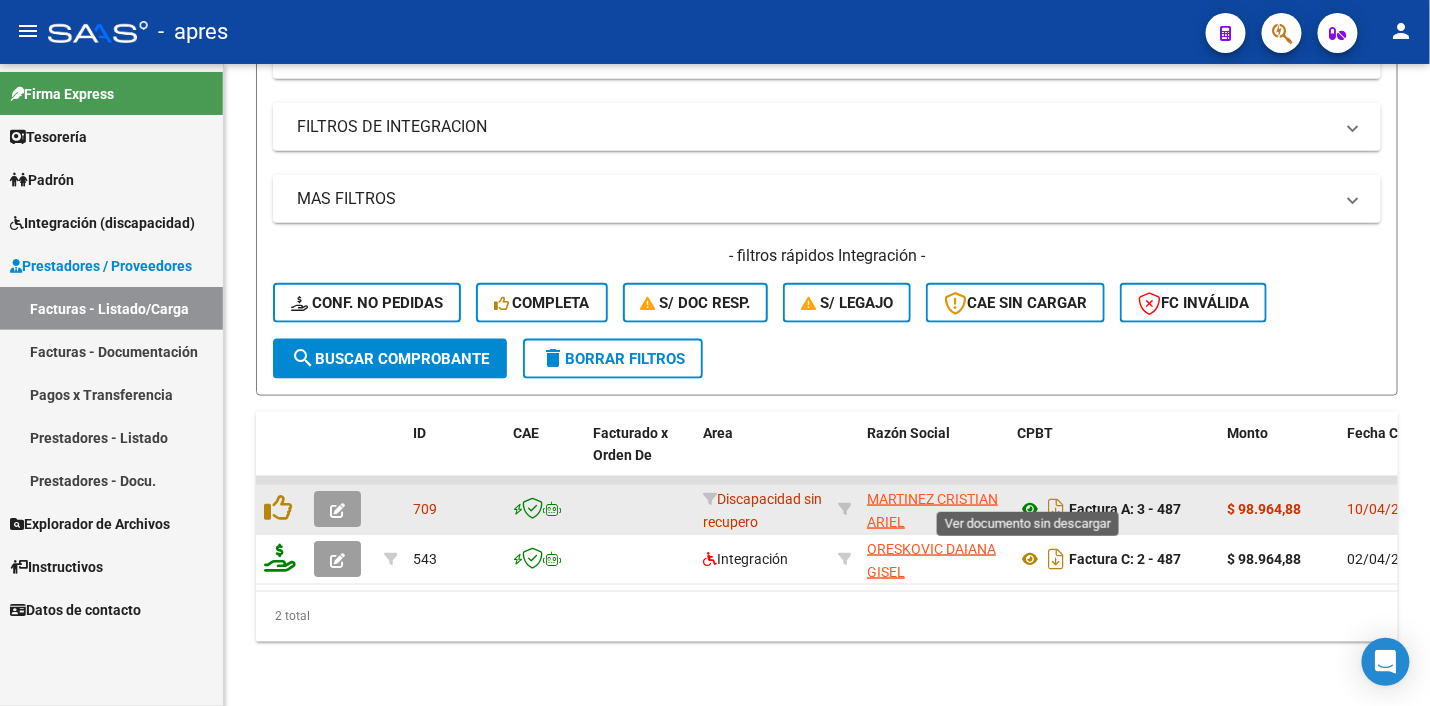 click 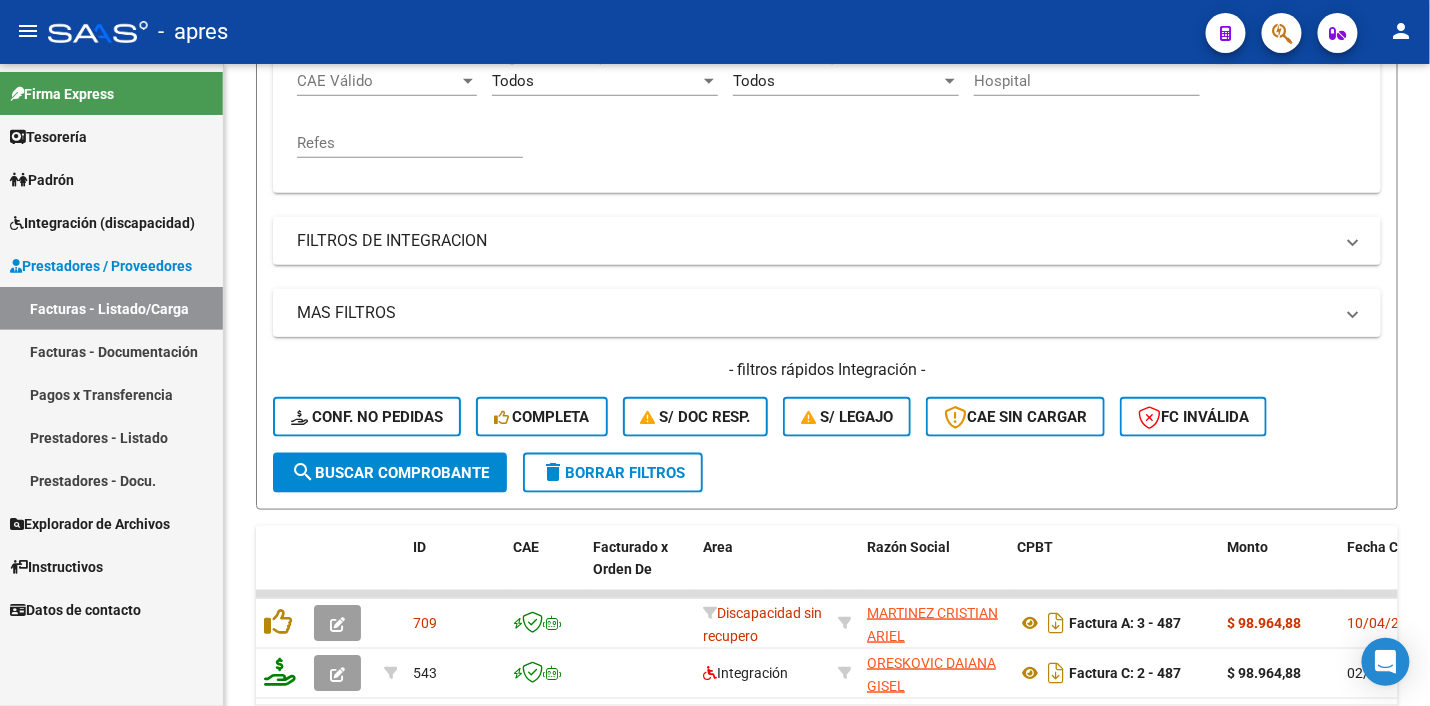 scroll, scrollTop: 161, scrollLeft: 0, axis: vertical 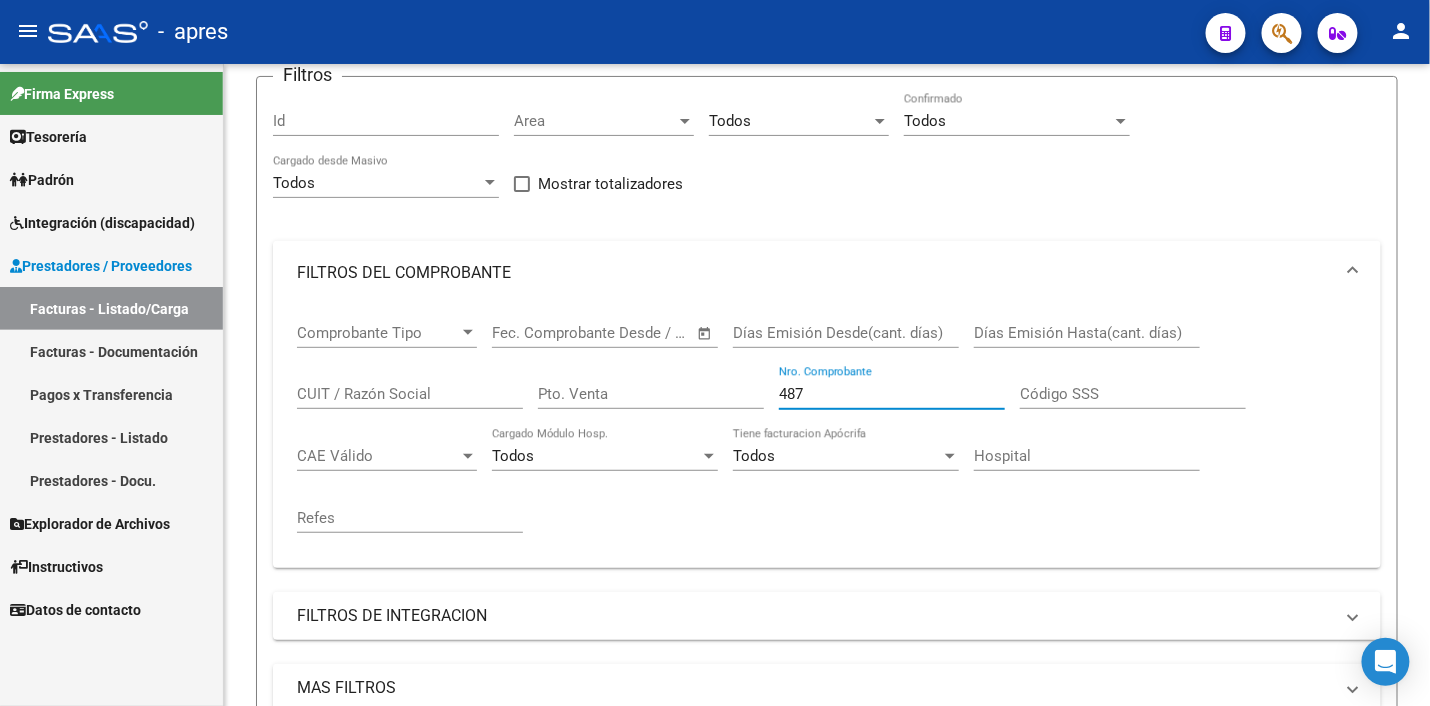 drag, startPoint x: 824, startPoint y: 385, endPoint x: 653, endPoint y: 381, distance: 171.04678 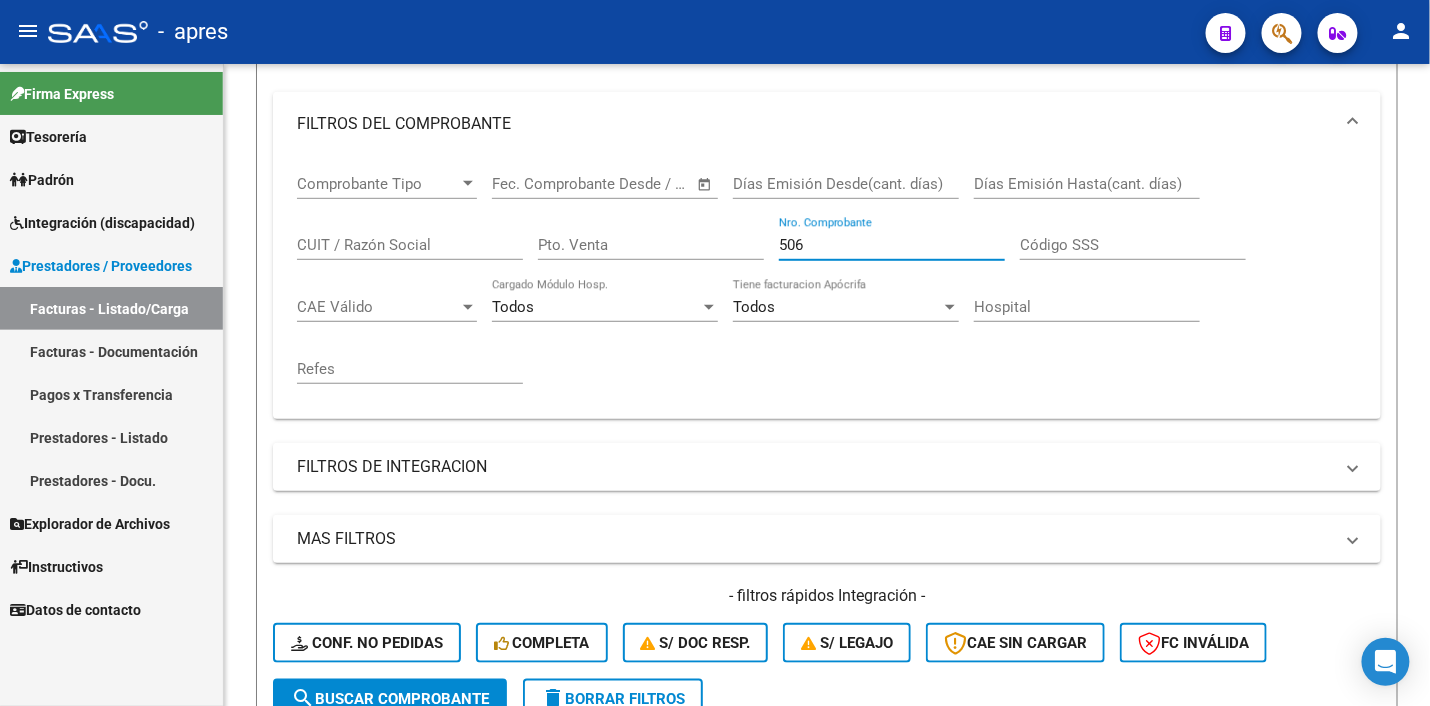 scroll, scrollTop: 661, scrollLeft: 0, axis: vertical 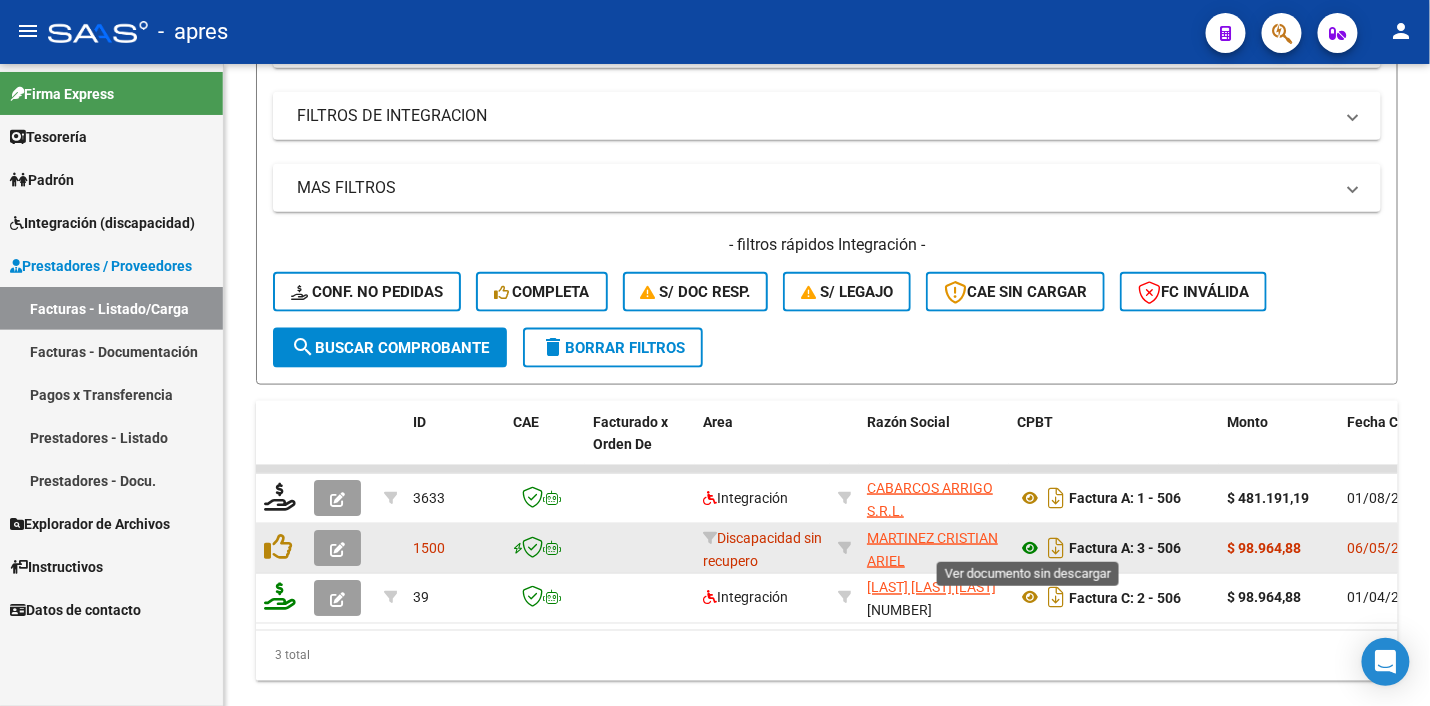 click 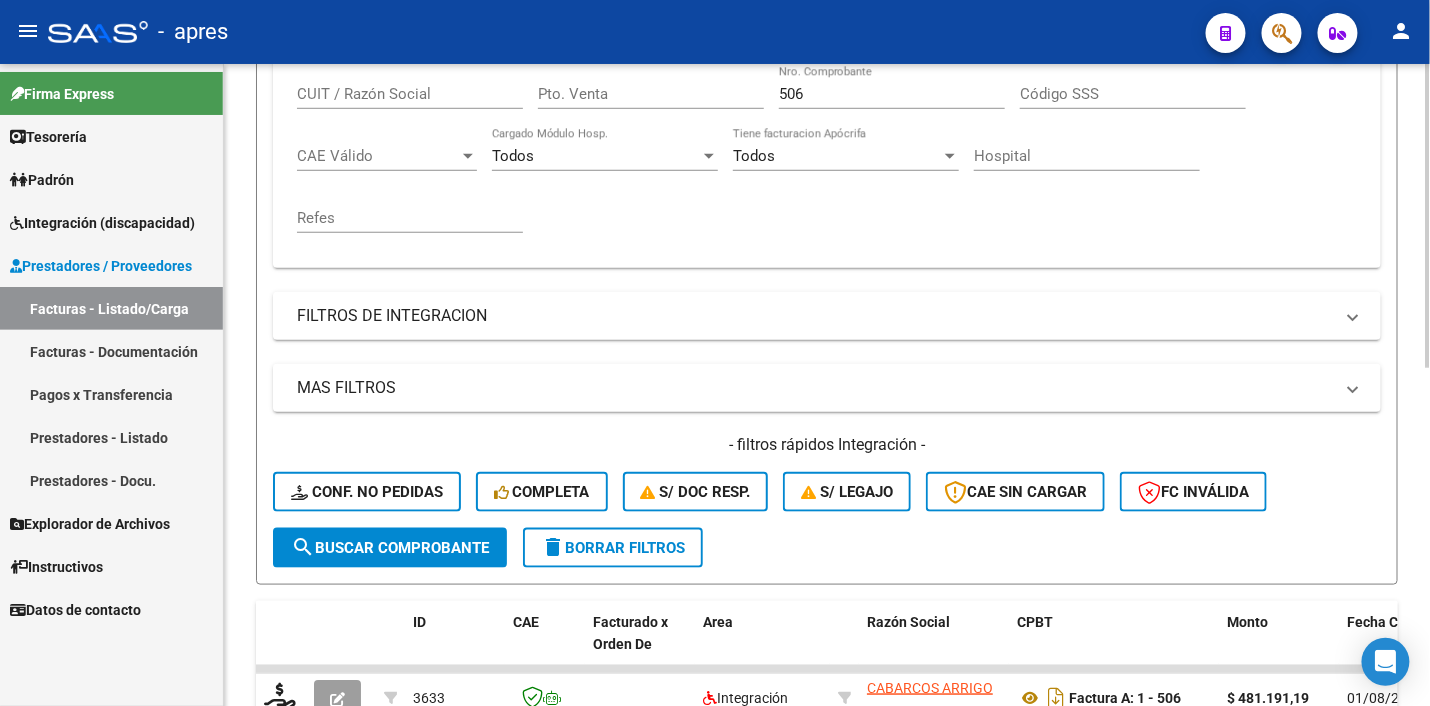 scroll, scrollTop: 337, scrollLeft: 0, axis: vertical 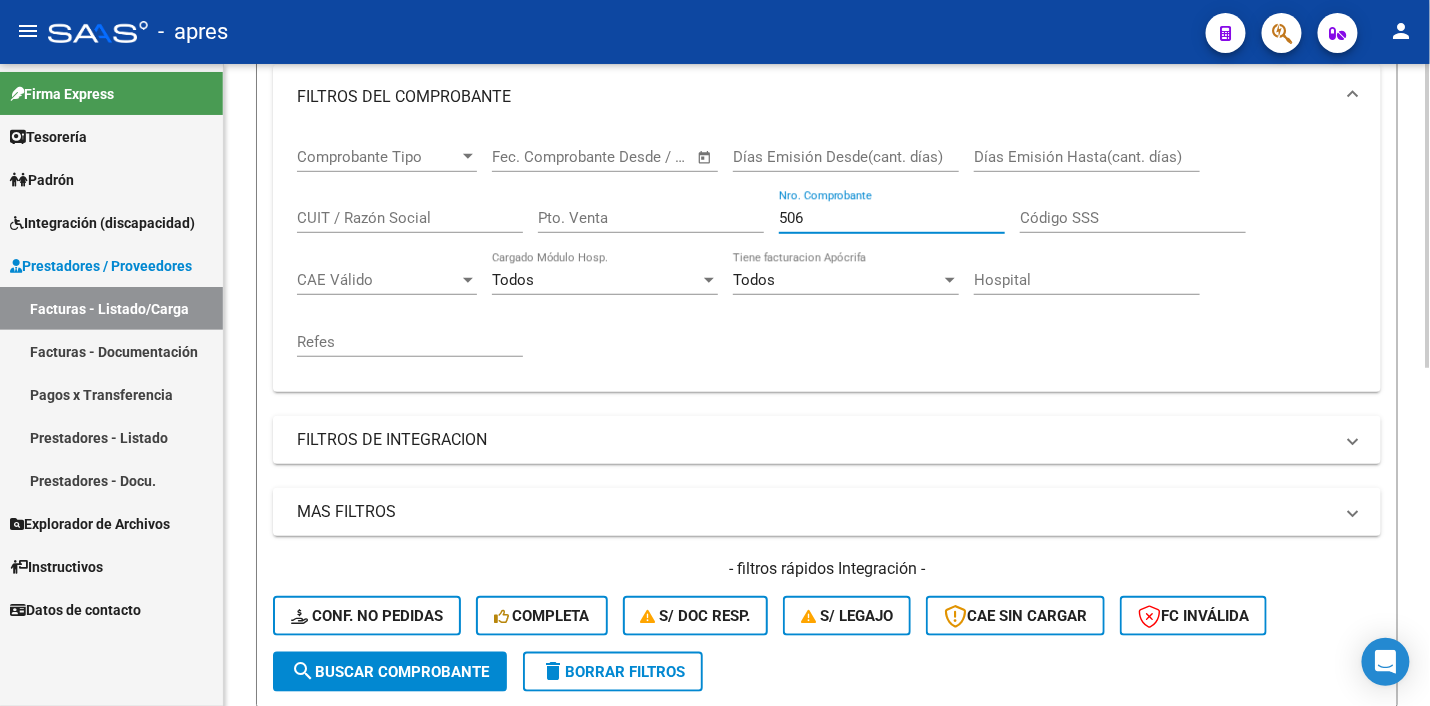 drag, startPoint x: 814, startPoint y: 220, endPoint x: 652, endPoint y: 202, distance: 162.99693 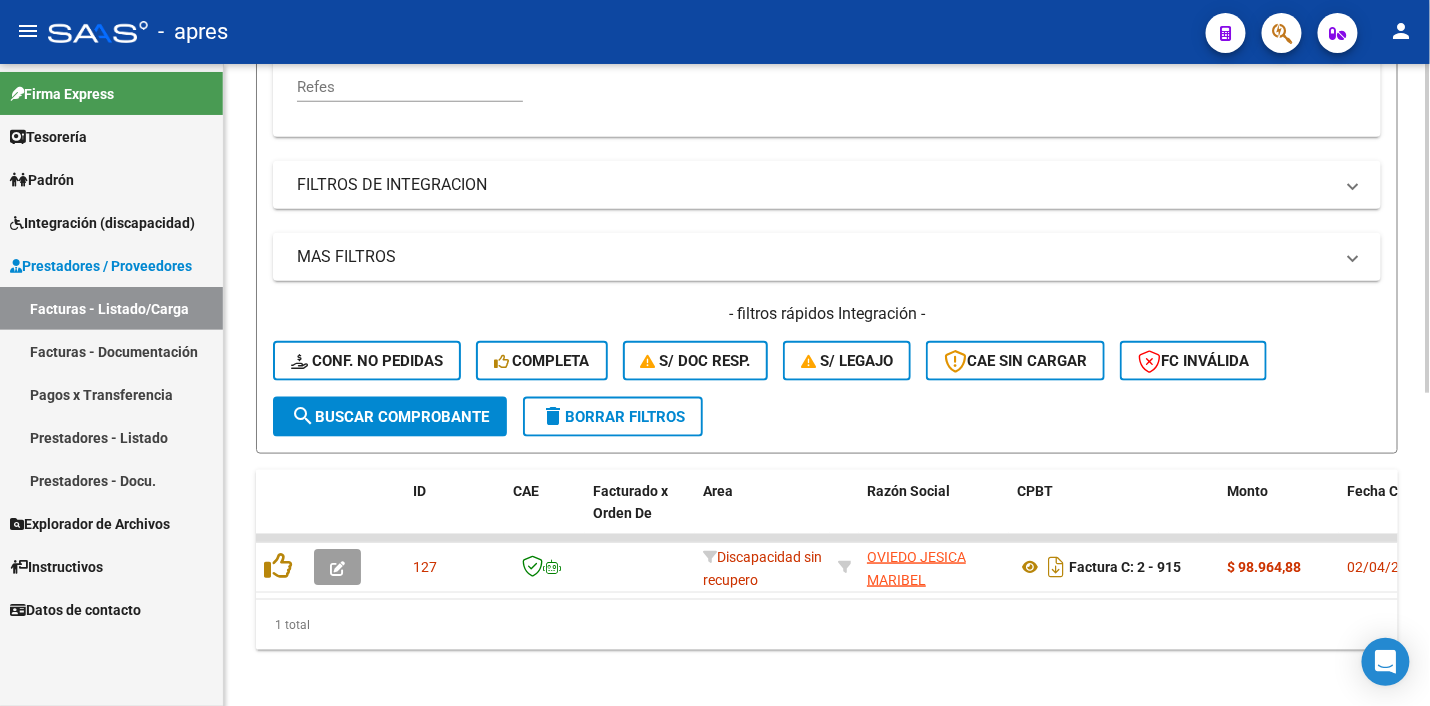 scroll, scrollTop: 611, scrollLeft: 0, axis: vertical 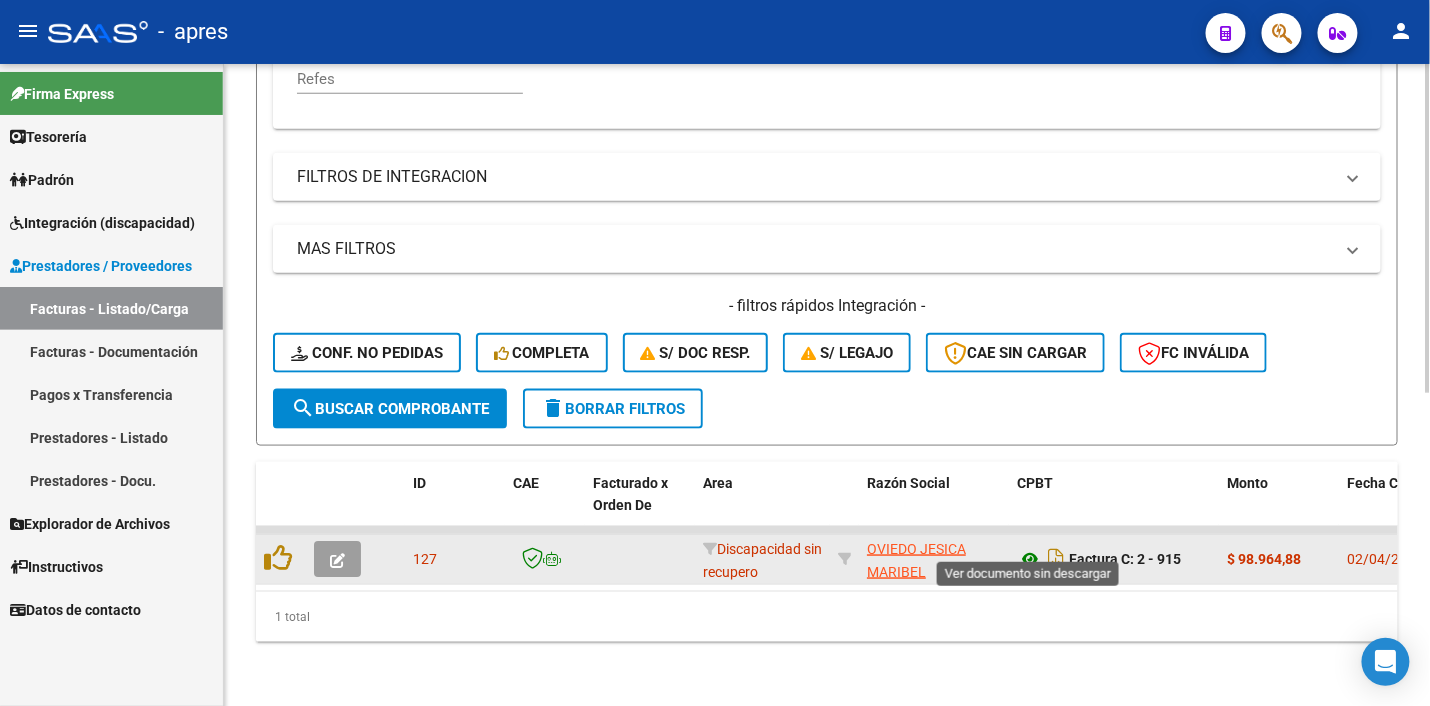 click 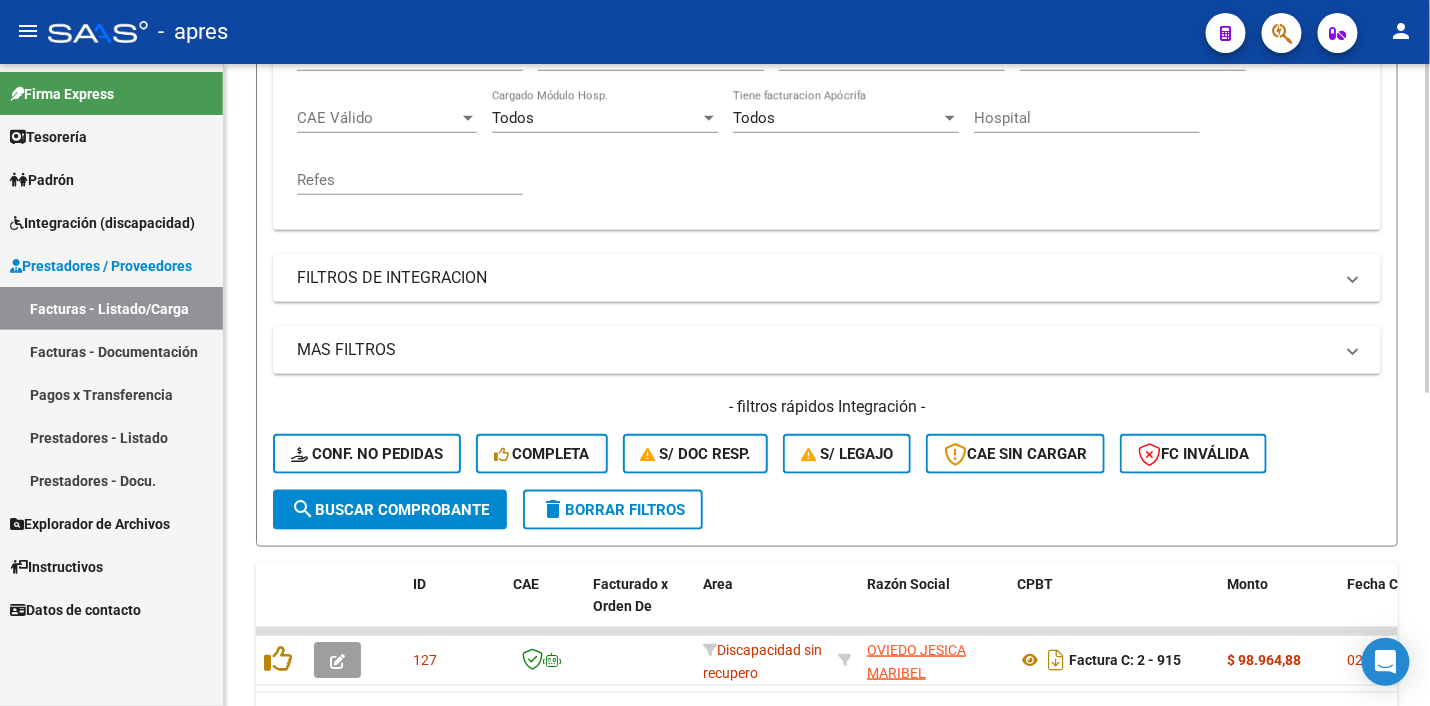 scroll, scrollTop: 361, scrollLeft: 0, axis: vertical 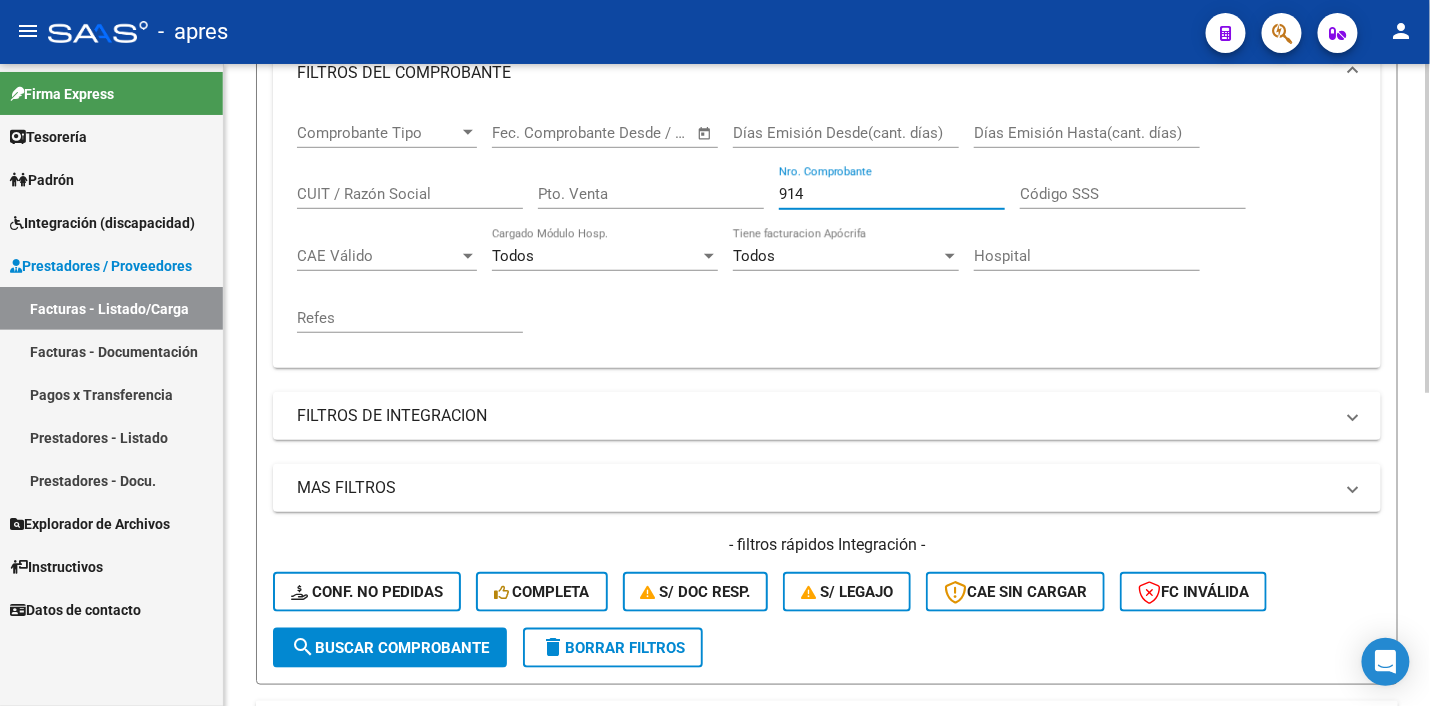 drag, startPoint x: 840, startPoint y: 184, endPoint x: 725, endPoint y: 185, distance: 115.00435 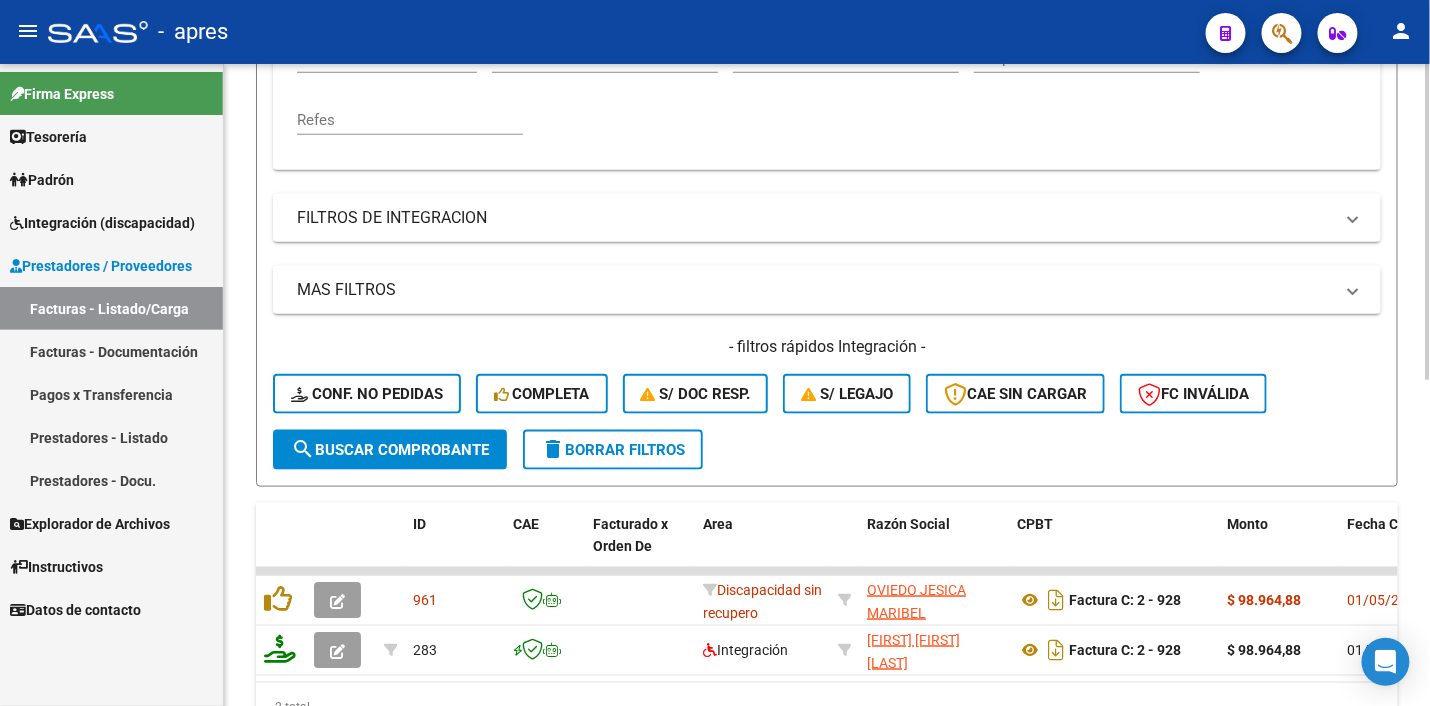 scroll, scrollTop: 616, scrollLeft: 0, axis: vertical 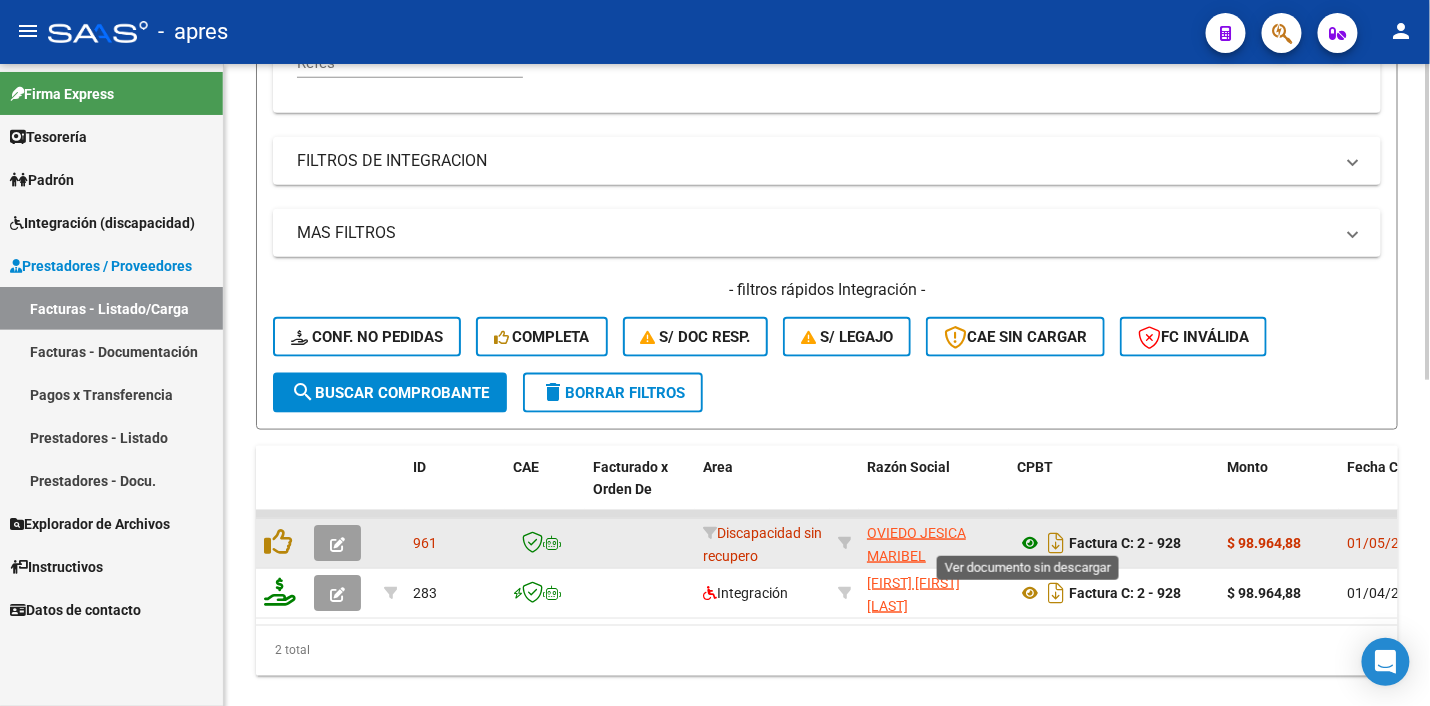 click 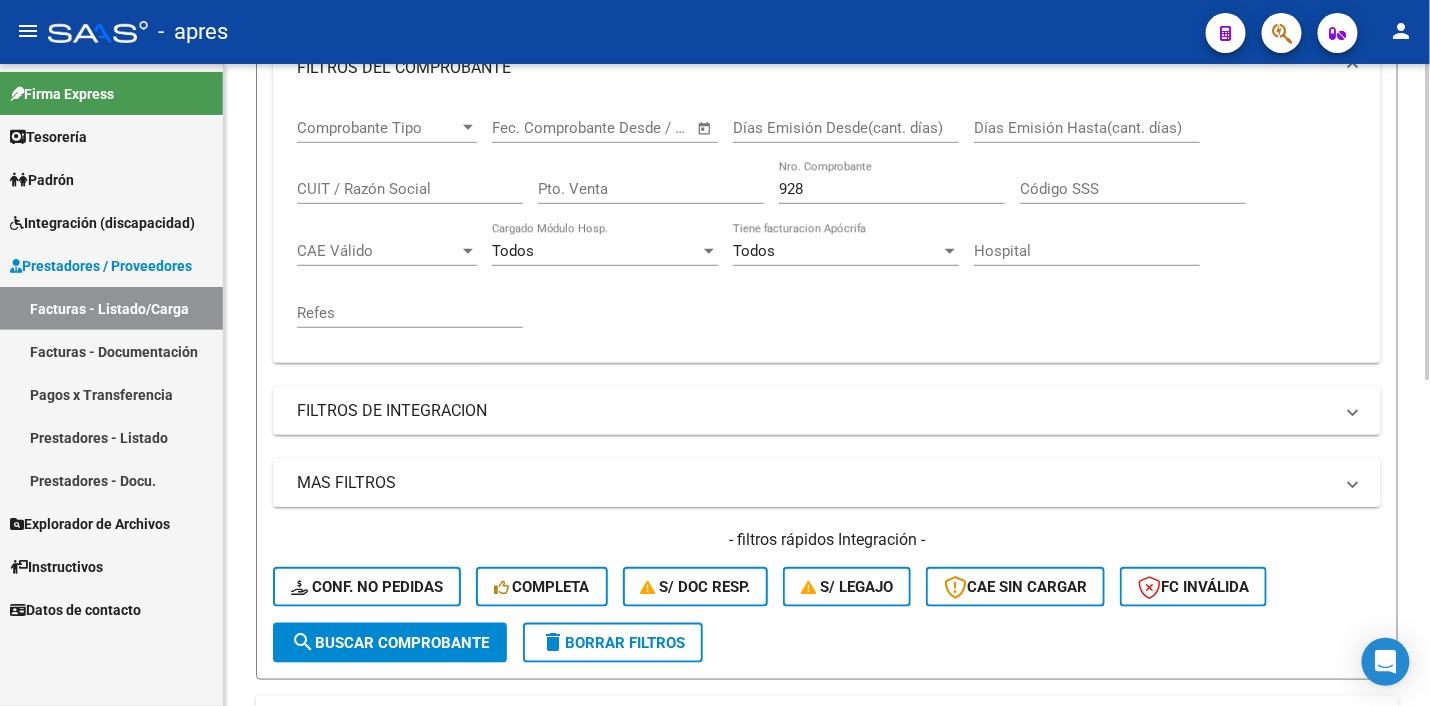 scroll, scrollTop: 242, scrollLeft: 0, axis: vertical 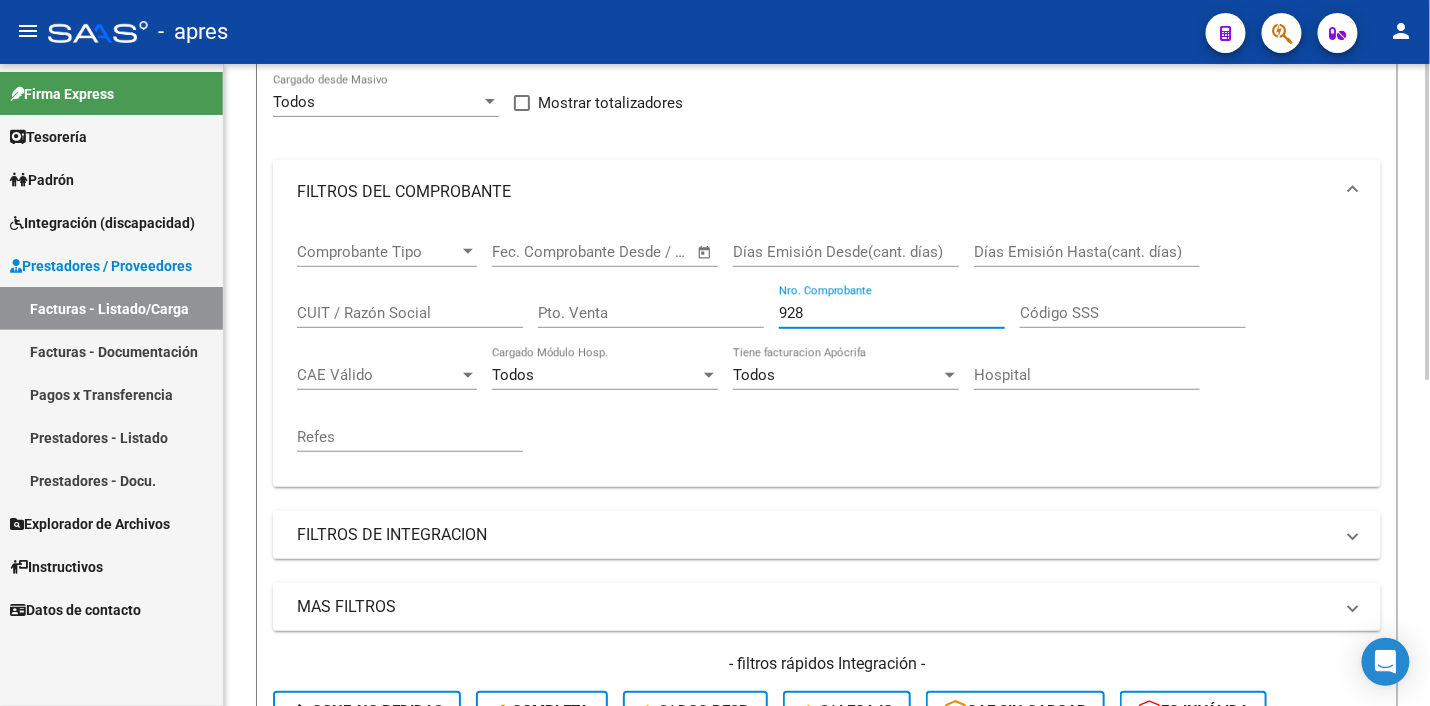 click on "928" at bounding box center [892, 313] 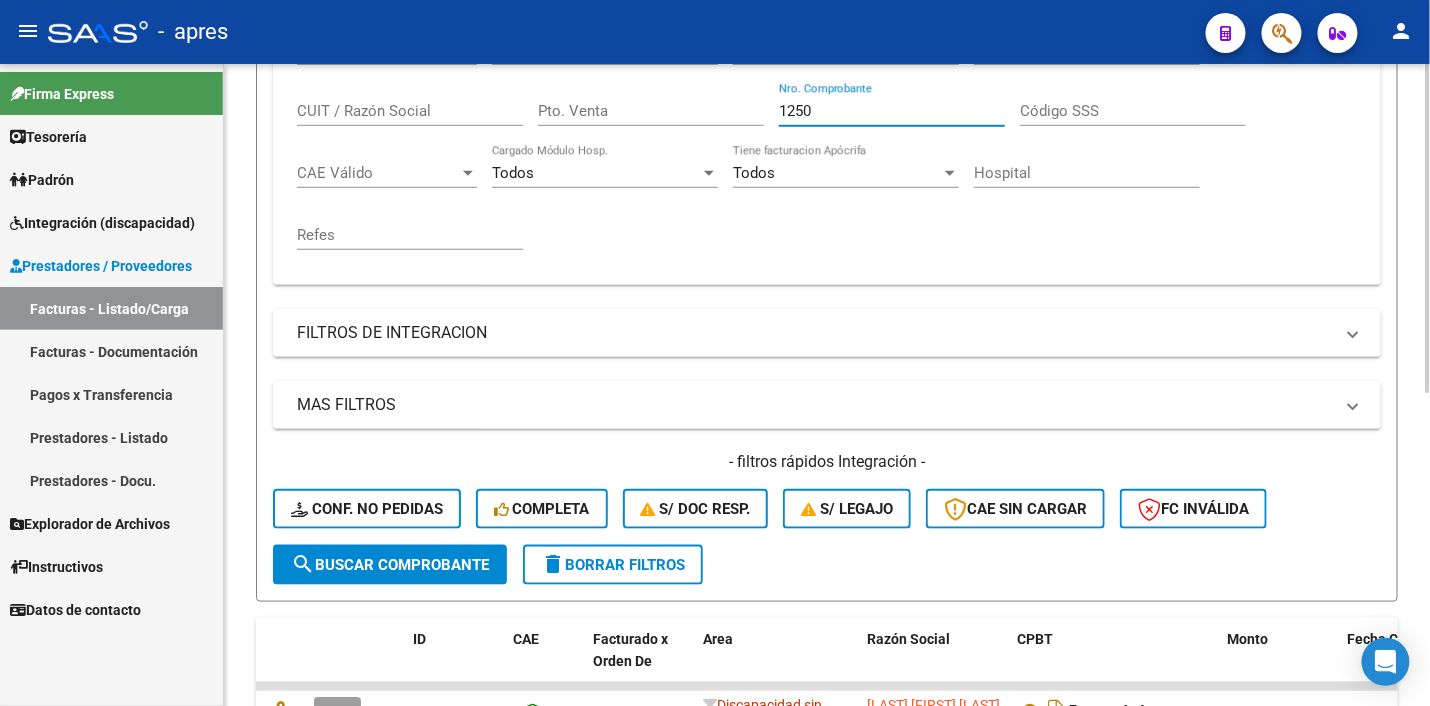 scroll, scrollTop: 611, scrollLeft: 0, axis: vertical 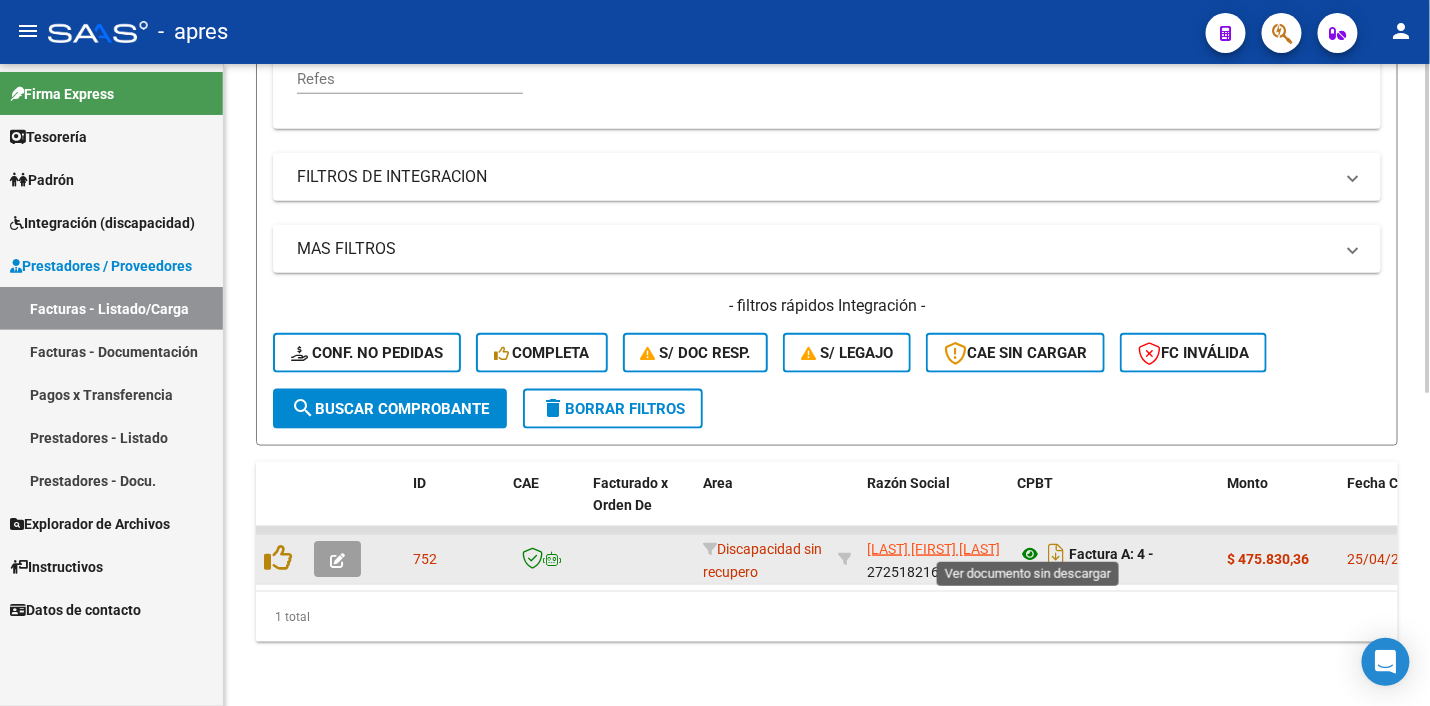 click 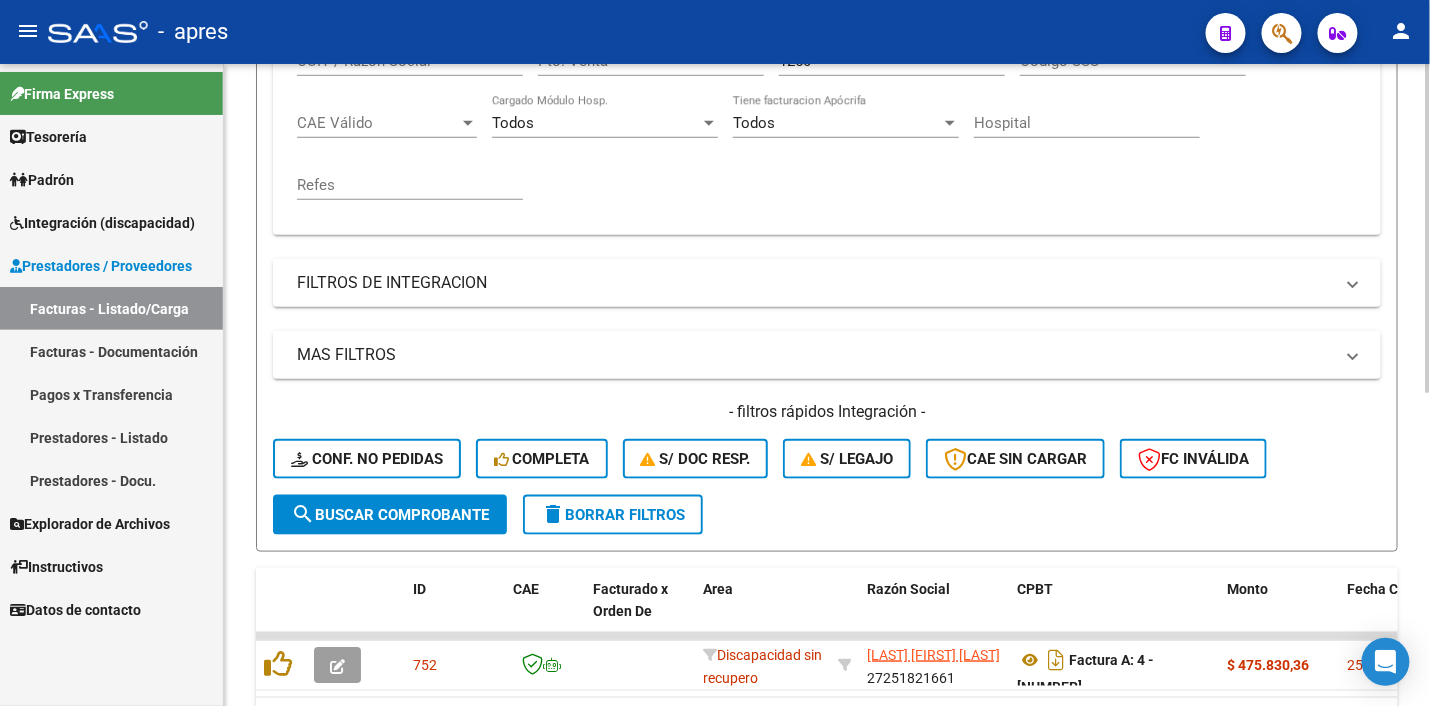 scroll, scrollTop: 361, scrollLeft: 0, axis: vertical 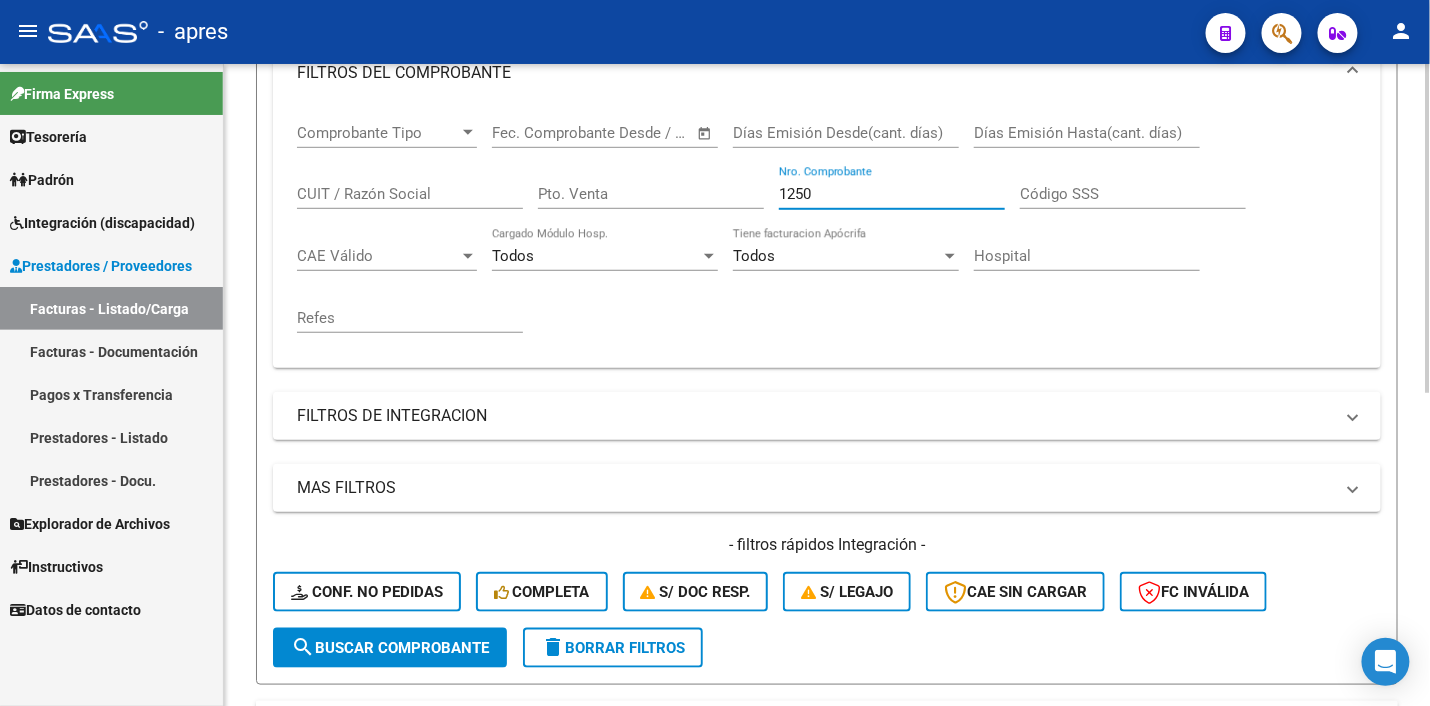 drag, startPoint x: 821, startPoint y: 193, endPoint x: 742, endPoint y: 180, distance: 80.06248 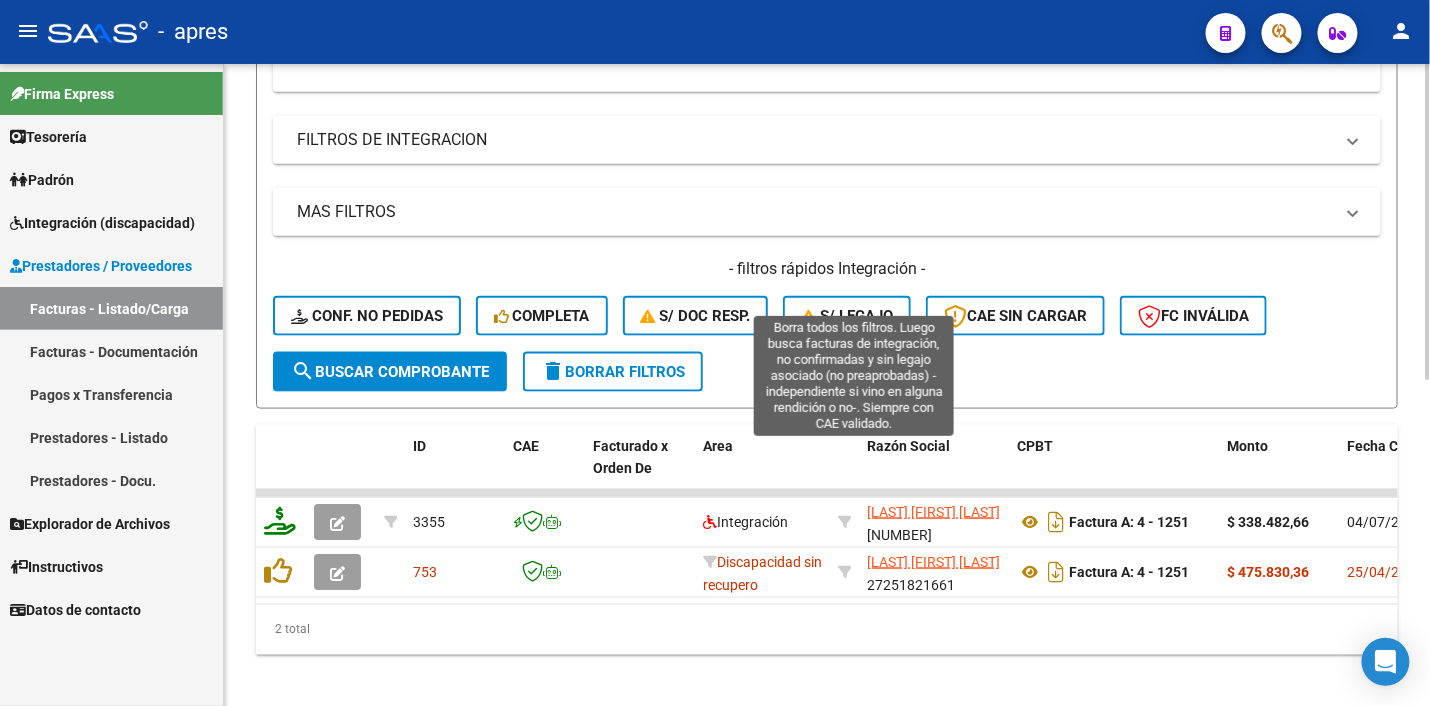 scroll, scrollTop: 661, scrollLeft: 0, axis: vertical 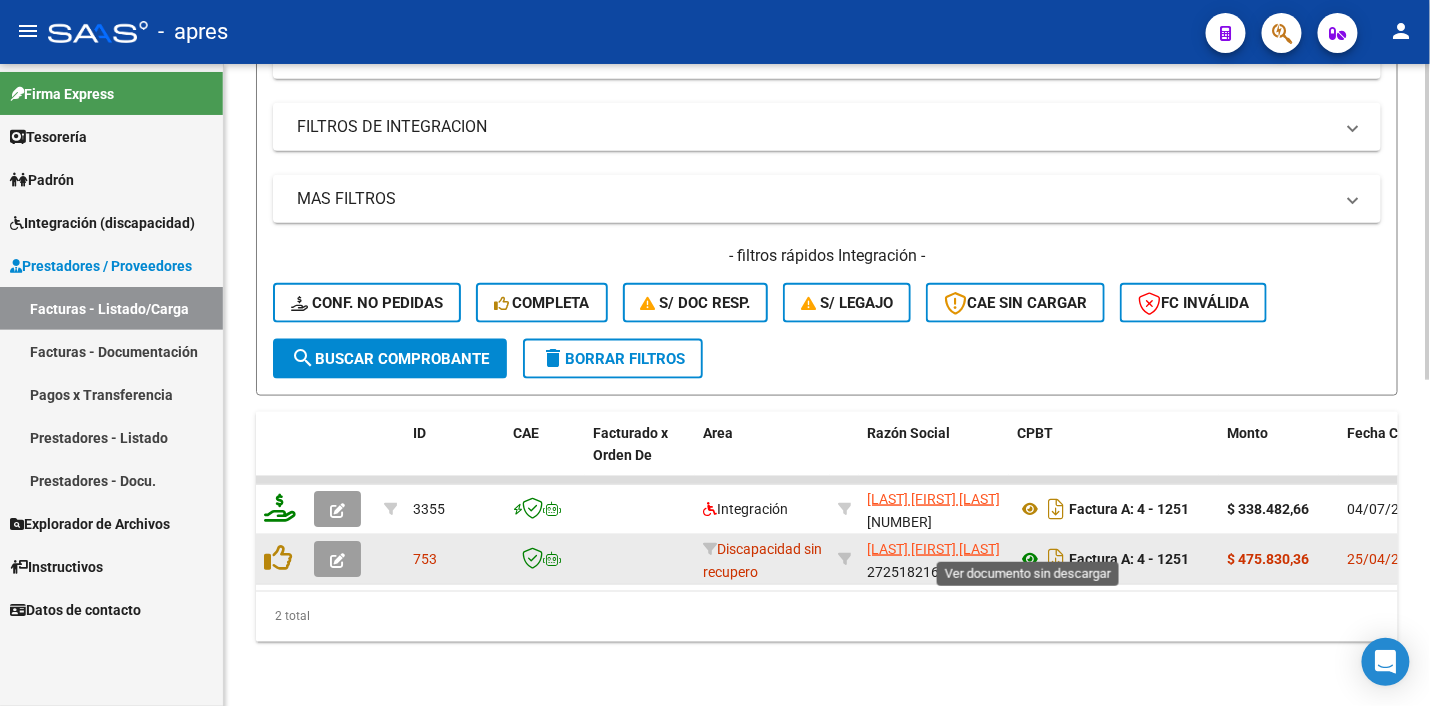 click 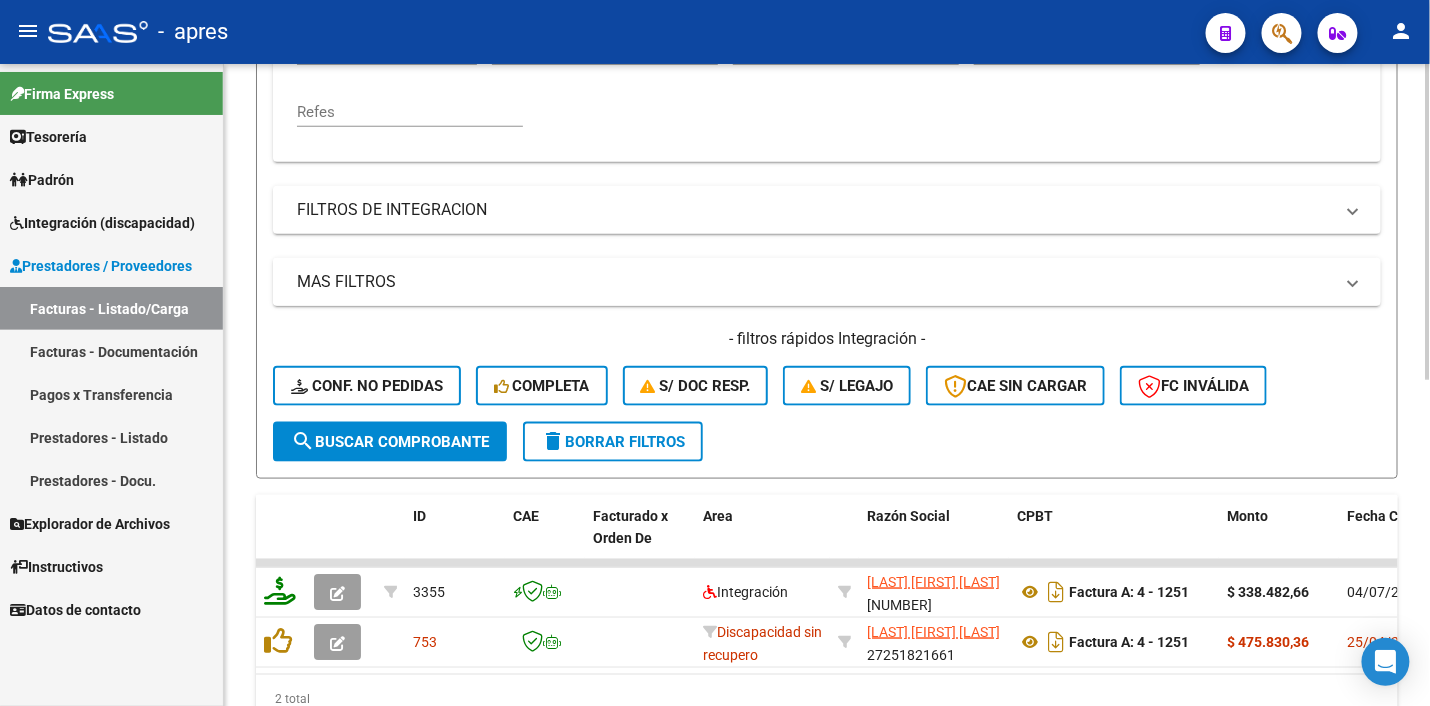 scroll, scrollTop: 411, scrollLeft: 0, axis: vertical 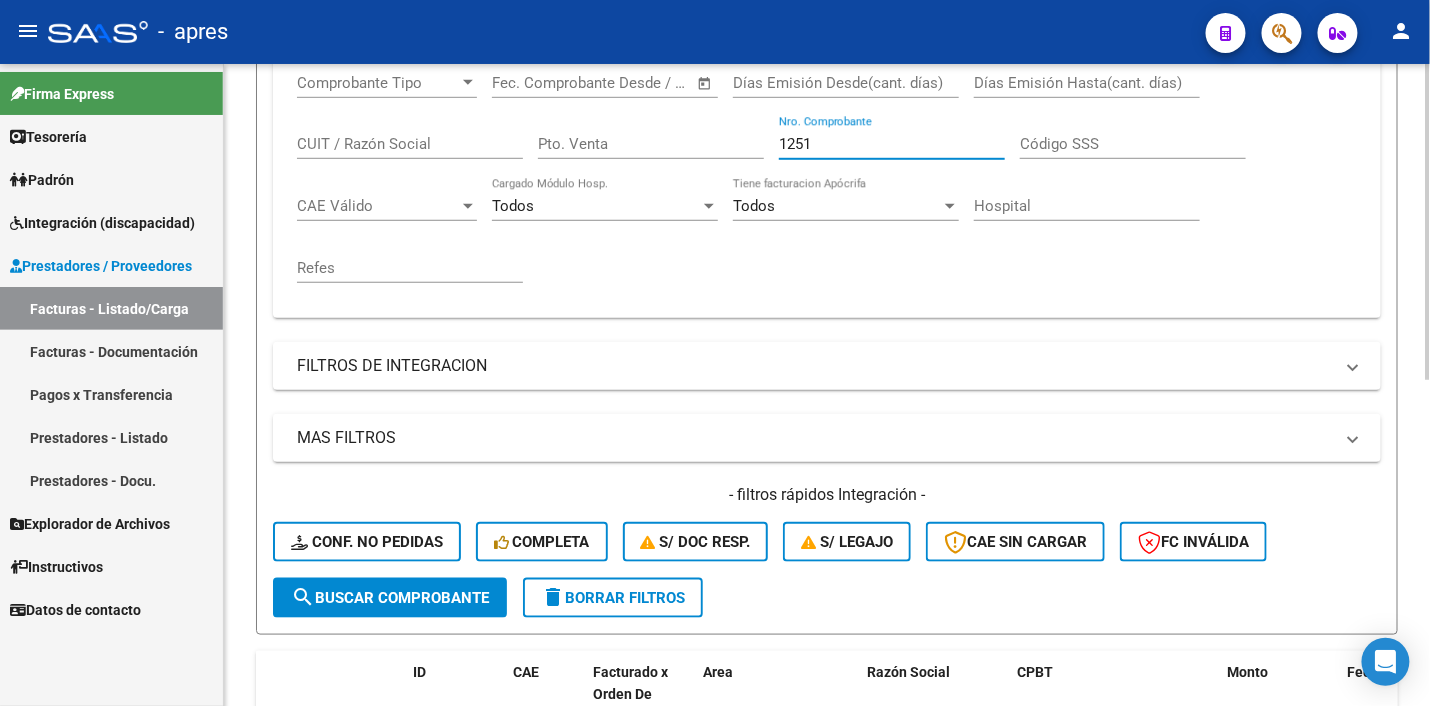 drag, startPoint x: 828, startPoint y: 146, endPoint x: 732, endPoint y: 144, distance: 96.02083 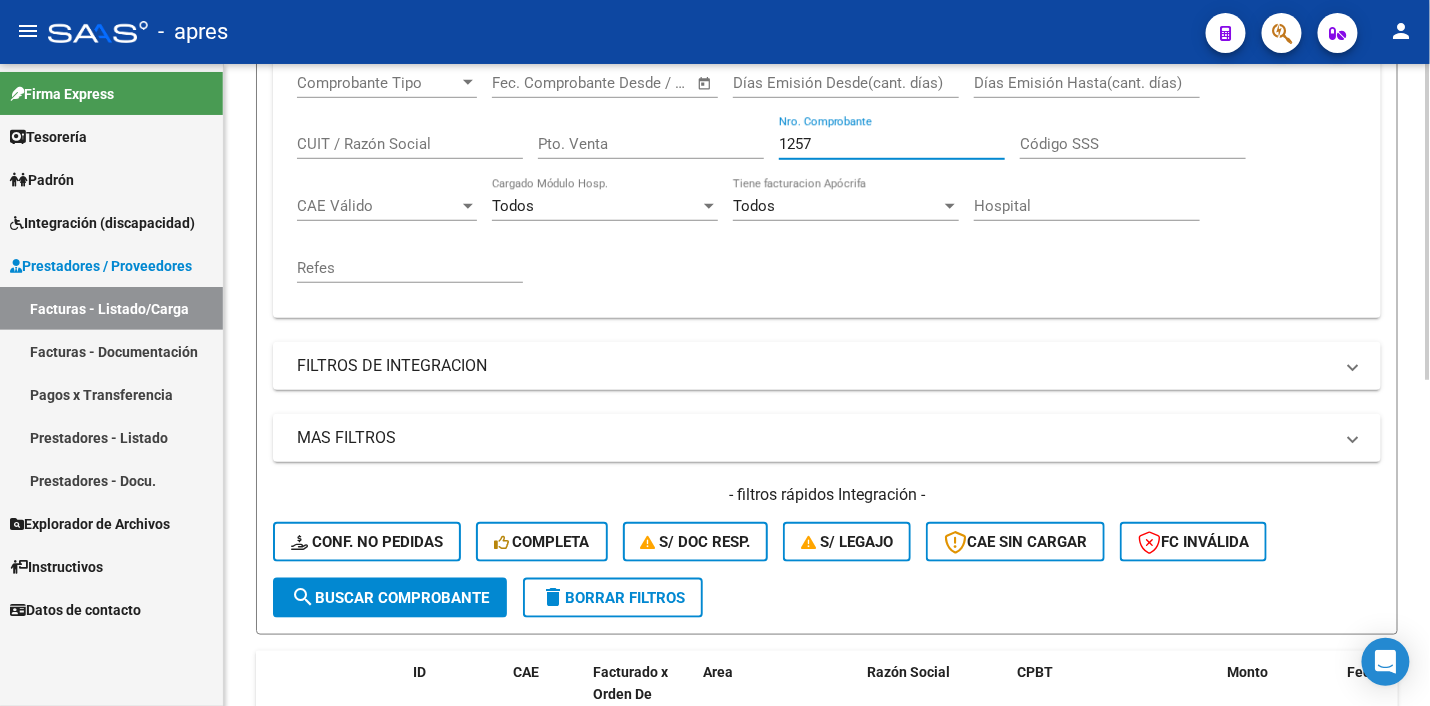 click on "search  Buscar Comprobante" 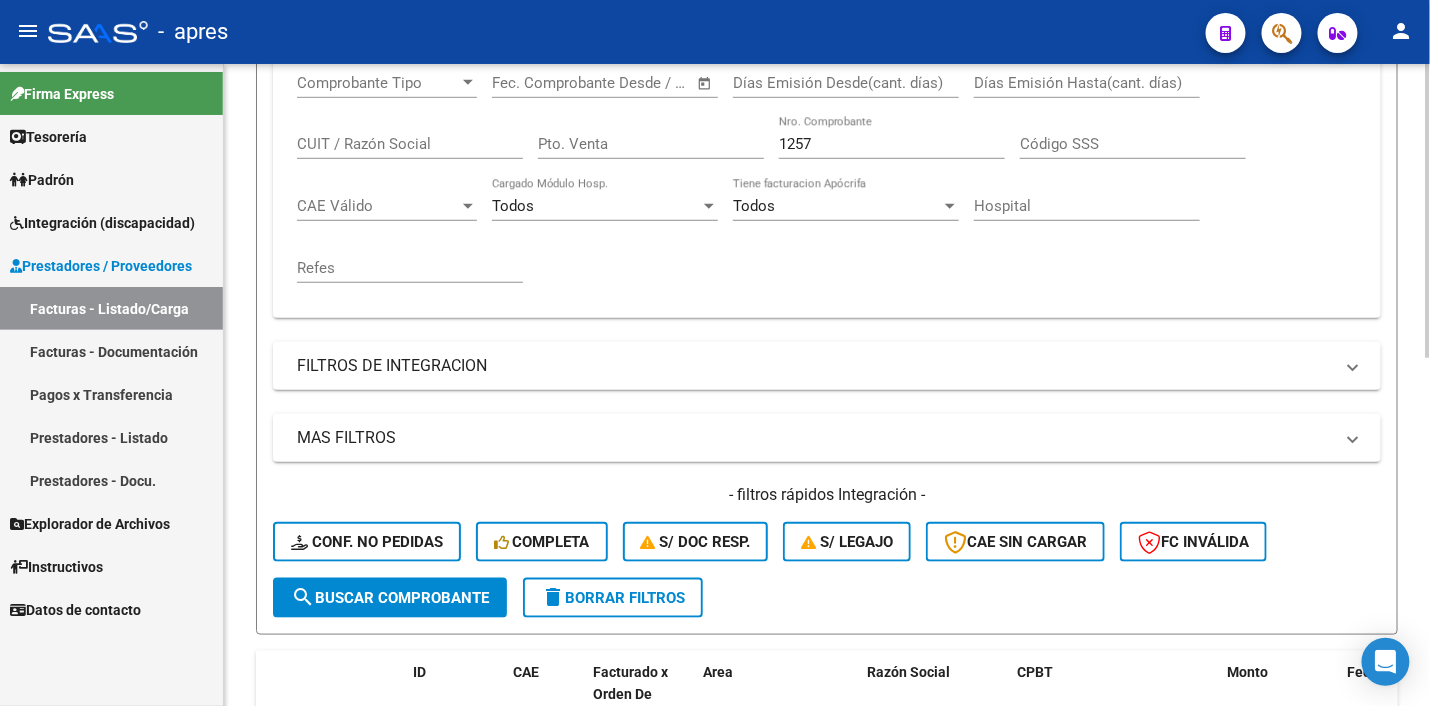 scroll, scrollTop: 761, scrollLeft: 0, axis: vertical 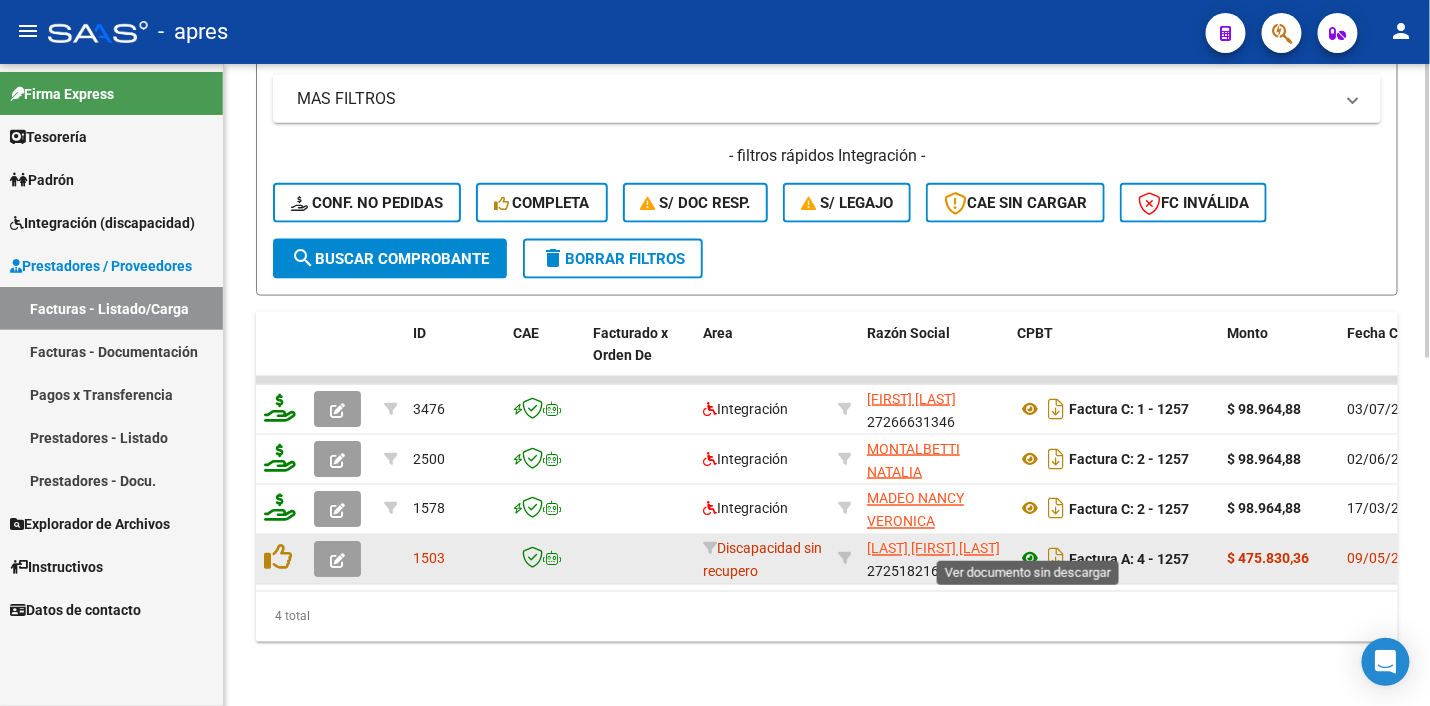 click 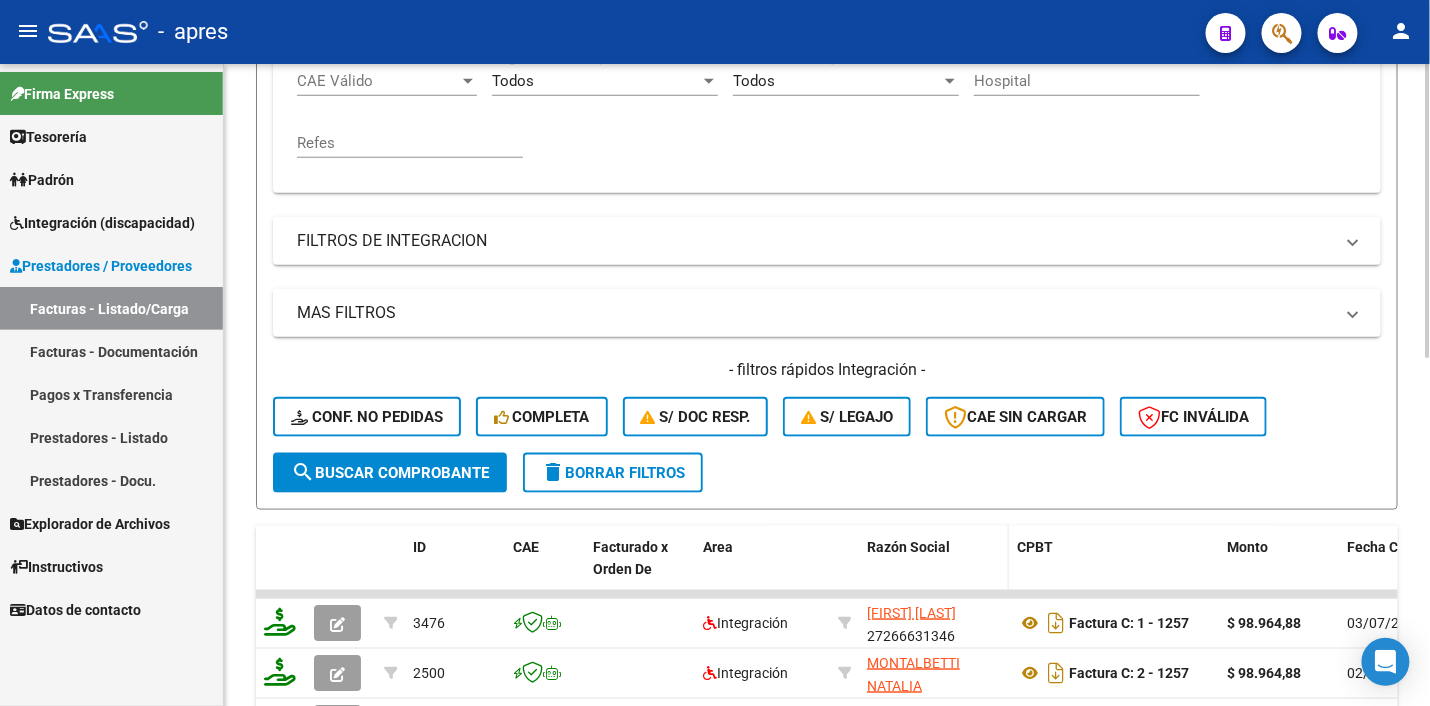 scroll, scrollTop: 261, scrollLeft: 0, axis: vertical 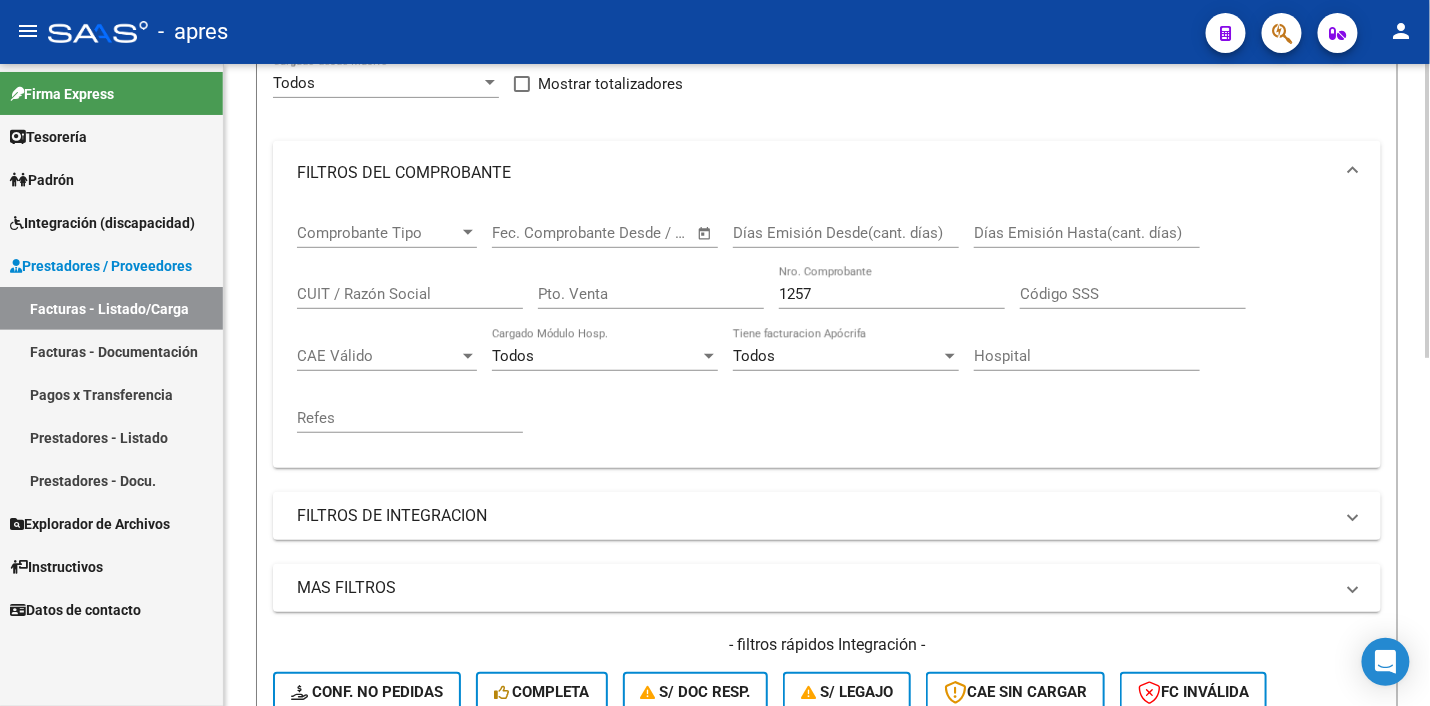 click on "Comprobante Tipo Comprobante Tipo Start date – End date Fec. Comprobante Desde / Hasta Días Emisión Desde(cant. días) Días Emisión Hasta(cant. días) CUIT / Razón Social Pto. Venta 1257 Nro. Comprobante Código SSS CAE Válido CAE Válido Todos Cargado Módulo Hosp. Todos Tiene facturacion Apócrifa Hospital Refes" at bounding box center (827, 328) 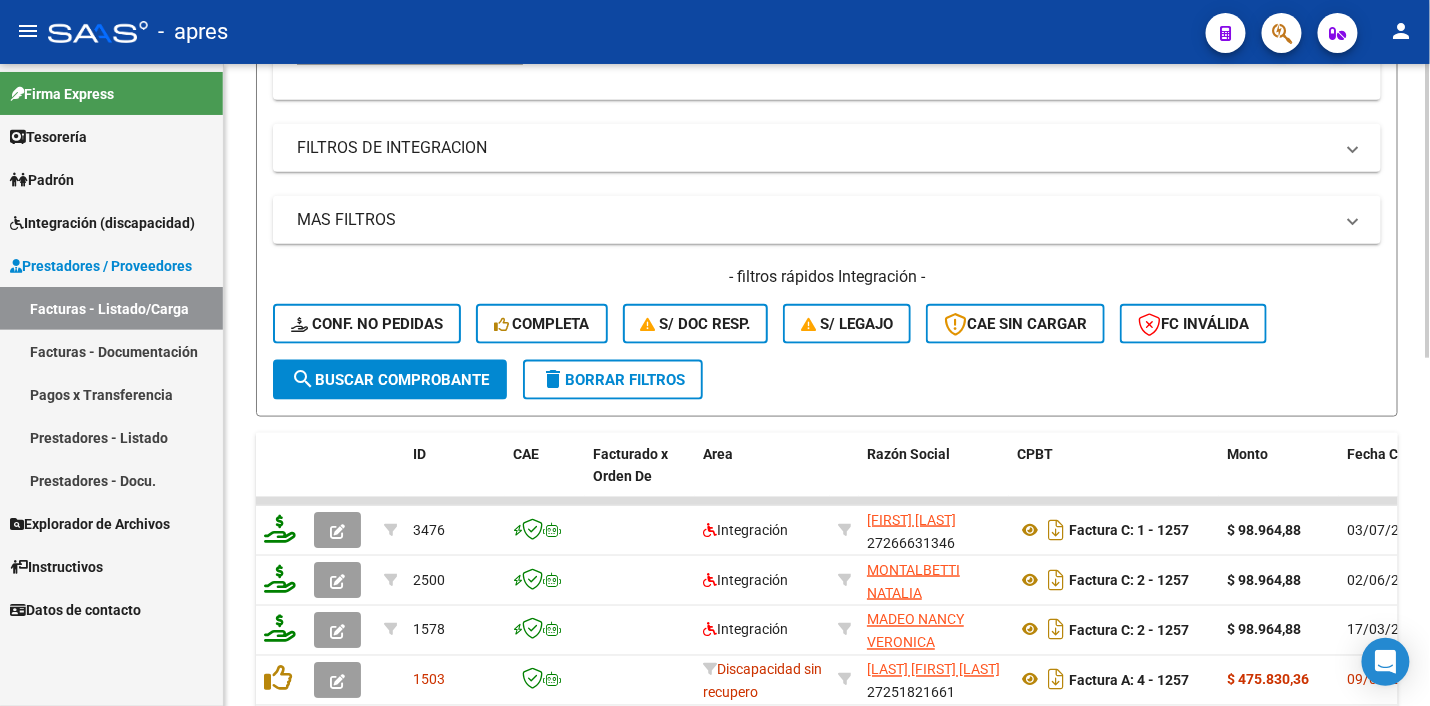scroll, scrollTop: 636, scrollLeft: 0, axis: vertical 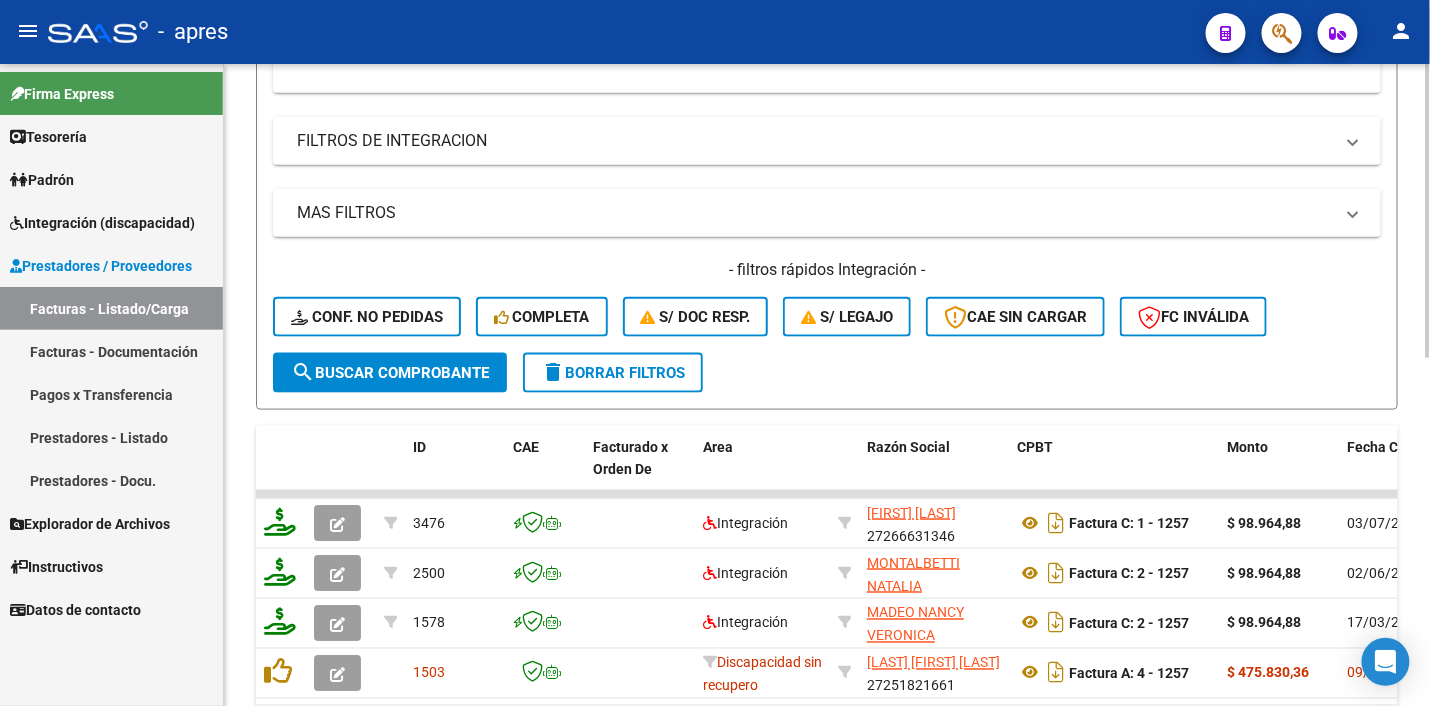 click on "search  Buscar Comprobante" 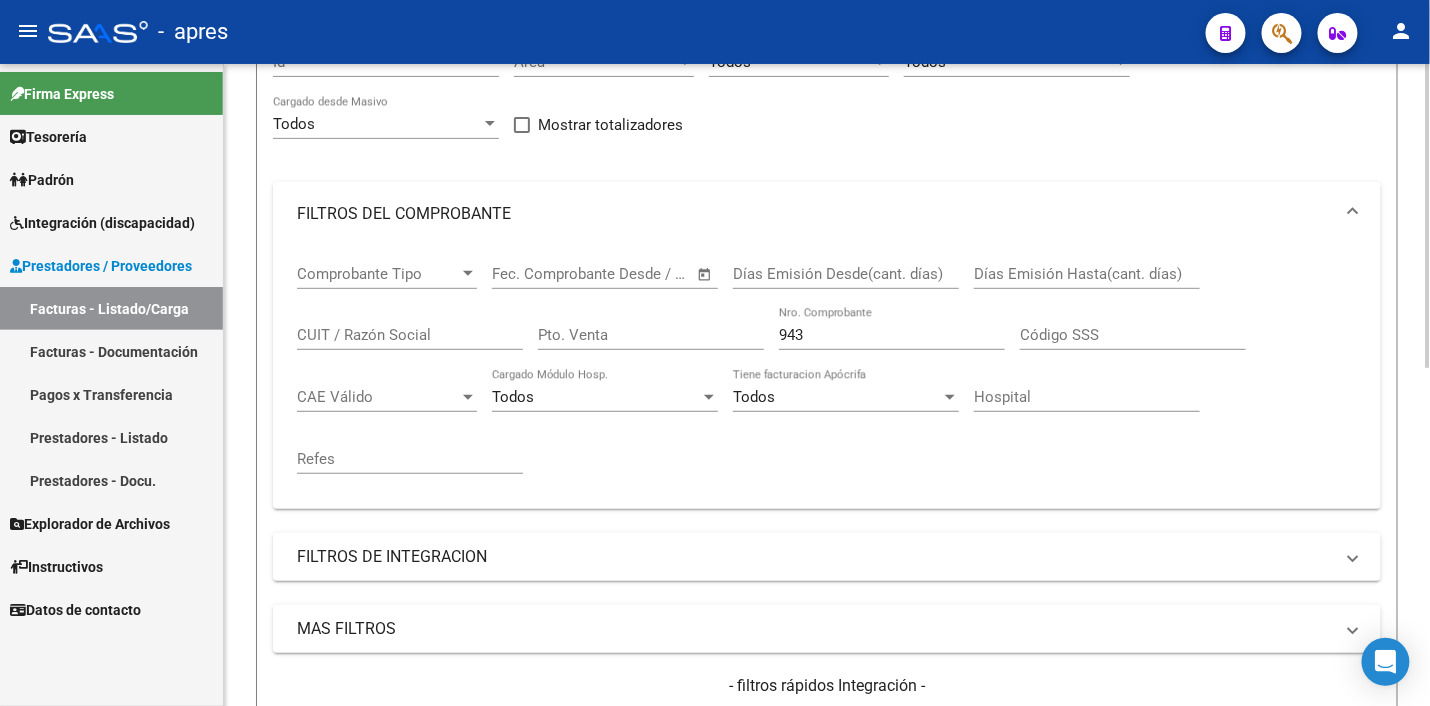 scroll, scrollTop: 211, scrollLeft: 0, axis: vertical 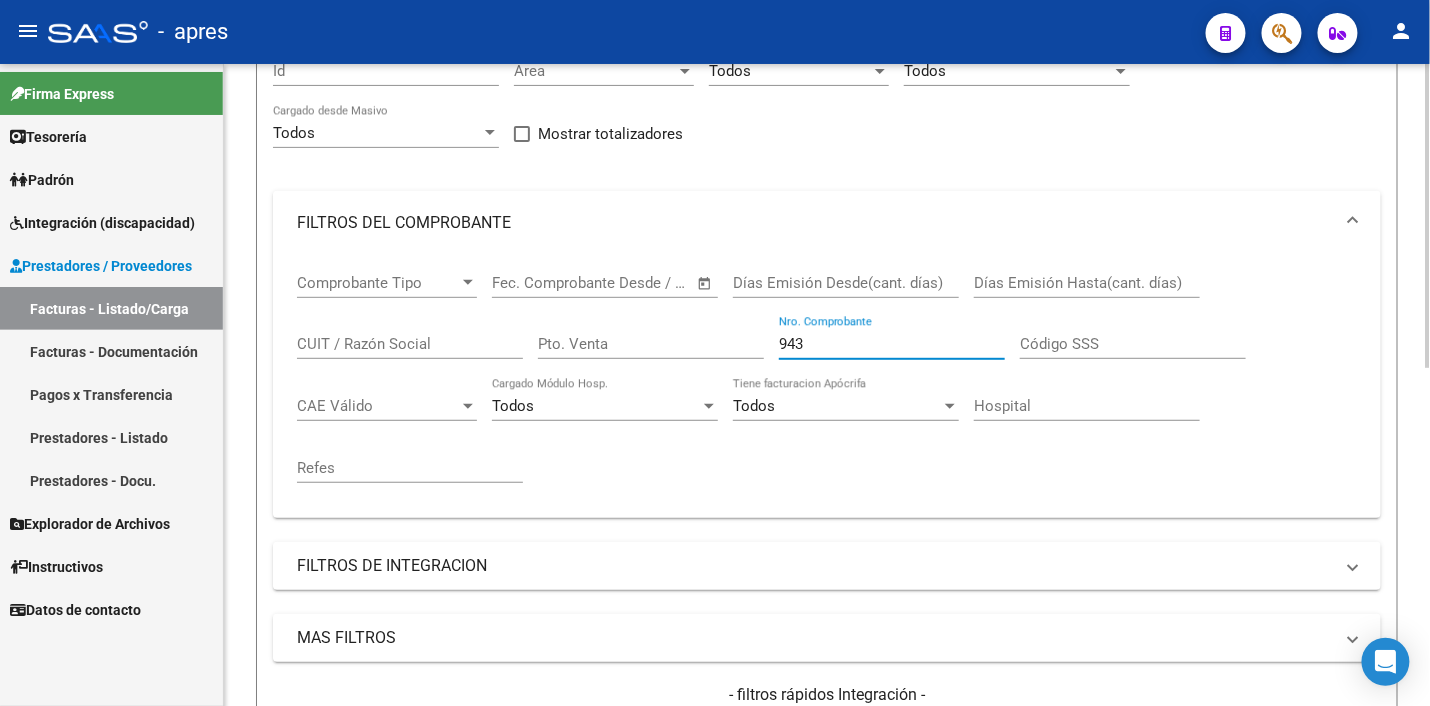 click on "943" at bounding box center [892, 344] 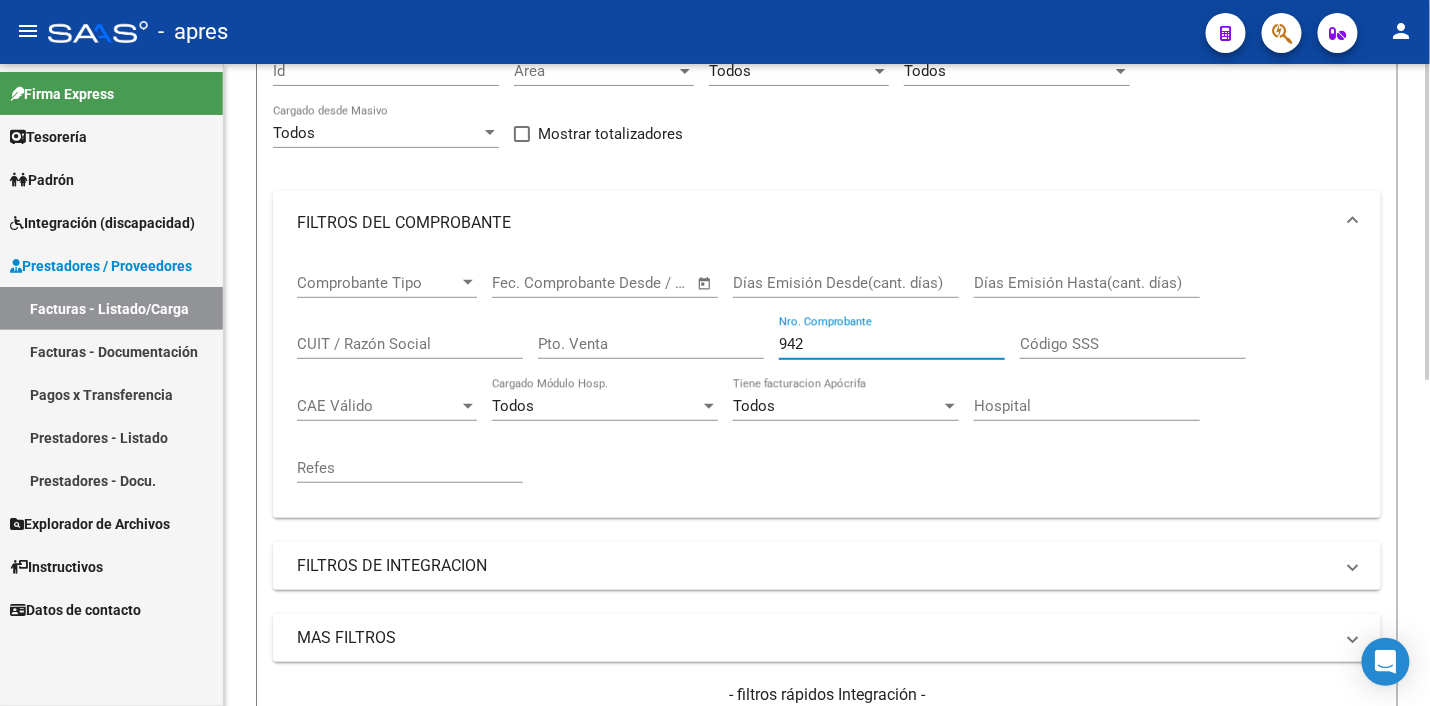 scroll, scrollTop: 661, scrollLeft: 0, axis: vertical 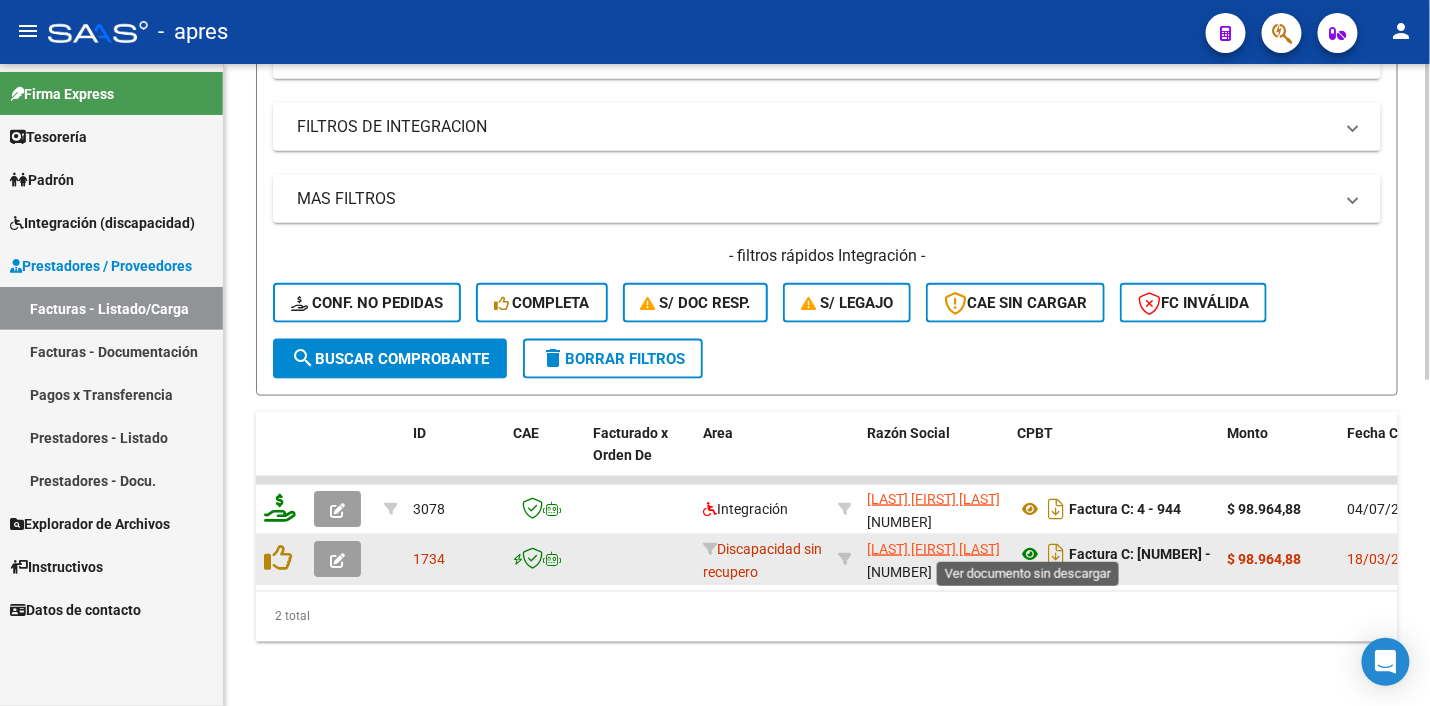 click 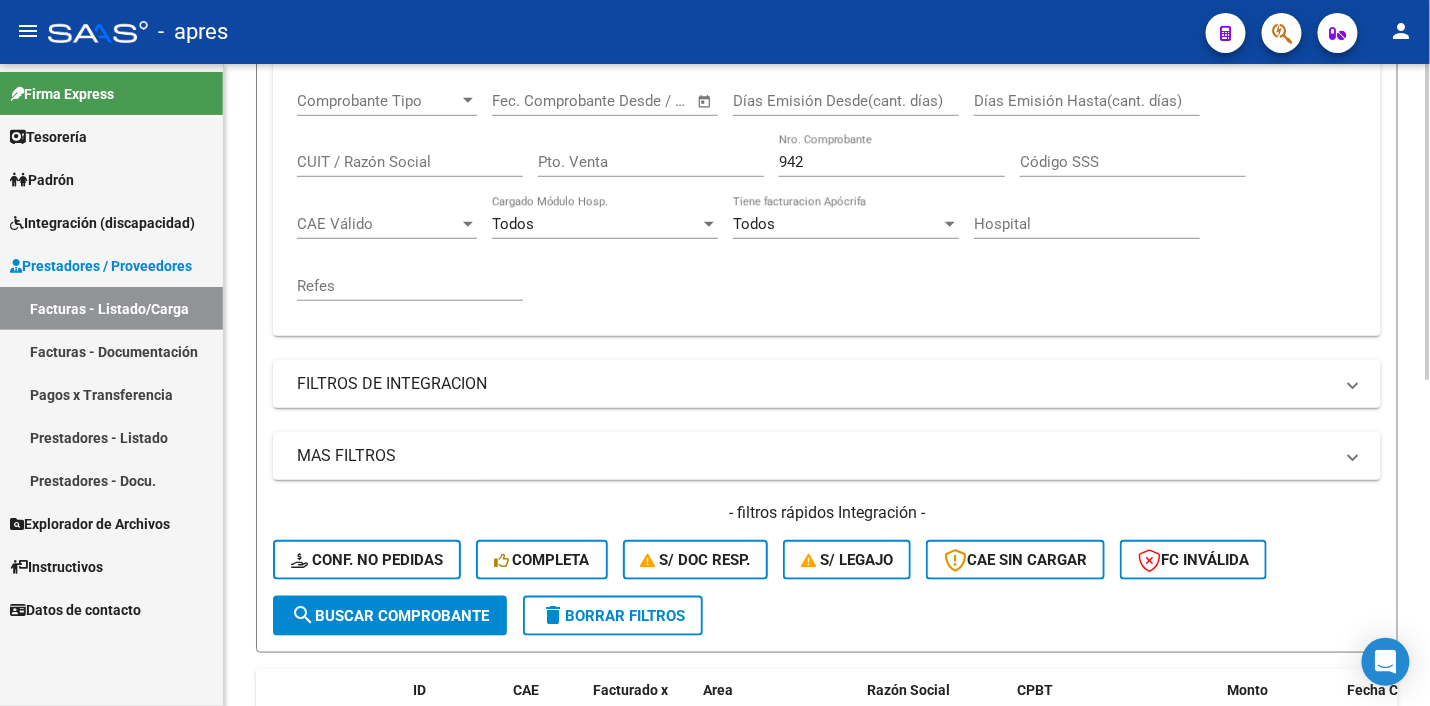 scroll, scrollTop: 286, scrollLeft: 0, axis: vertical 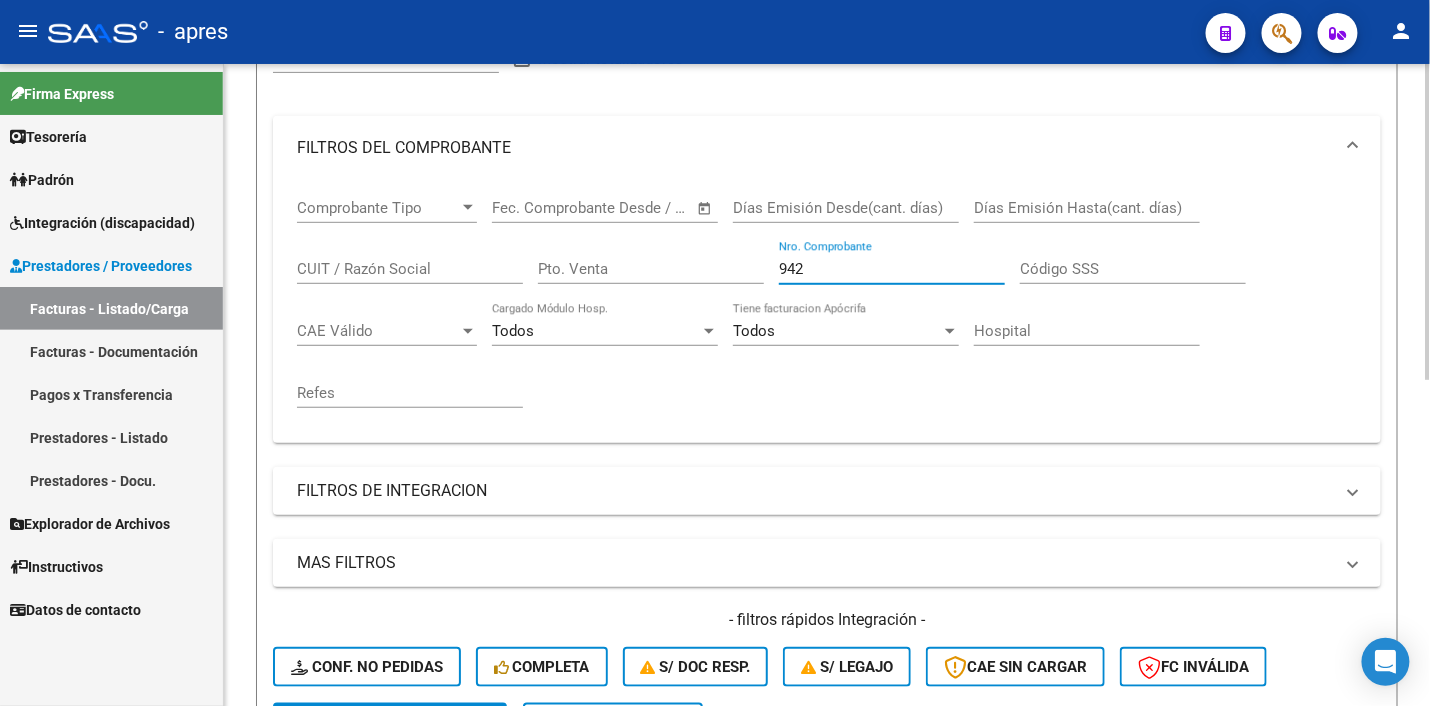 drag, startPoint x: 823, startPoint y: 264, endPoint x: 692, endPoint y: 247, distance: 132.09845 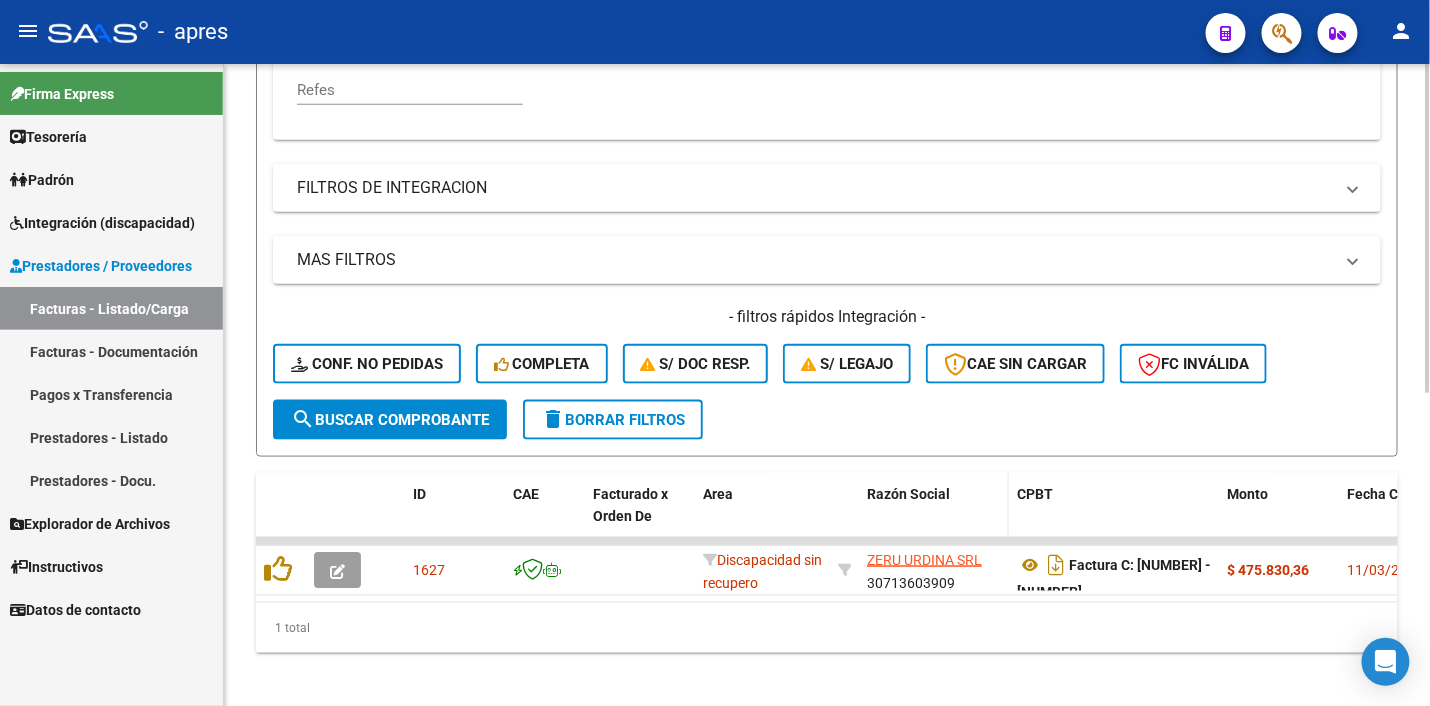 scroll, scrollTop: 611, scrollLeft: 0, axis: vertical 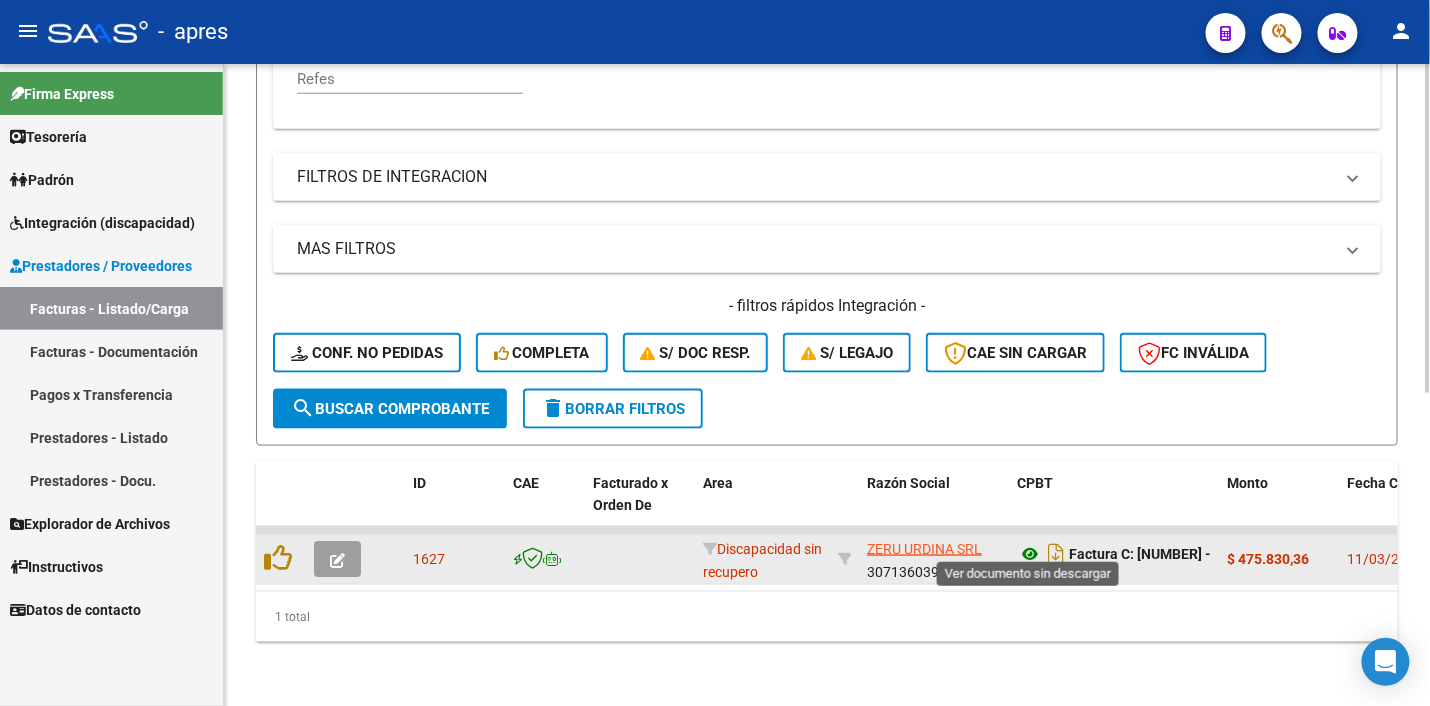 click 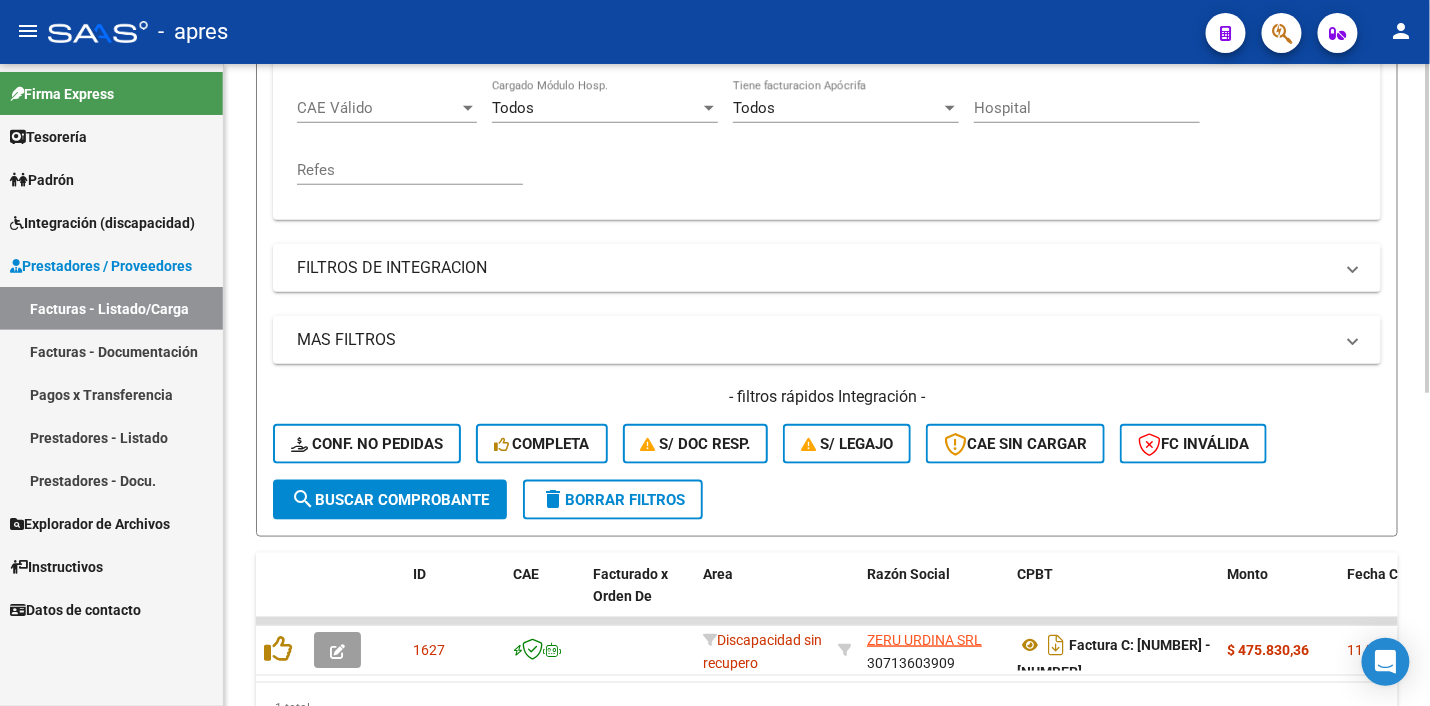 scroll, scrollTop: 361, scrollLeft: 0, axis: vertical 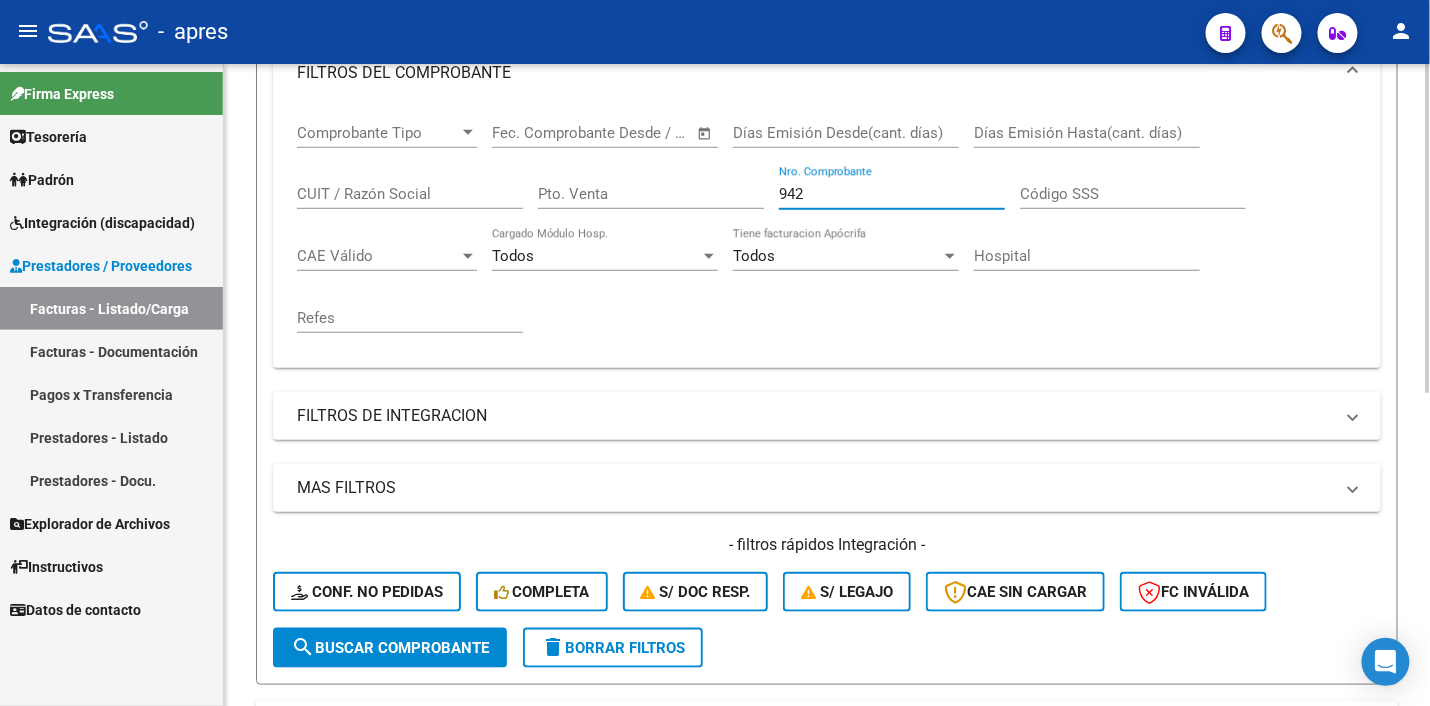 drag, startPoint x: 823, startPoint y: 199, endPoint x: 741, endPoint y: 193, distance: 82.219215 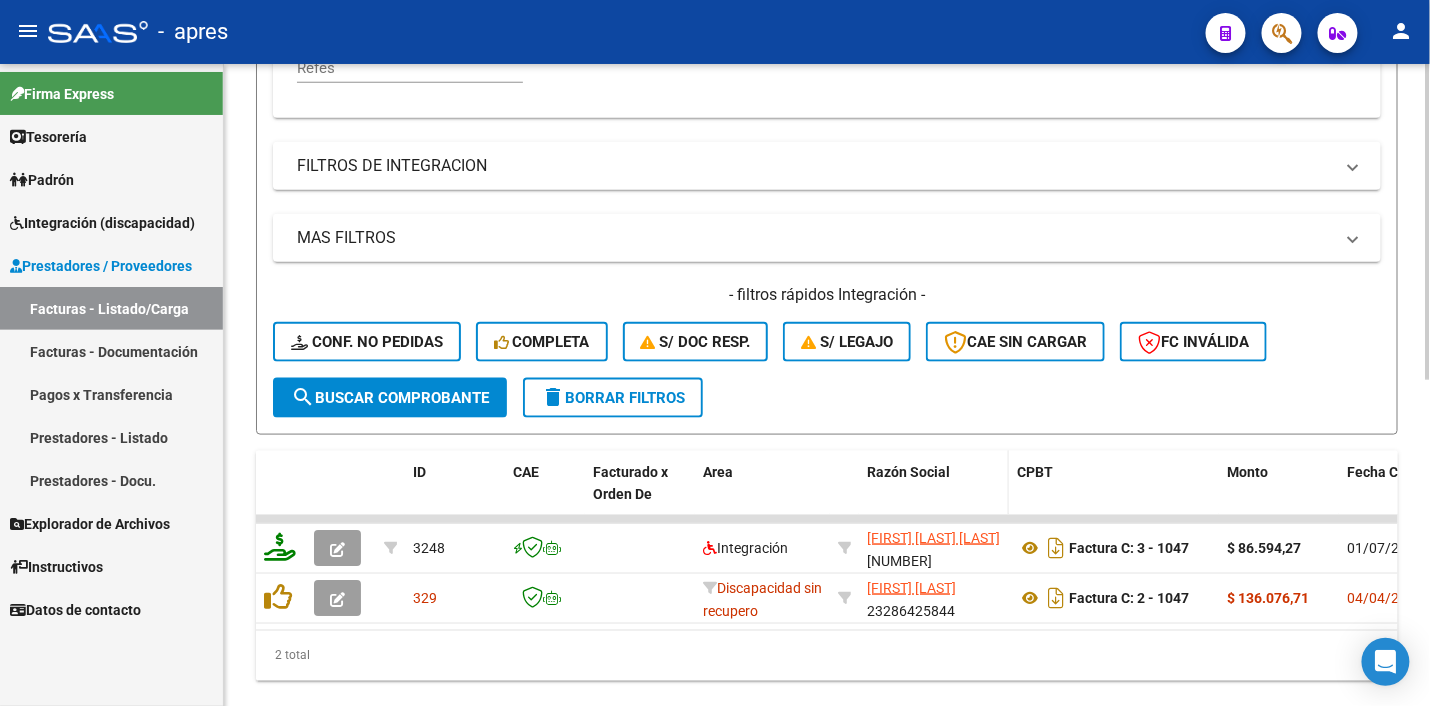 scroll, scrollTop: 661, scrollLeft: 0, axis: vertical 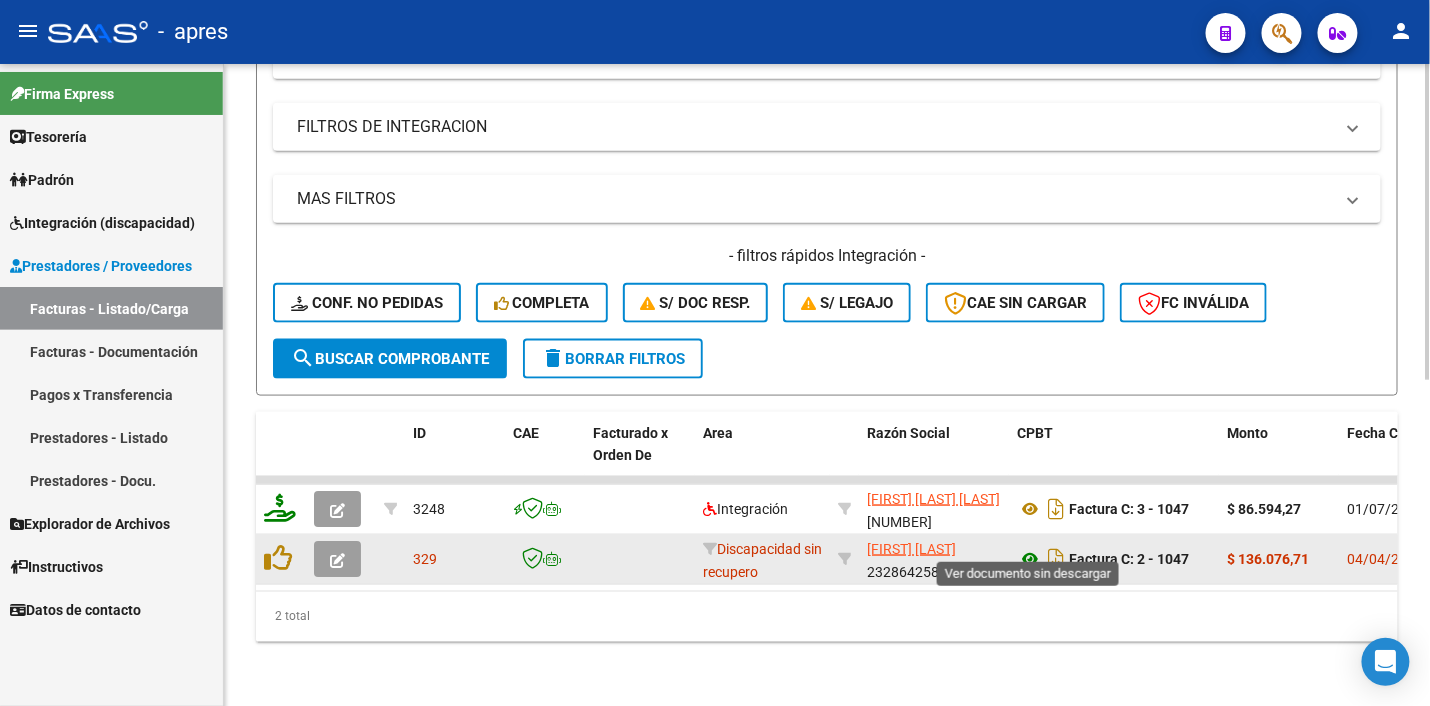 click 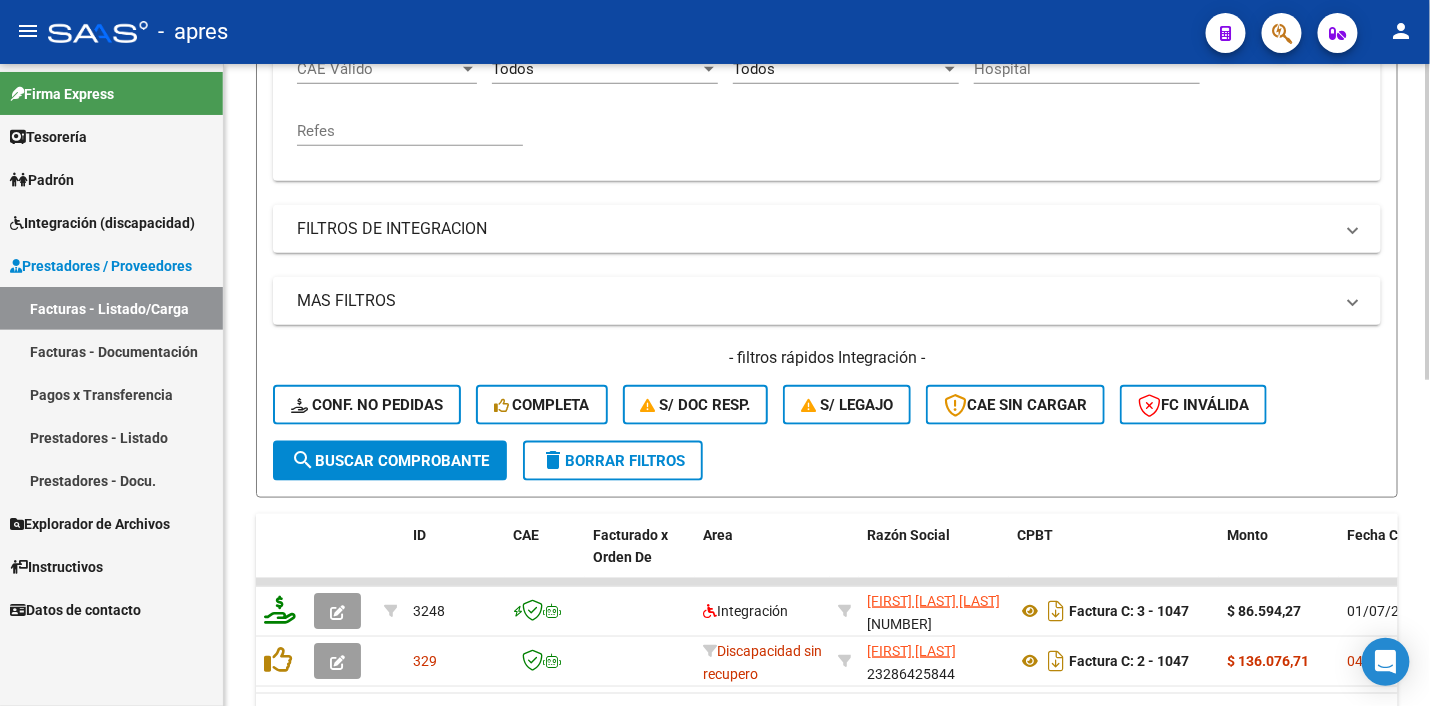 scroll, scrollTop: 411, scrollLeft: 0, axis: vertical 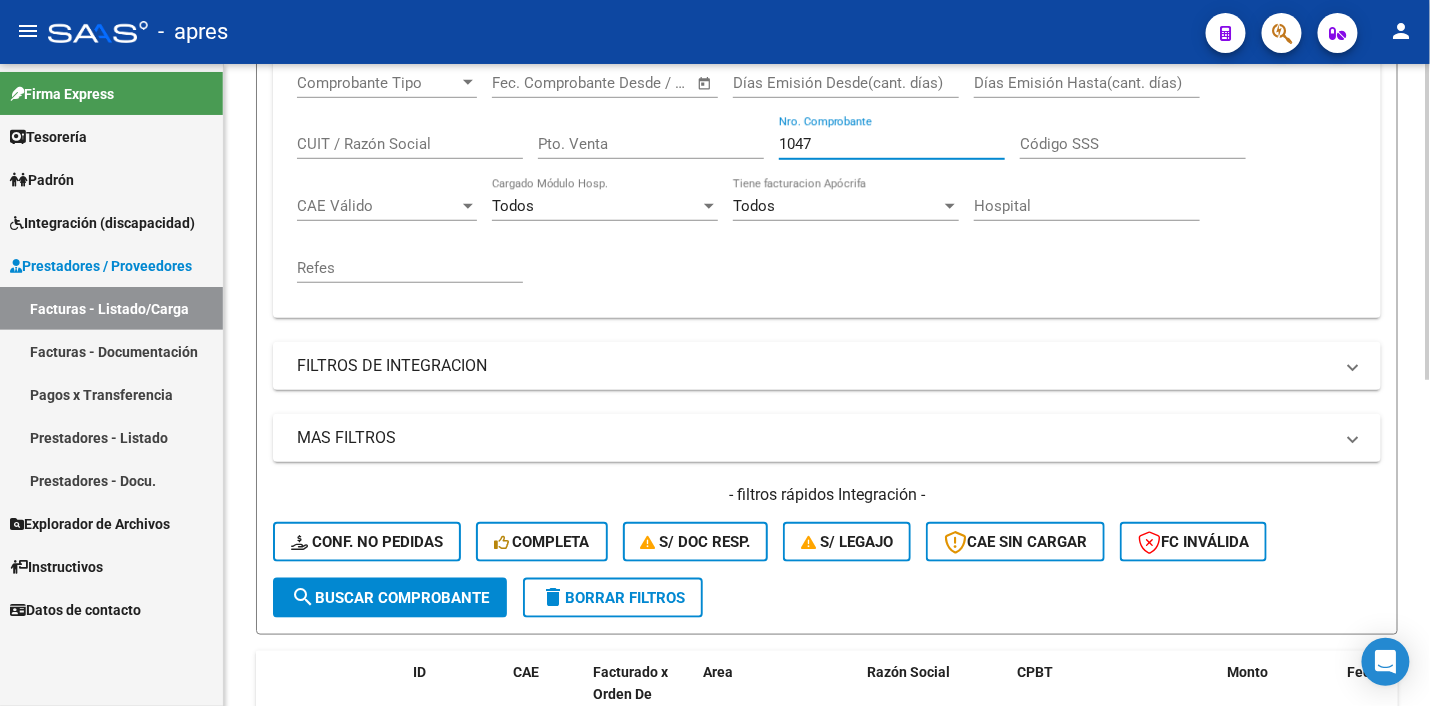 drag, startPoint x: 819, startPoint y: 142, endPoint x: 693, endPoint y: 141, distance: 126.00397 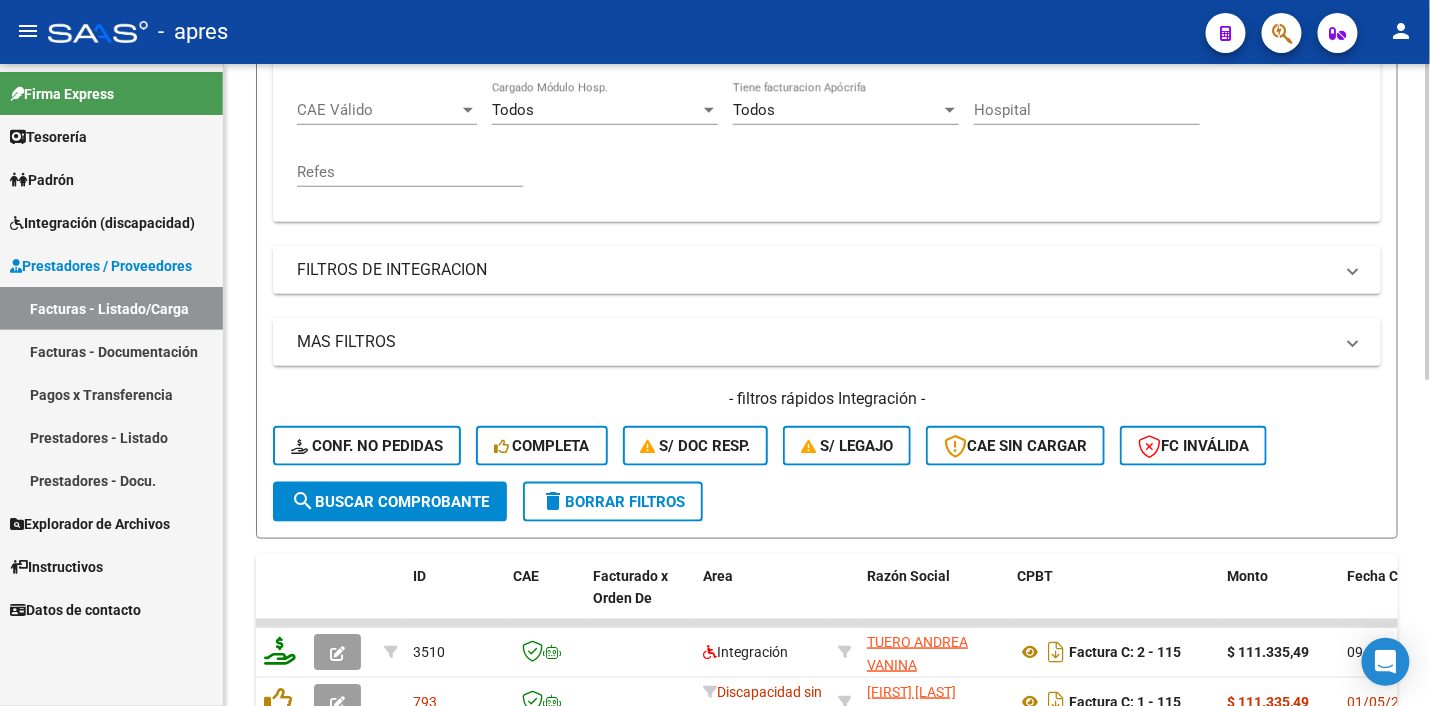 scroll, scrollTop: 661, scrollLeft: 0, axis: vertical 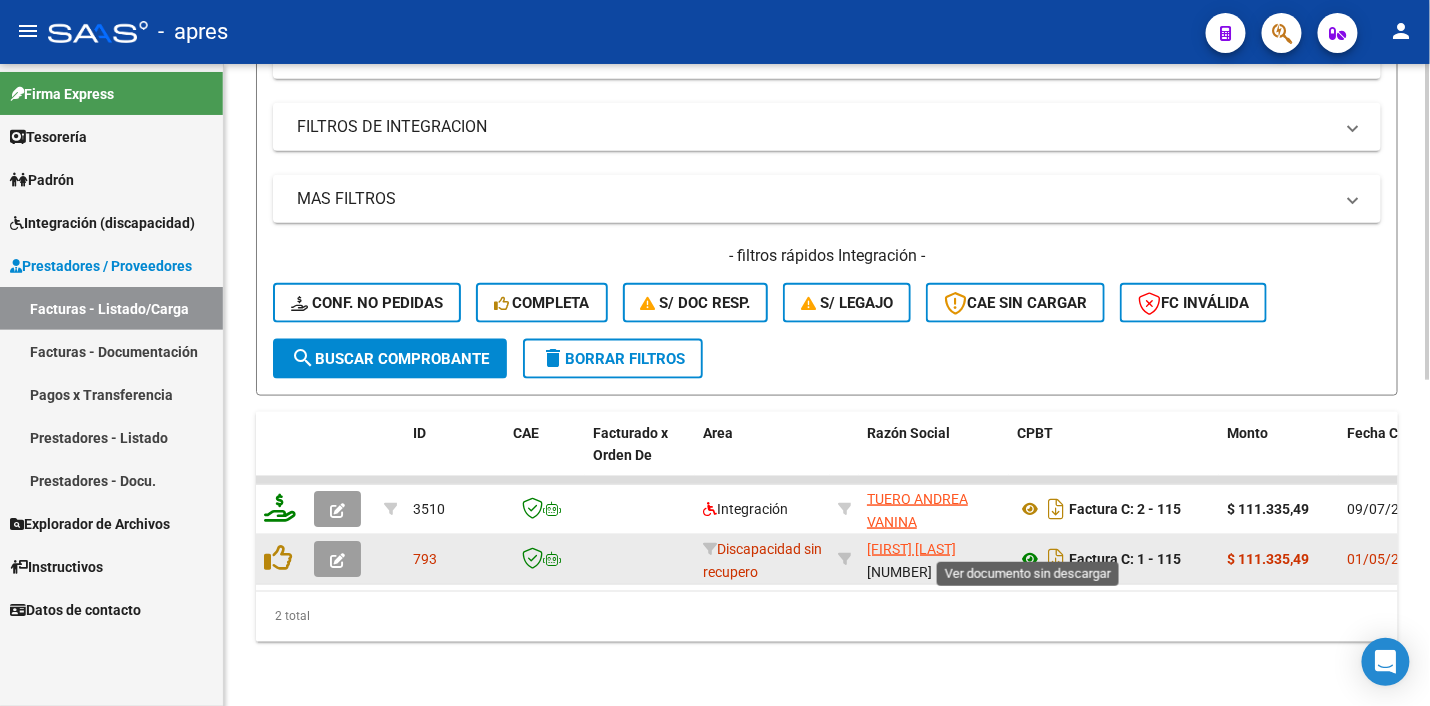 click 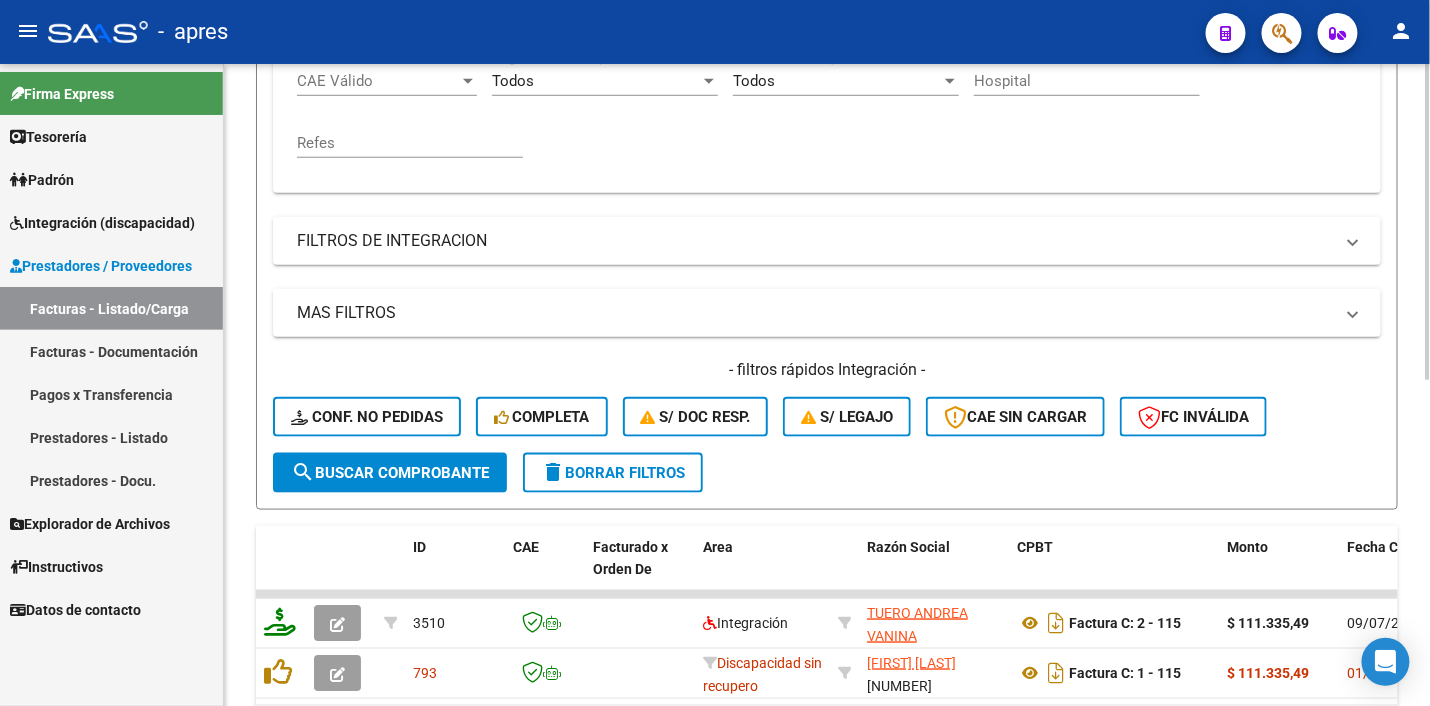 scroll, scrollTop: 286, scrollLeft: 0, axis: vertical 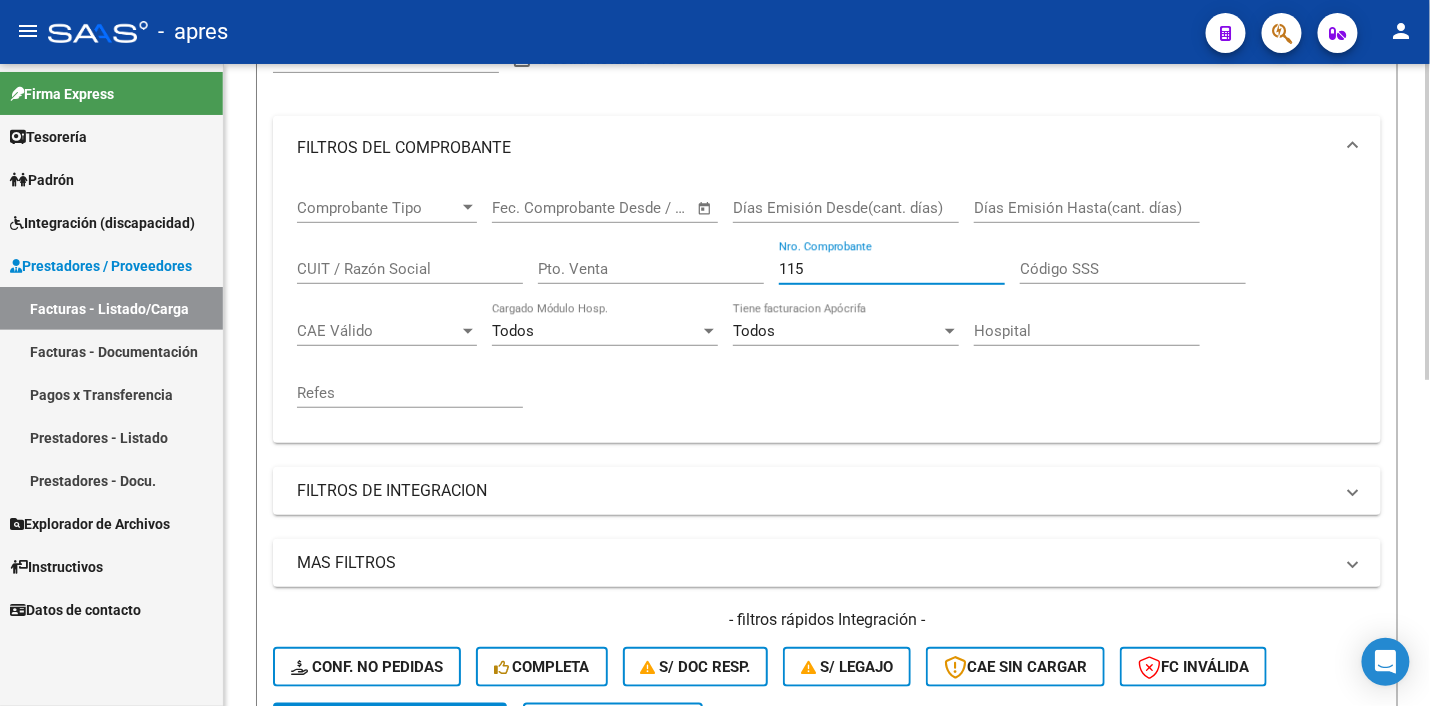 drag, startPoint x: 820, startPoint y: 267, endPoint x: 760, endPoint y: 265, distance: 60.033325 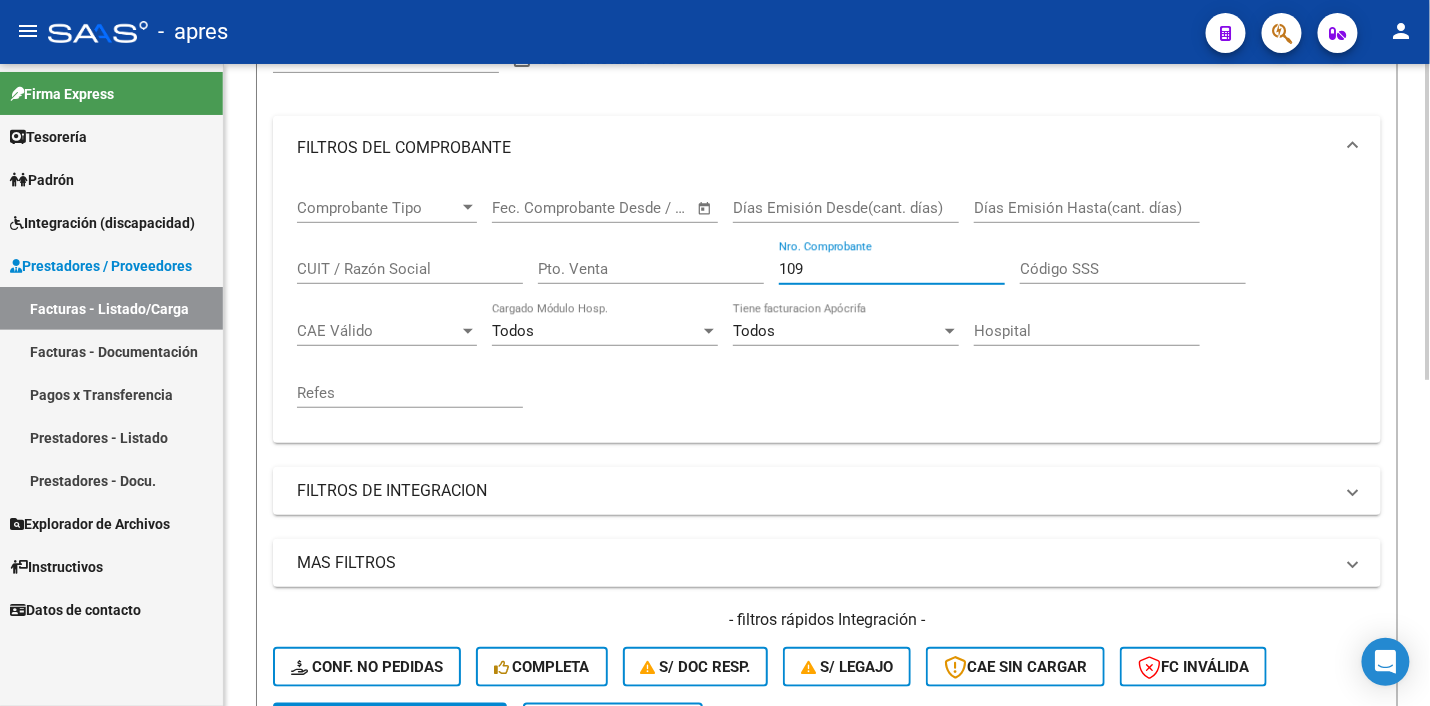 scroll, scrollTop: 661, scrollLeft: 0, axis: vertical 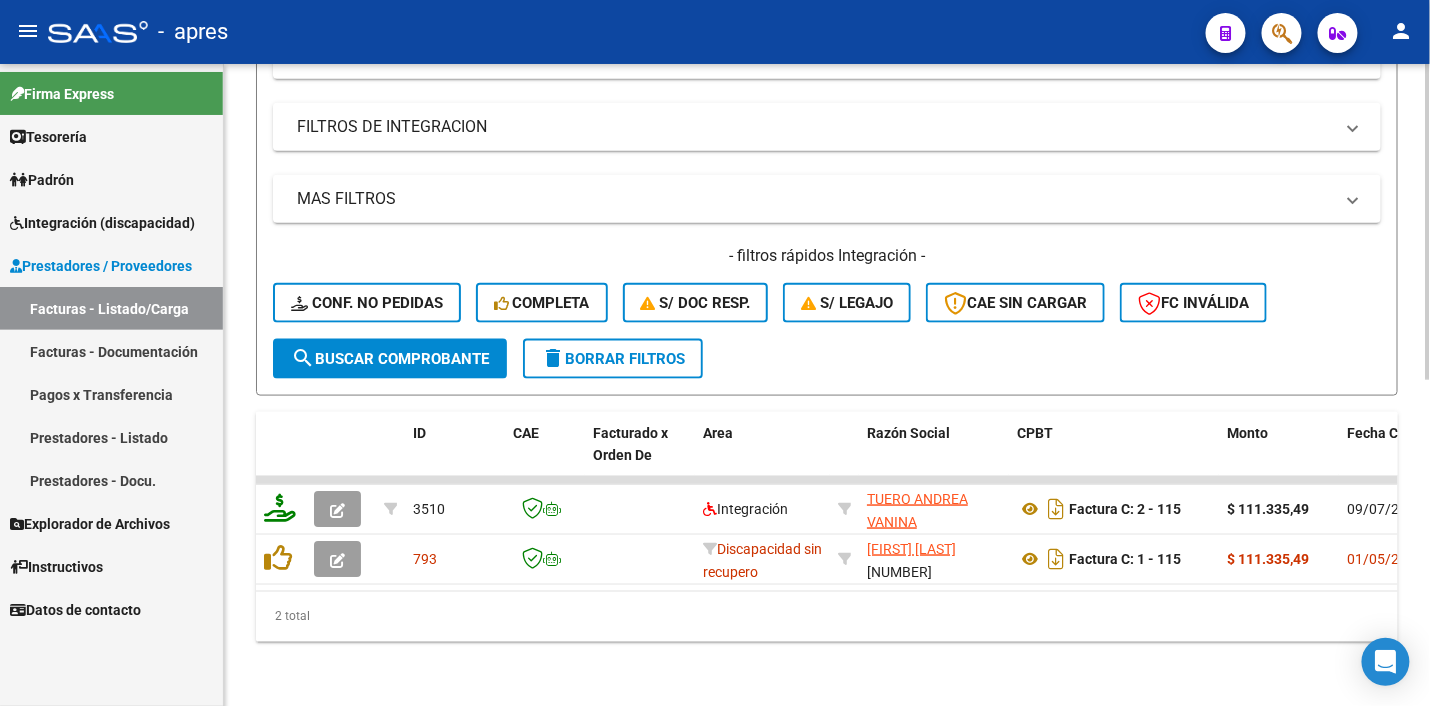 click on "search  Buscar Comprobante" 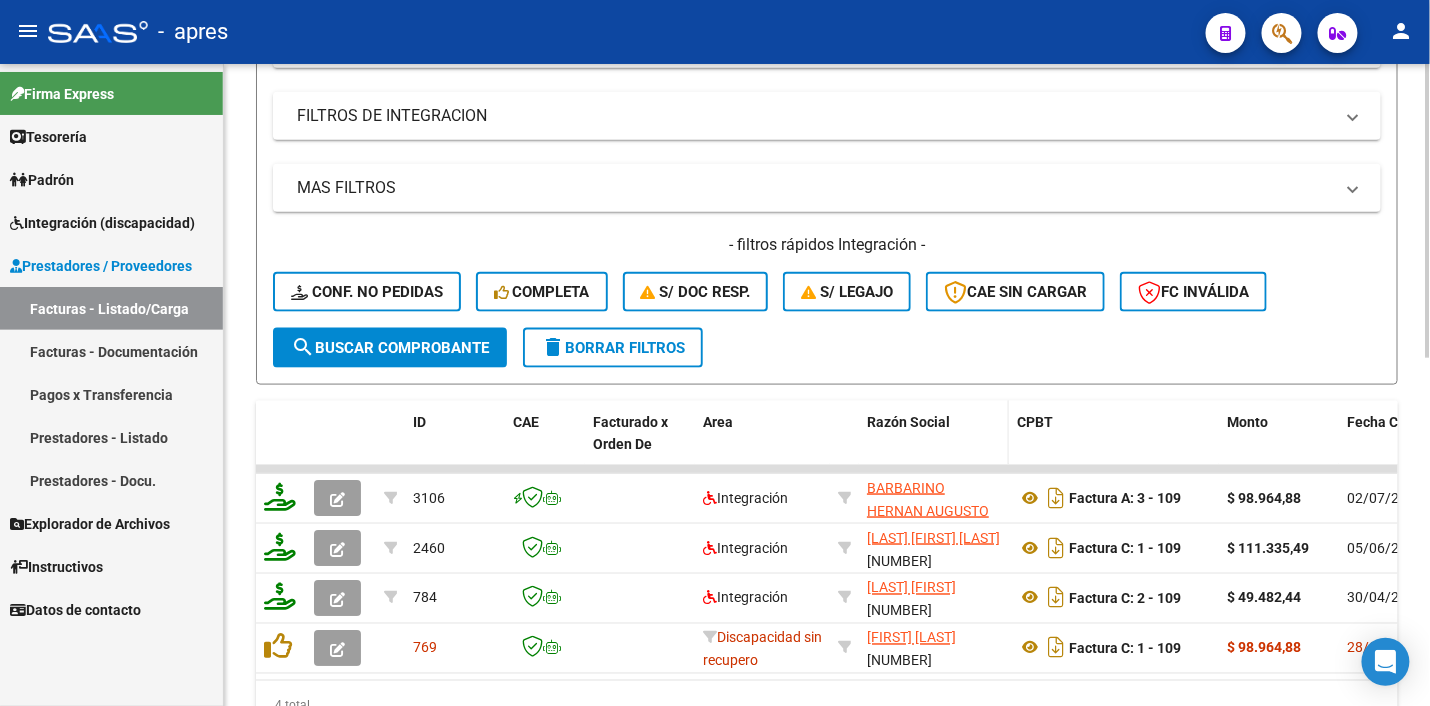 scroll, scrollTop: 761, scrollLeft: 0, axis: vertical 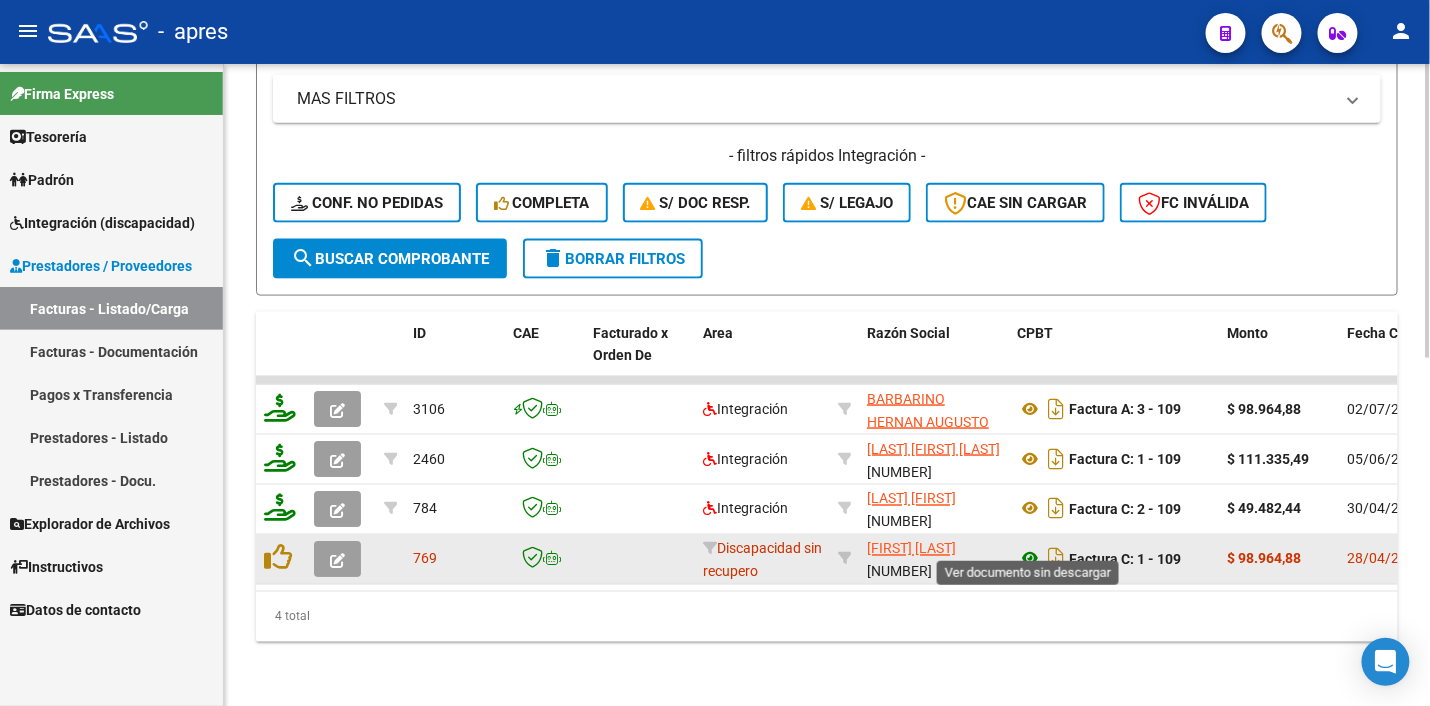 click 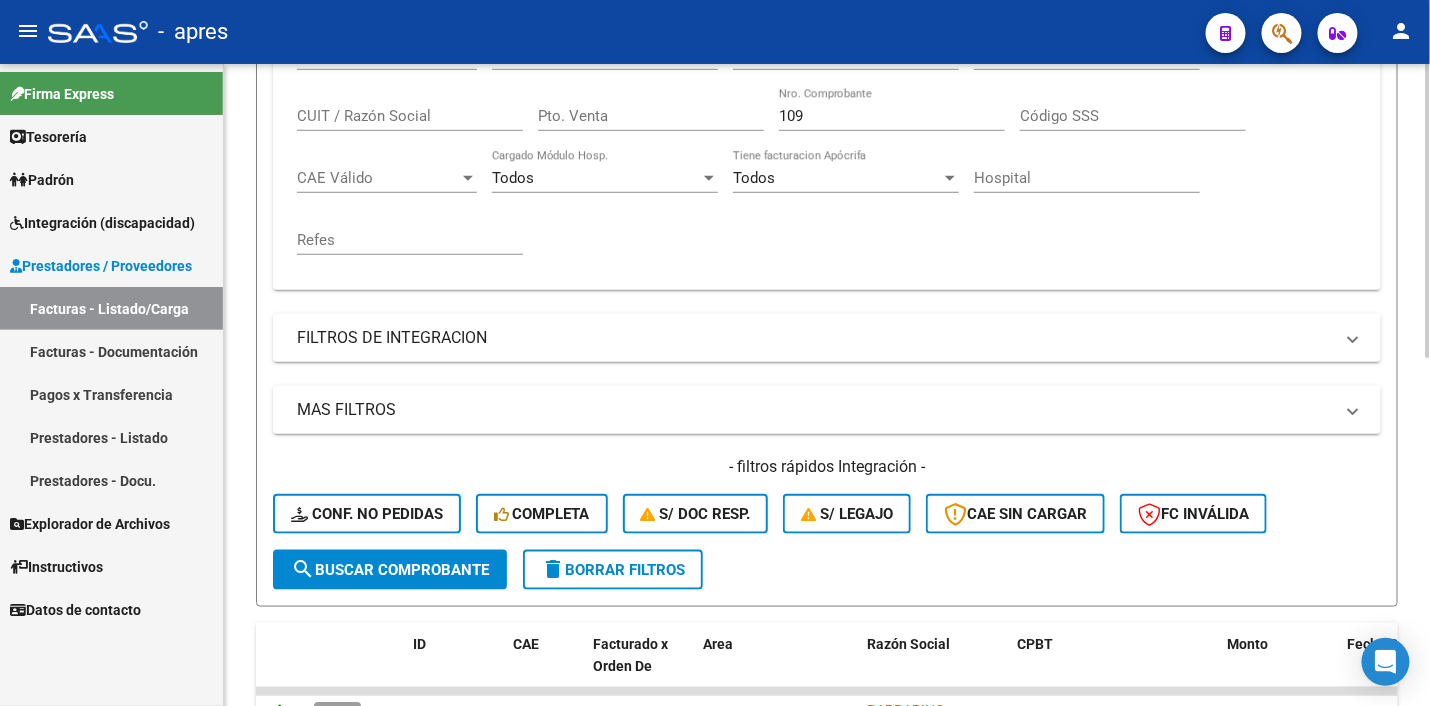 scroll, scrollTop: 387, scrollLeft: 0, axis: vertical 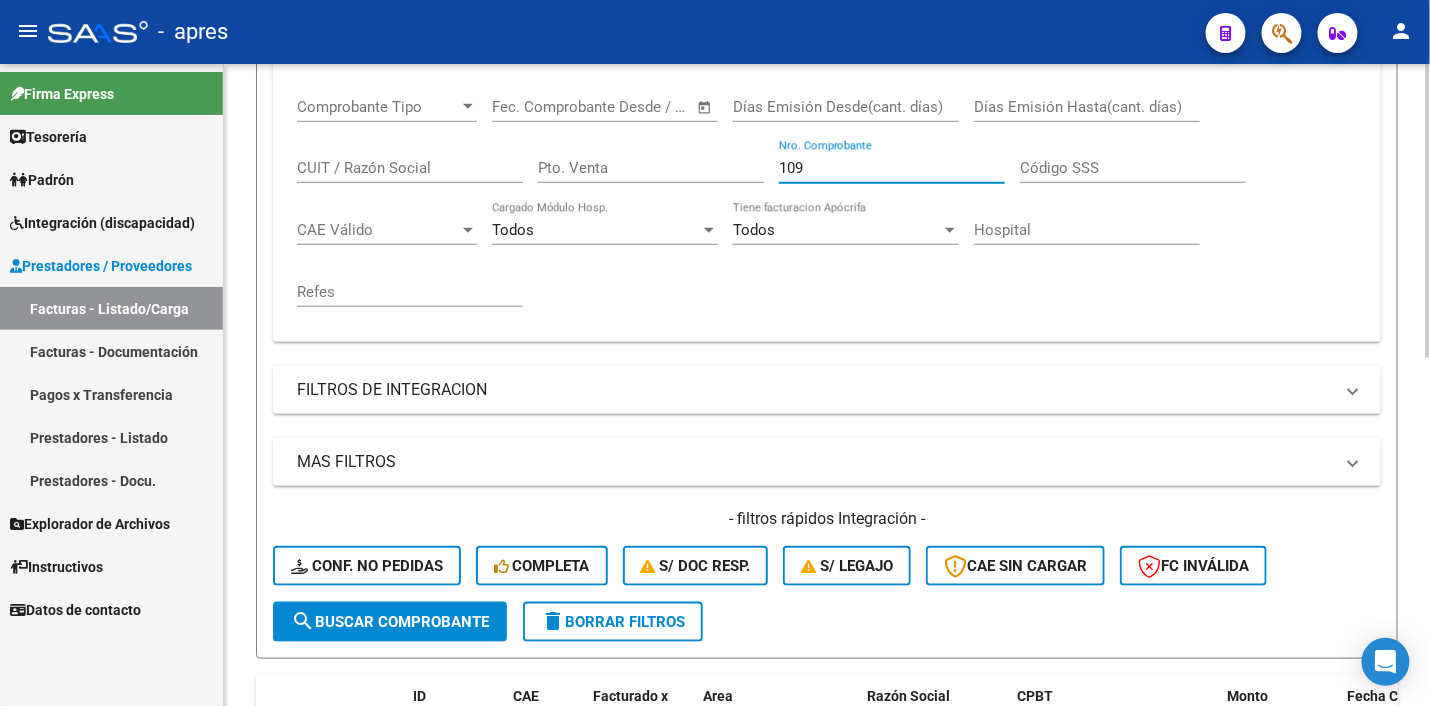 drag, startPoint x: 819, startPoint y: 171, endPoint x: 689, endPoint y: 170, distance: 130.00385 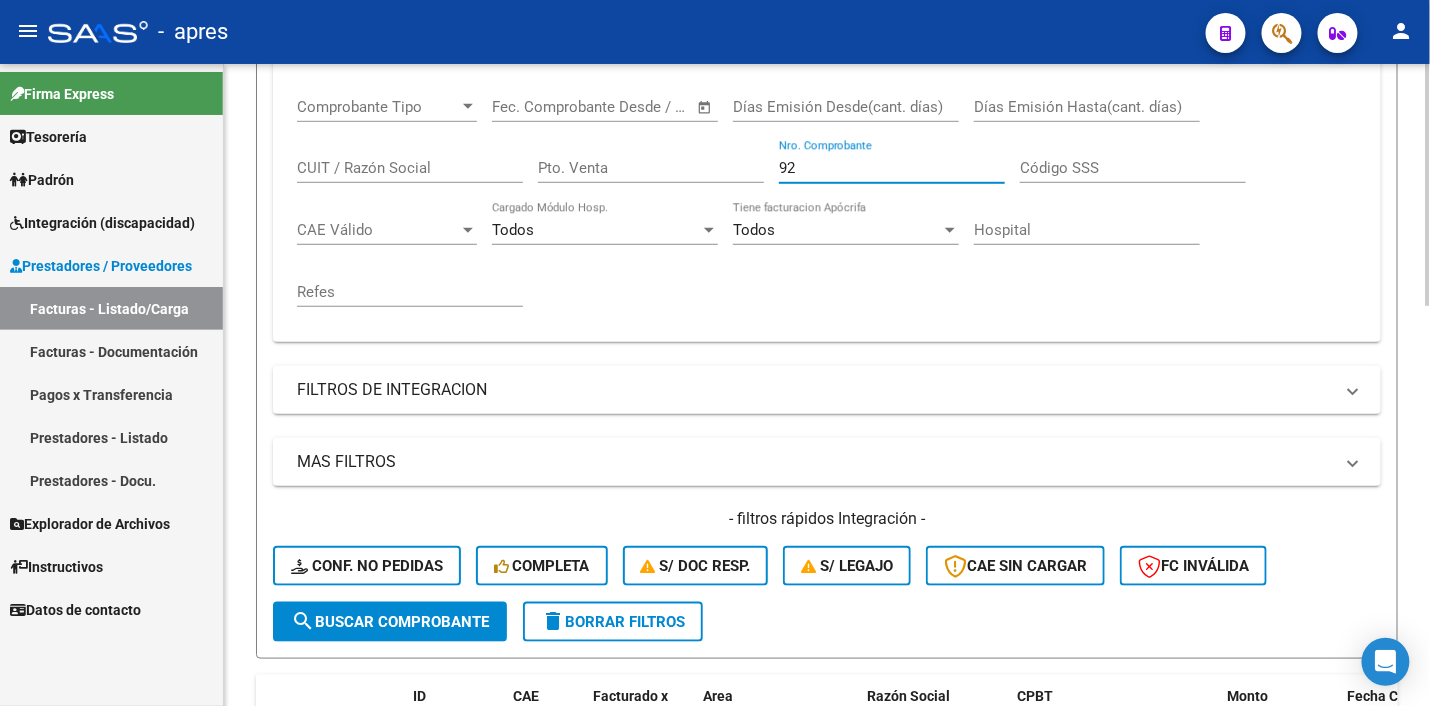 scroll, scrollTop: 1012, scrollLeft: 0, axis: vertical 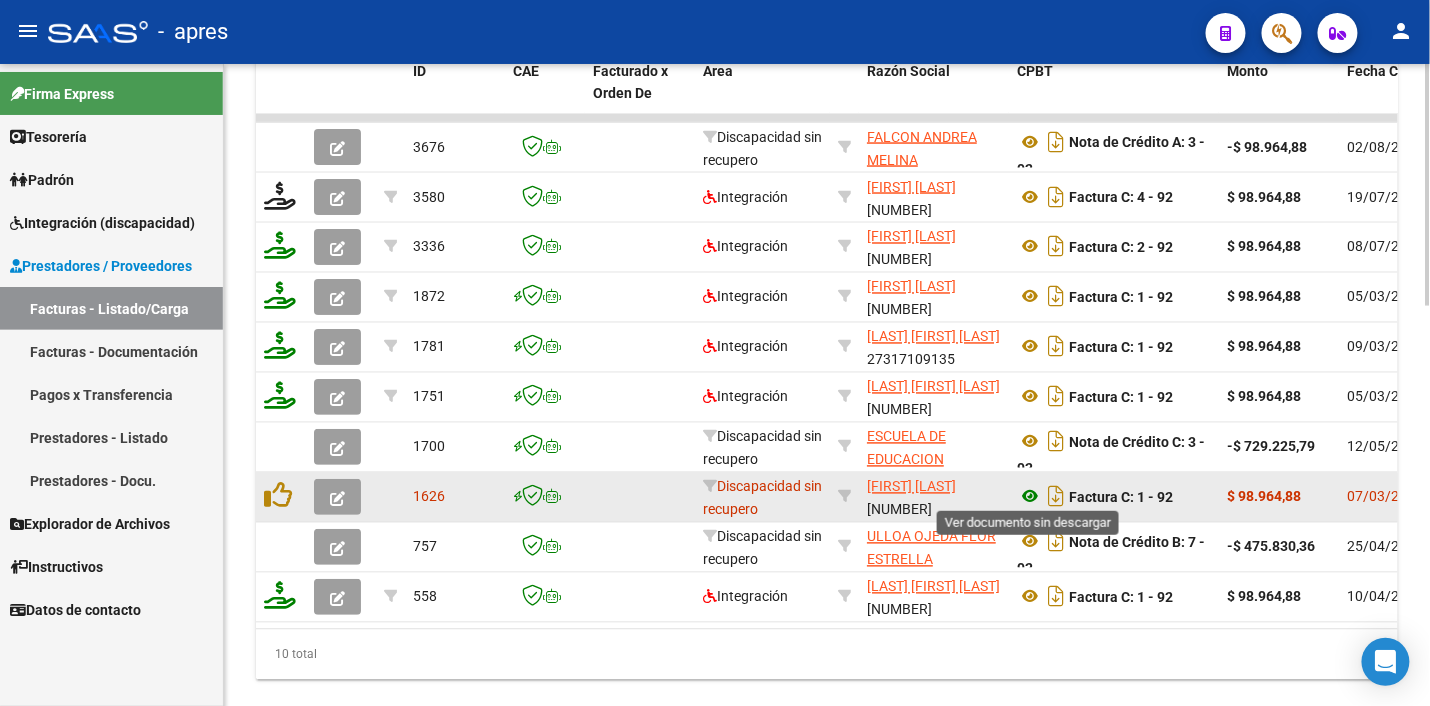click 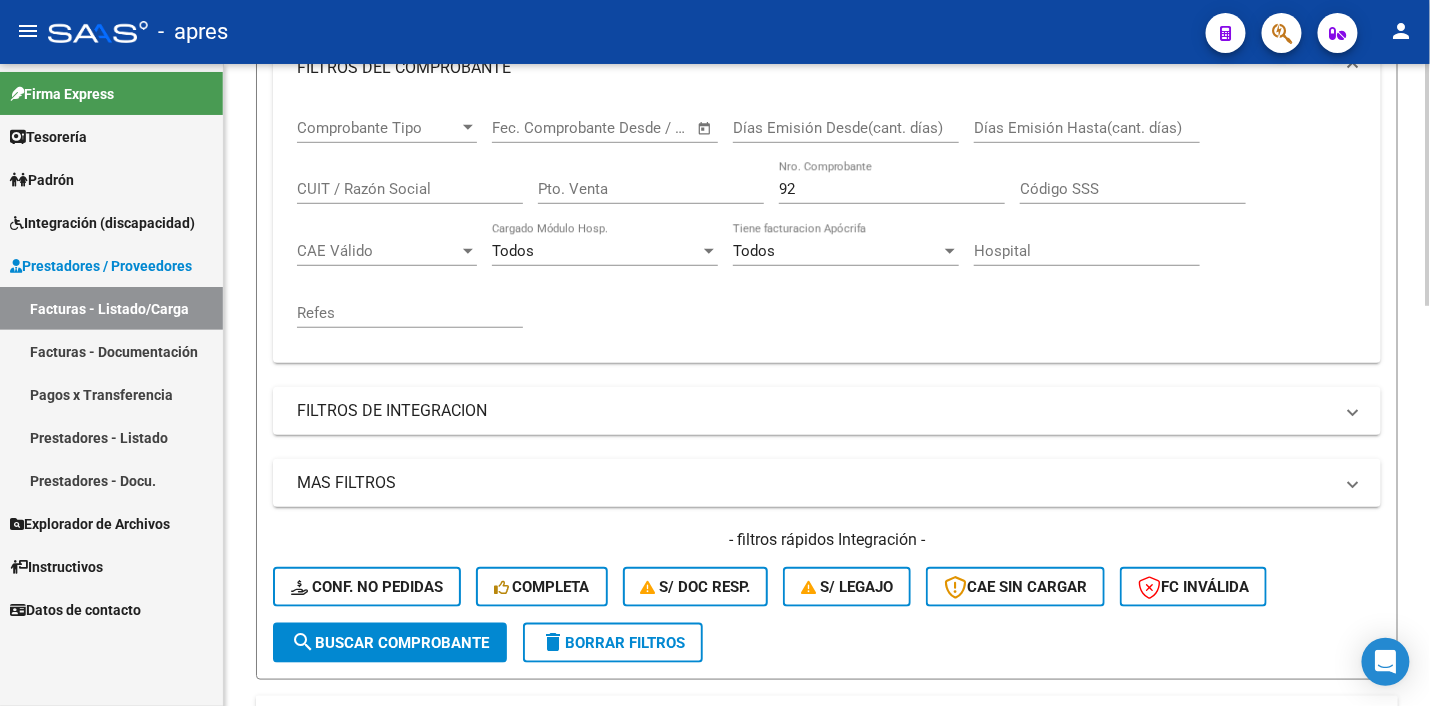 scroll, scrollTop: 261, scrollLeft: 0, axis: vertical 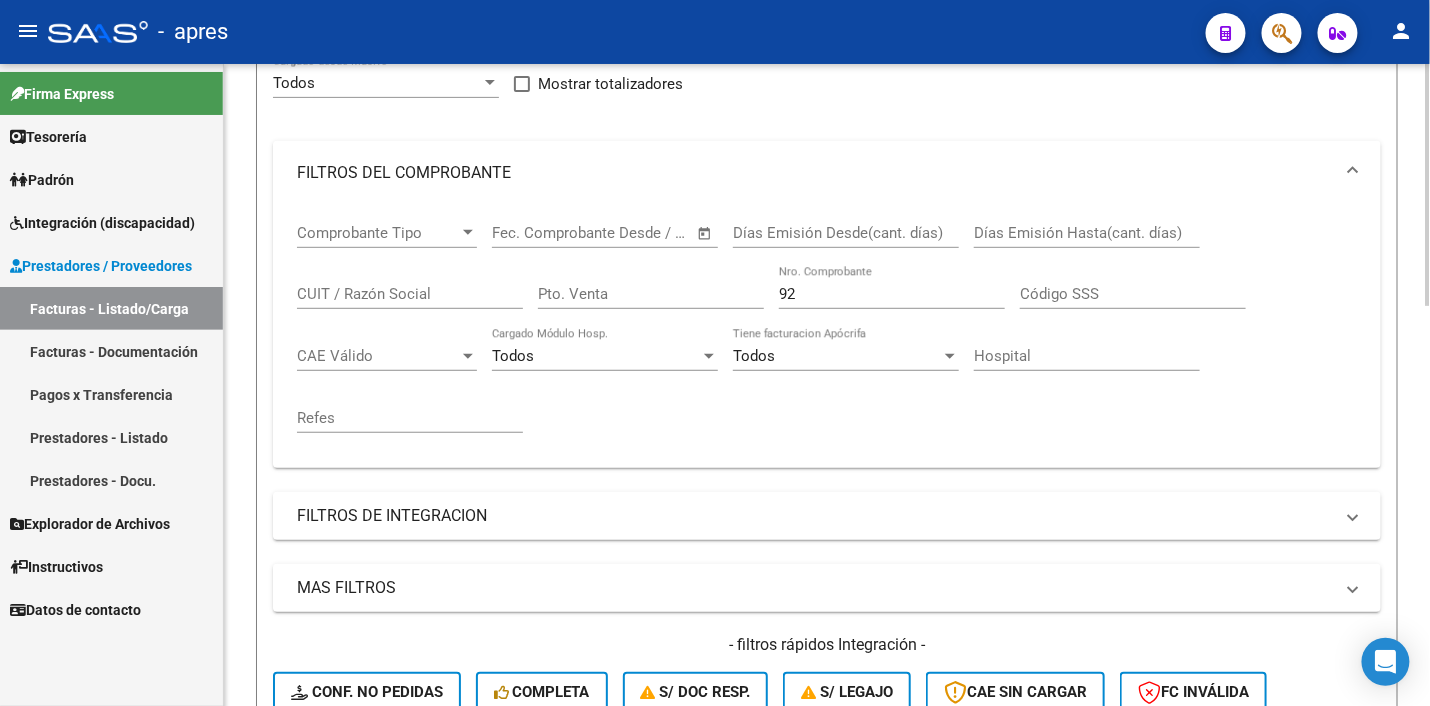 drag, startPoint x: 789, startPoint y: 275, endPoint x: 813, endPoint y: 297, distance: 32.55764 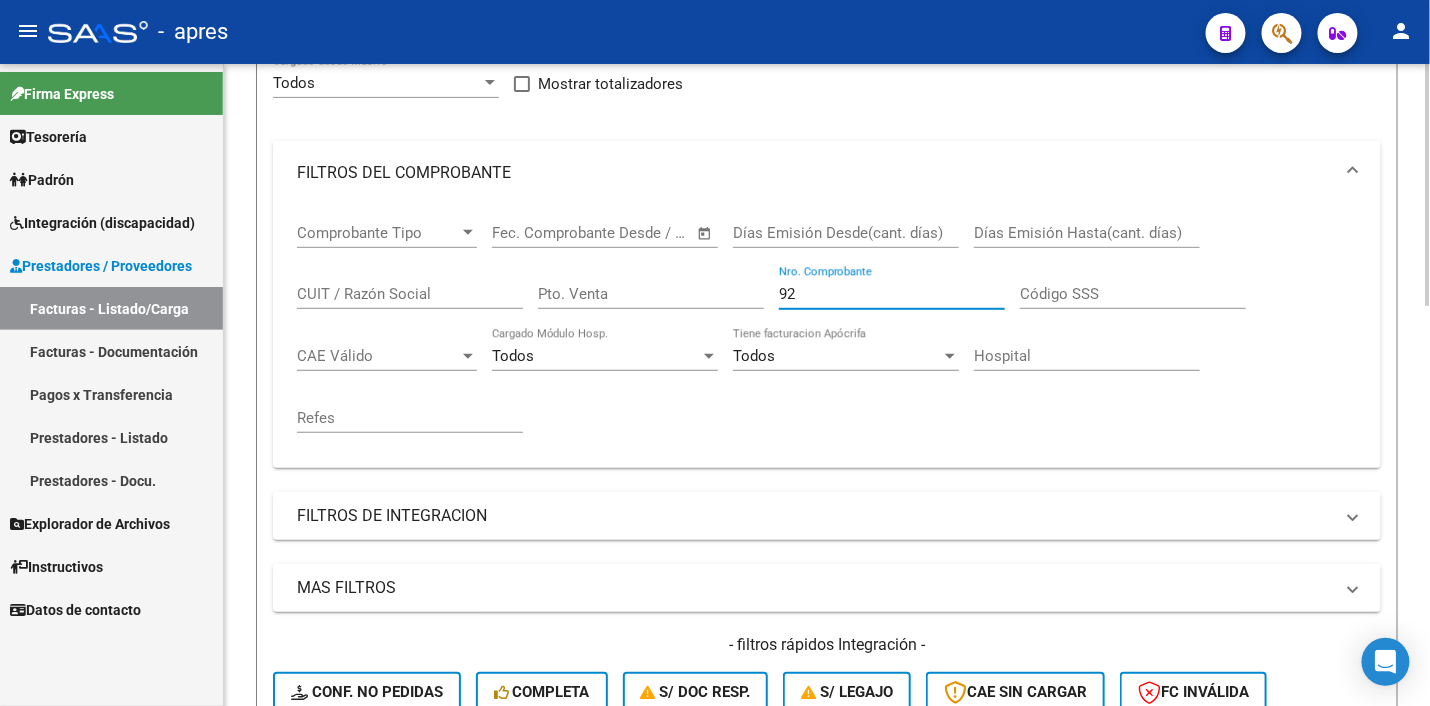 drag, startPoint x: 810, startPoint y: 289, endPoint x: 684, endPoint y: 280, distance: 126.32102 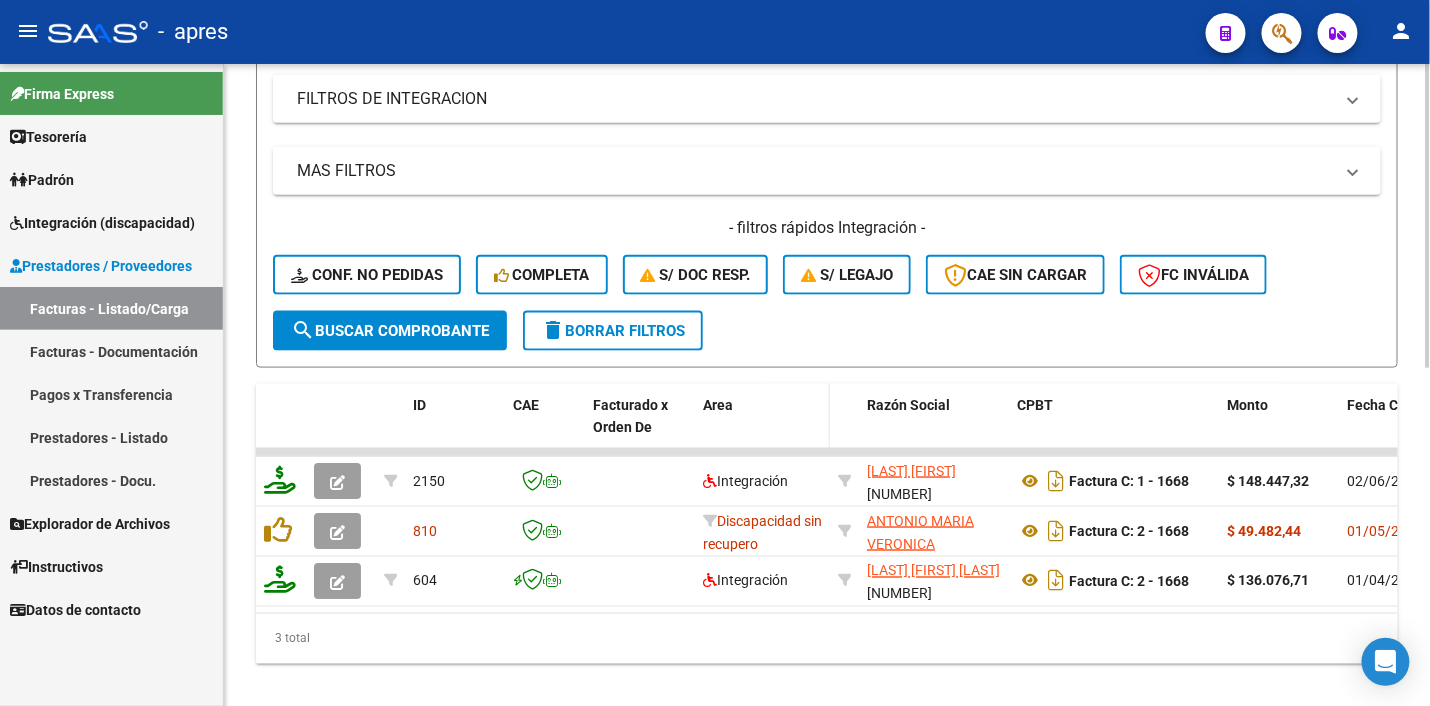 scroll, scrollTop: 711, scrollLeft: 0, axis: vertical 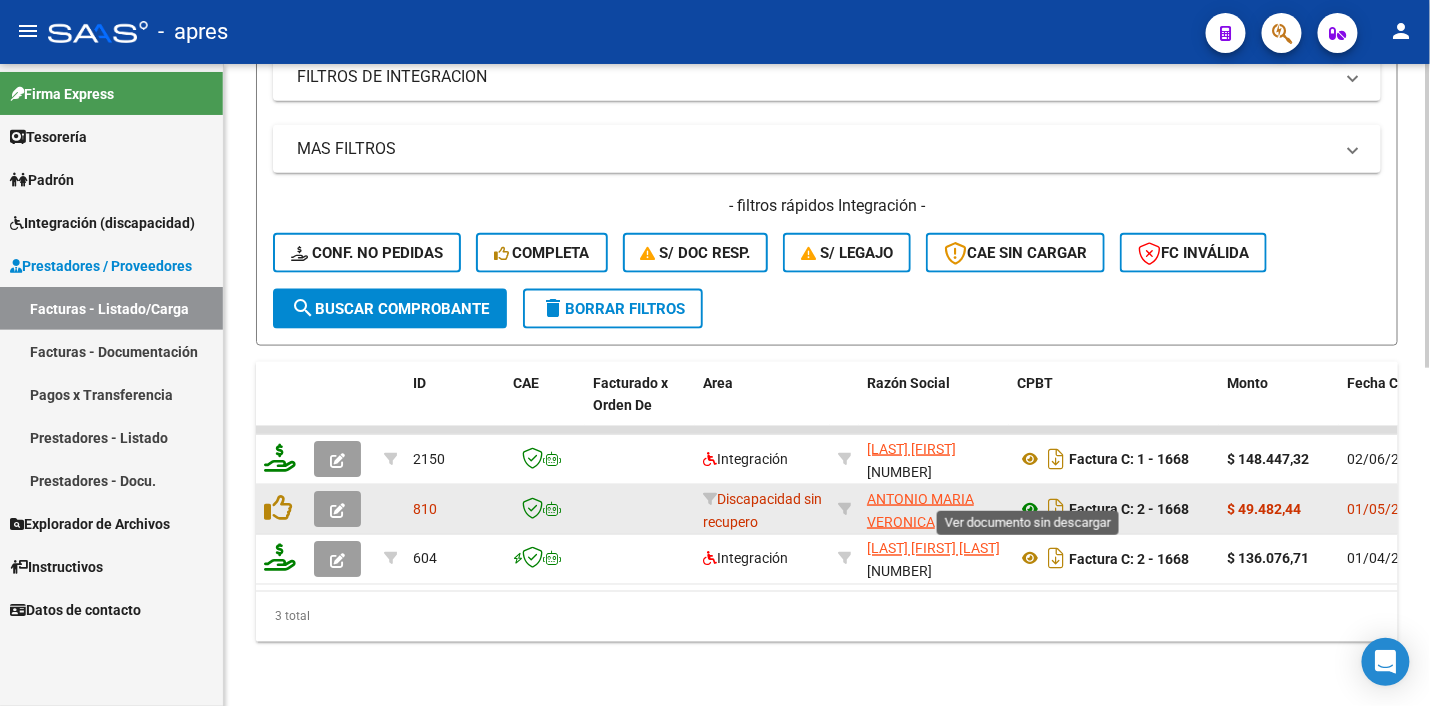 click 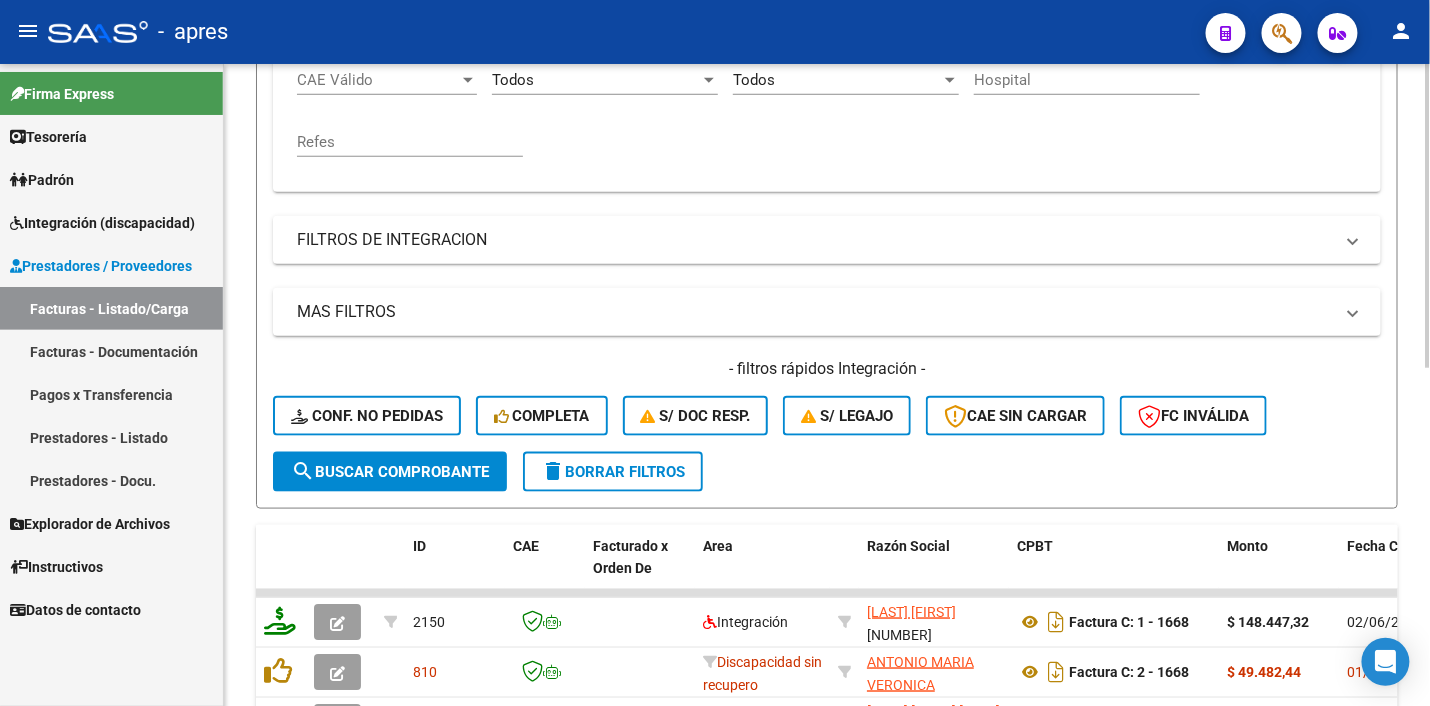 scroll, scrollTop: 337, scrollLeft: 0, axis: vertical 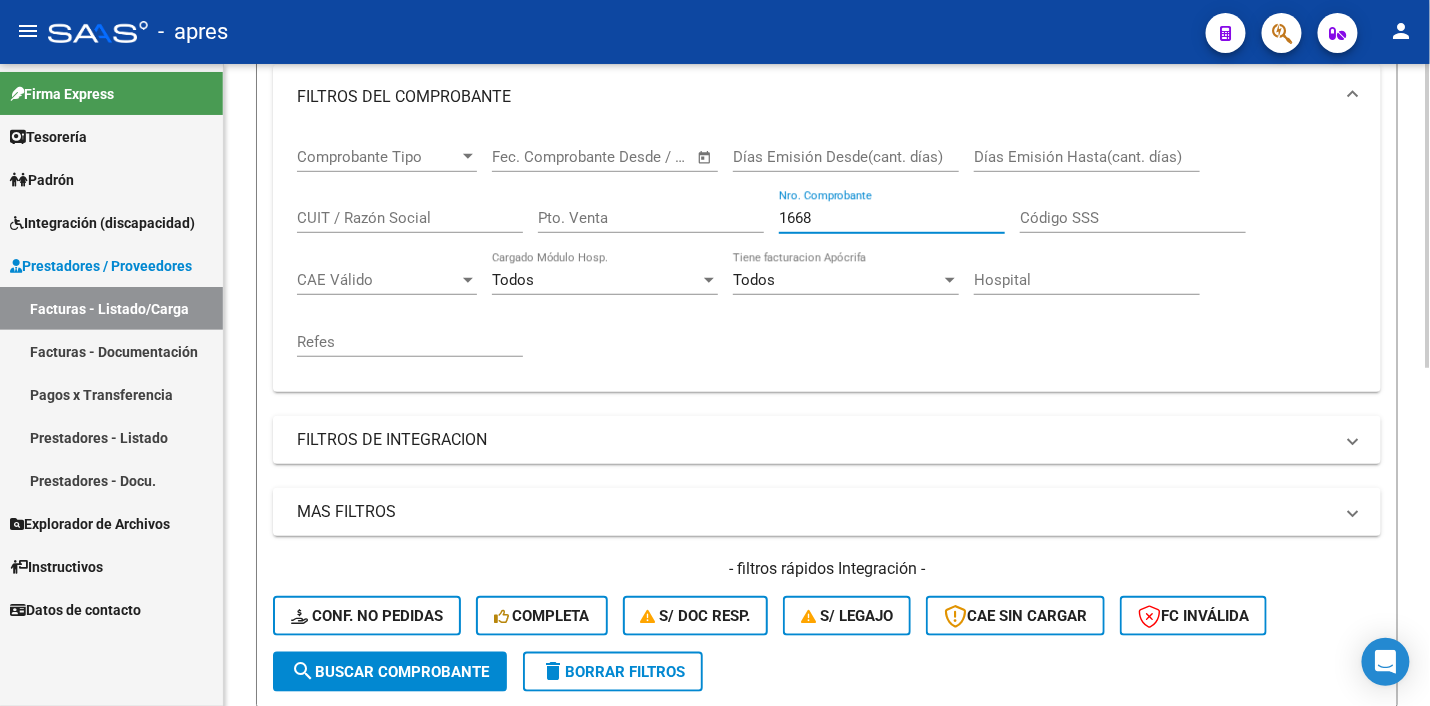drag, startPoint x: 852, startPoint y: 219, endPoint x: 776, endPoint y: 205, distance: 77.27872 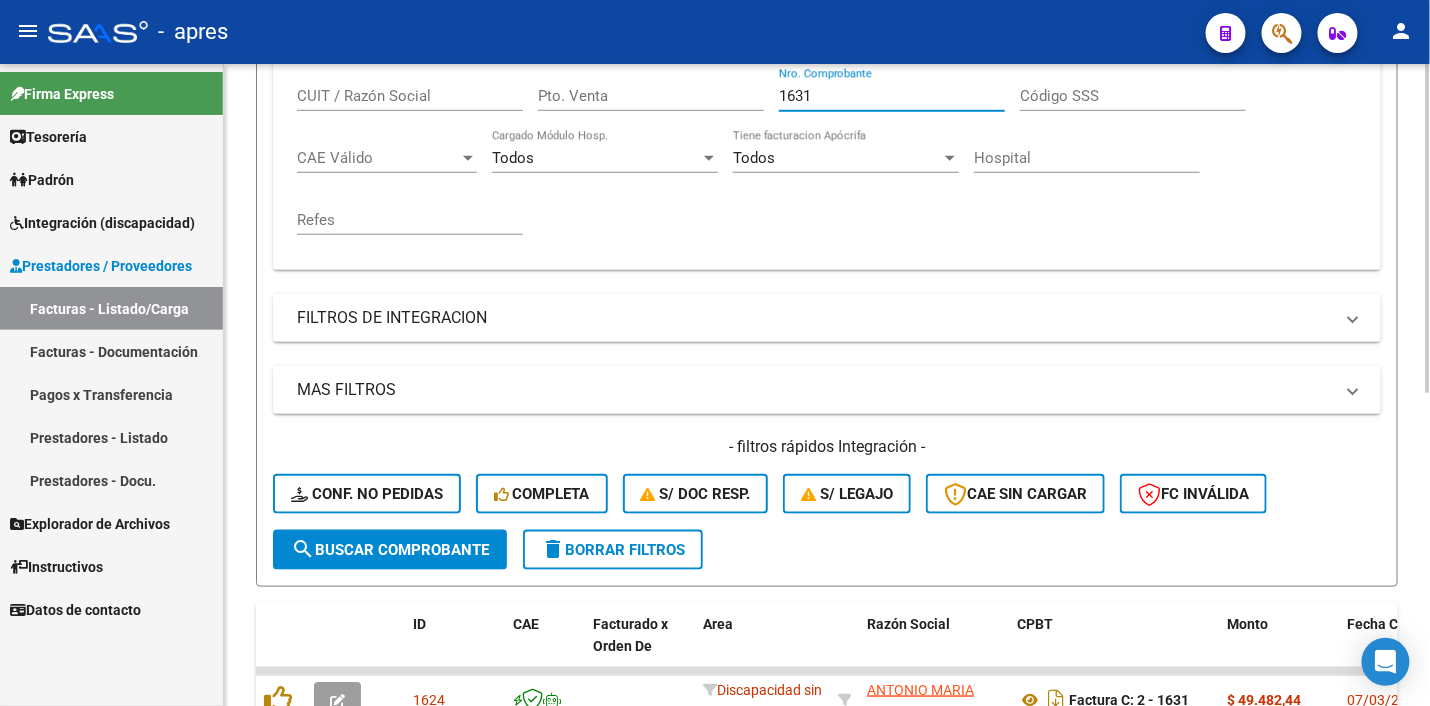 scroll, scrollTop: 611, scrollLeft: 0, axis: vertical 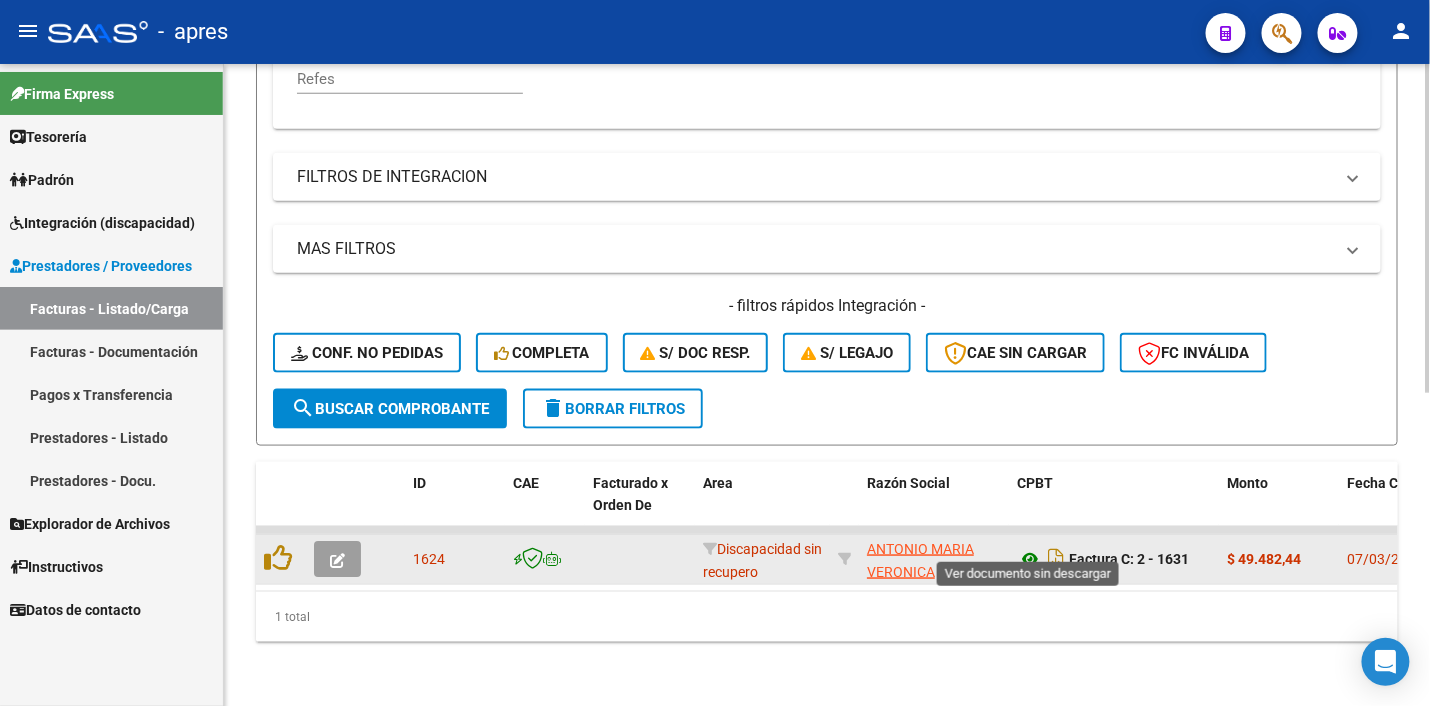 click 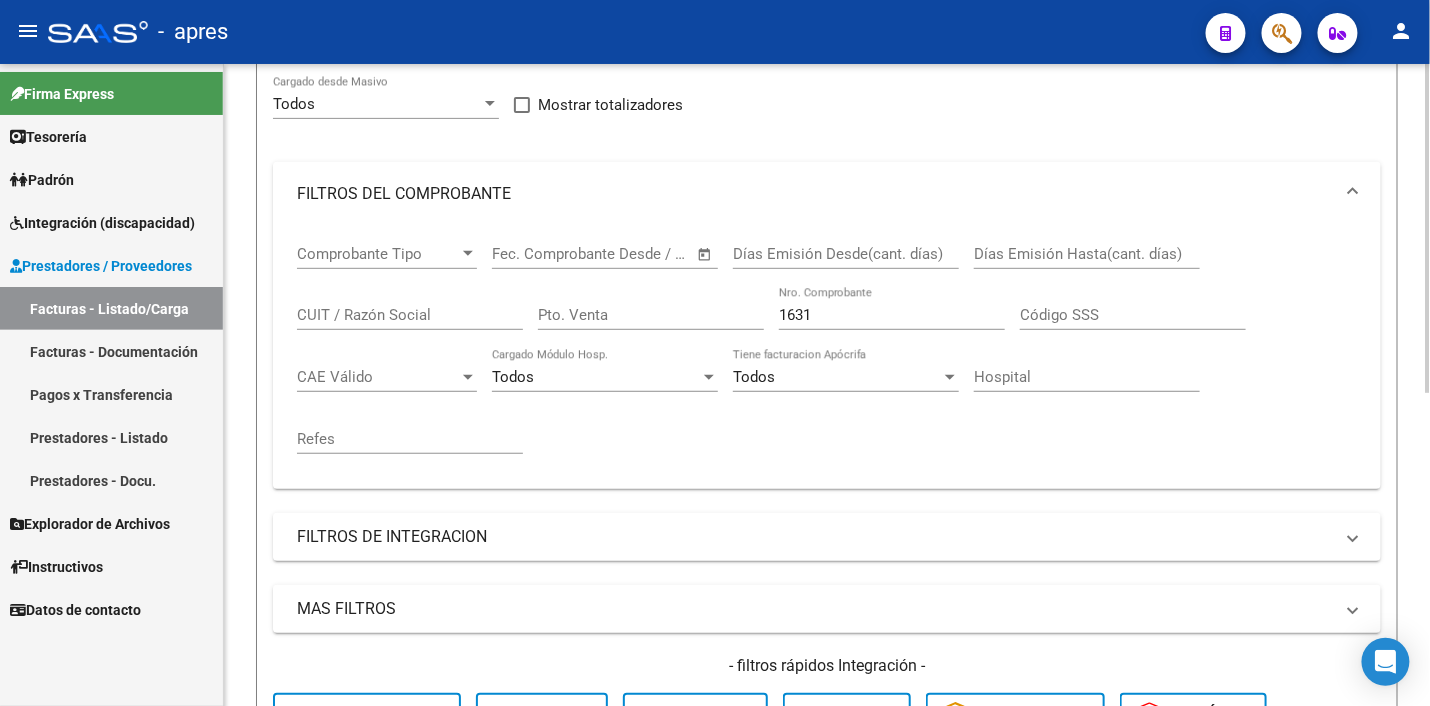scroll, scrollTop: 236, scrollLeft: 0, axis: vertical 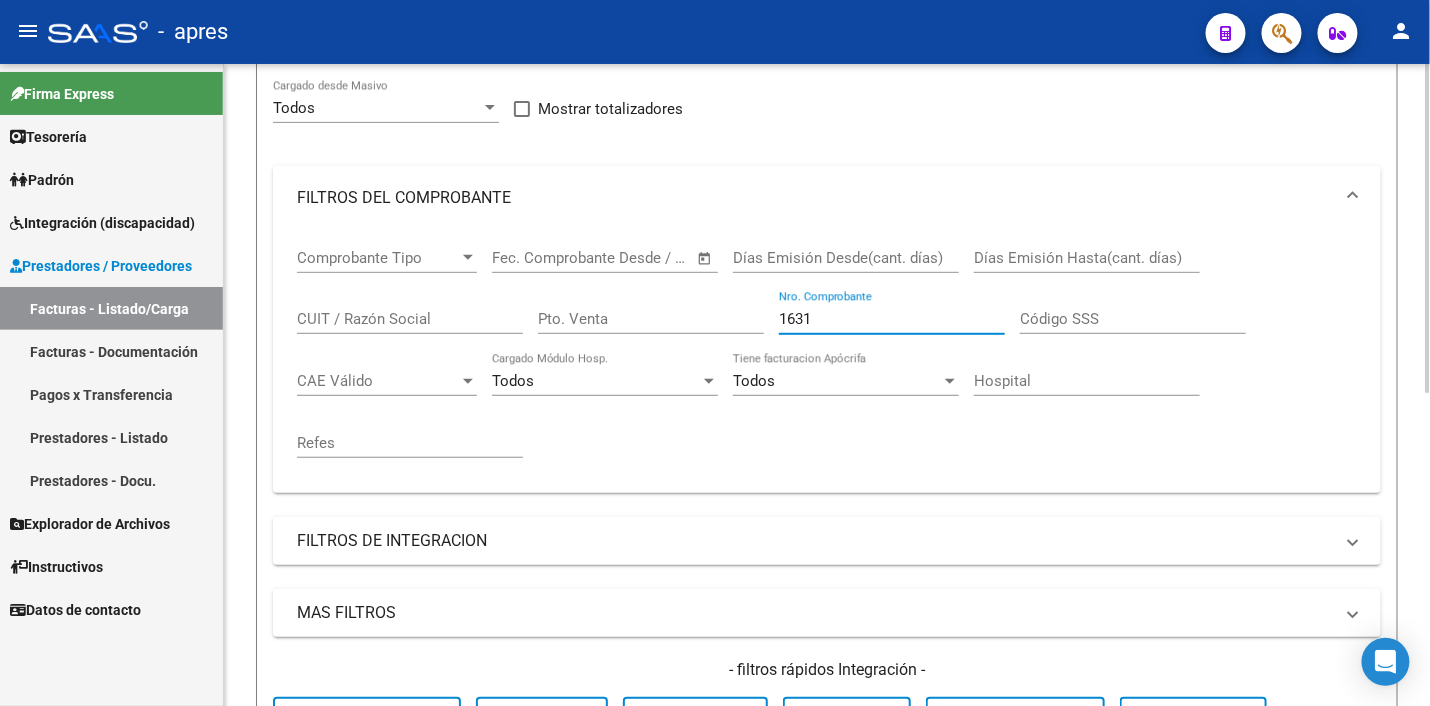 drag, startPoint x: 836, startPoint y: 323, endPoint x: 742, endPoint y: 311, distance: 94.76286 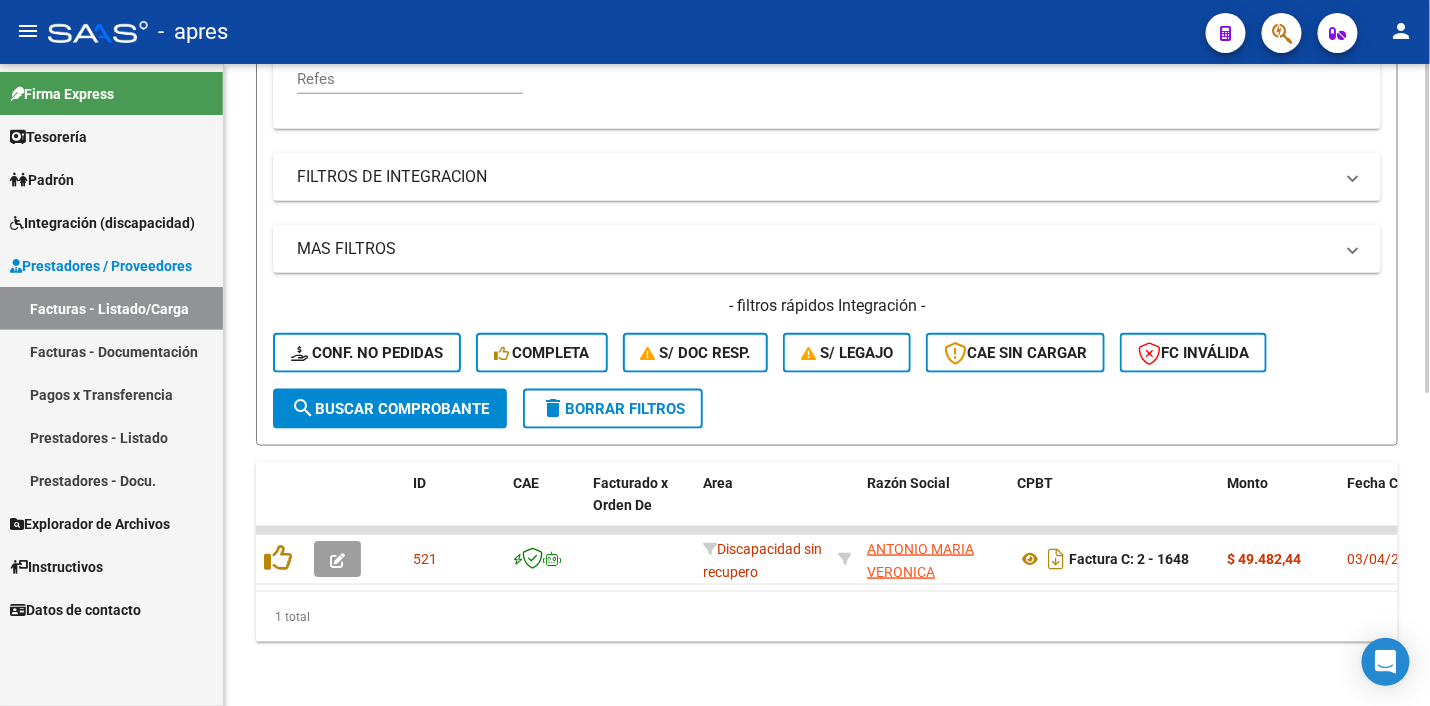 scroll, scrollTop: 611, scrollLeft: 0, axis: vertical 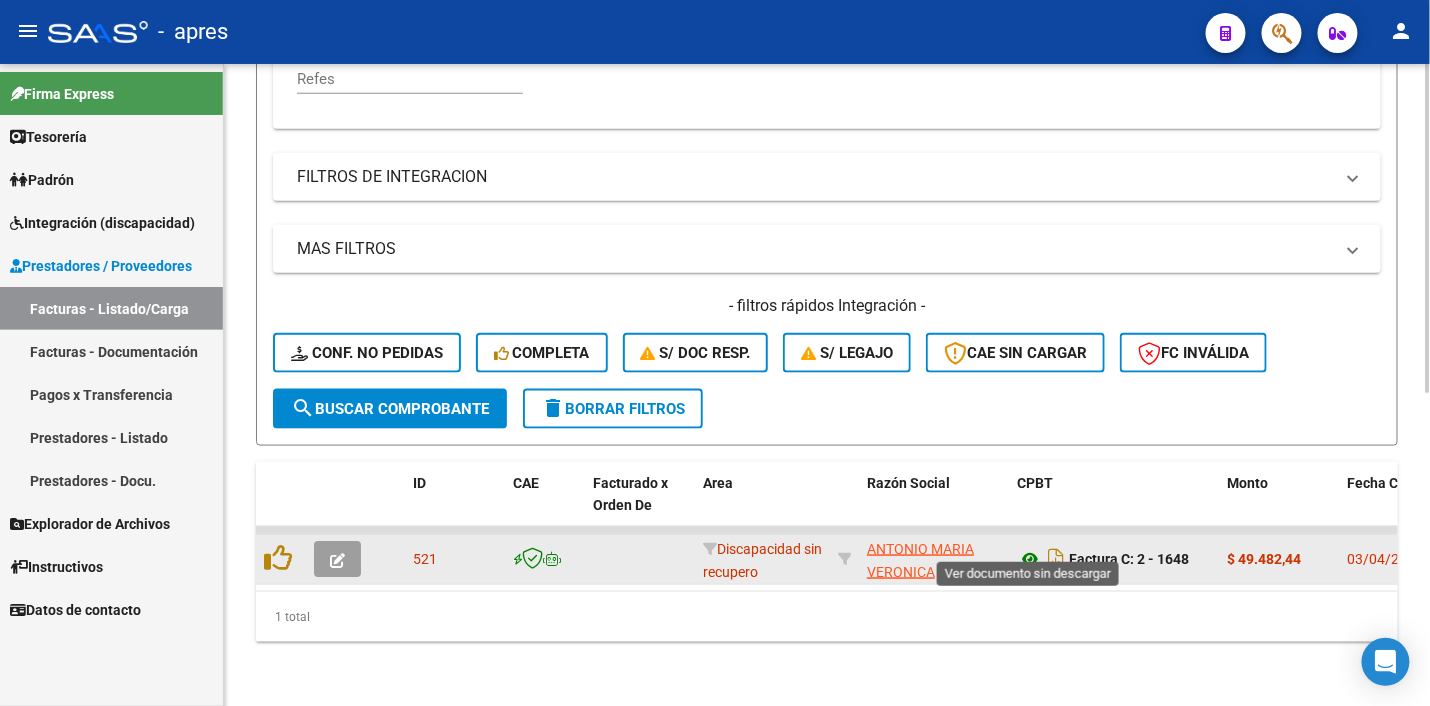 click 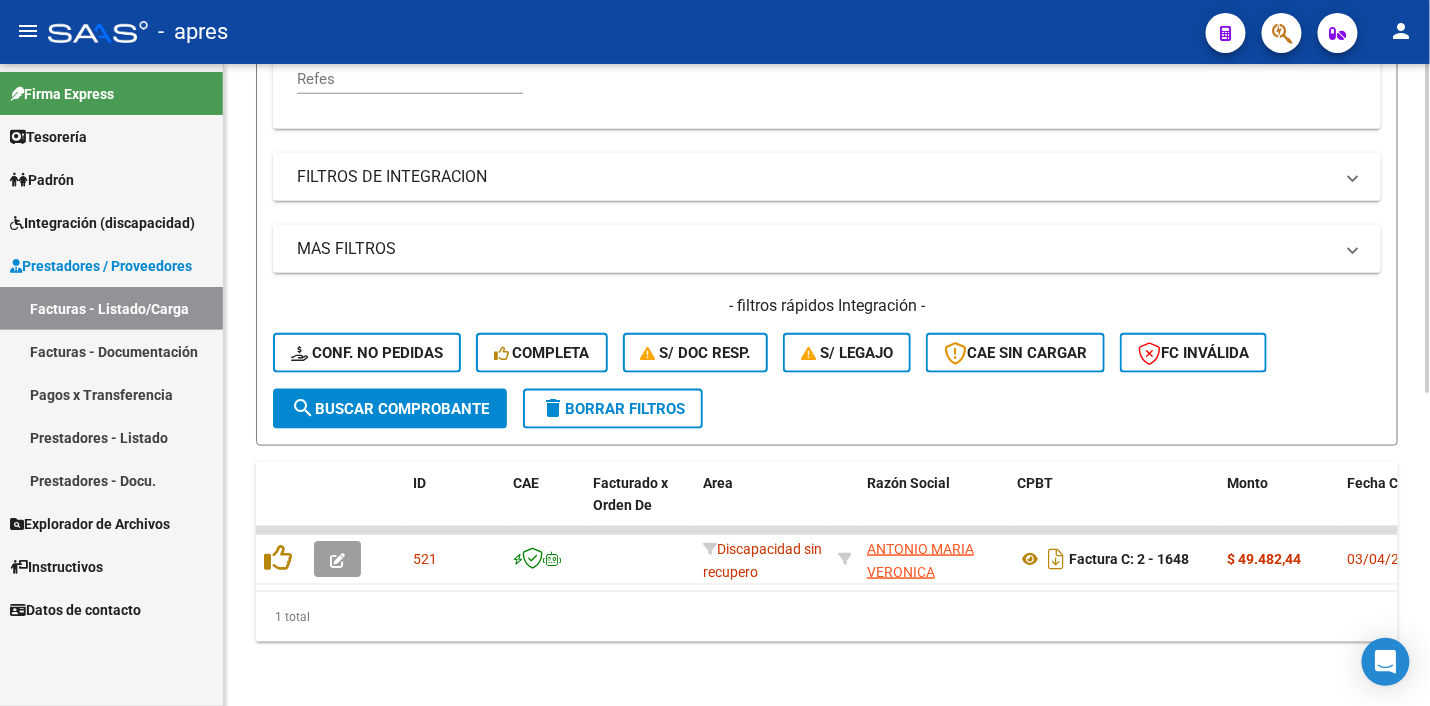 scroll, scrollTop: 361, scrollLeft: 0, axis: vertical 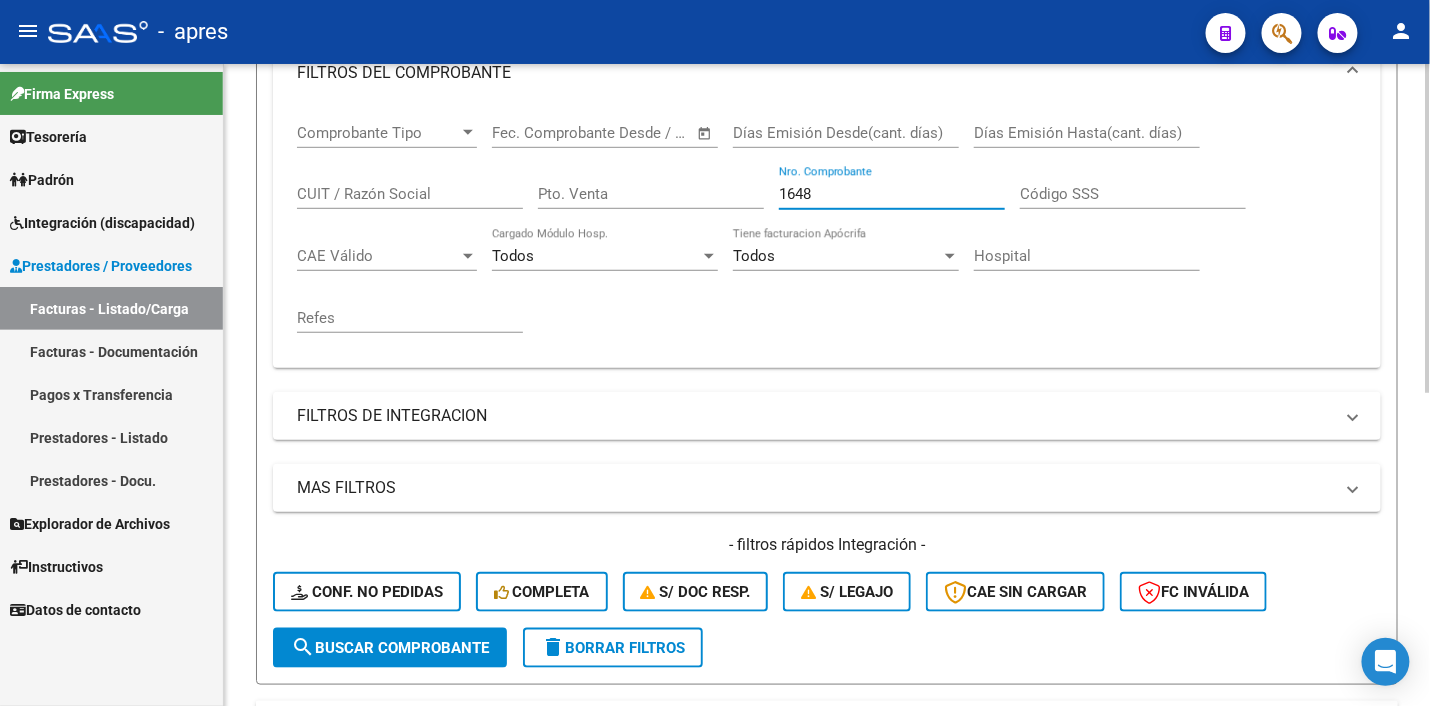 drag, startPoint x: 804, startPoint y: 191, endPoint x: 630, endPoint y: 185, distance: 174.10342 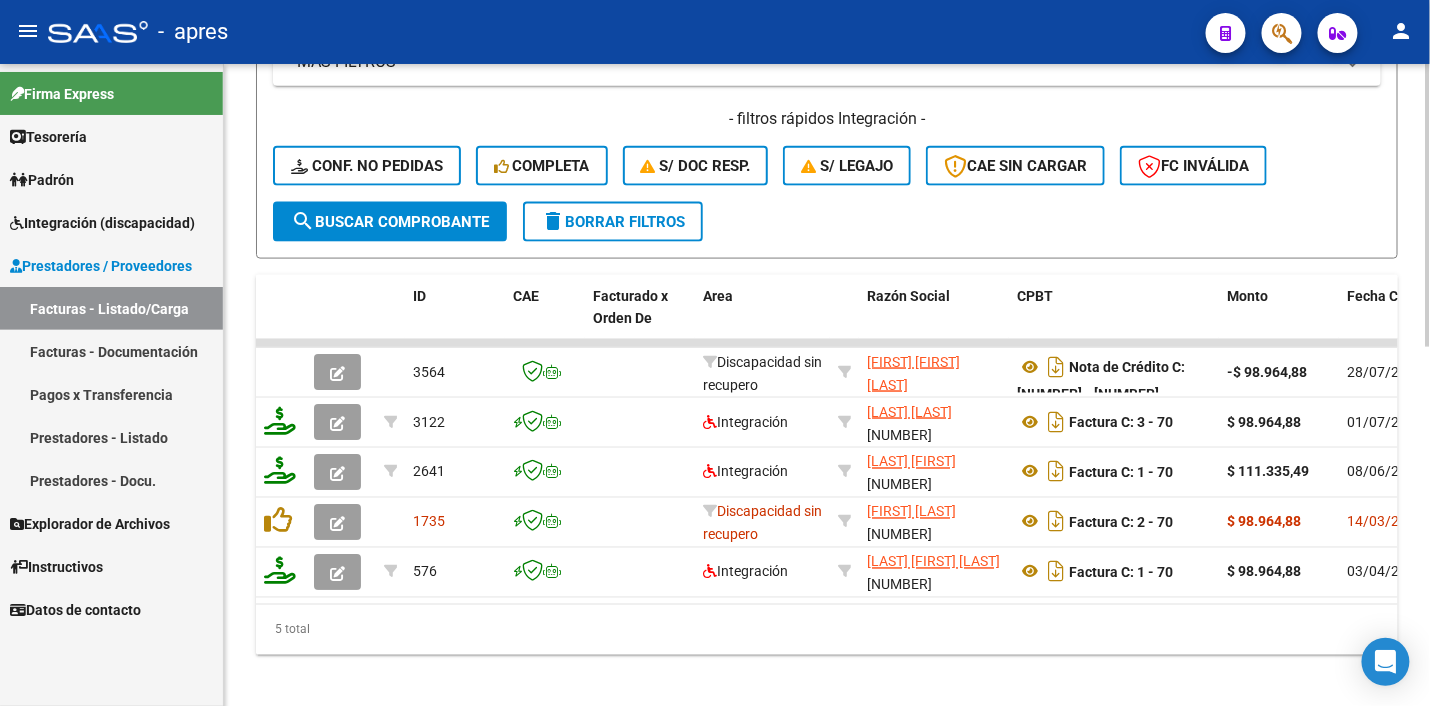 scroll, scrollTop: 810, scrollLeft: 0, axis: vertical 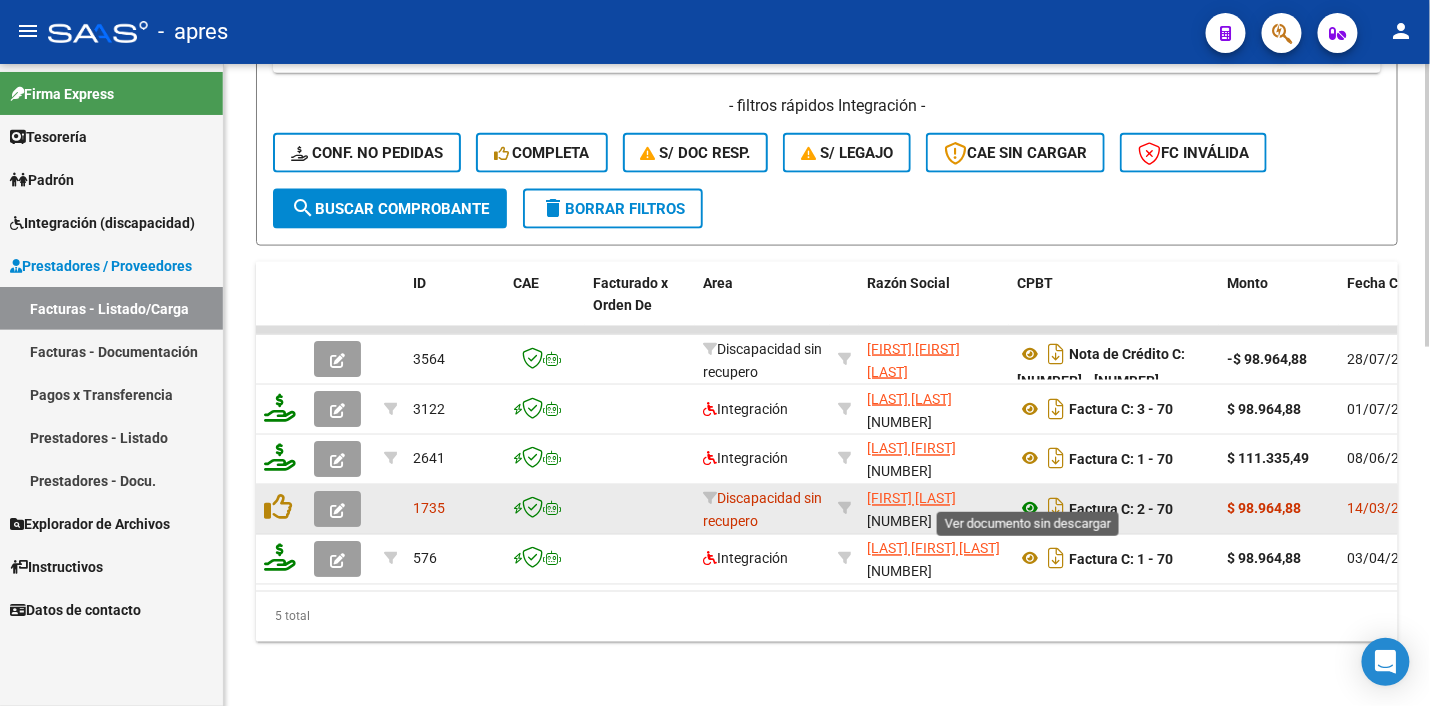 click 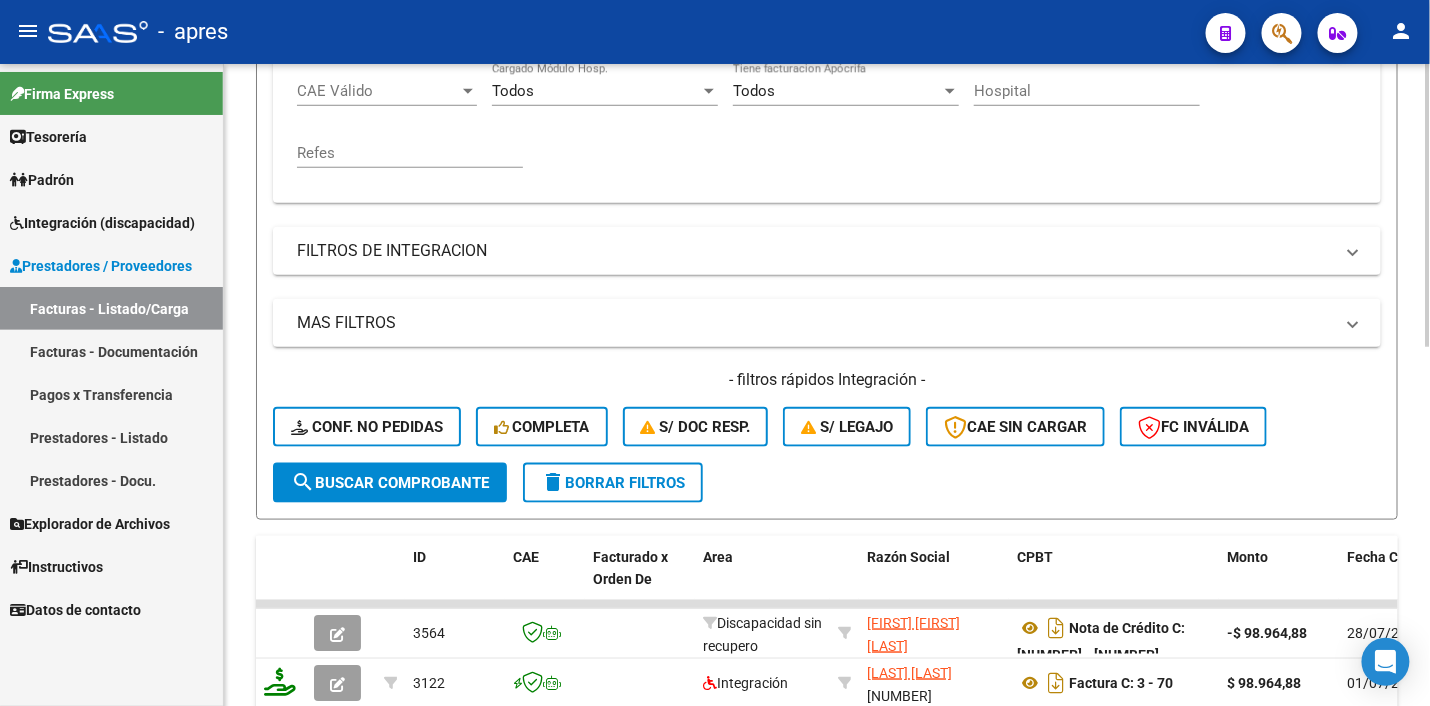 scroll, scrollTop: 310, scrollLeft: 0, axis: vertical 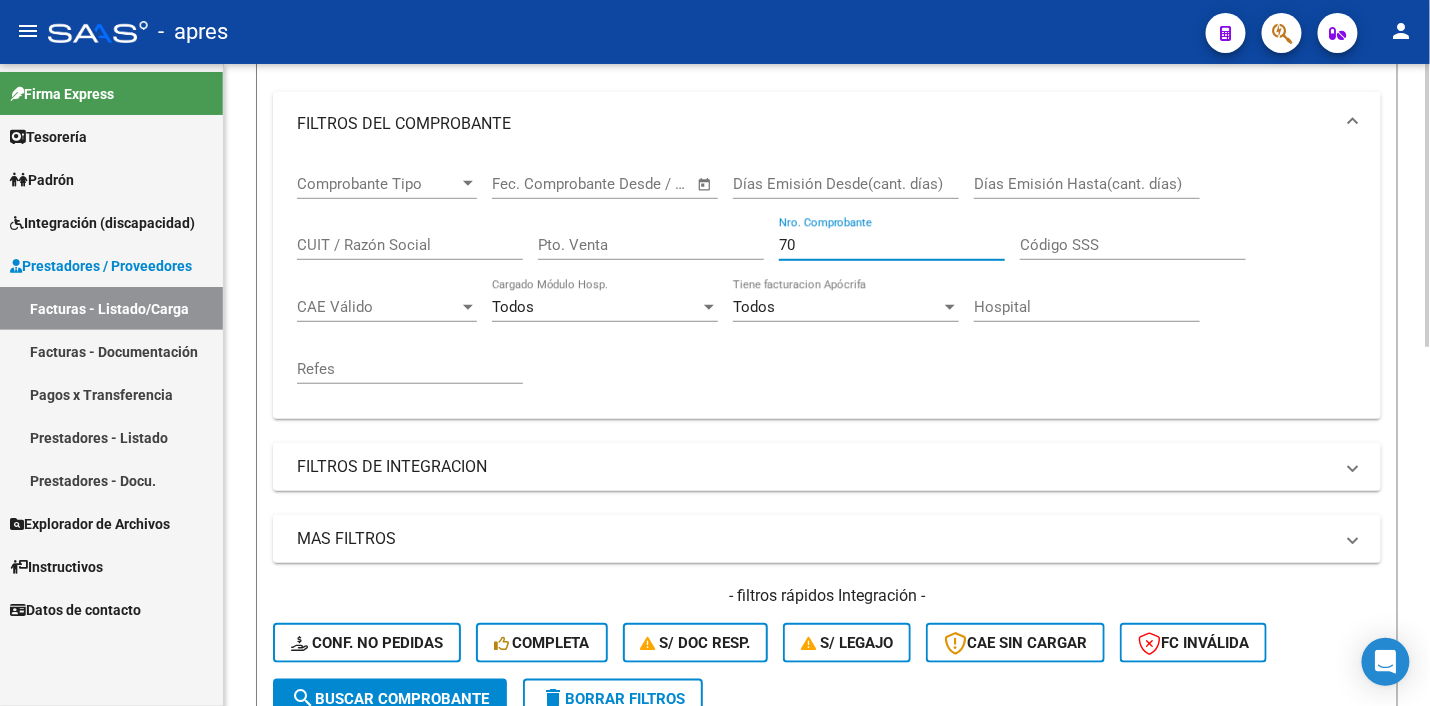 drag, startPoint x: 817, startPoint y: 235, endPoint x: 728, endPoint y: 233, distance: 89.02247 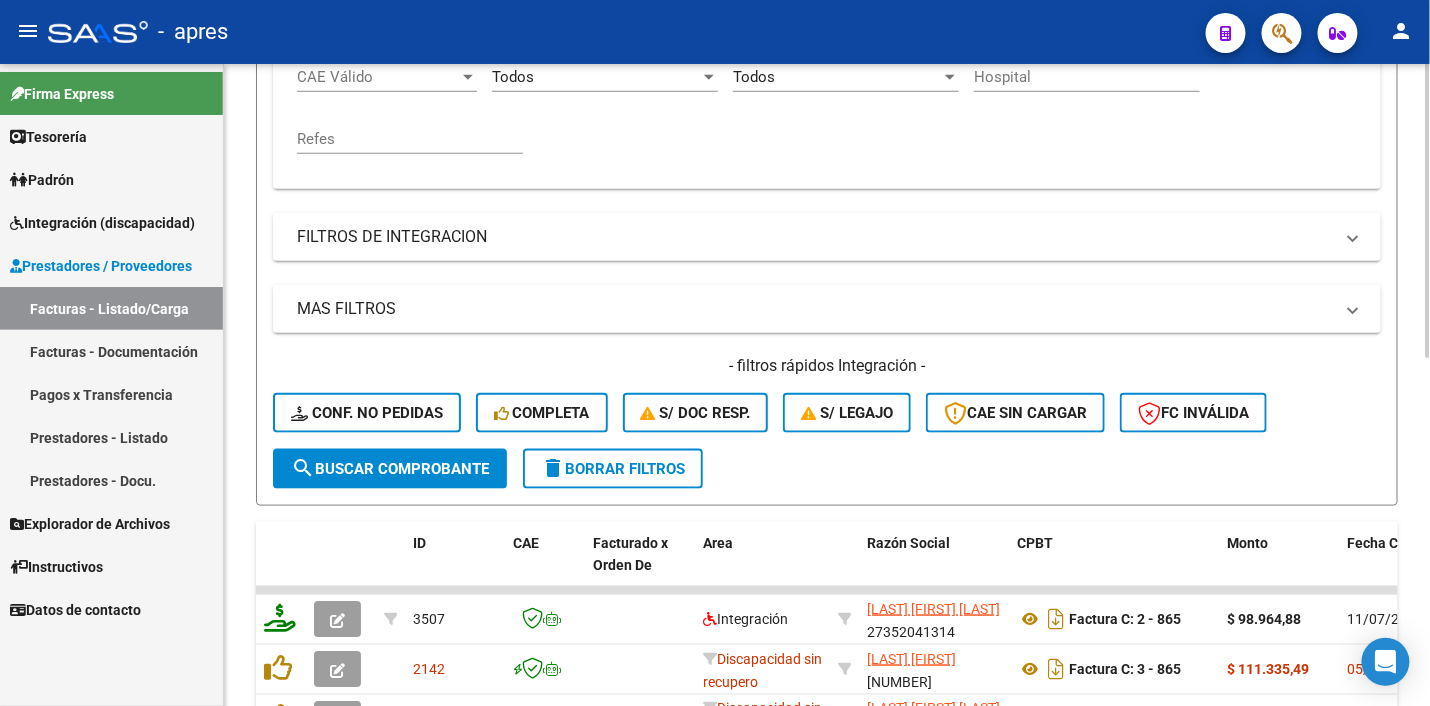 scroll, scrollTop: 761, scrollLeft: 0, axis: vertical 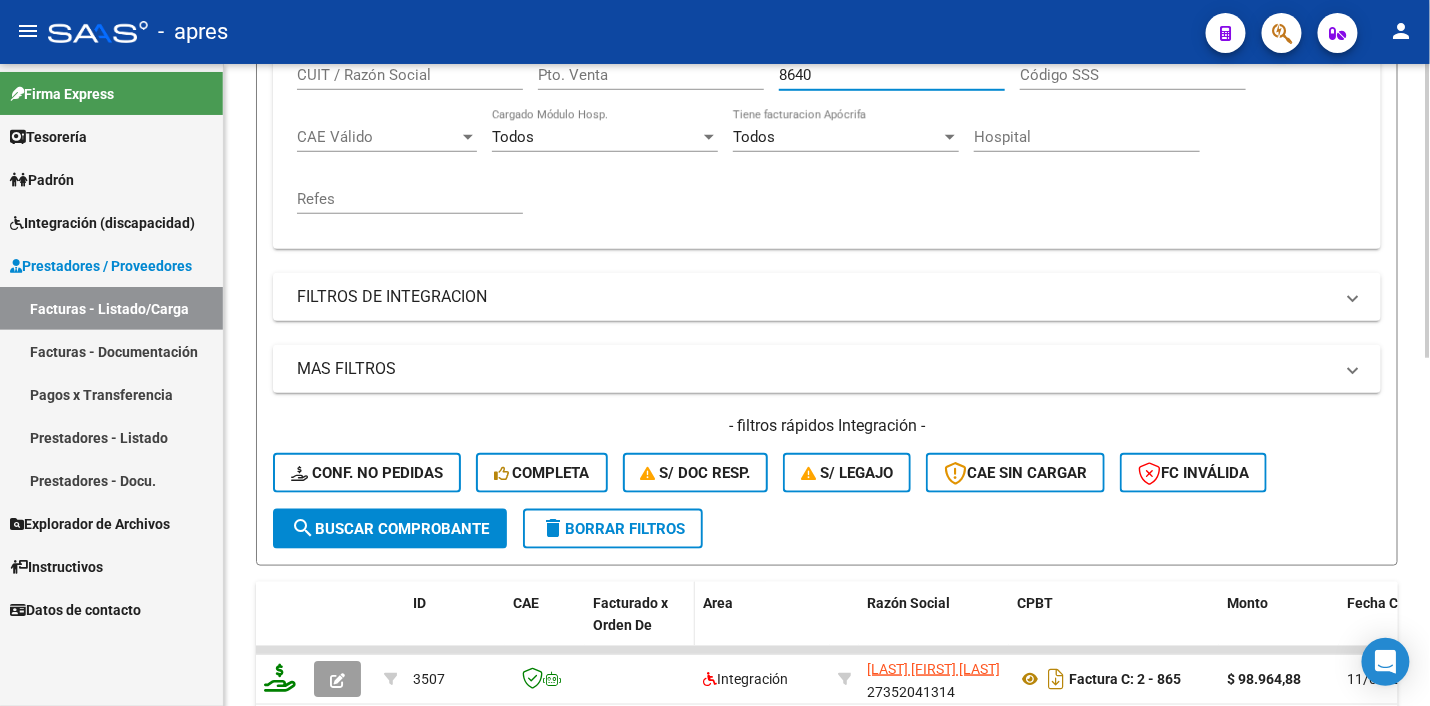 type on "8640" 